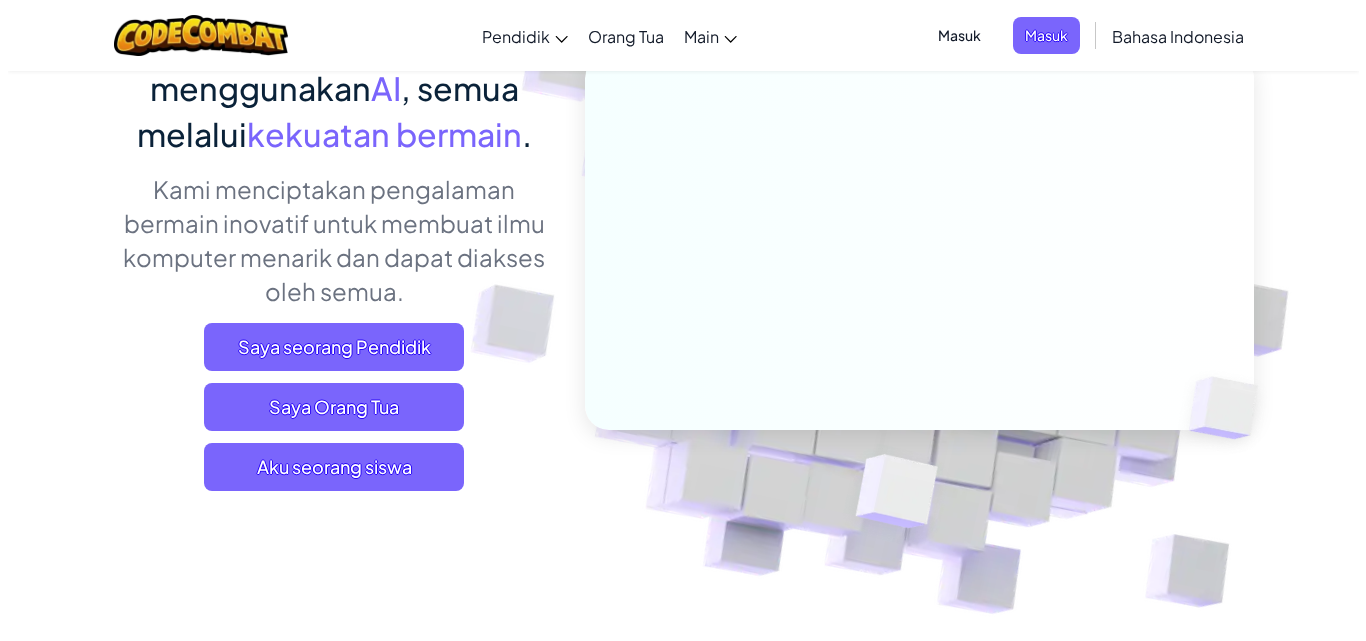 scroll, scrollTop: 300, scrollLeft: 0, axis: vertical 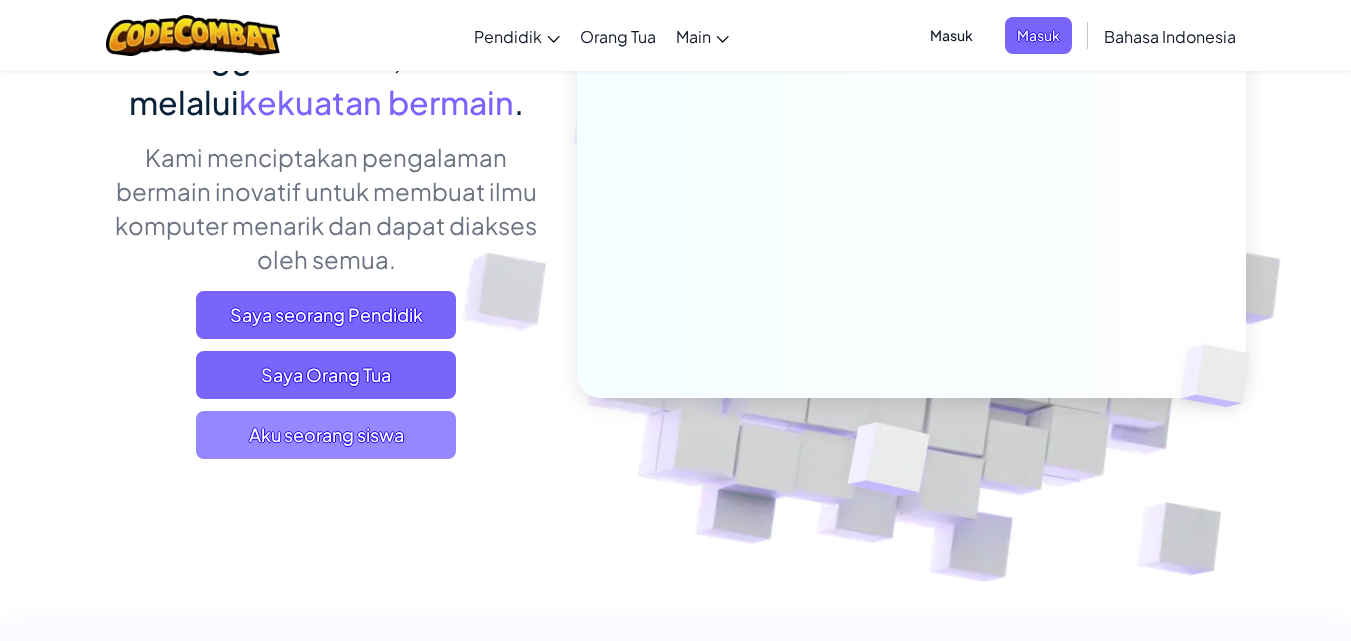 click on "Aku seorang siswa" at bounding box center [326, 435] 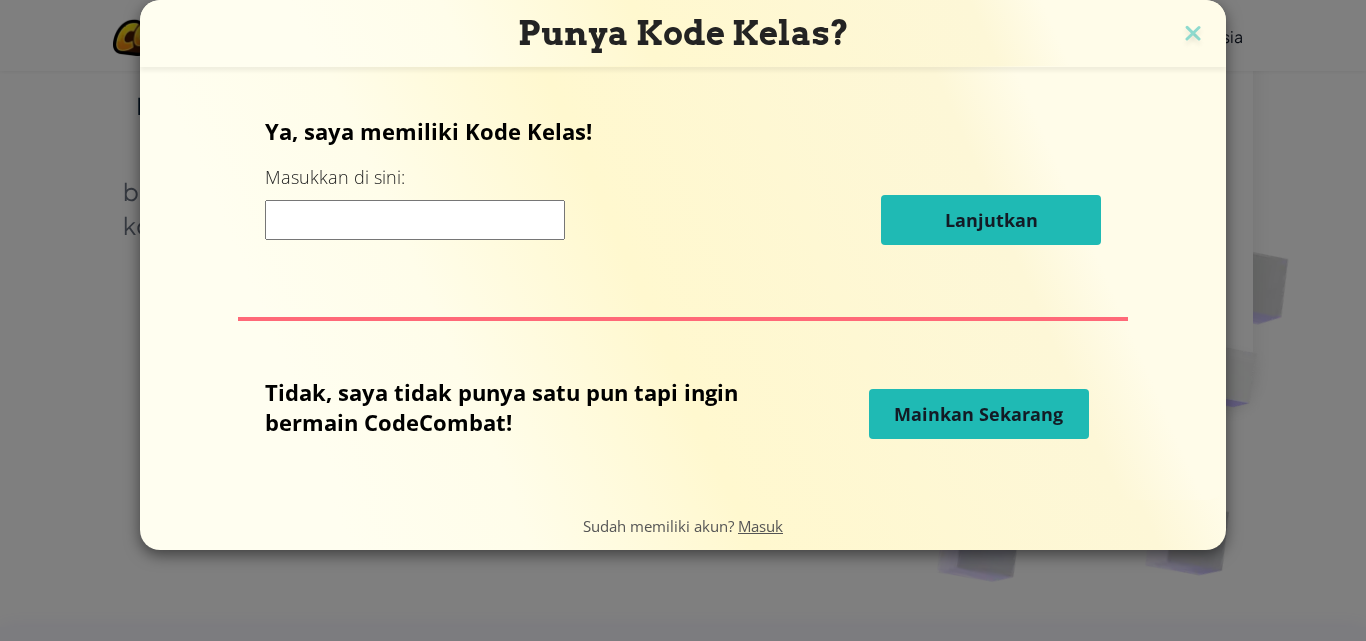 click on "Mainkan Sekarang" at bounding box center (978, 414) 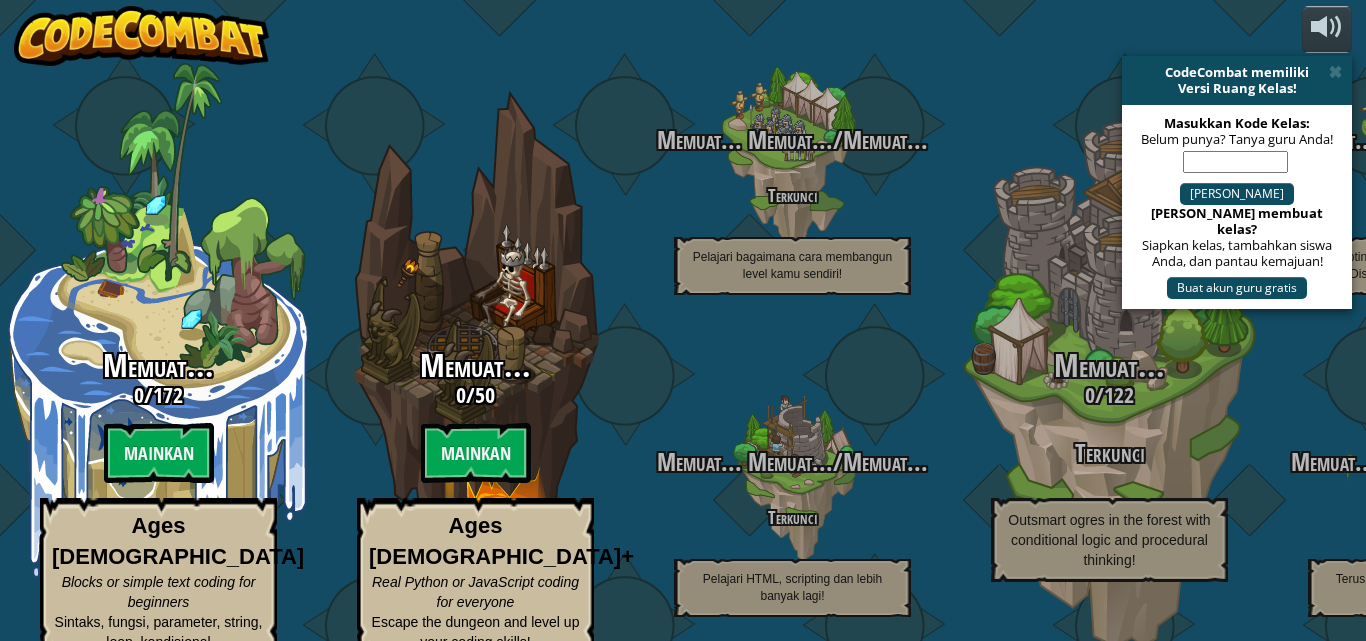 select on "id" 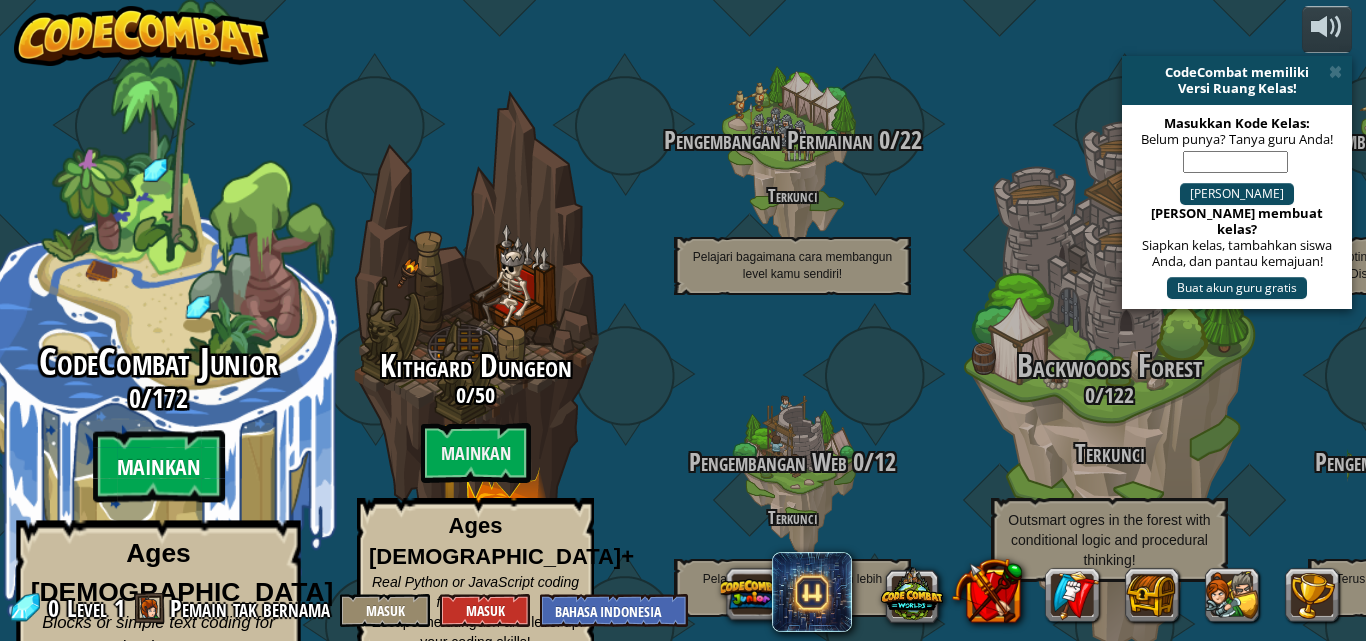 click on "Mainkan" at bounding box center [158, 467] 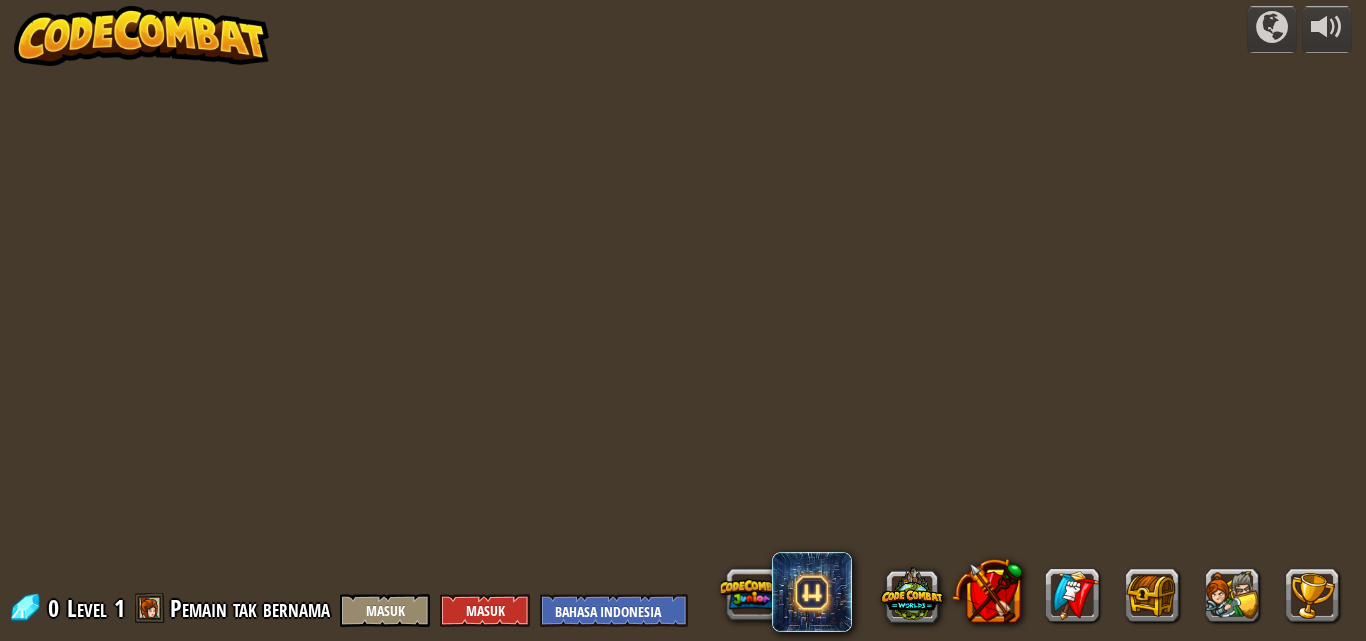 select on "id" 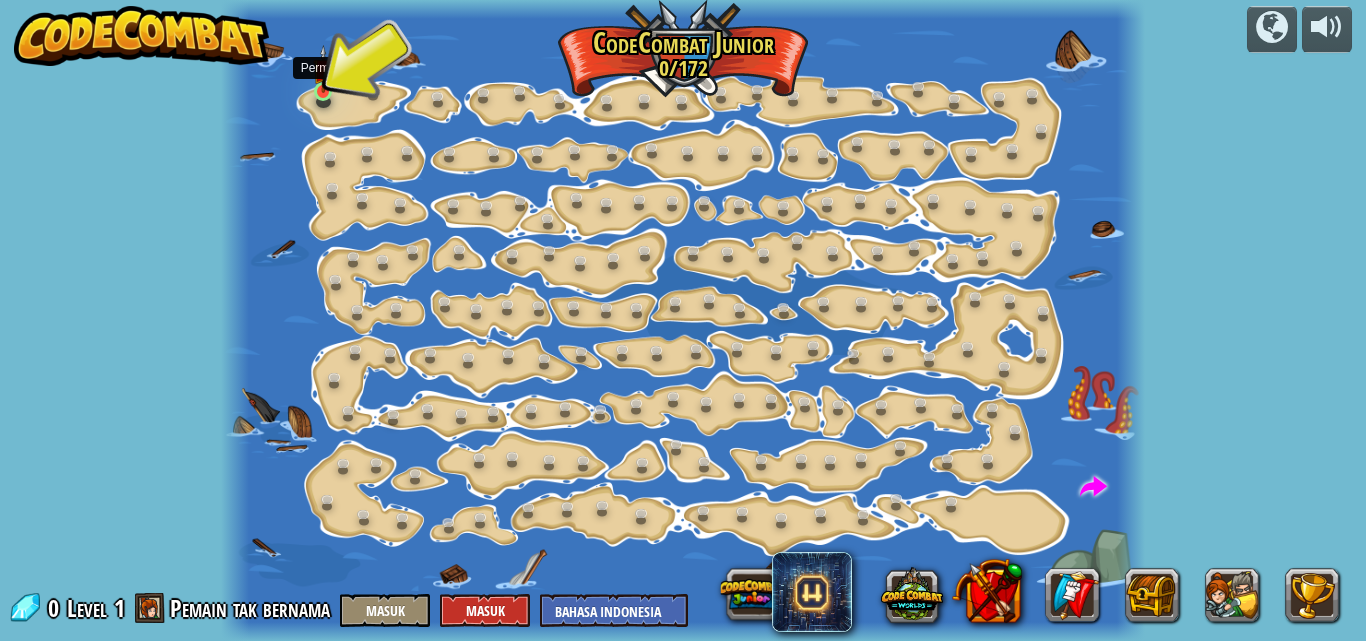 click at bounding box center (323, 69) 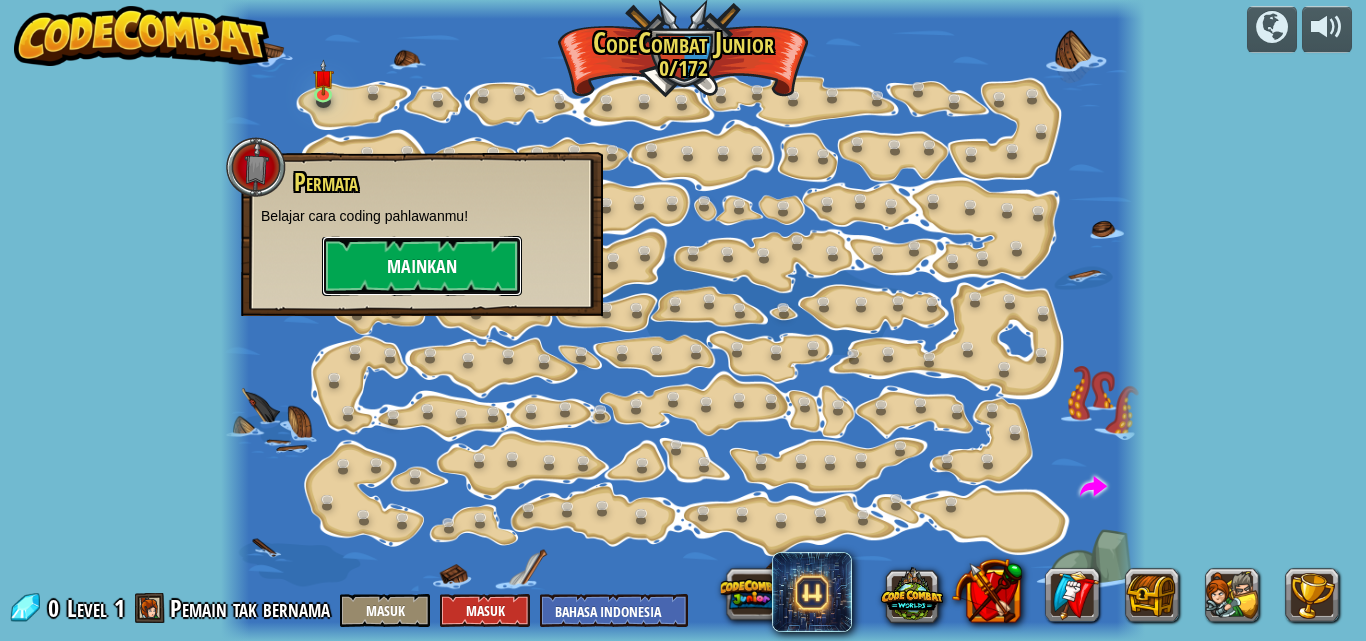 click on "Mainkan" at bounding box center [422, 266] 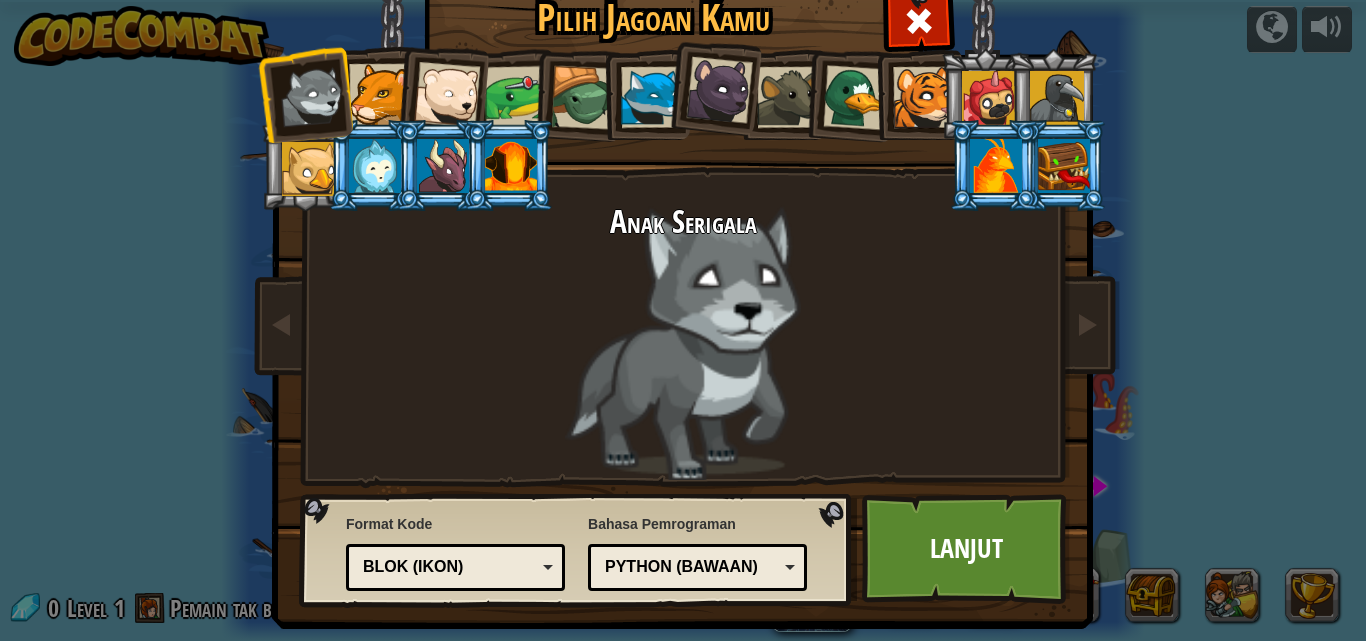 click at bounding box center (379, 94) 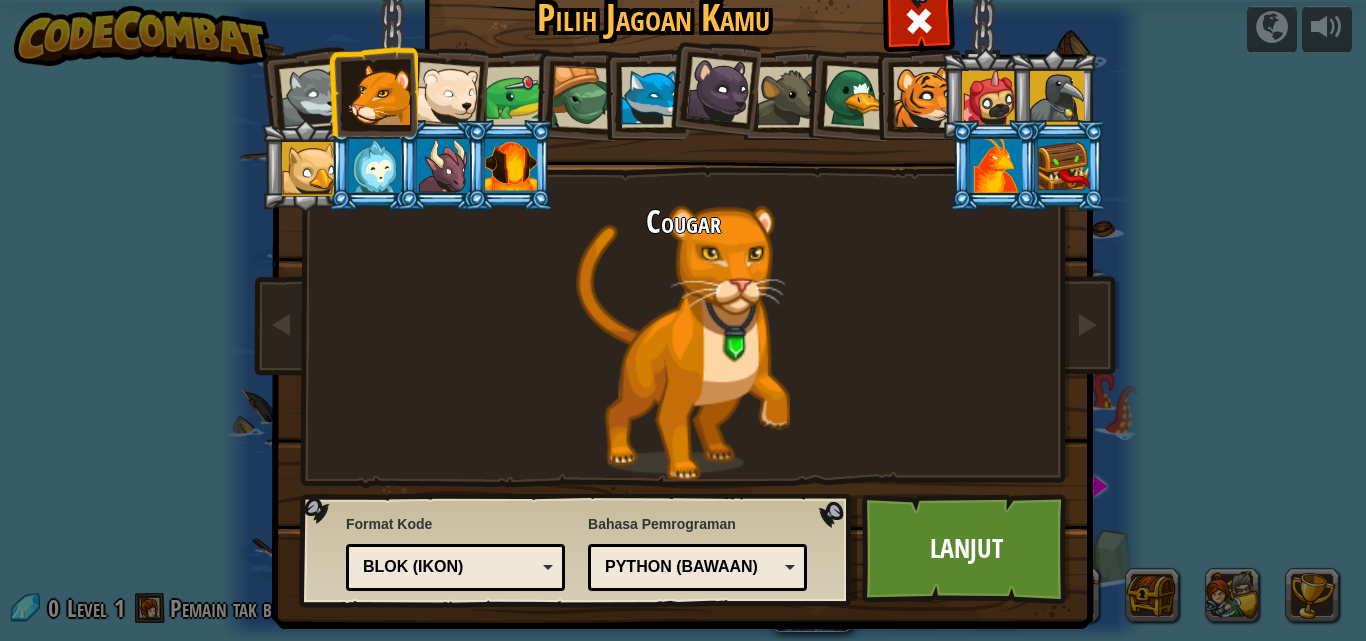 click at bounding box center (312, 97) 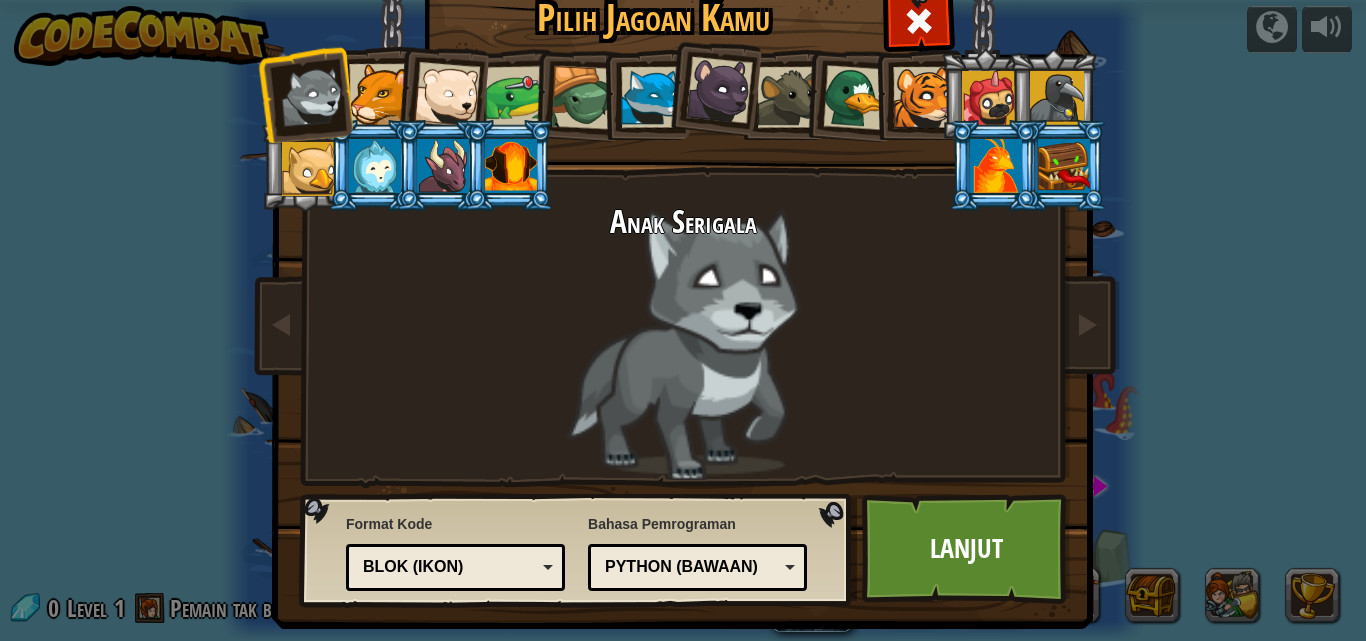 click at bounding box center (447, 95) 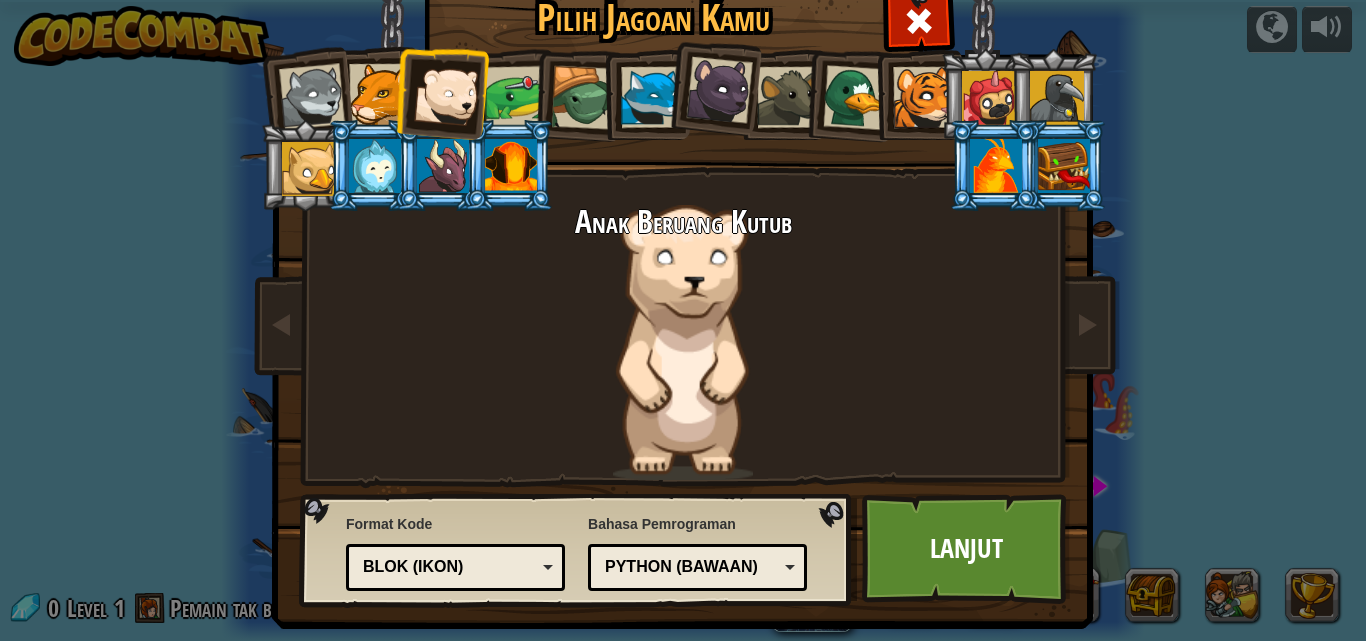 click at bounding box center (516, 97) 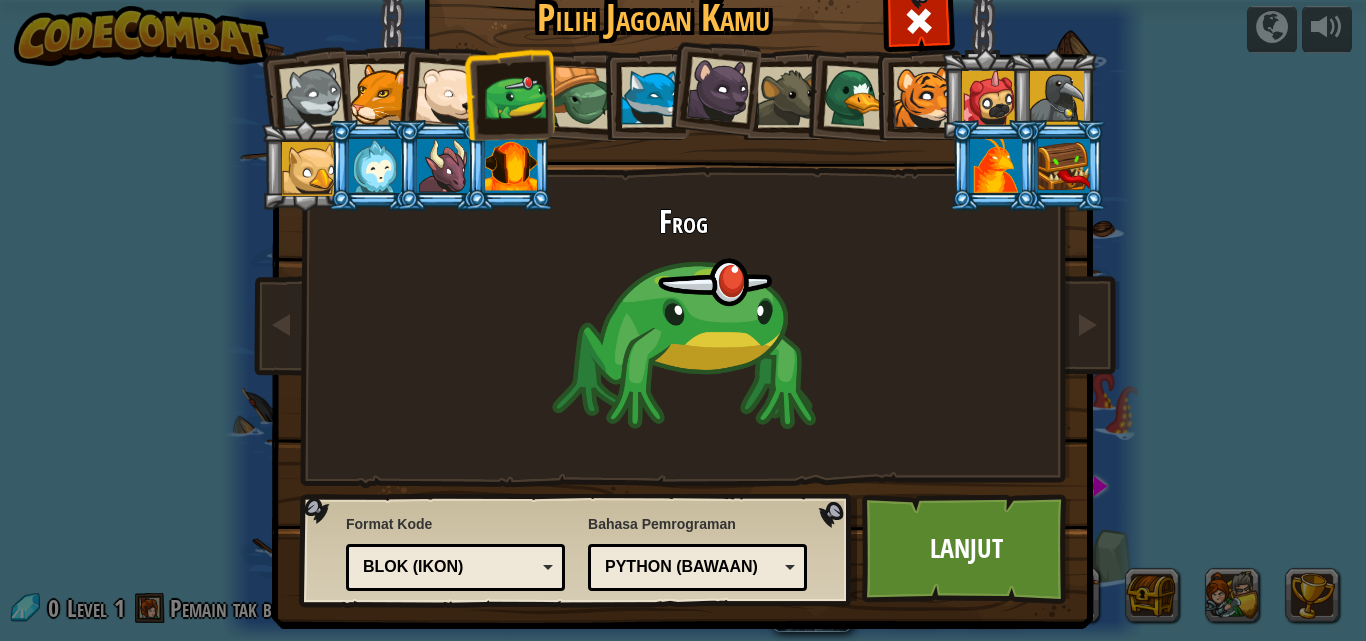 click at bounding box center [583, 98] 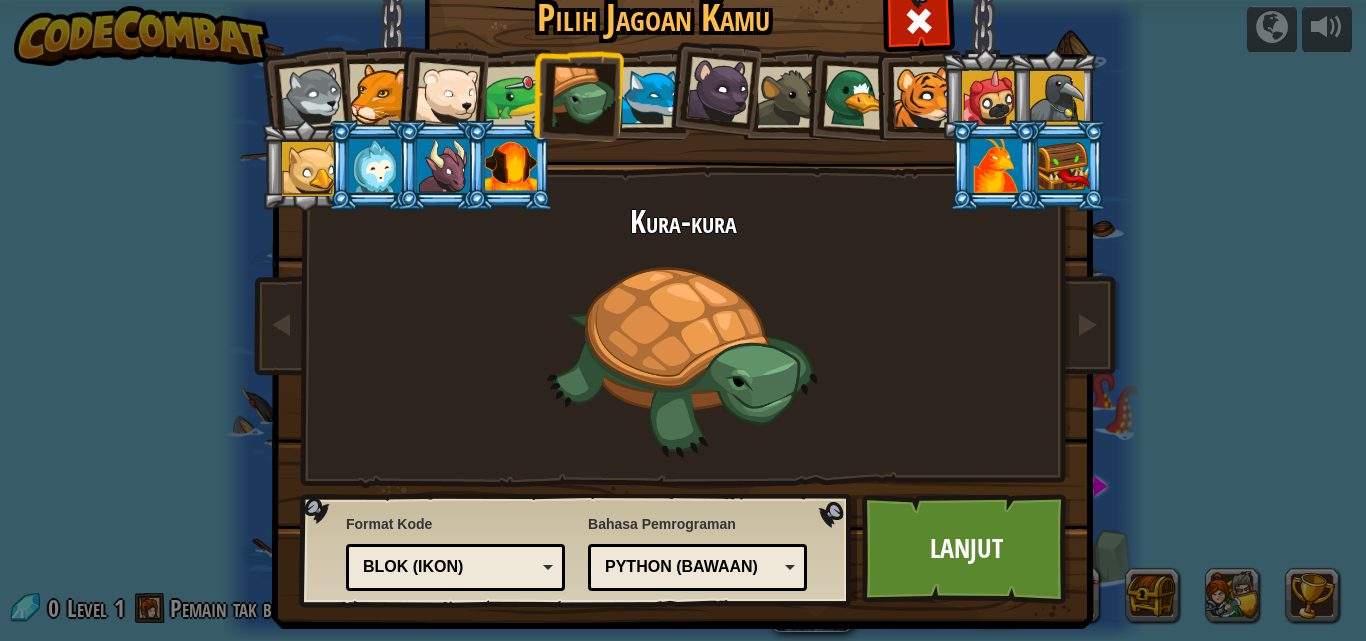 click at bounding box center [651, 97] 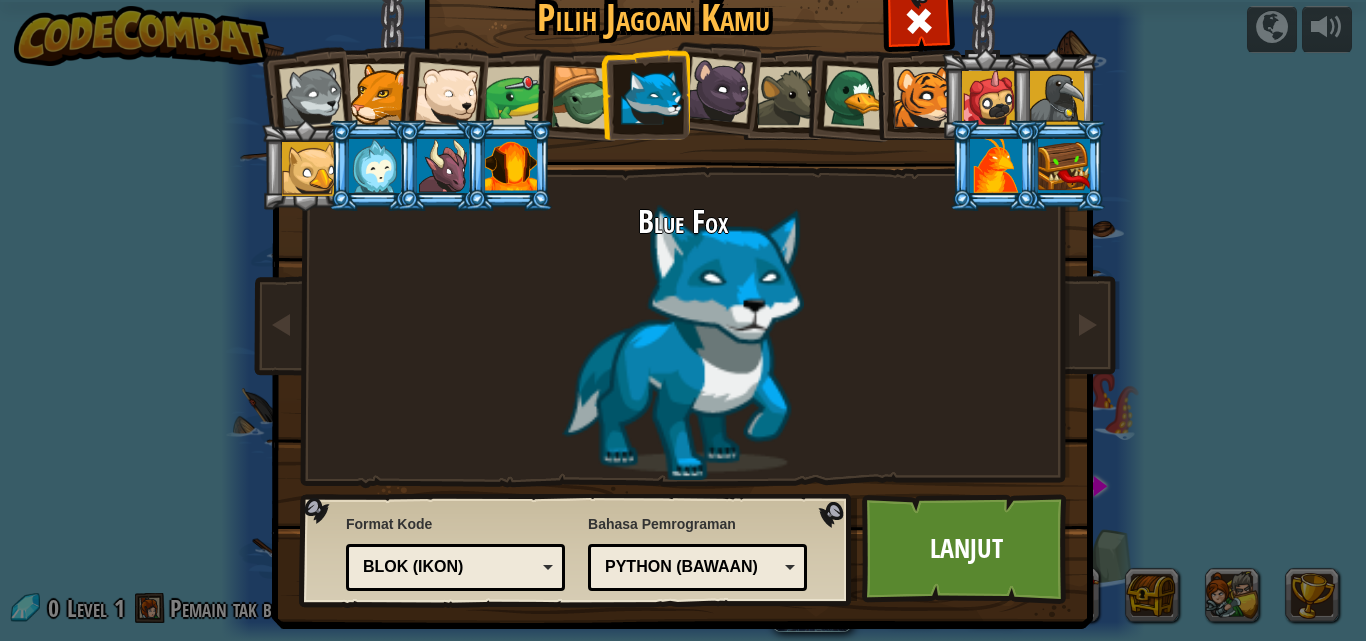 click at bounding box center [719, 90] 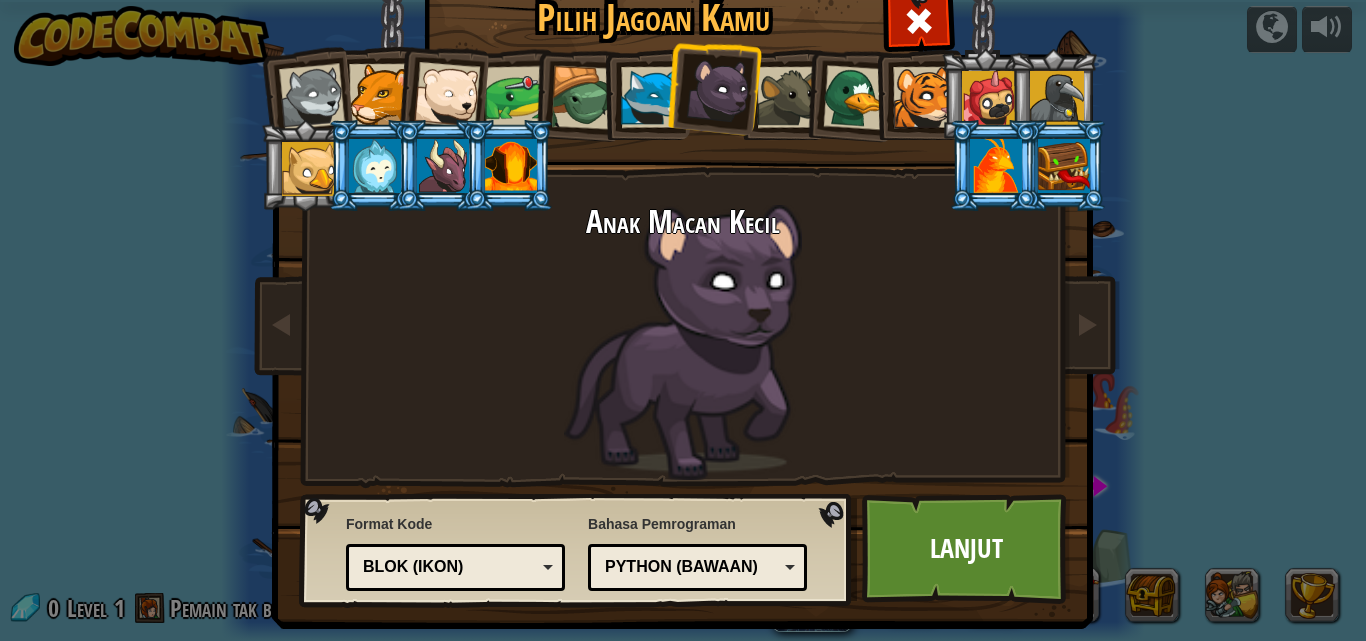click at bounding box center [787, 97] 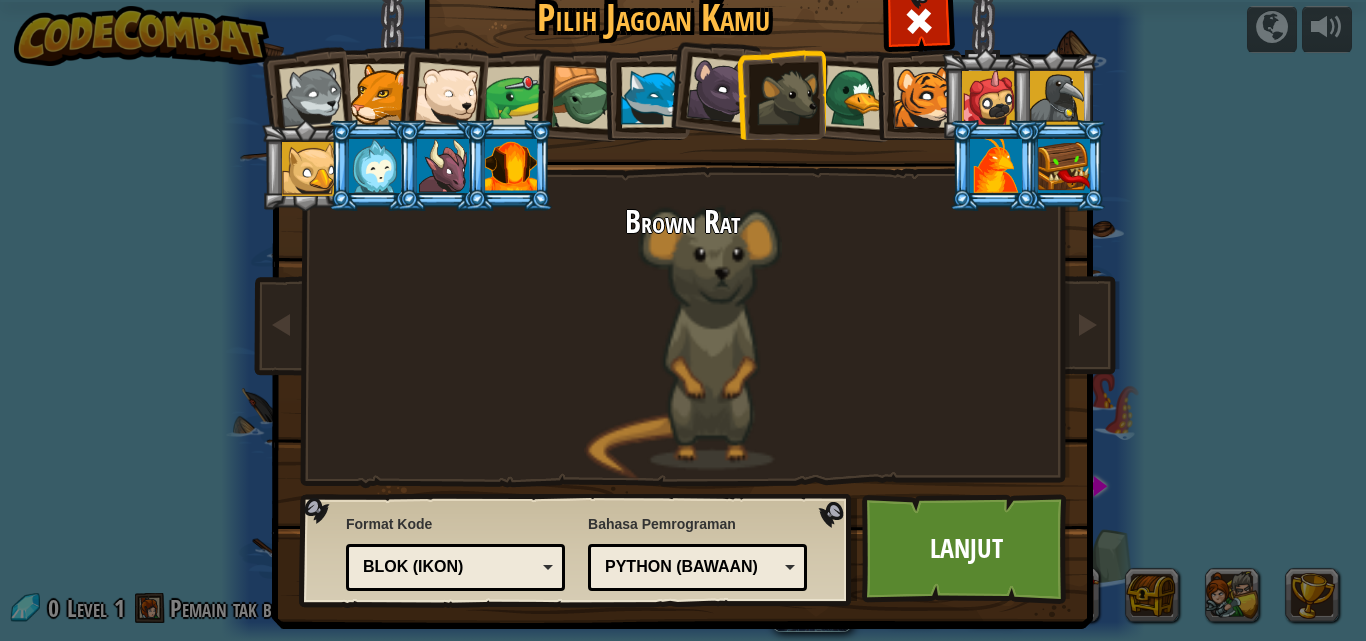 click at bounding box center [855, 97] 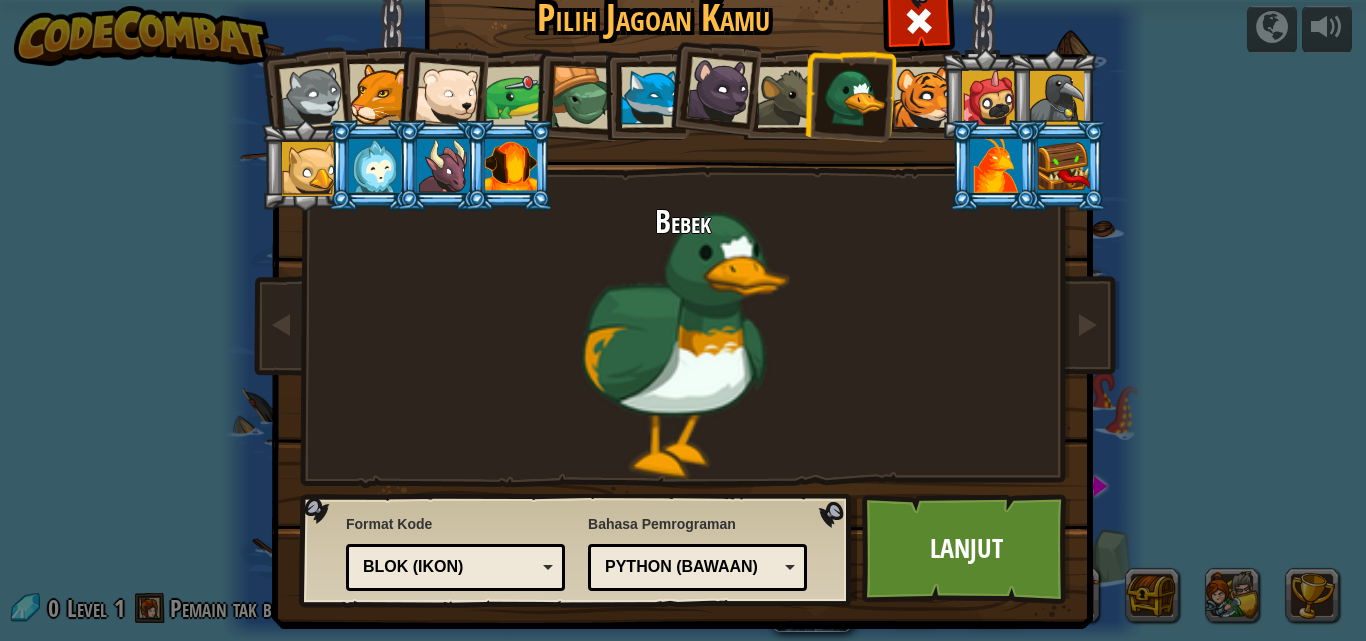 click at bounding box center [923, 97] 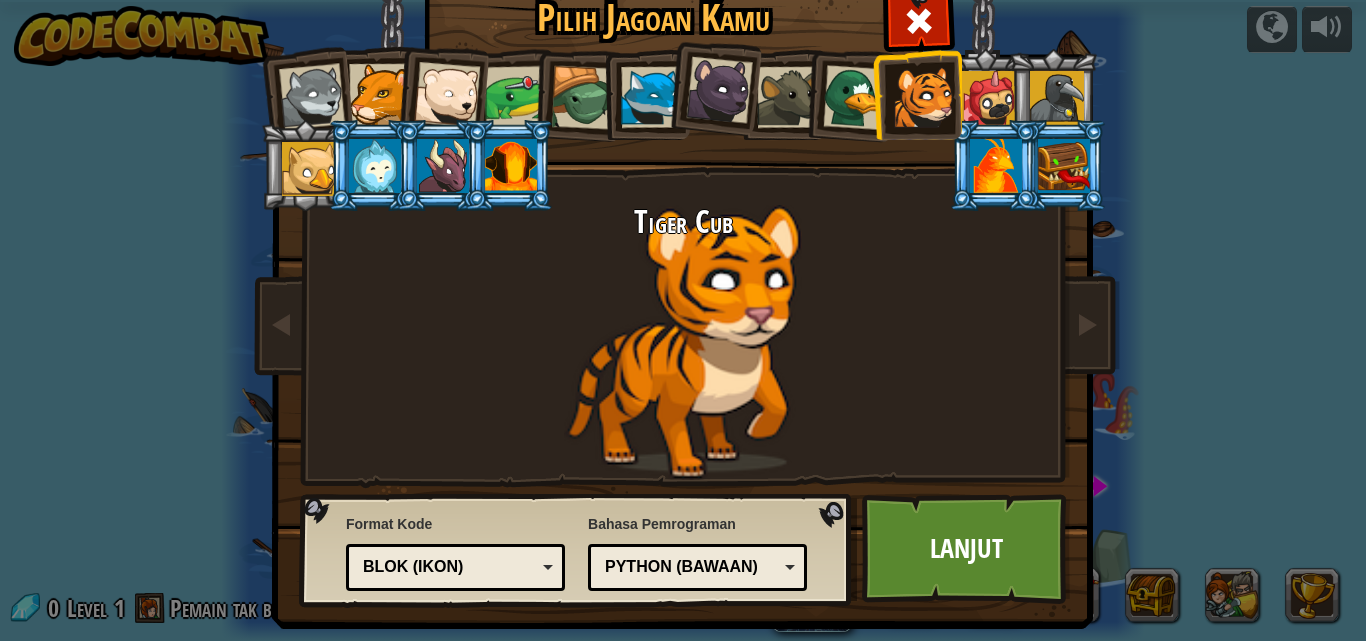 click at bounding box center (989, 98) 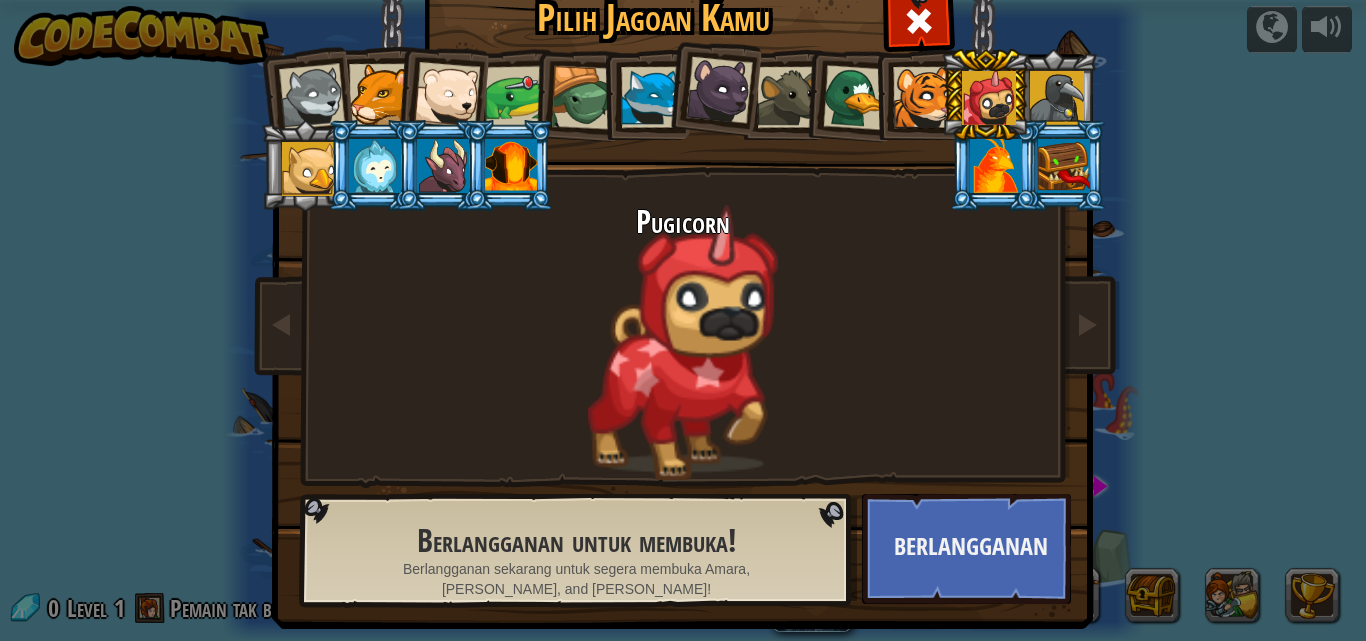click at bounding box center (375, 166) 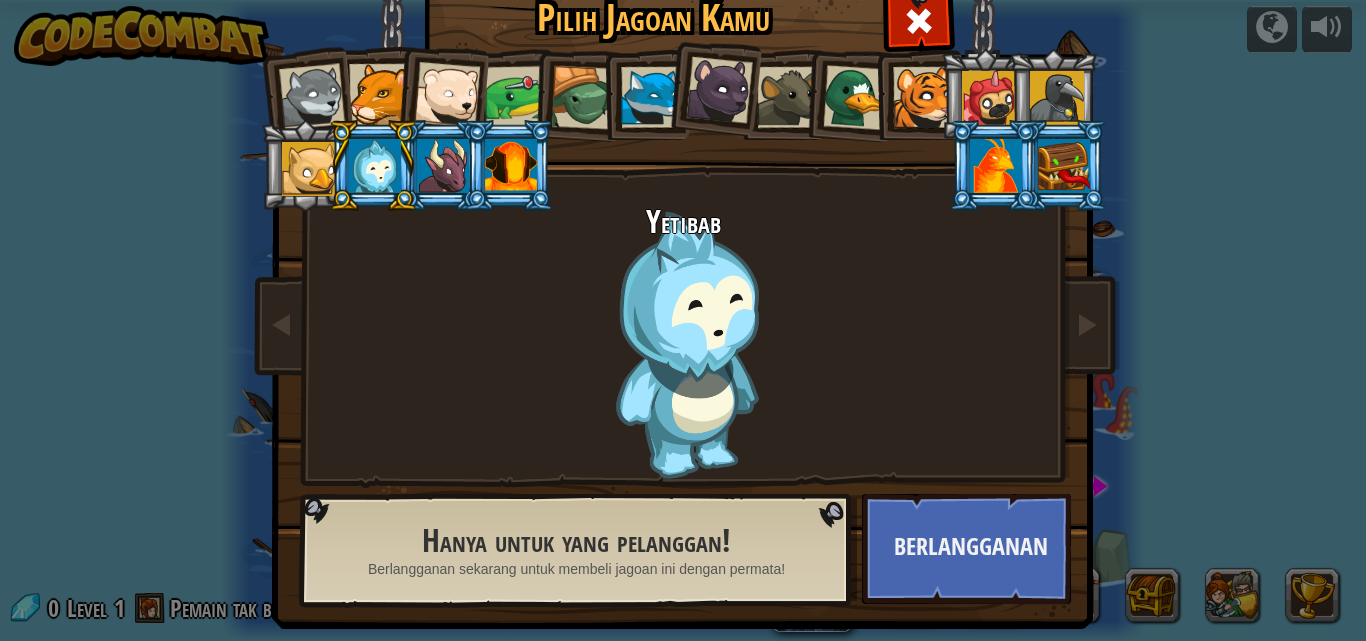 click at bounding box center (443, 166) 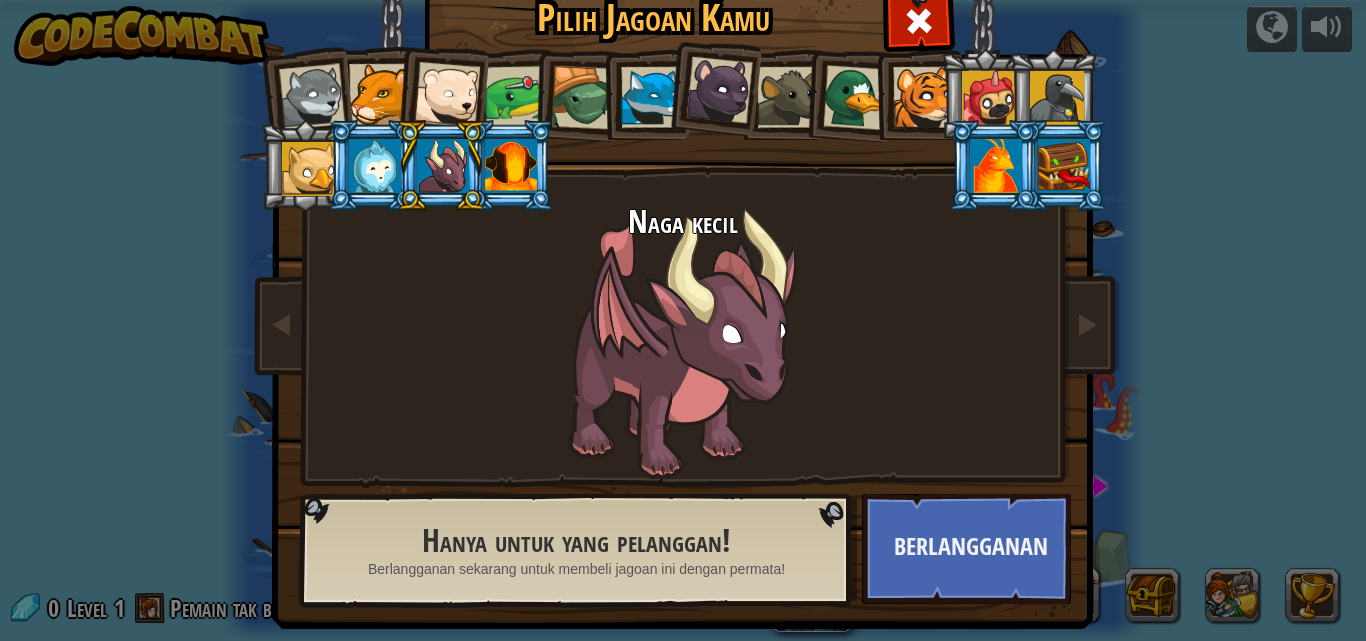 click at bounding box center (511, 166) 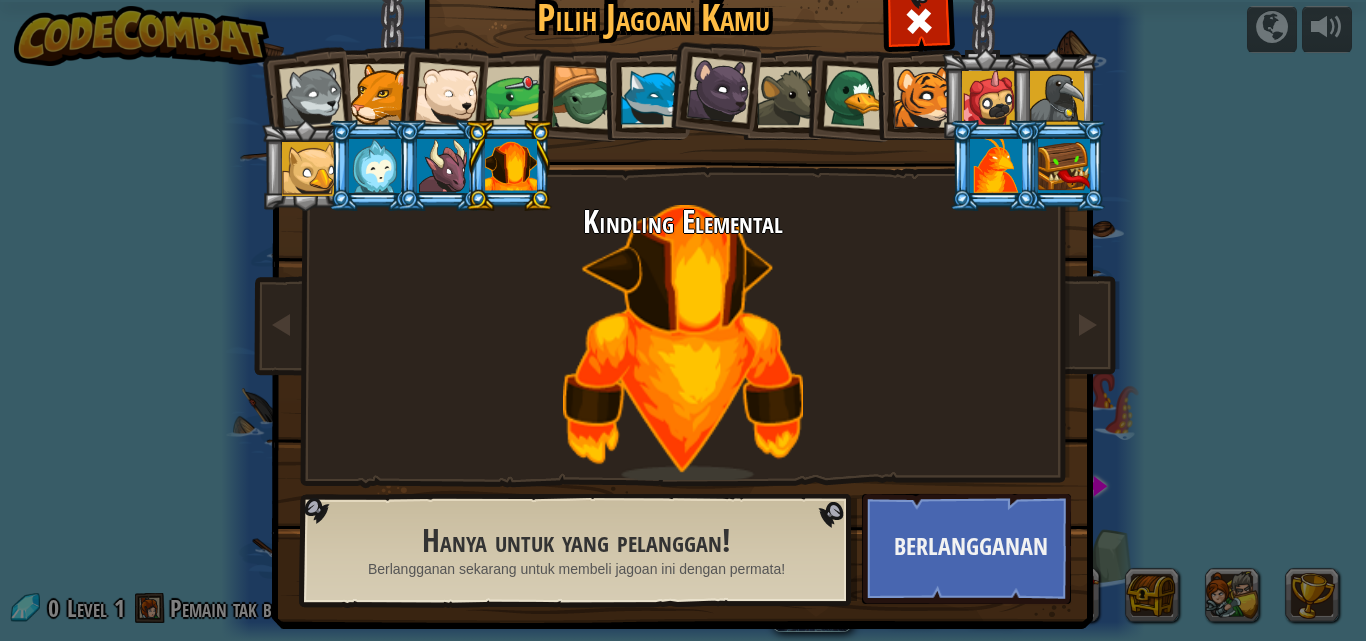 click at bounding box center [447, 95] 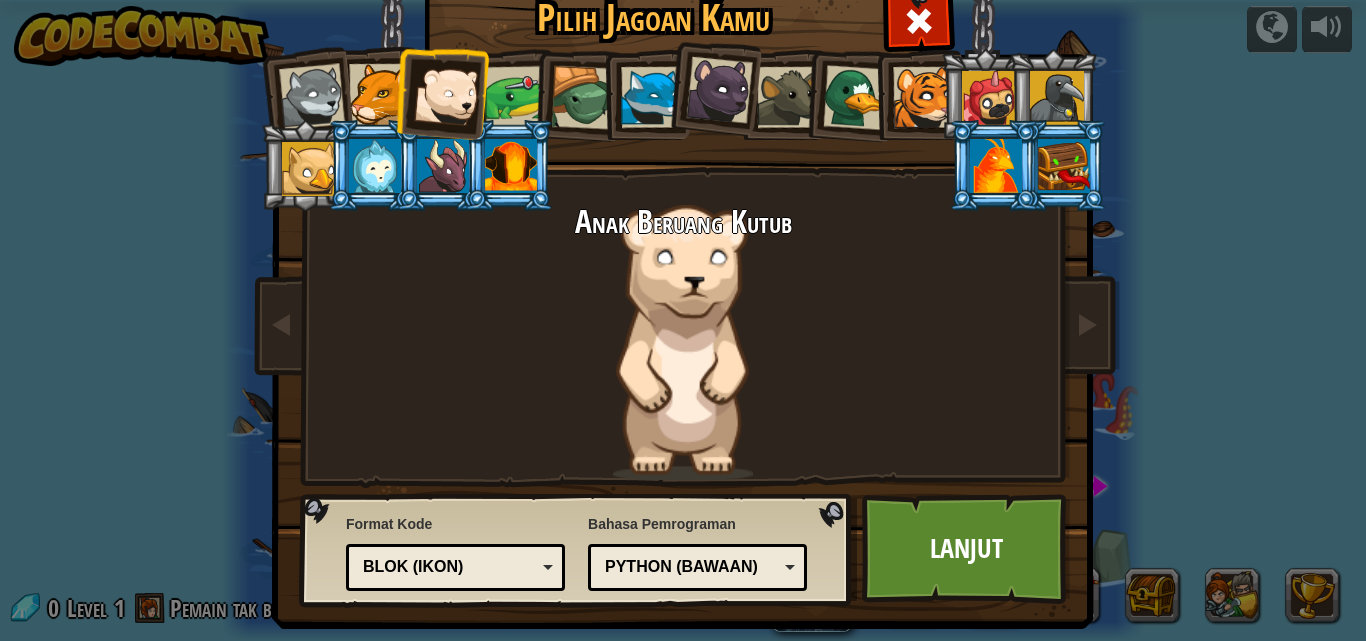 click at bounding box center [379, 94] 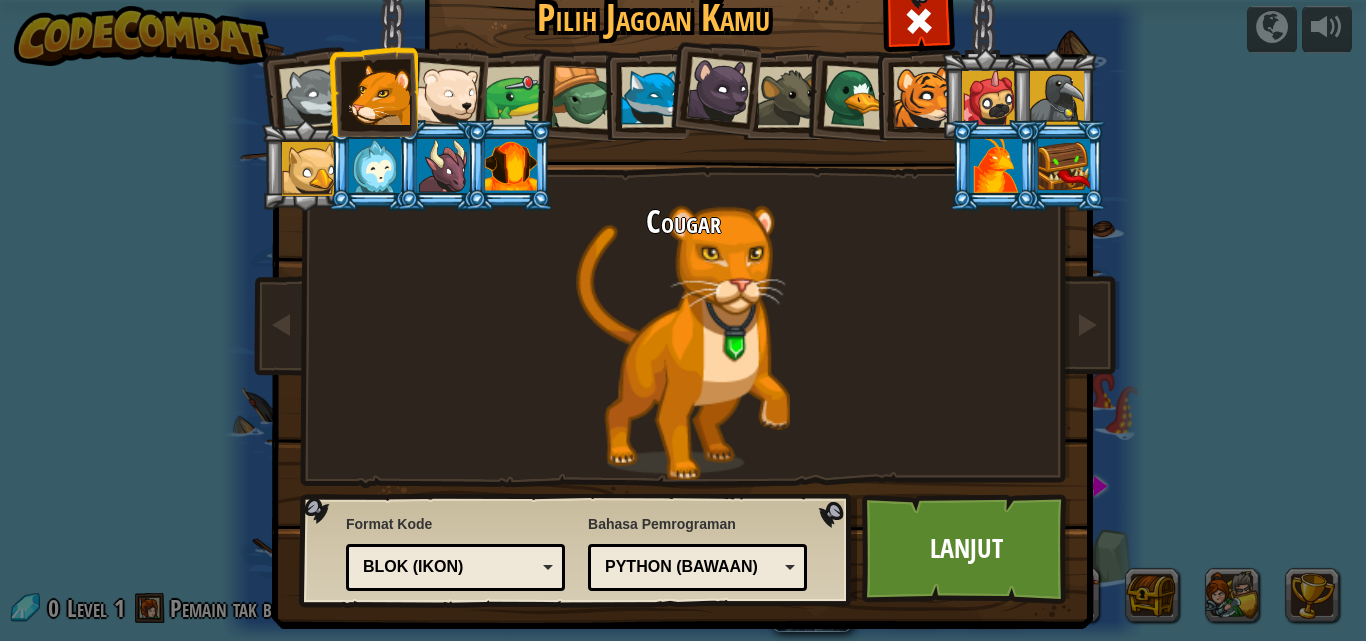 click at bounding box center [651, 97] 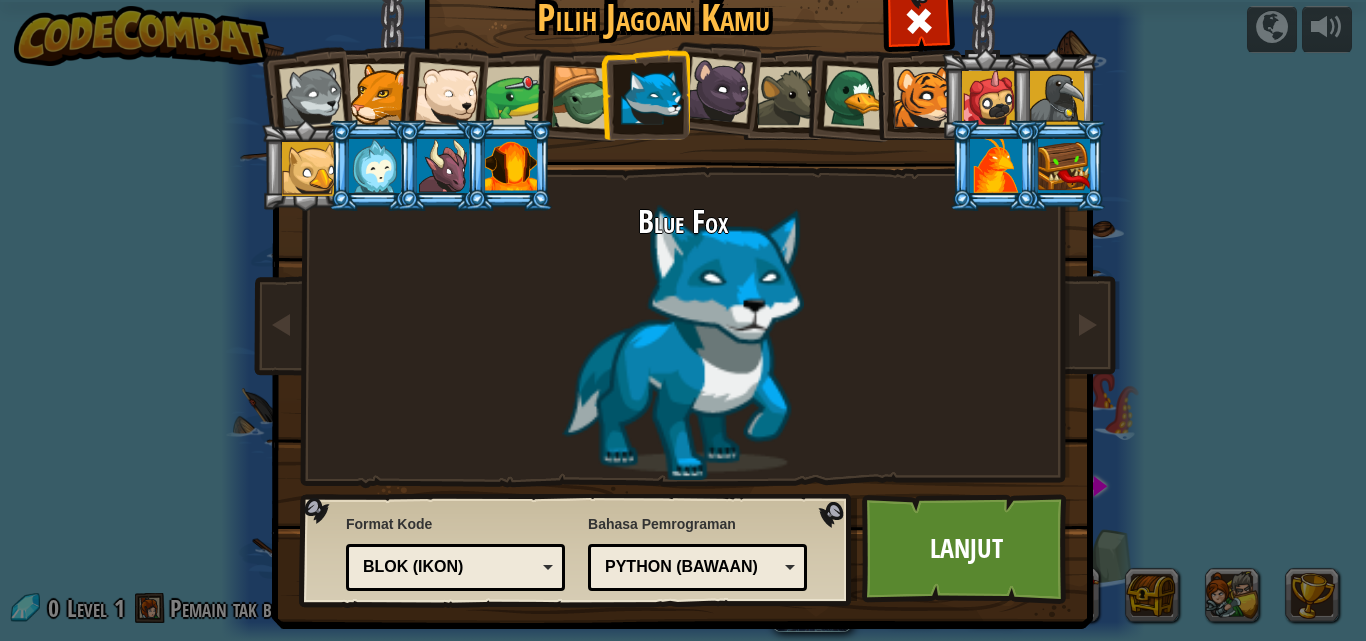 click on "Python (Bawaan)" at bounding box center (697, 567) 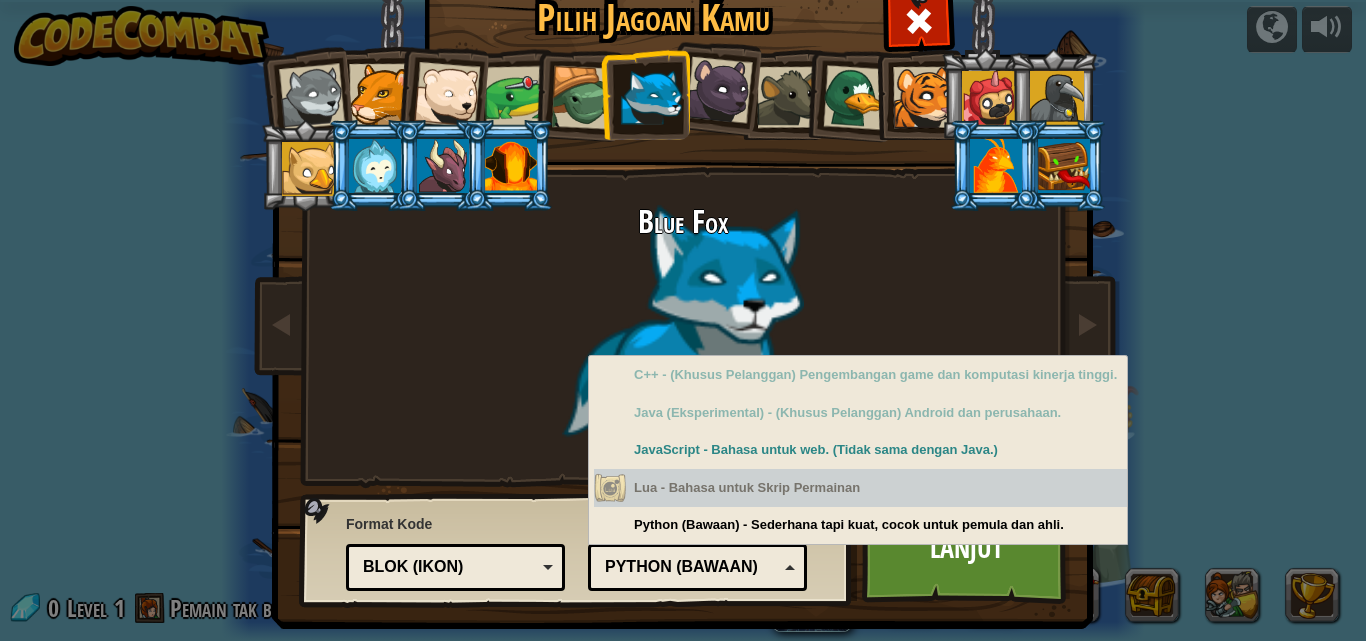 click on "Kode Teks Blok dan kode Blok Blok (ikon) Blok (ikon)" at bounding box center (455, 567) 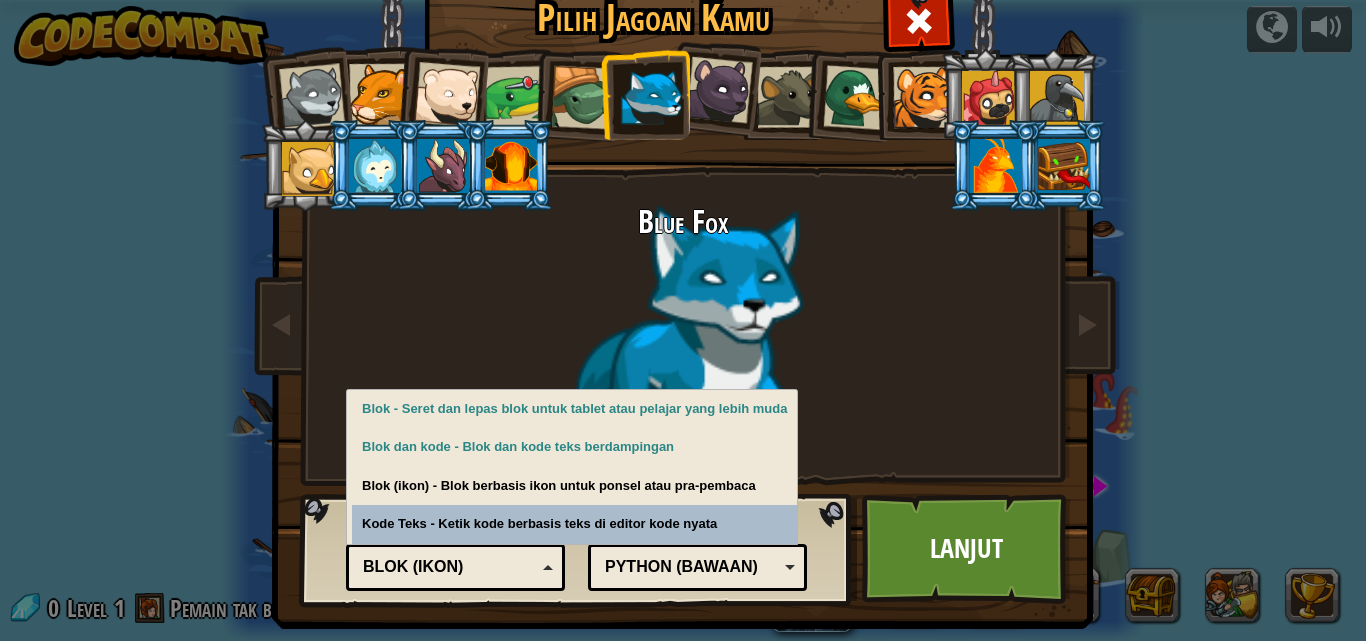 click on "Blok (ikon)" at bounding box center [455, 567] 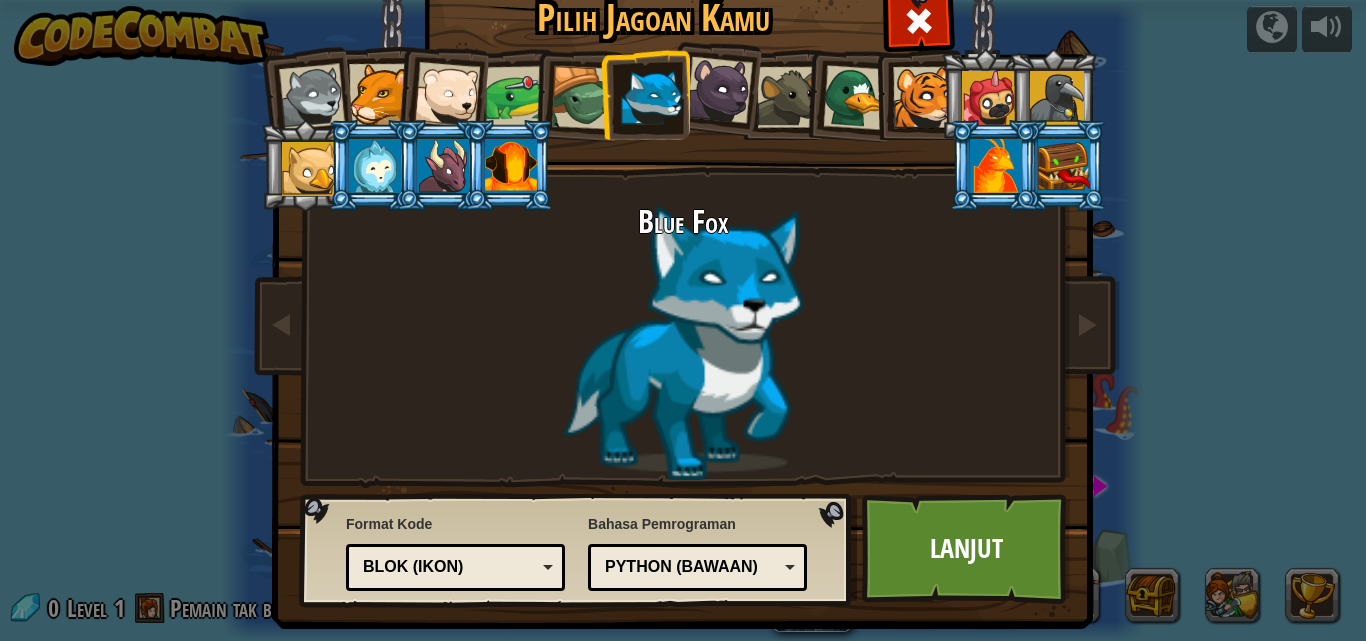 click on "Blok (ikon)" at bounding box center (455, 567) 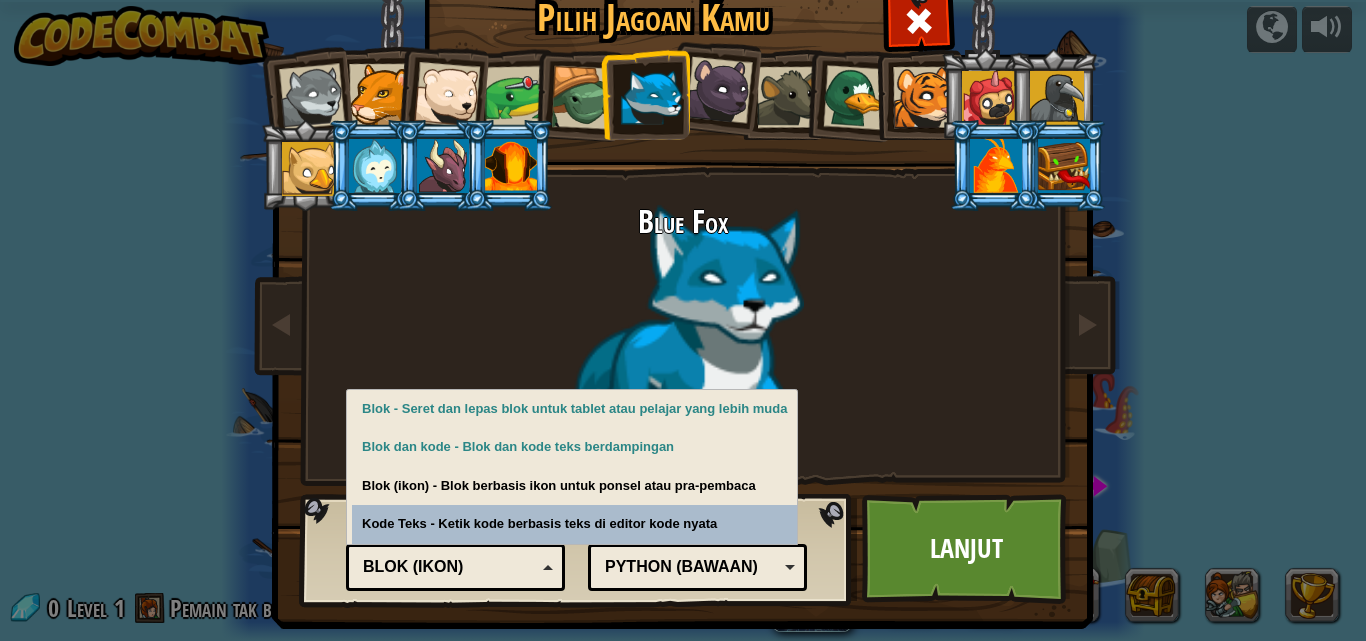 click on "Blok (ikon)" at bounding box center [455, 567] 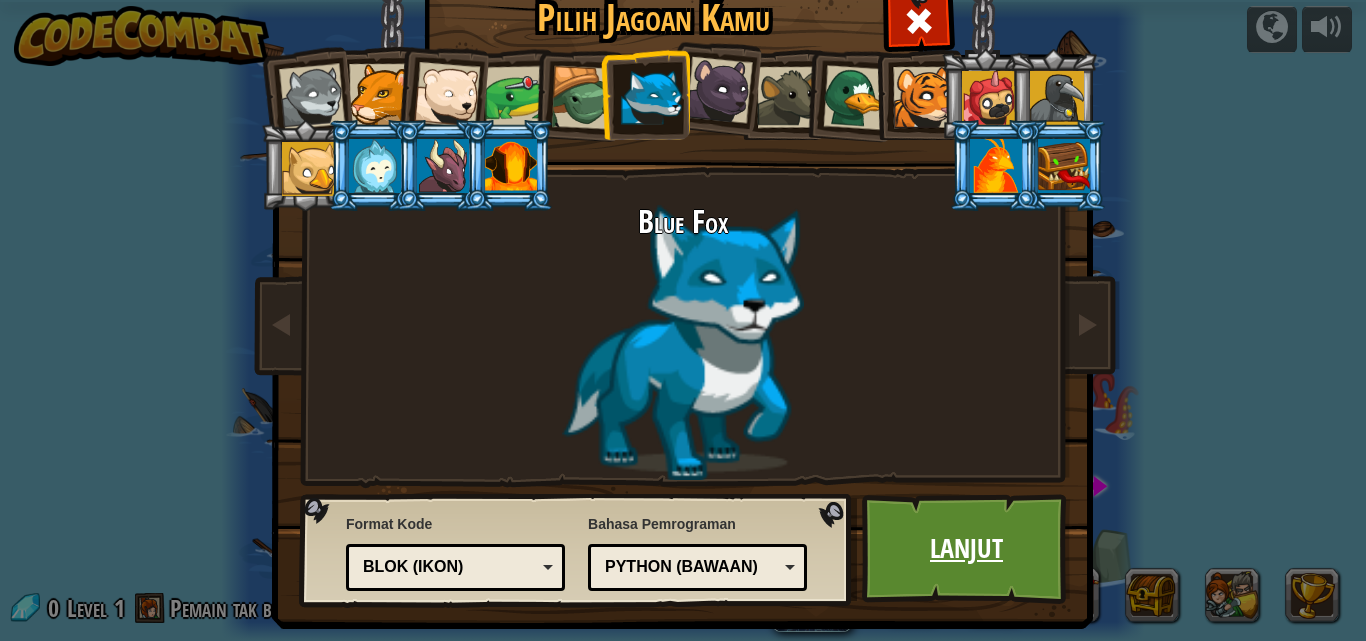 click on "Lanjut" at bounding box center [966, 549] 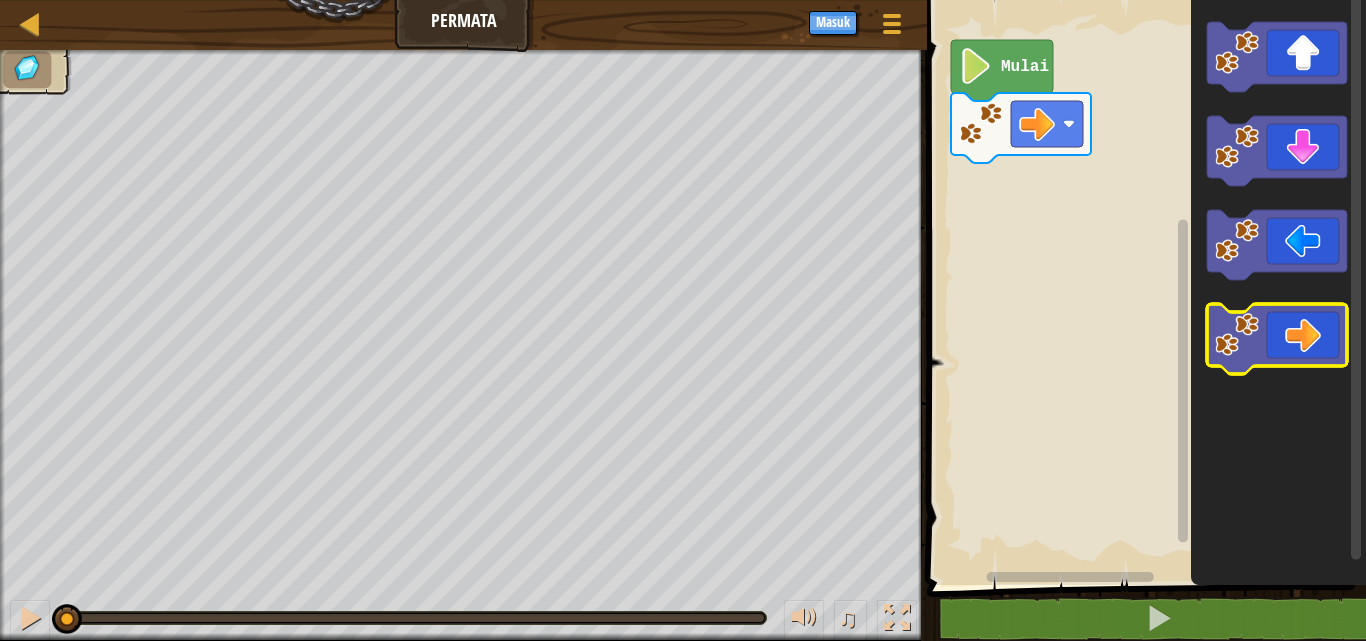 click 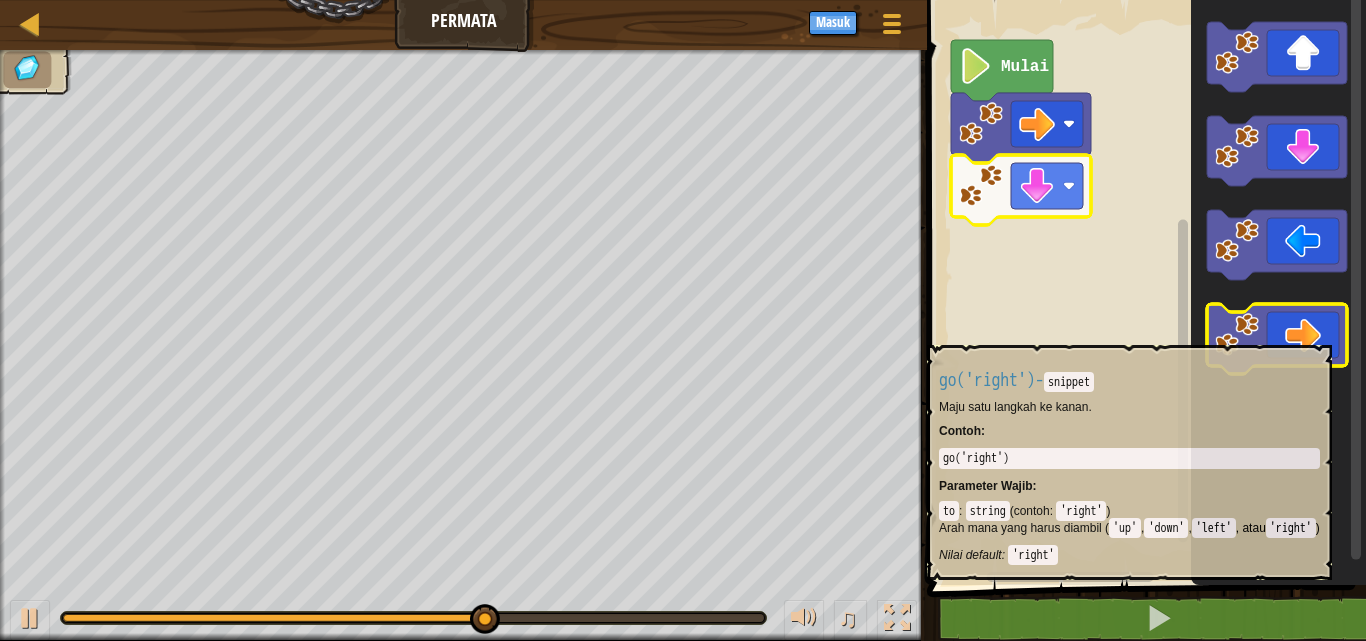 click 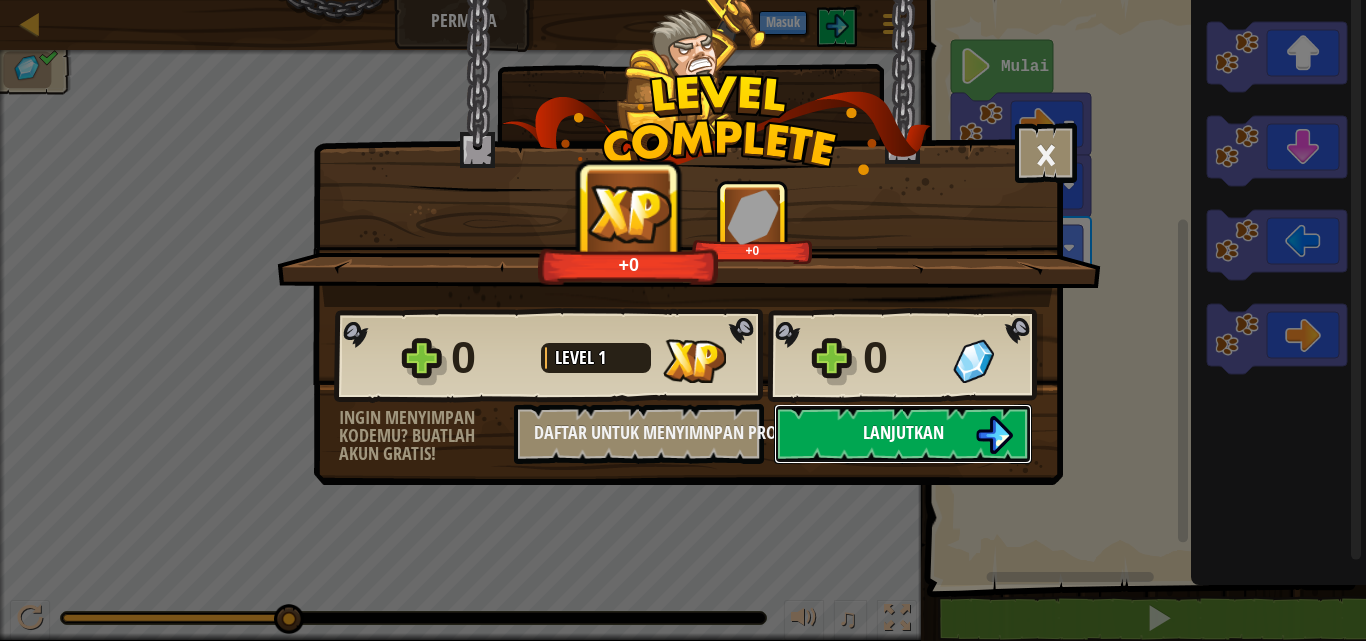 click on "Lanjutkan" at bounding box center (903, 432) 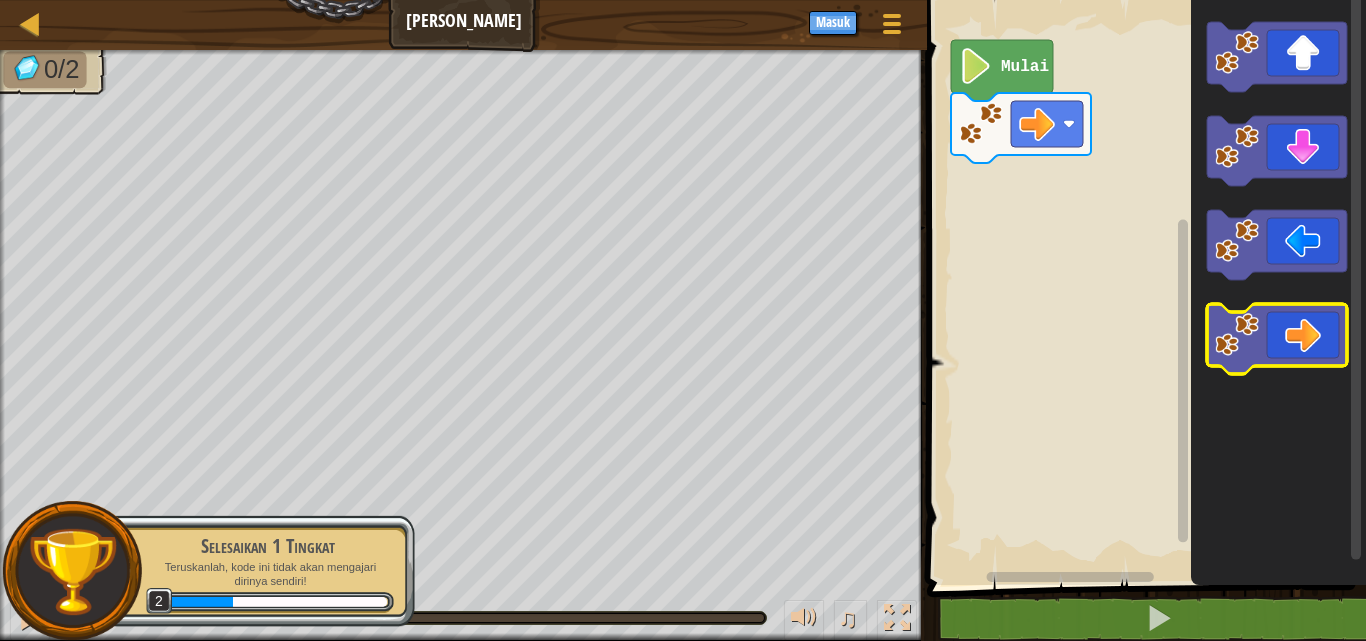 click 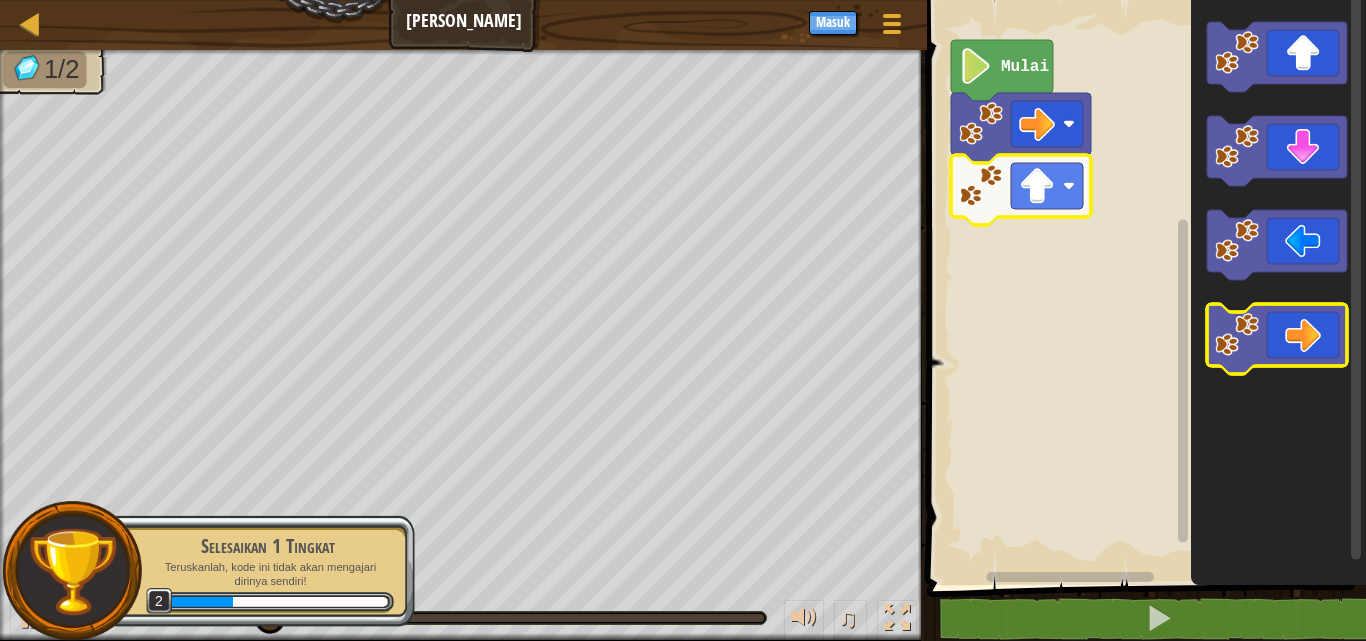 click 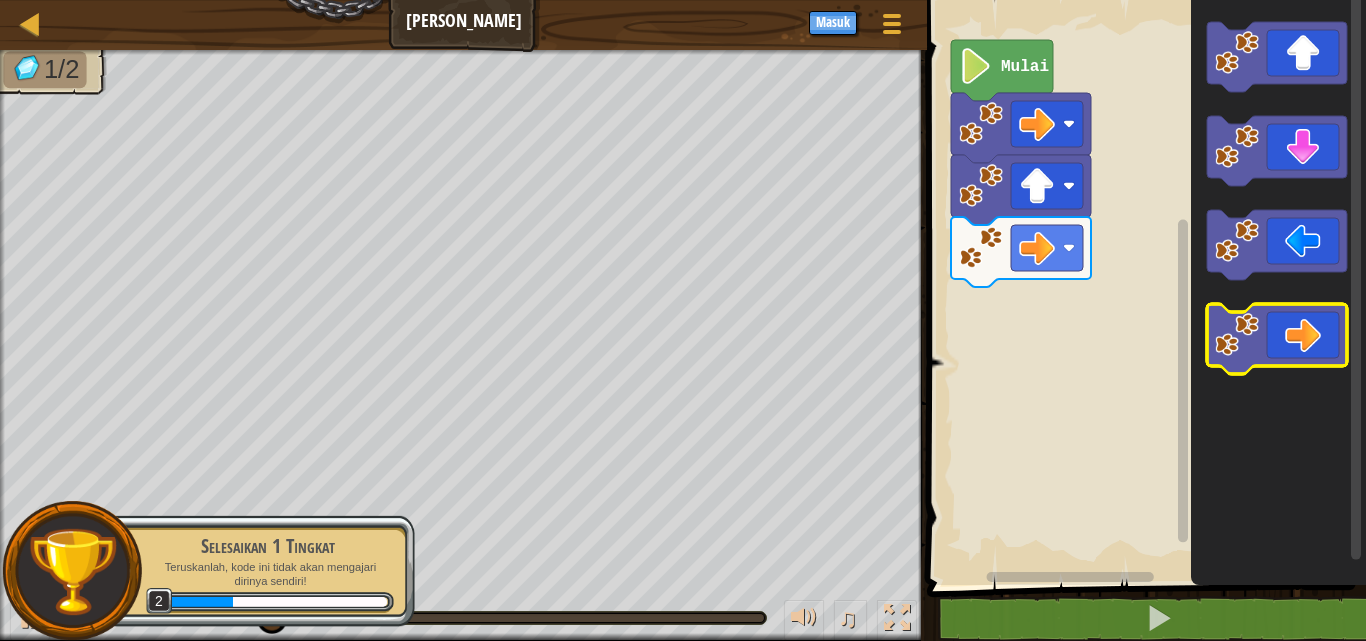 click 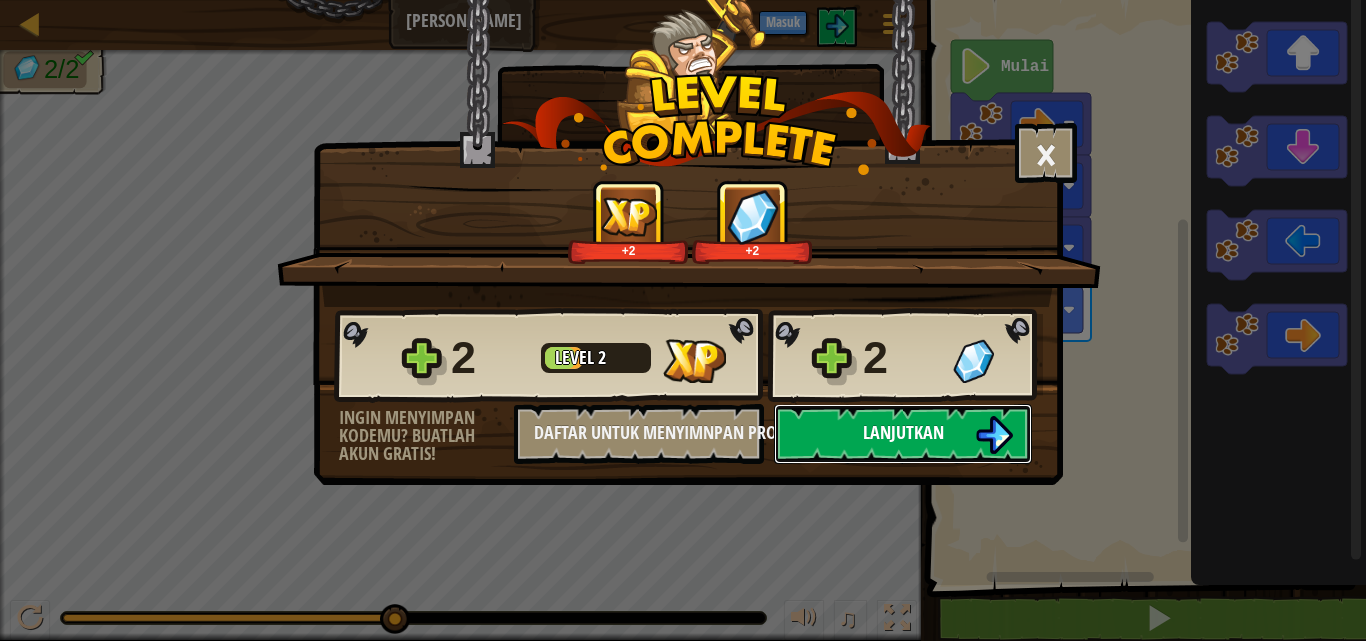 click on "Lanjutkan" at bounding box center (903, 432) 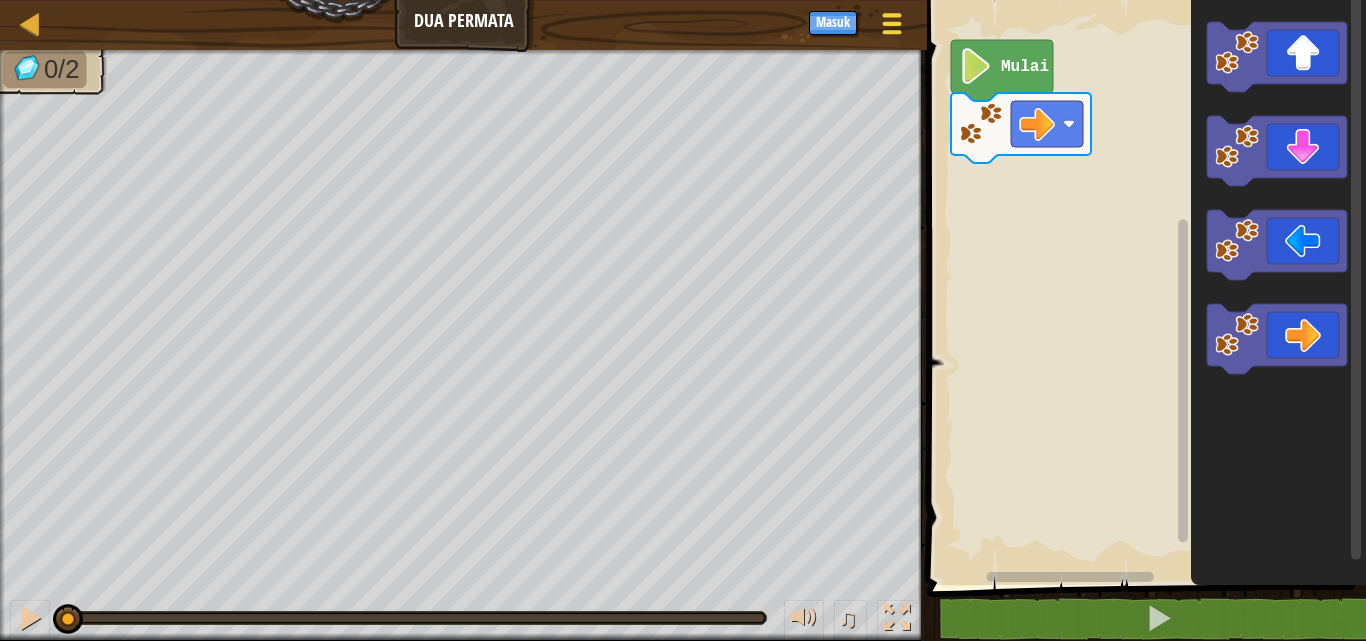 click at bounding box center (892, 24) 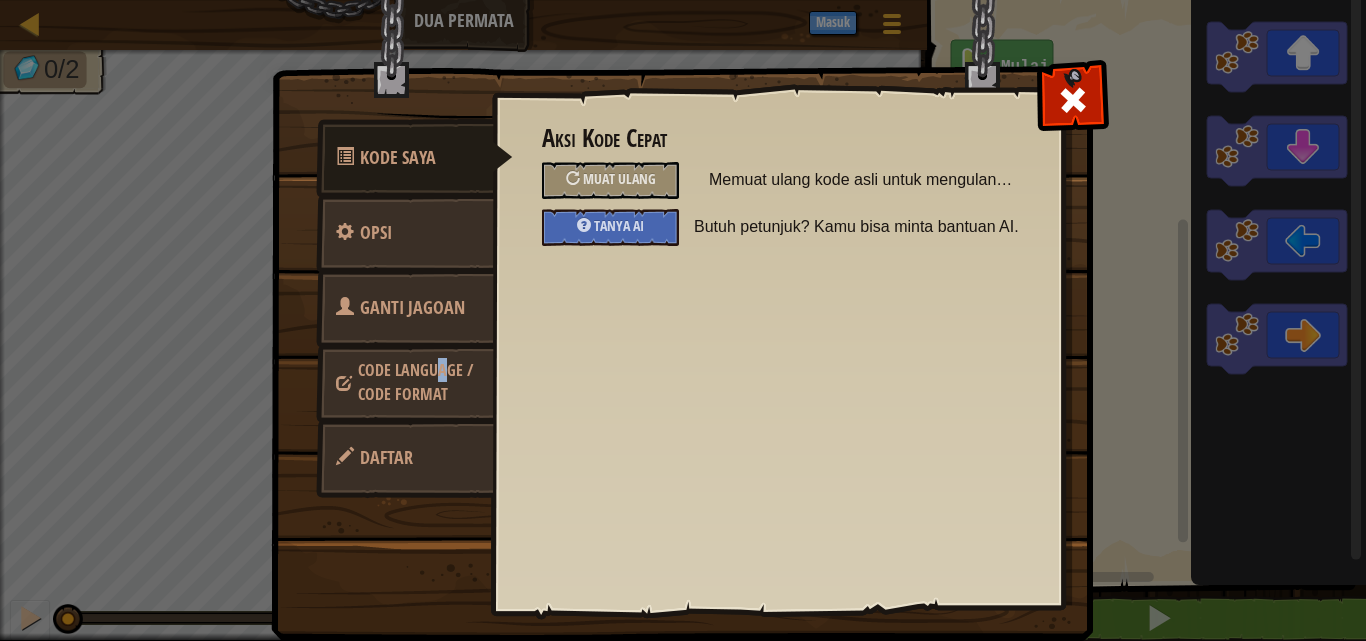 click on "Code Language / Code Format" at bounding box center (415, 382) 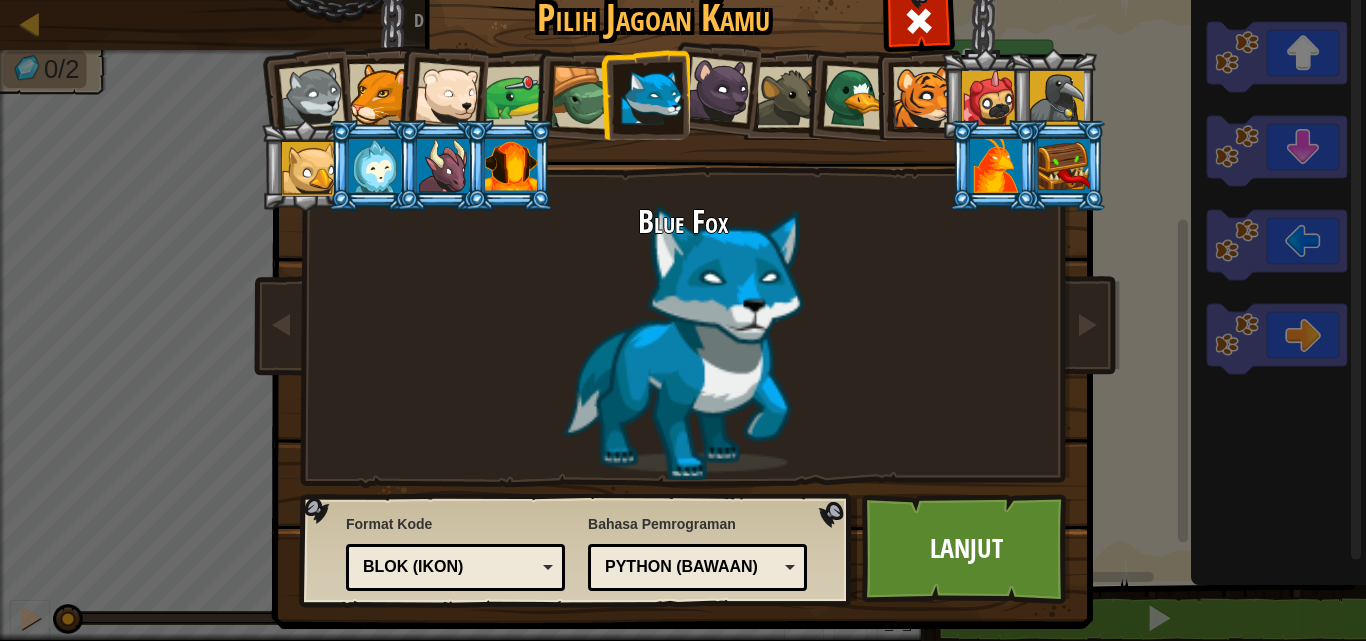 click on "Blok (ikon)" at bounding box center [449, 567] 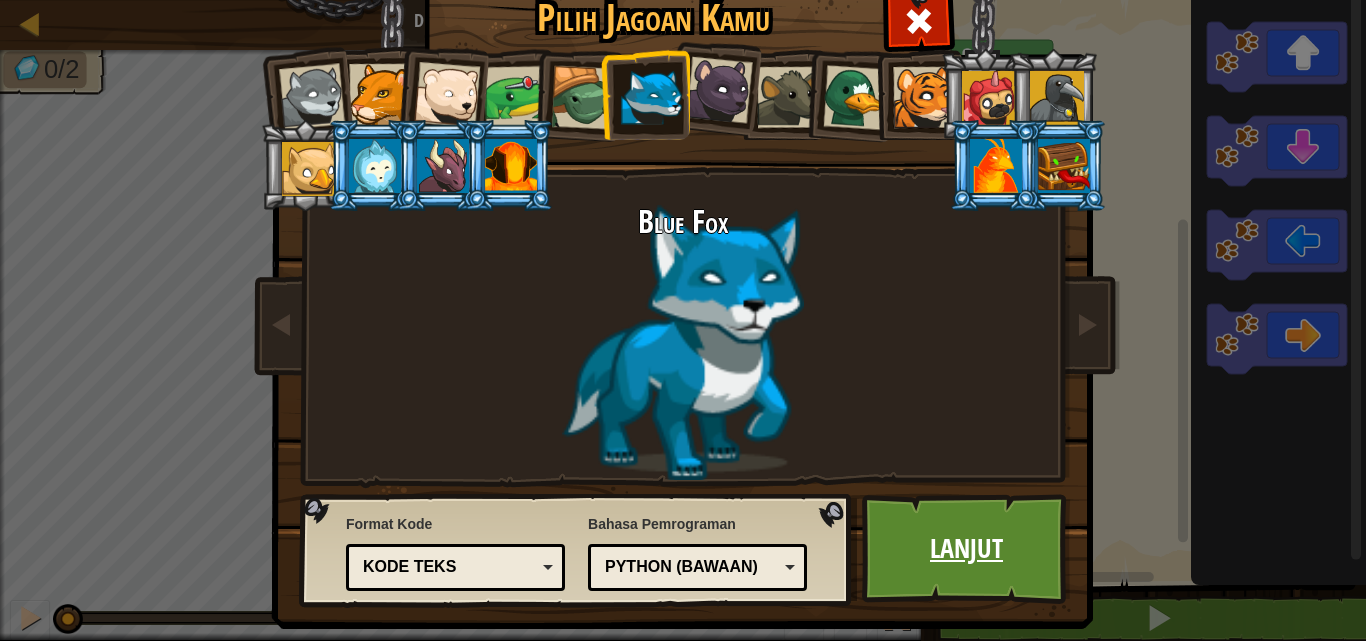 click on "Lanjut" at bounding box center (966, 549) 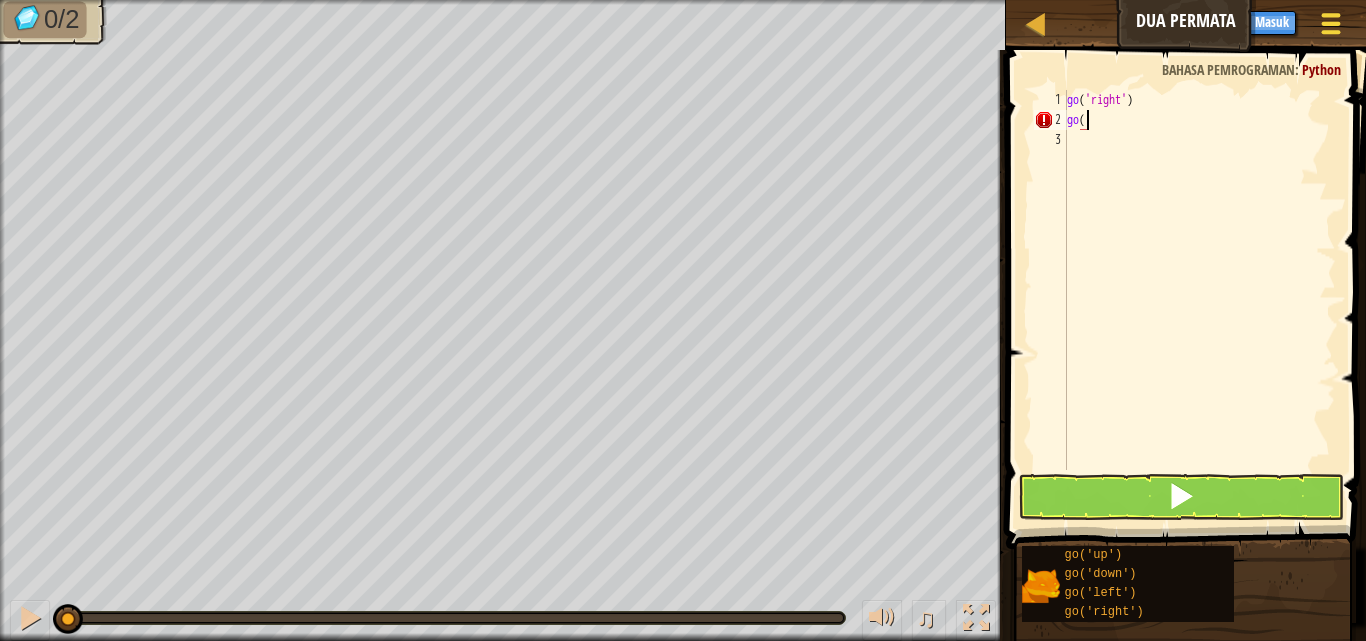 scroll, scrollTop: 9, scrollLeft: 1, axis: both 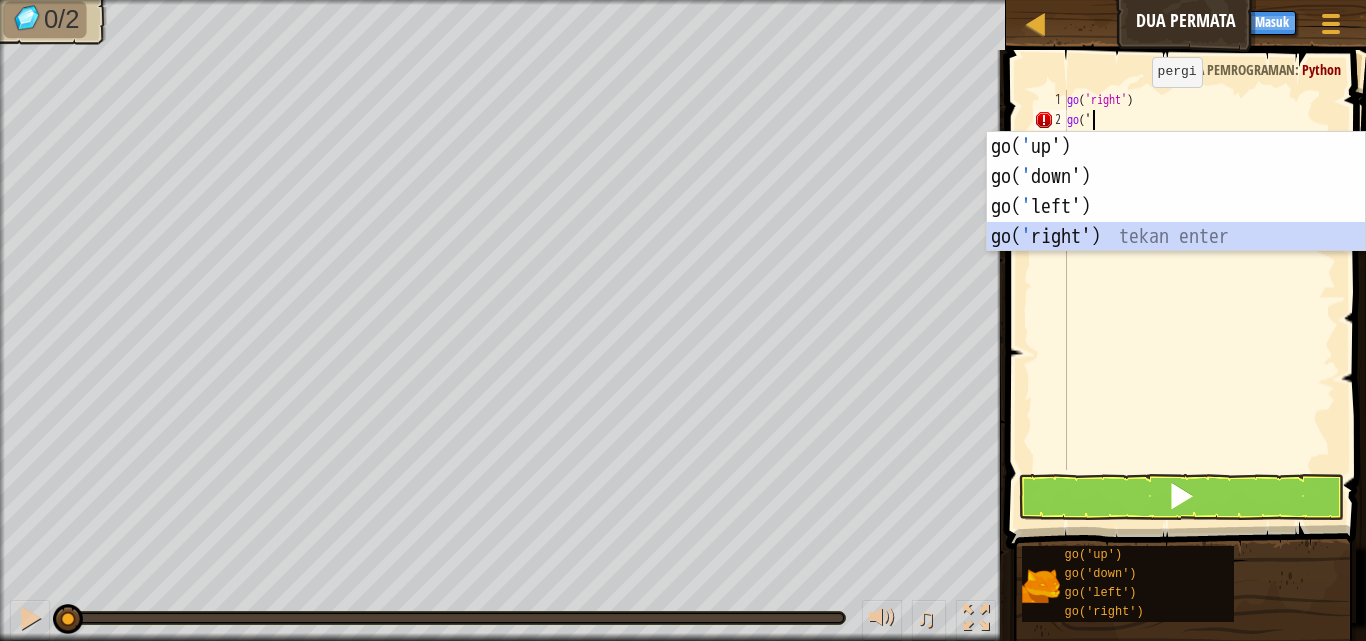 click on "go( ' up') tekan enter go( ' down') tekan enter go( ' left') tekan enter go( ' right') tekan enter" at bounding box center (1176, 222) 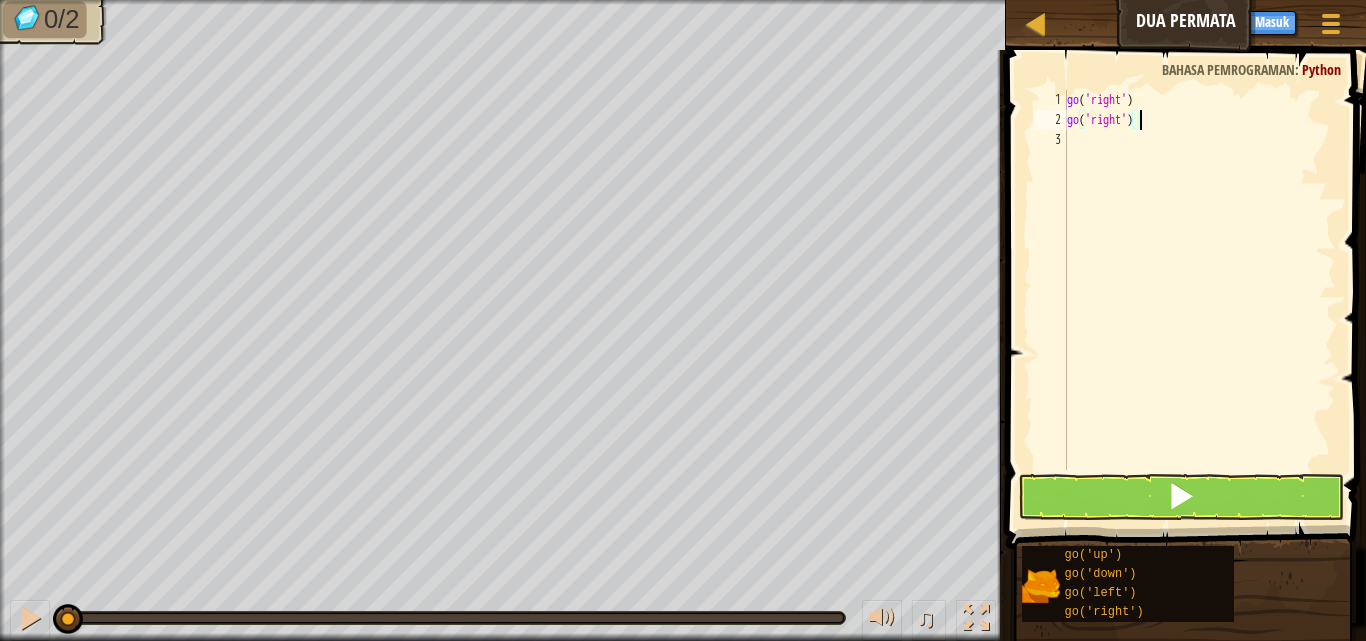 click on "go ( 'right' ) go ( 'right' )" at bounding box center (1199, 300) 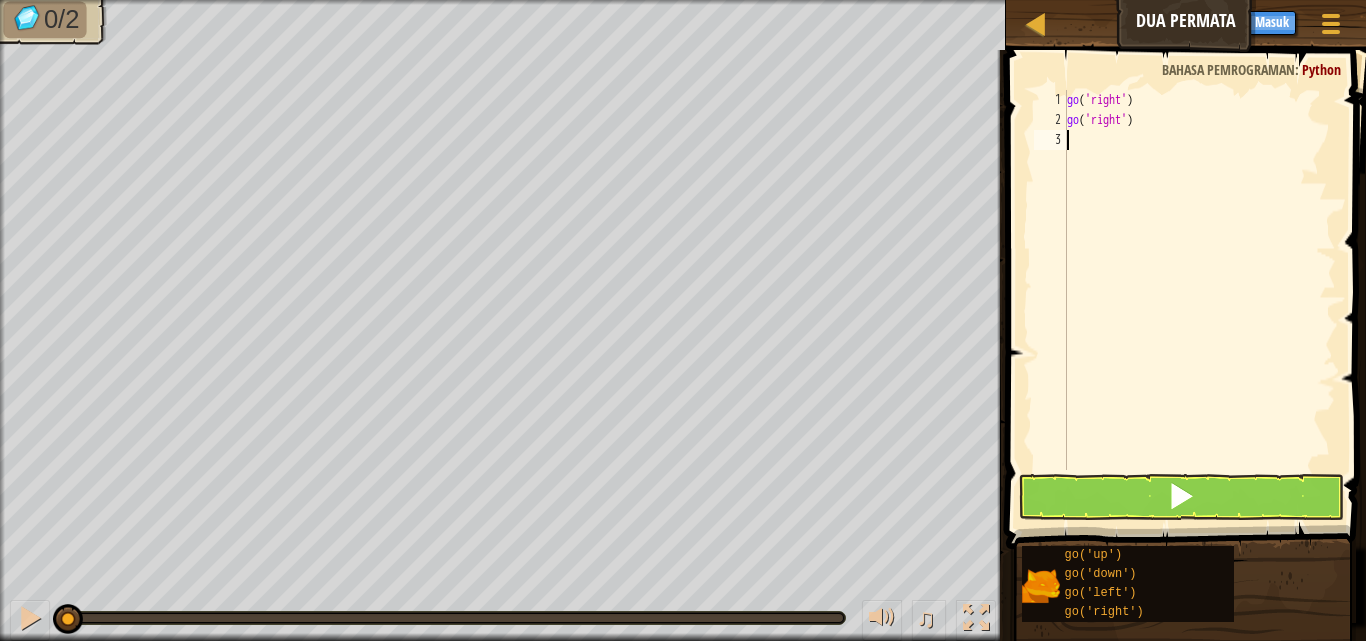 scroll, scrollTop: 9, scrollLeft: 0, axis: vertical 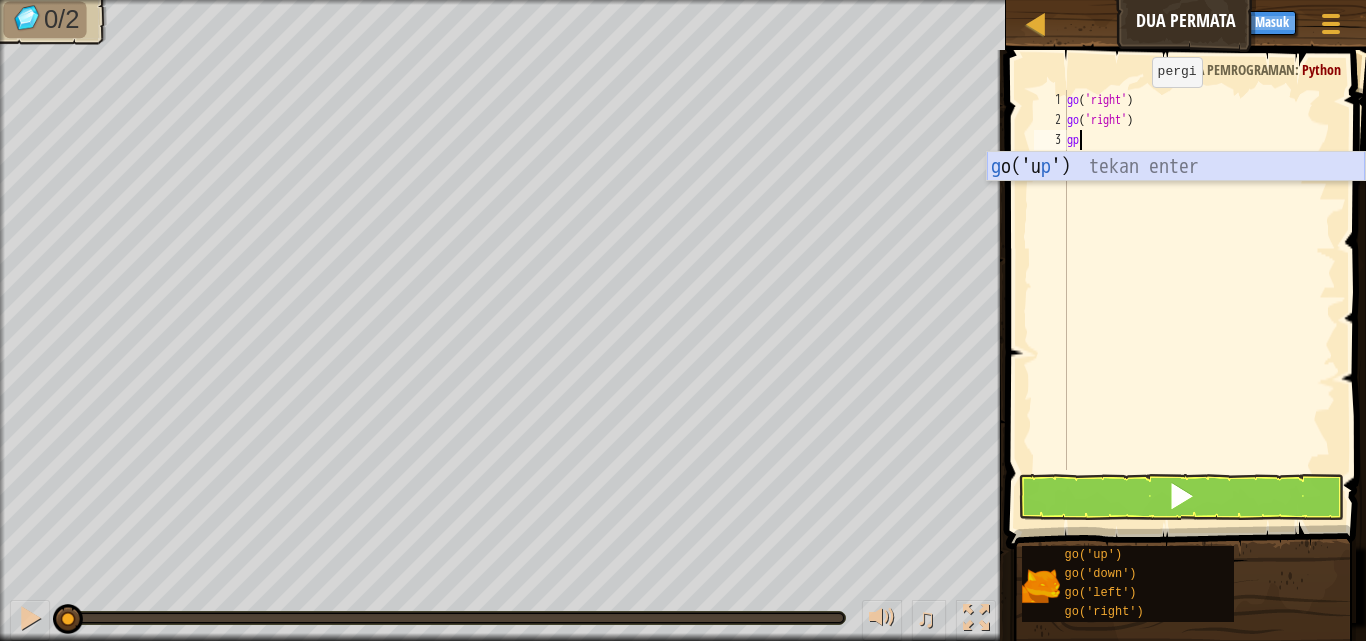 type on "g" 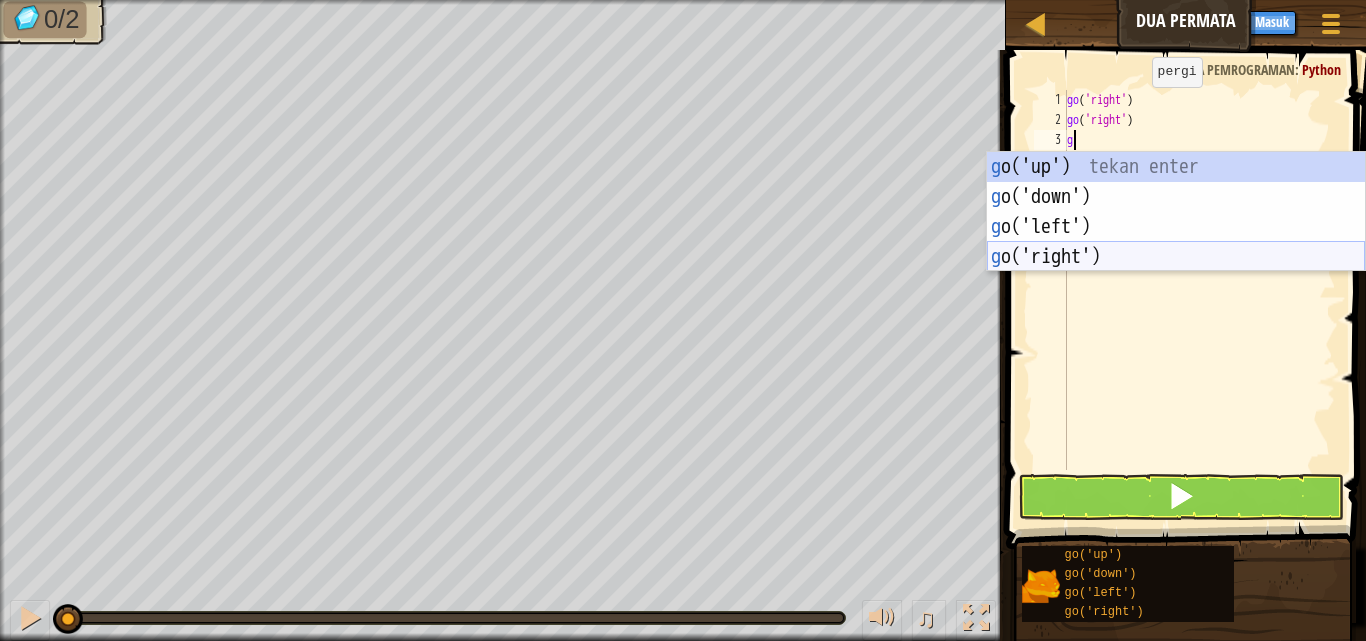 click on "g o('up') tekan enter g o('down') tekan enter g o('left') tekan enter g o('right') tekan enter" at bounding box center (1176, 242) 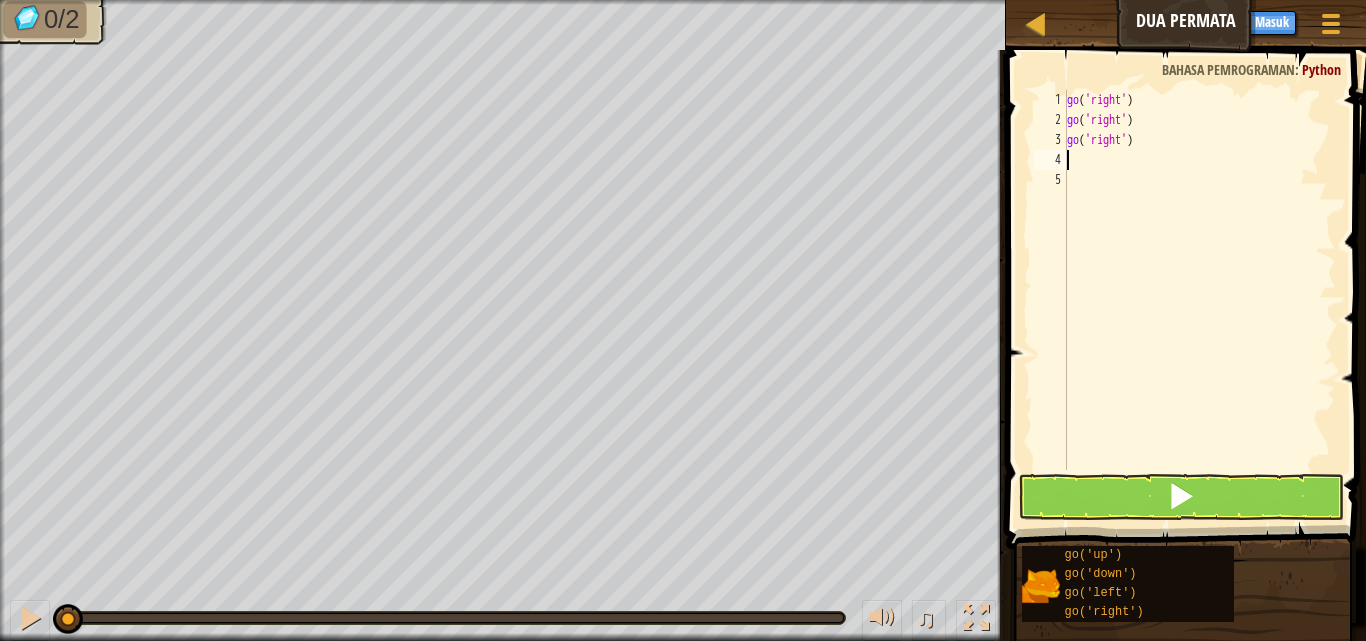 click on "go ( 'right' ) go ( 'right' ) go ( 'right' )" at bounding box center (1199, 300) 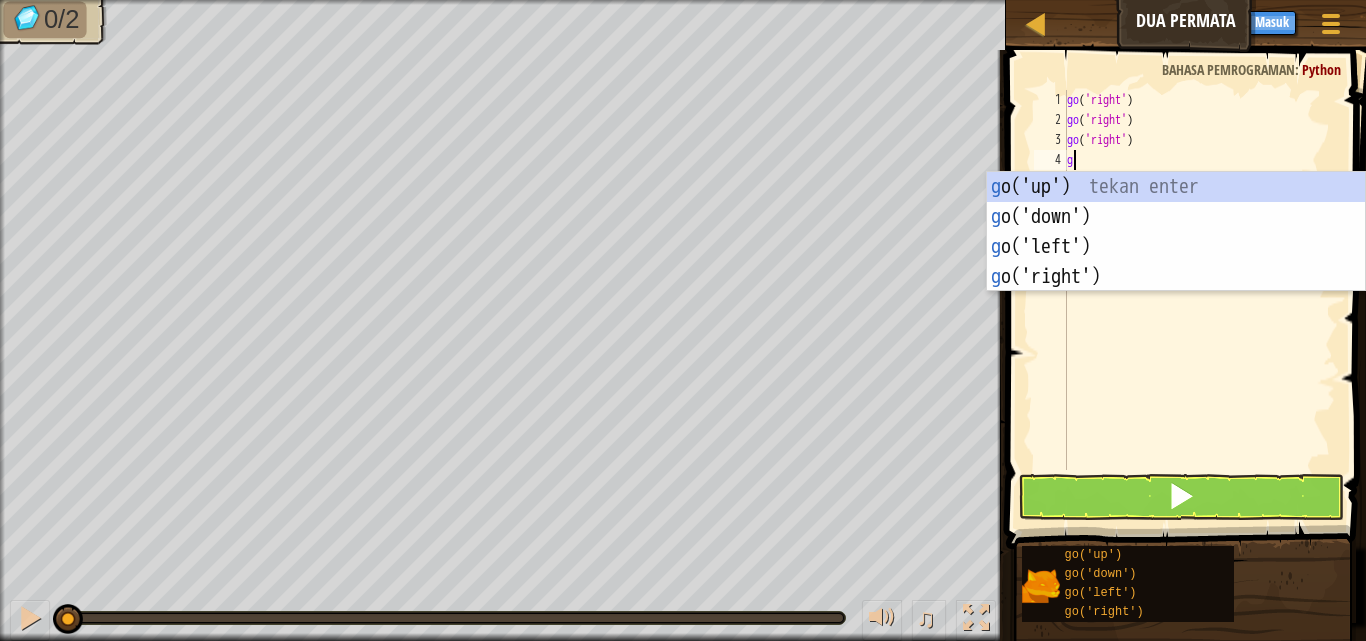 type on "go" 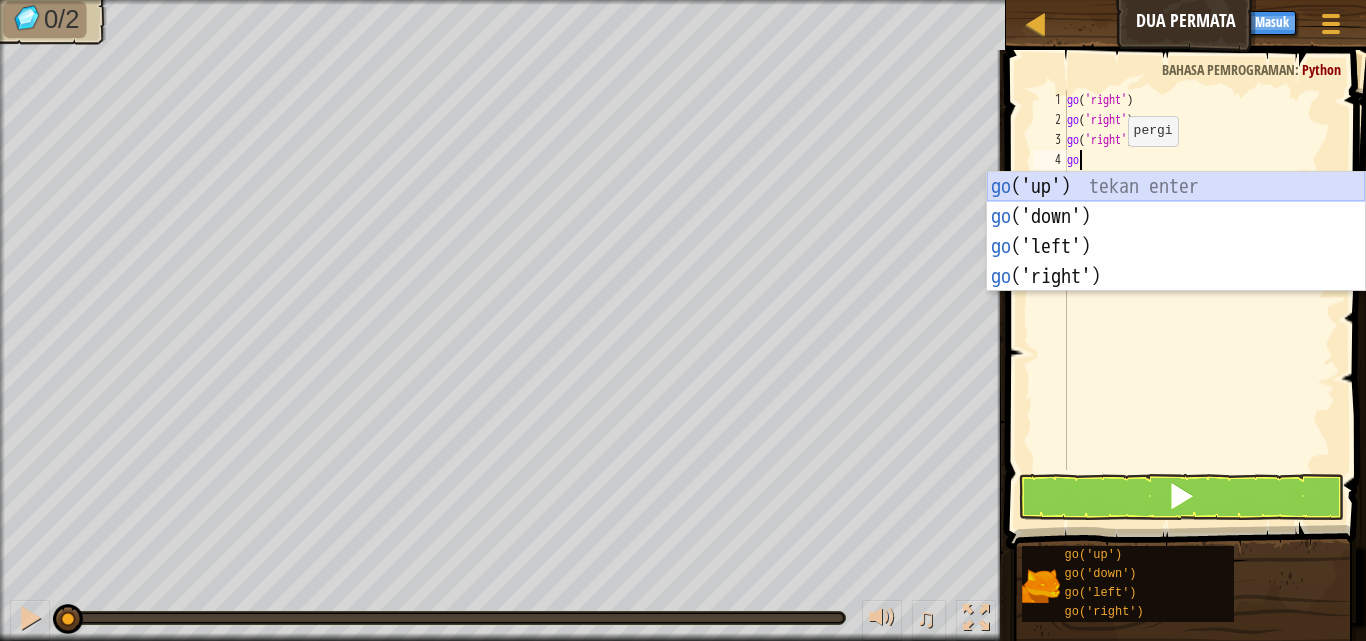 click on "go ('up') tekan enter go ('down') tekan enter go ('left') tekan enter go ('right') tekan enter" at bounding box center [1176, 262] 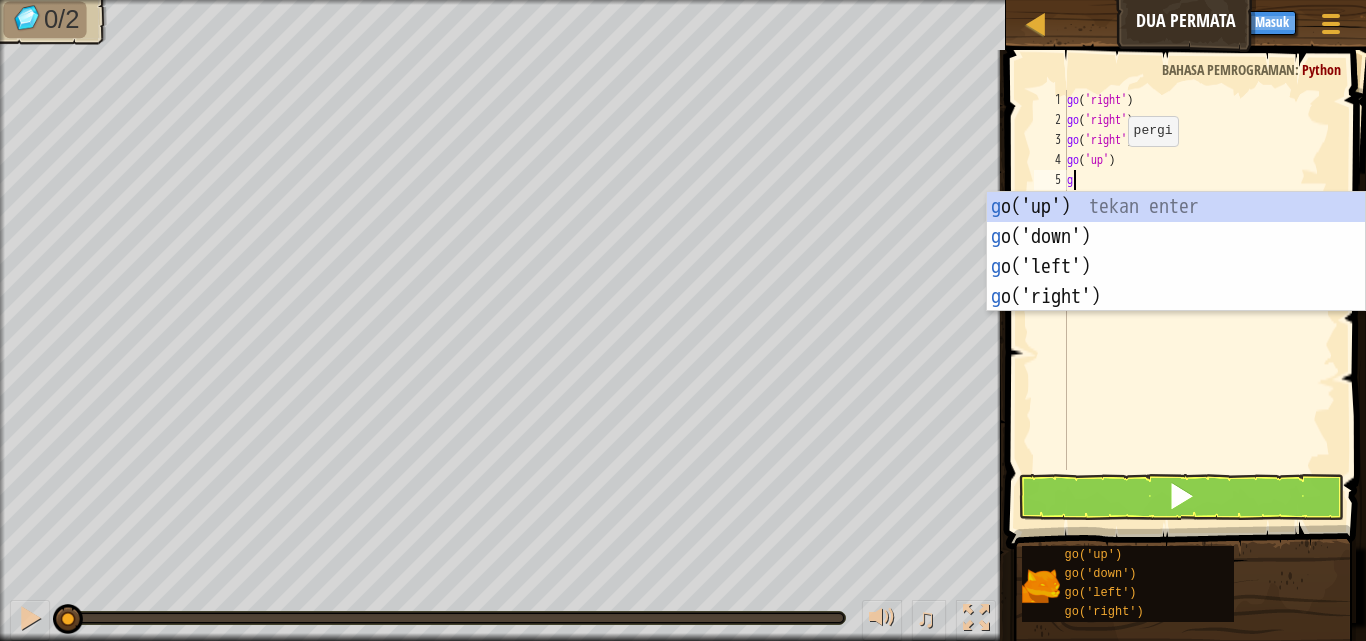 type on "go" 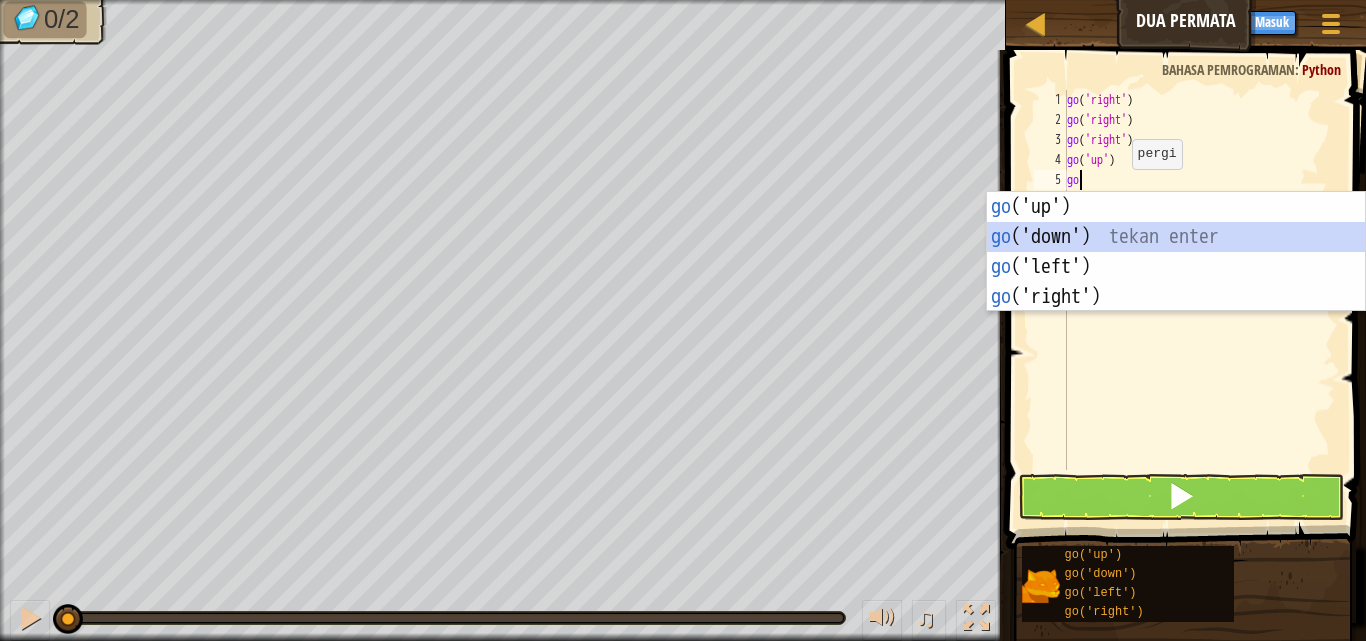 click on "go ('up') tekan enter go ('down') tekan enter go ('left') tekan enter go ('right') tekan enter" at bounding box center (1176, 282) 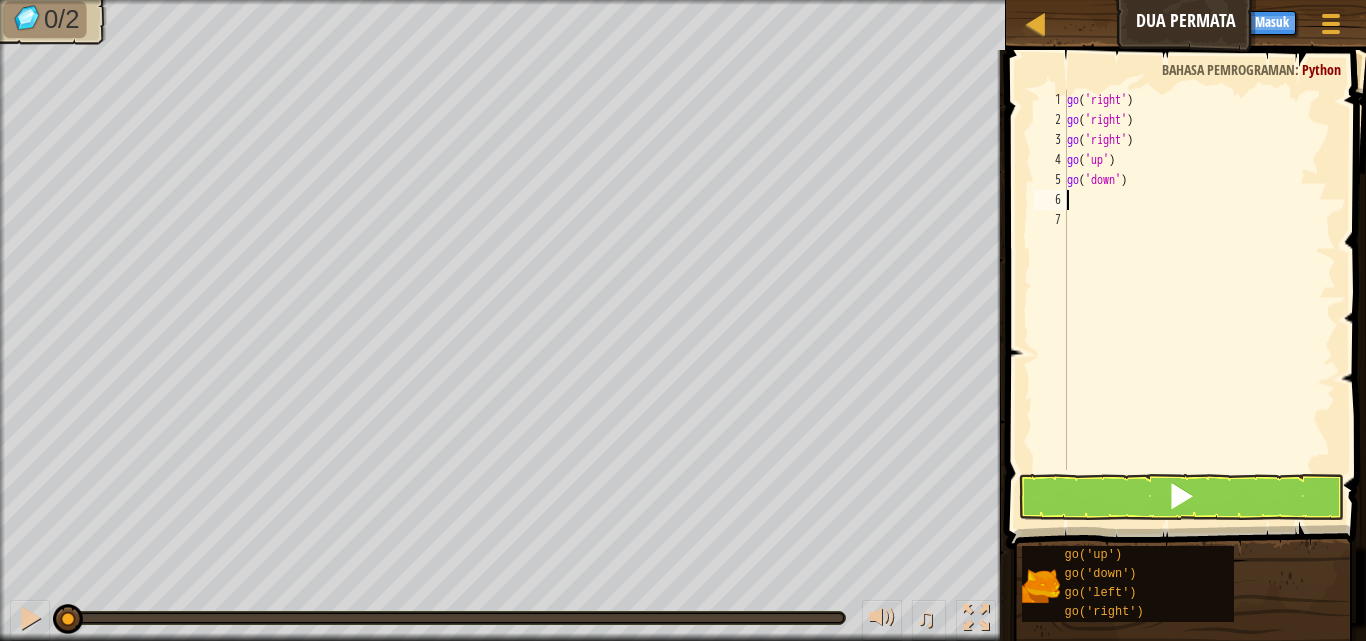 click on "go ( 'right' ) go ( 'right' ) go ( 'right' ) go ( 'up' ) go ( 'down' )" at bounding box center [1199, 300] 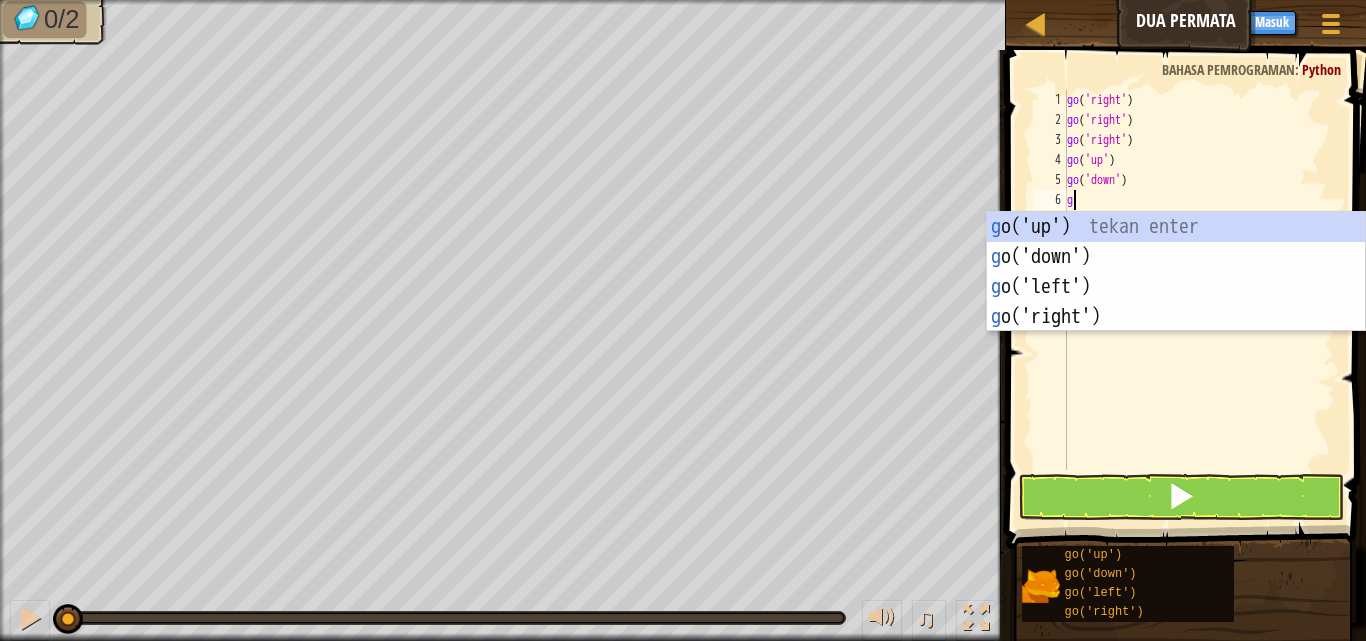 type on "go" 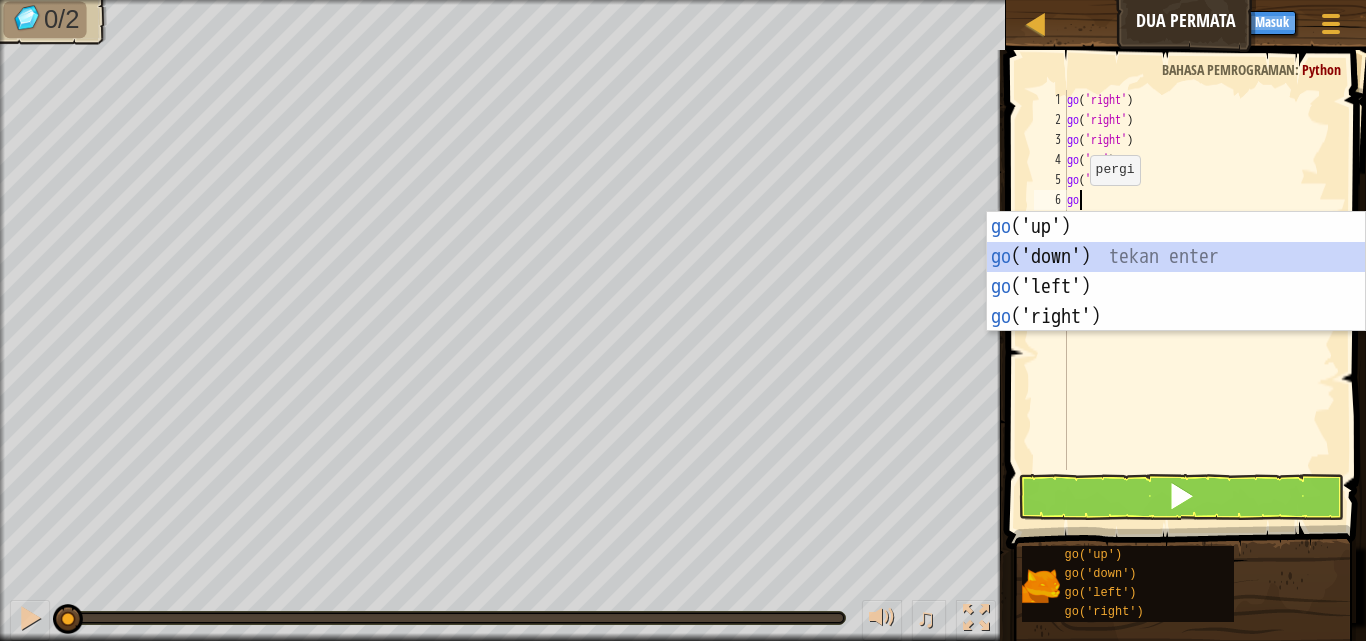 click on "go ('up') tekan enter go ('down') tekan enter go ('left') tekan enter go ('right') tekan enter" at bounding box center (1176, 302) 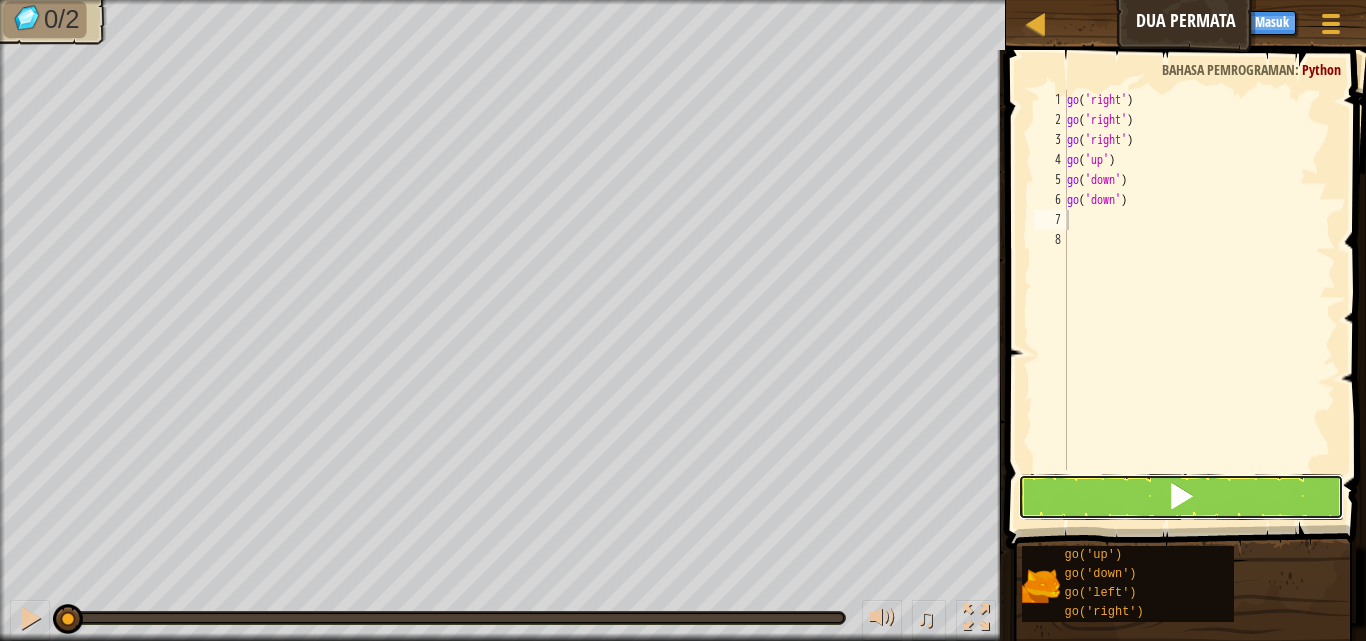 click at bounding box center [1181, 496] 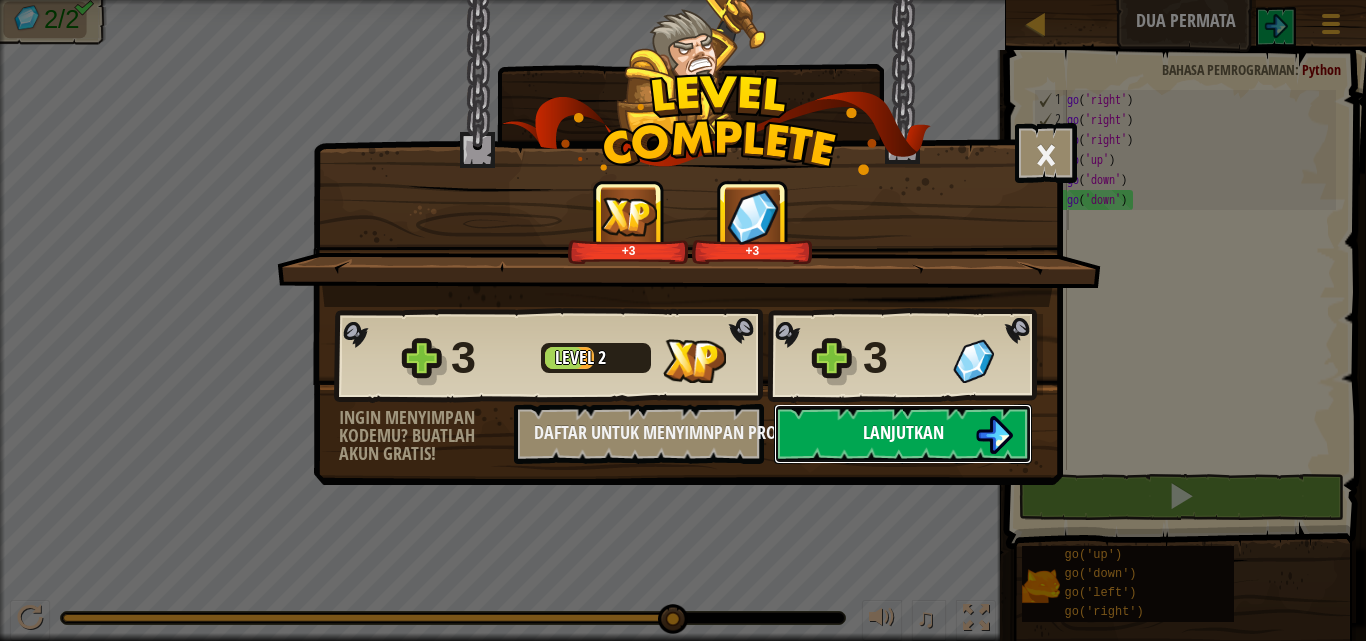 click on "Lanjutkan" at bounding box center [903, 434] 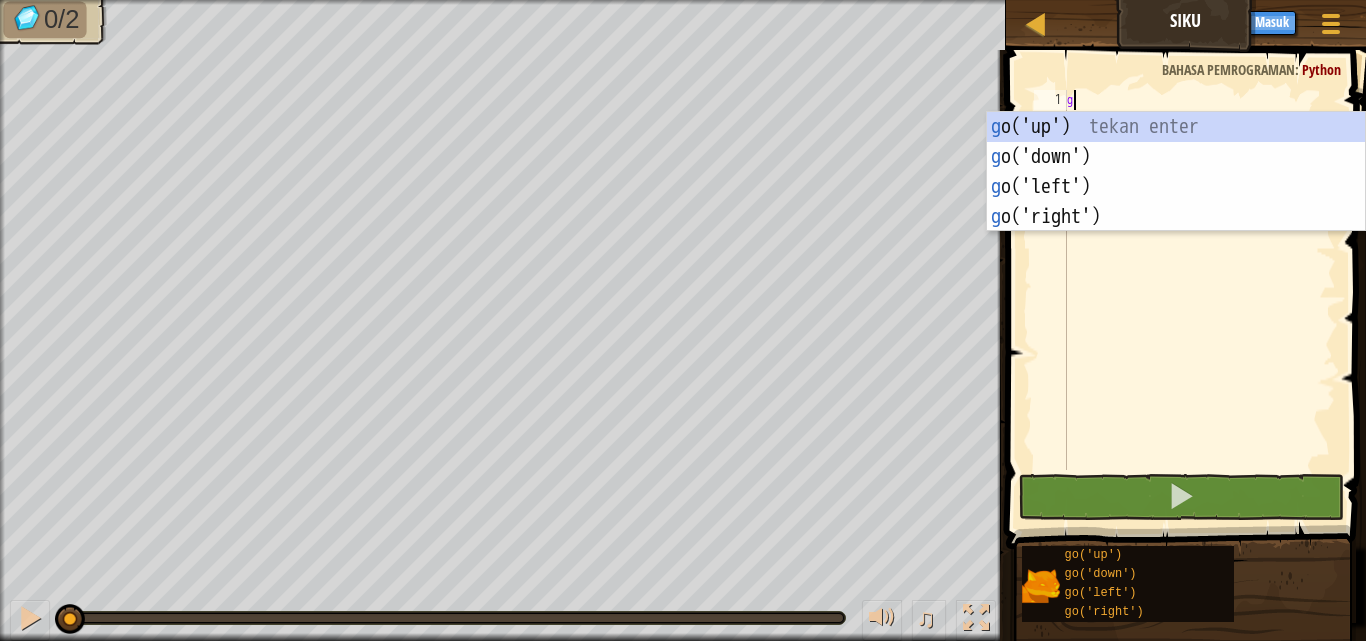 scroll, scrollTop: 9, scrollLeft: 0, axis: vertical 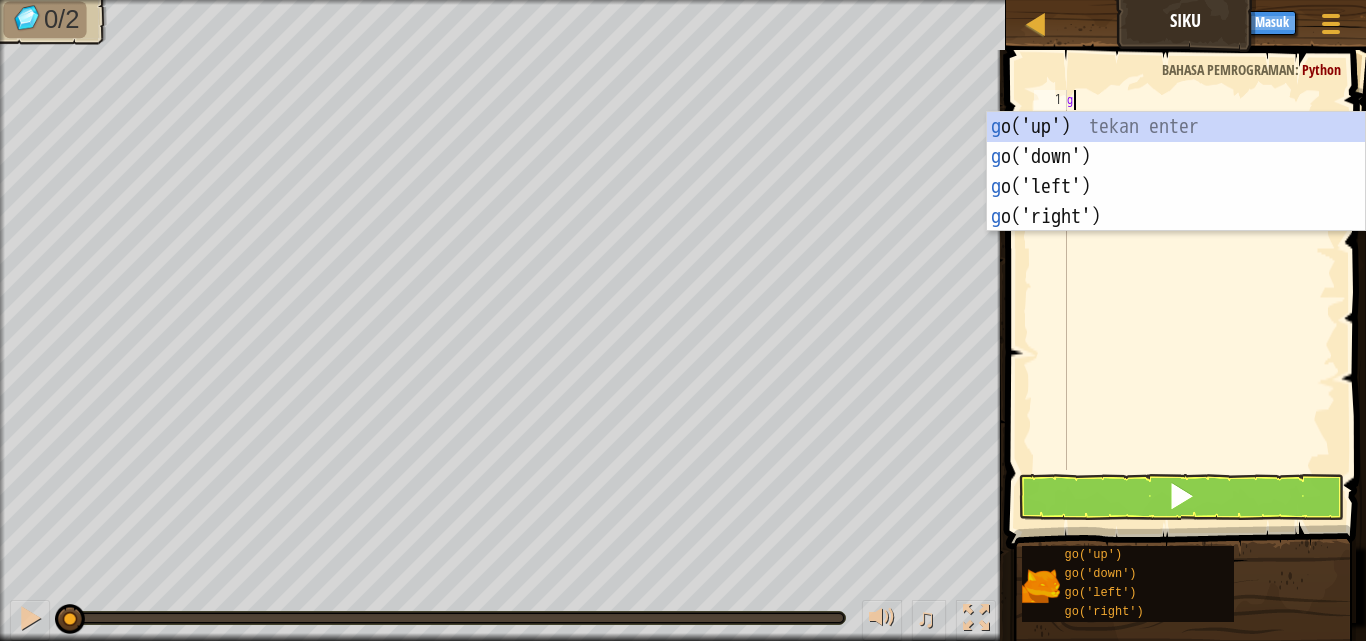 type on "go" 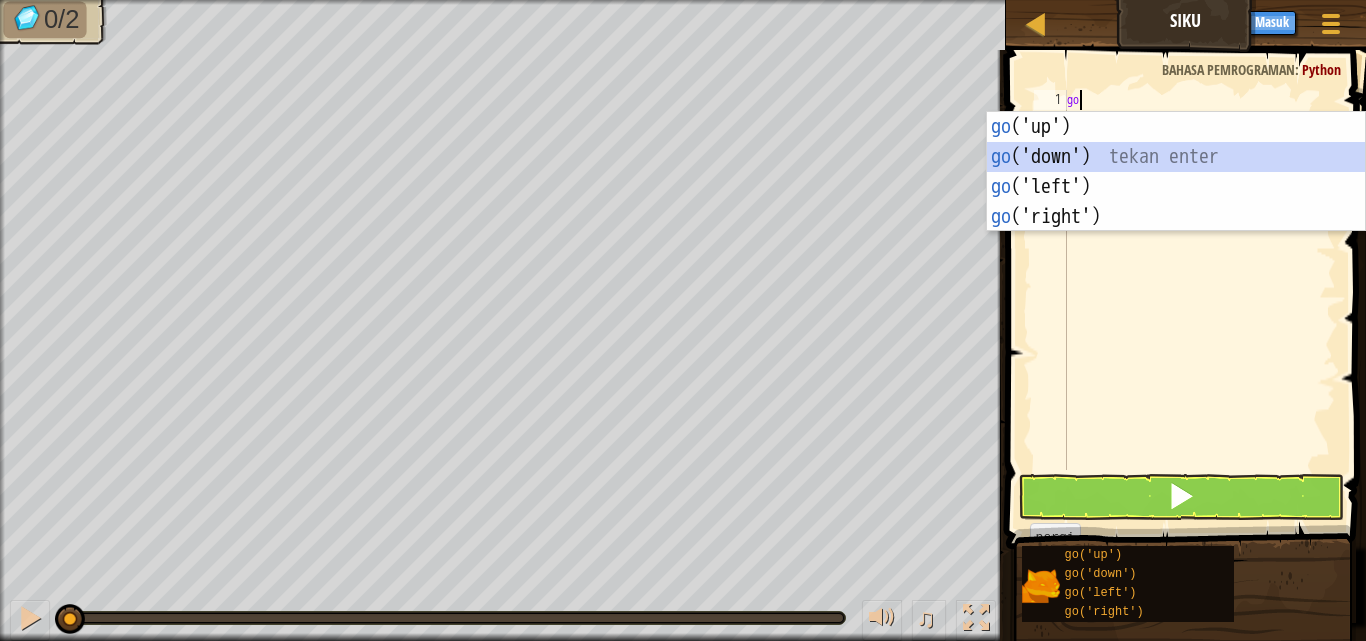 click on "go ('up') tekan enter go ('down') tekan enter go ('left') tekan enter go ('right') tekan enter" at bounding box center (1176, 202) 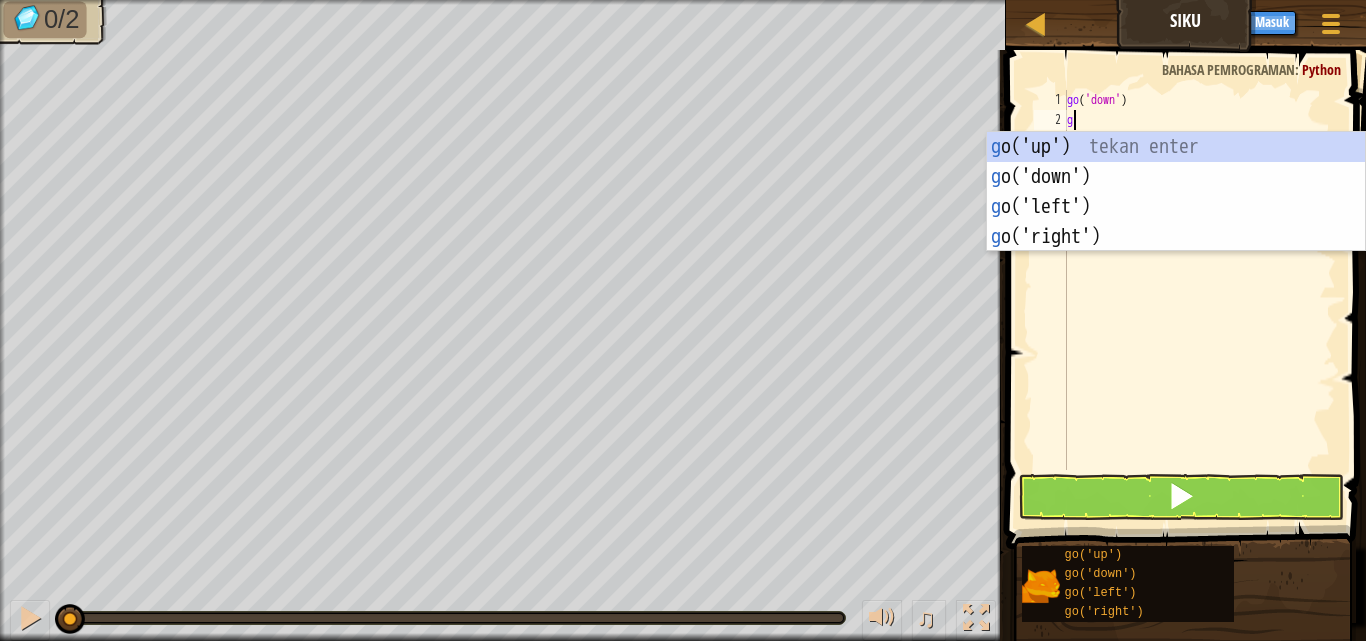 type on "go" 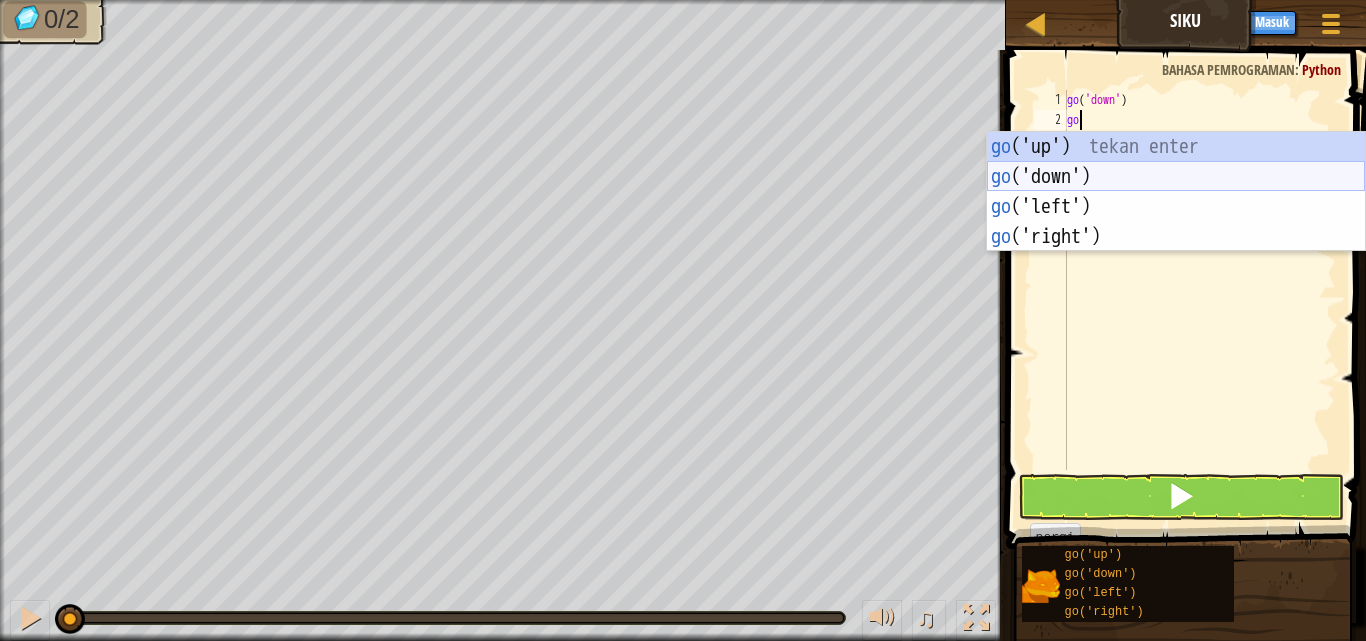 click on "go ('up') tekan enter go ('down') tekan enter go ('left') tekan enter go ('right') tekan enter" at bounding box center [1176, 222] 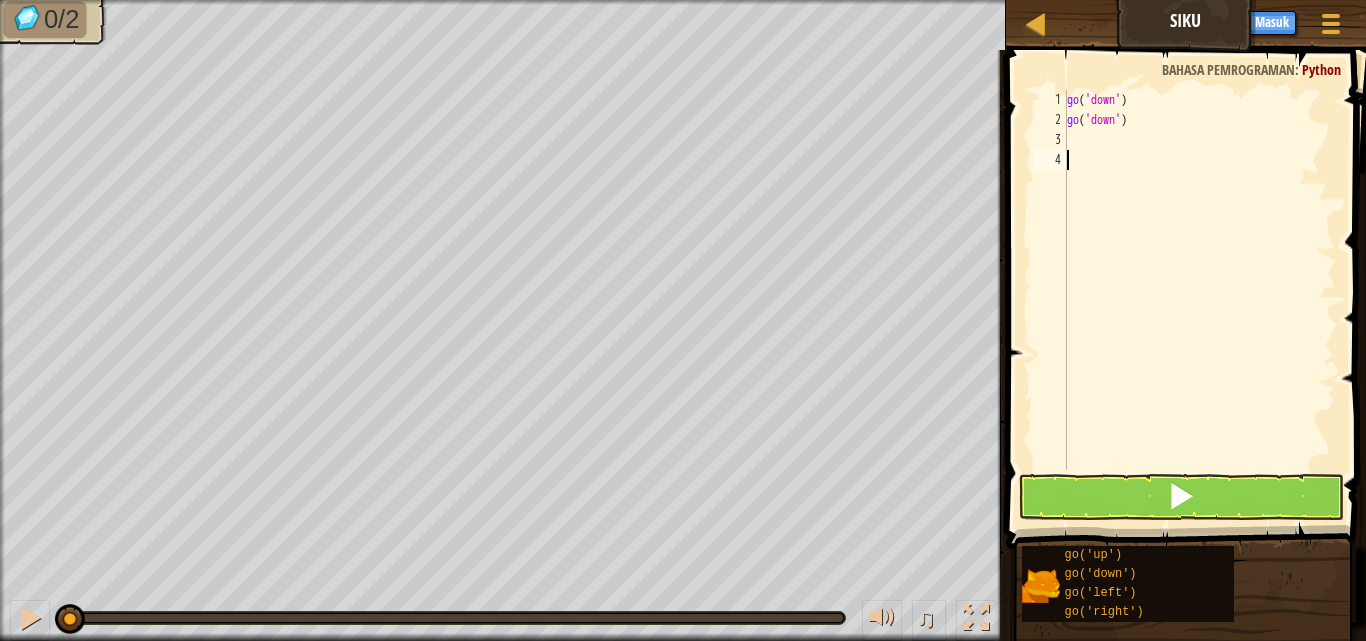 click on "go ( 'down' ) go ( 'down' )" at bounding box center (1199, 300) 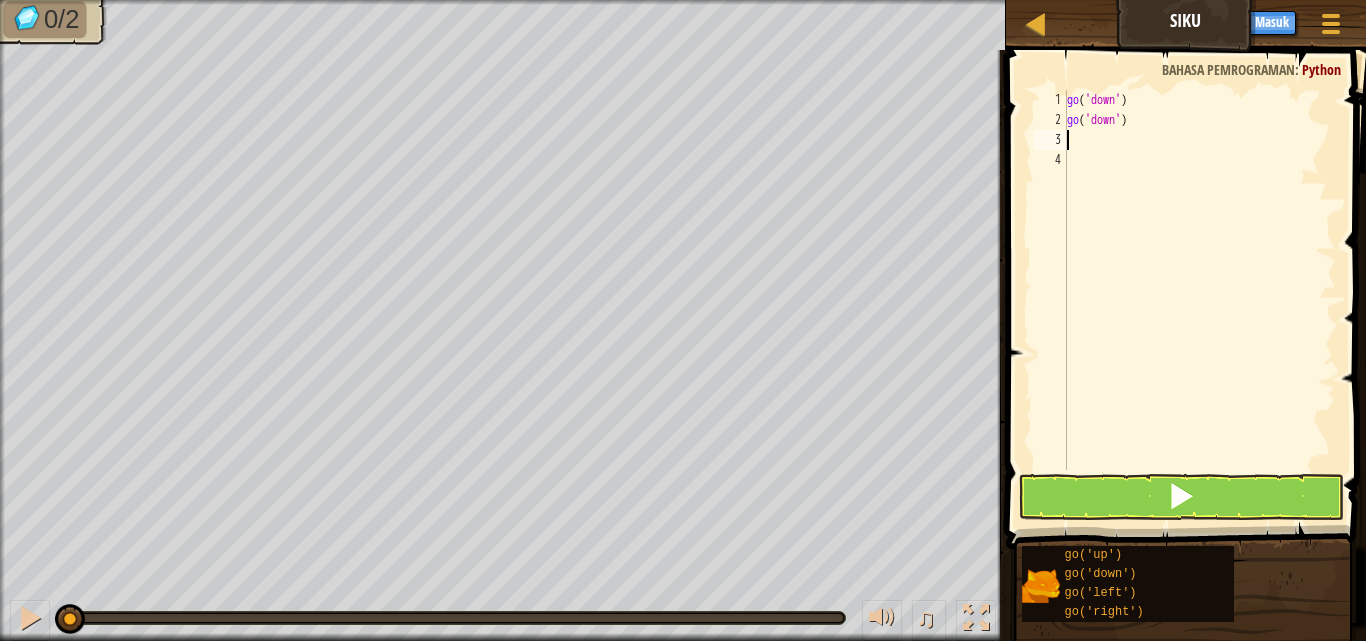 click on "go ( 'down' ) go ( 'down' )" at bounding box center [1199, 300] 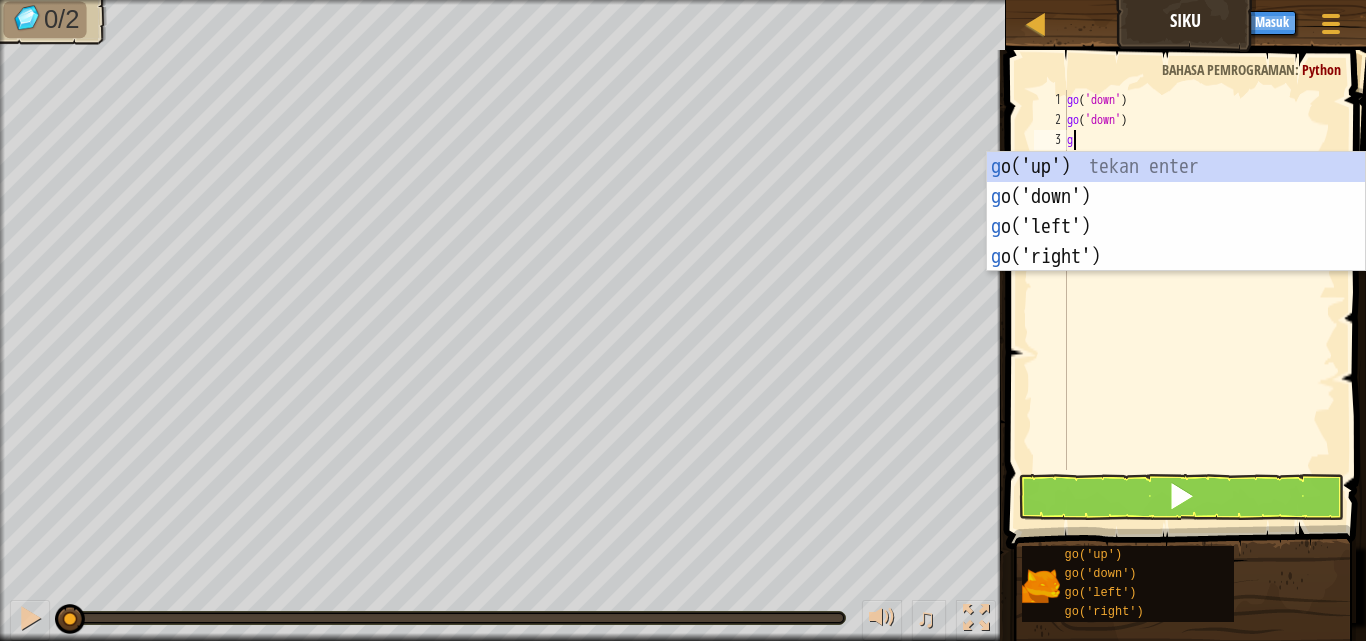 type on "go" 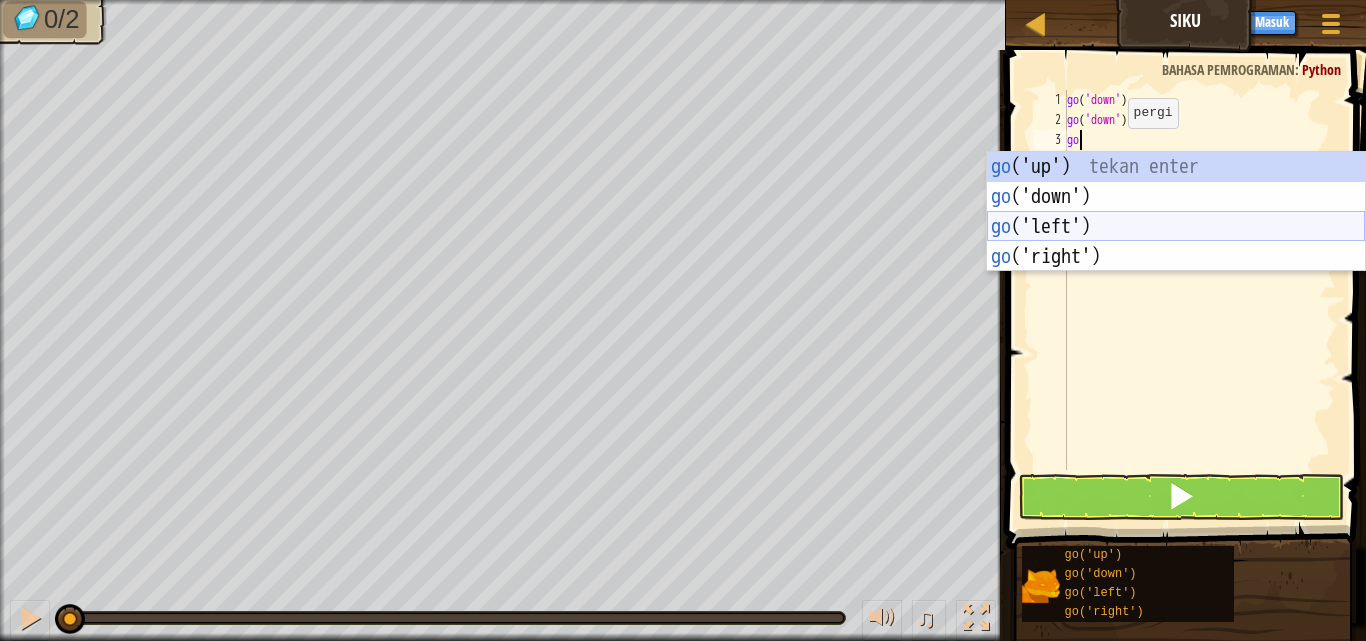 click on "go ('up') tekan enter go ('down') tekan enter go ('left') tekan enter go ('right') tekan enter" at bounding box center [1176, 242] 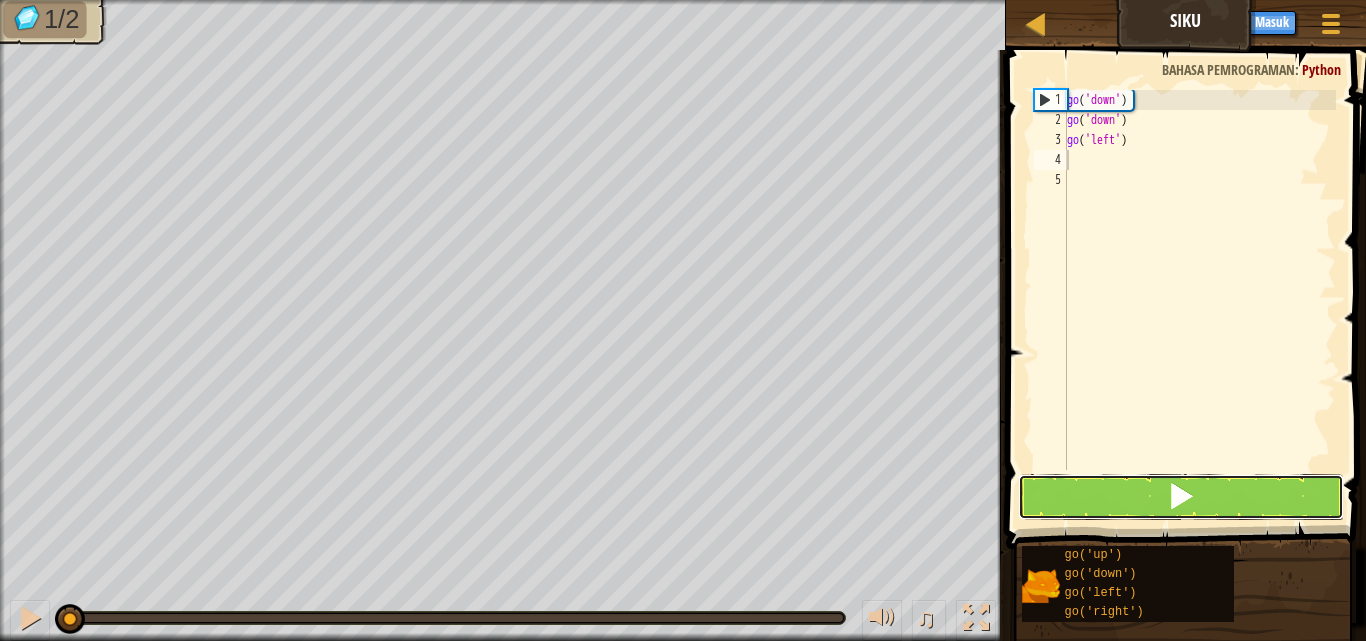 click at bounding box center (1181, 496) 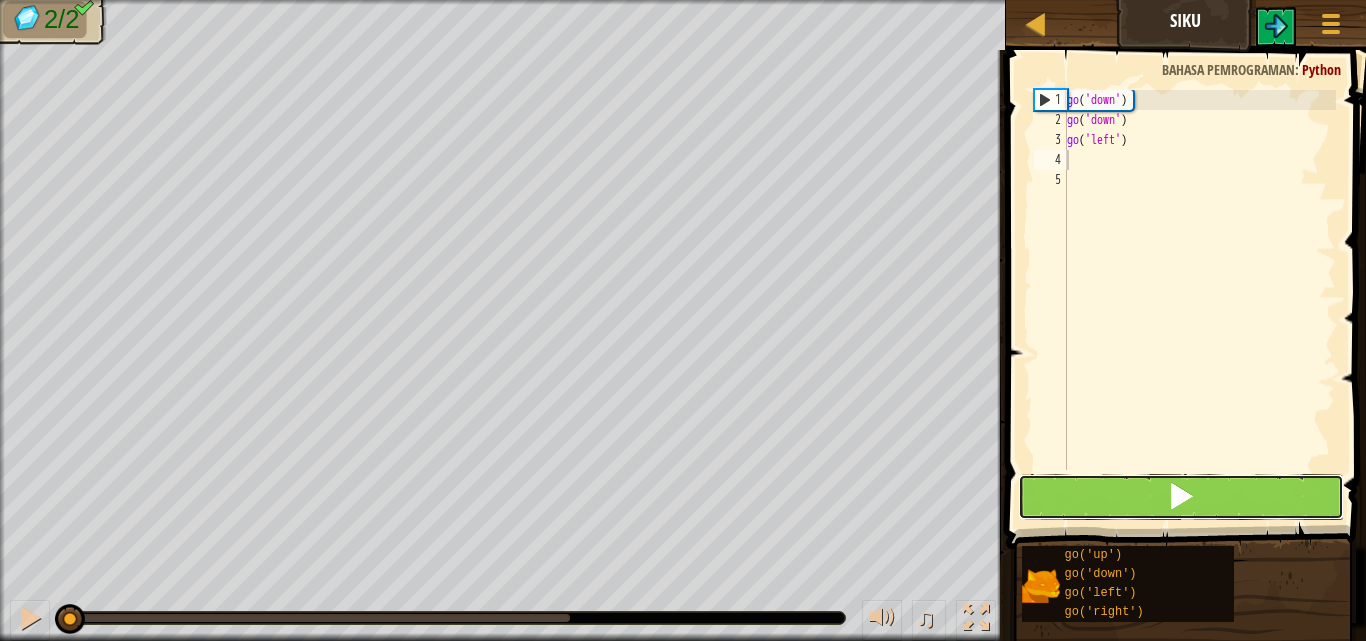 click at bounding box center (1181, 496) 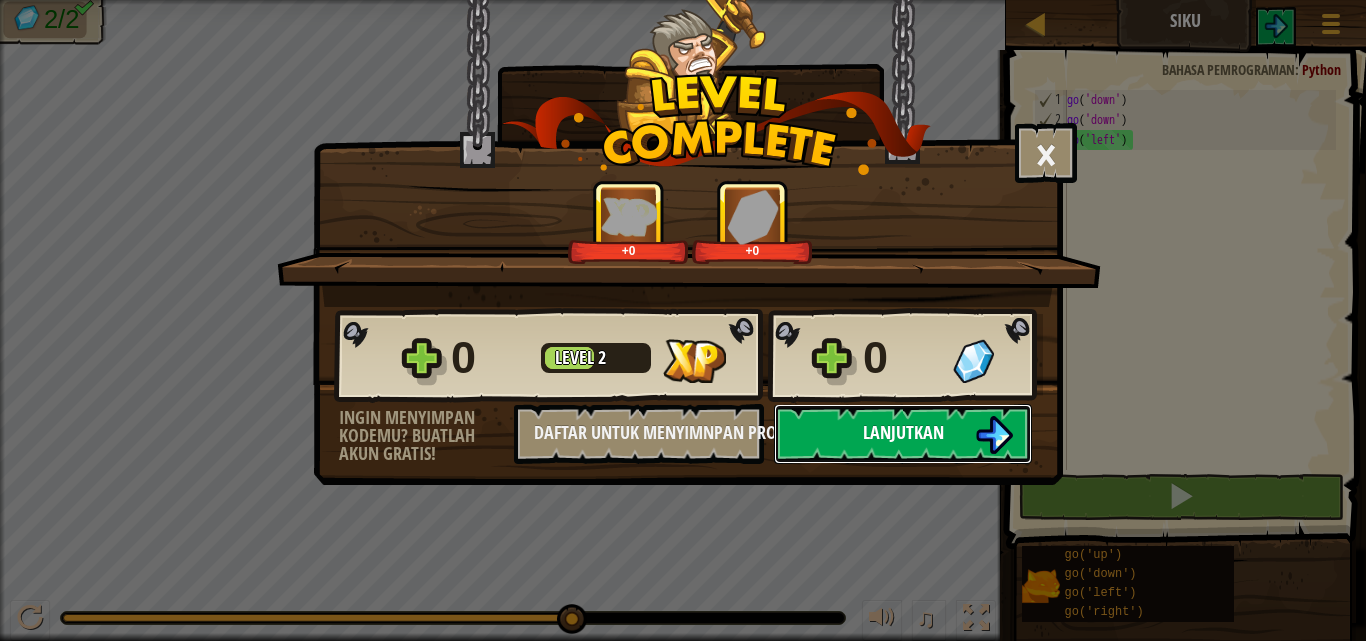 click on "Lanjutkan" at bounding box center [903, 432] 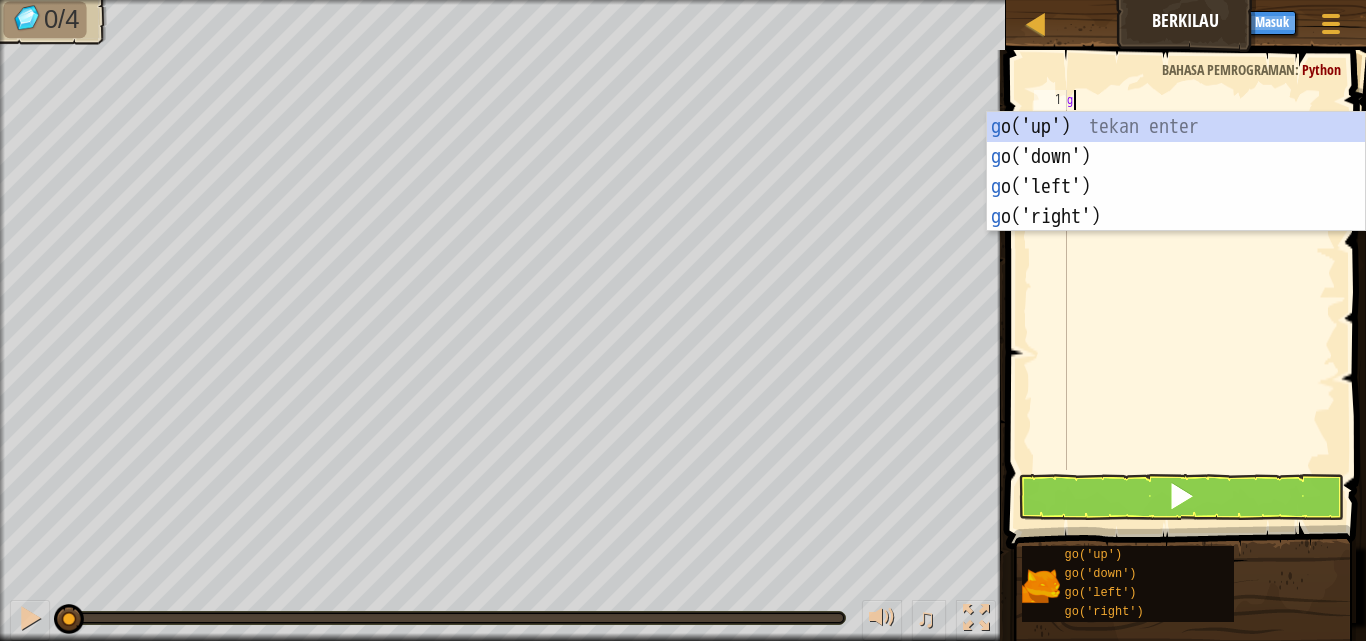 scroll, scrollTop: 9, scrollLeft: 0, axis: vertical 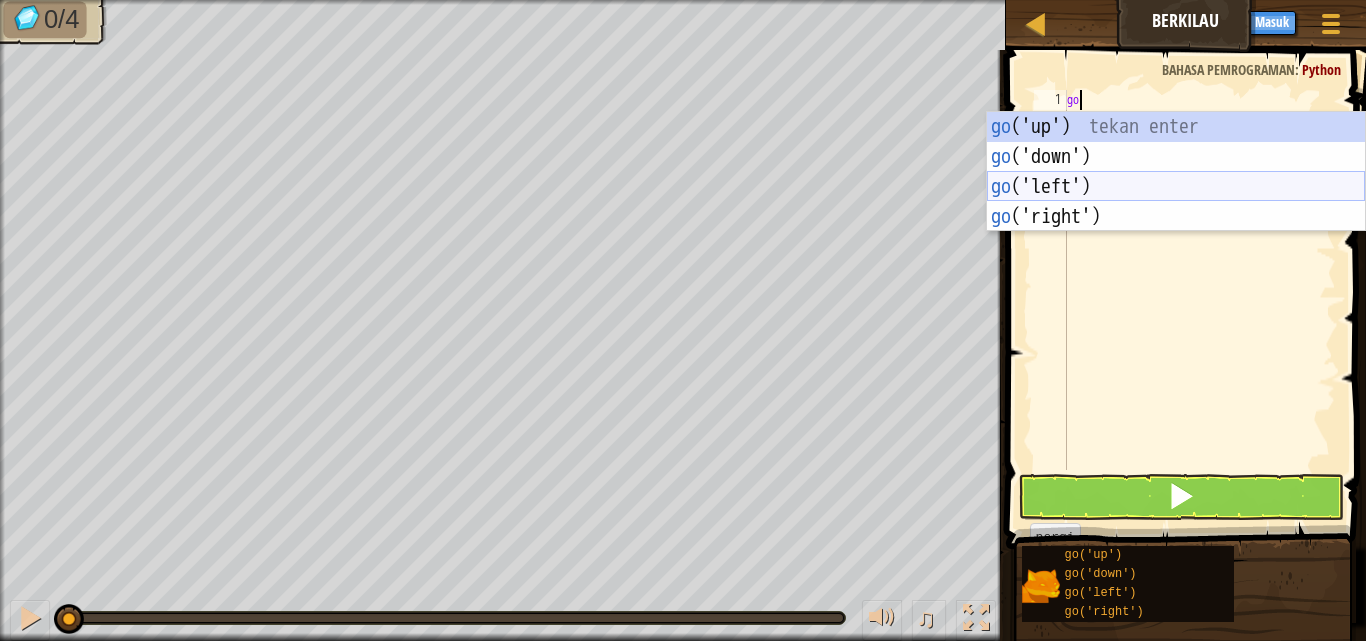 click on "go ('up') tekan enter go ('down') tekan enter go ('left') tekan enter go ('right') tekan enter" at bounding box center (1176, 202) 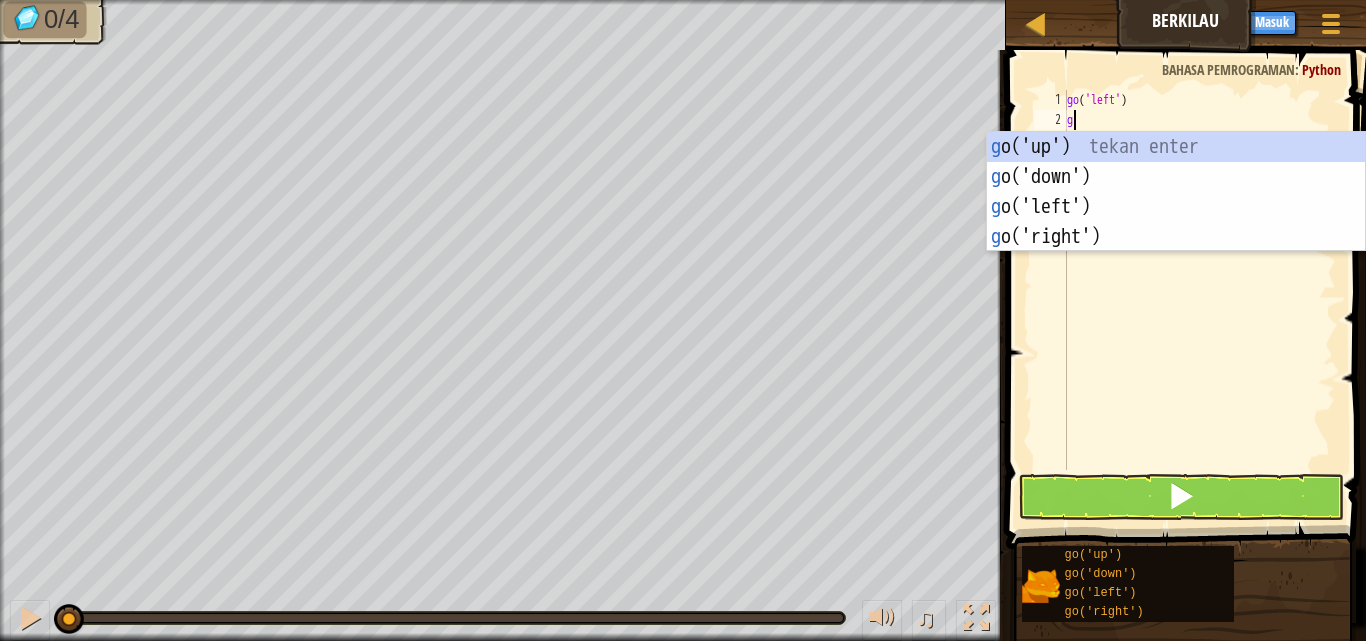 type on "go" 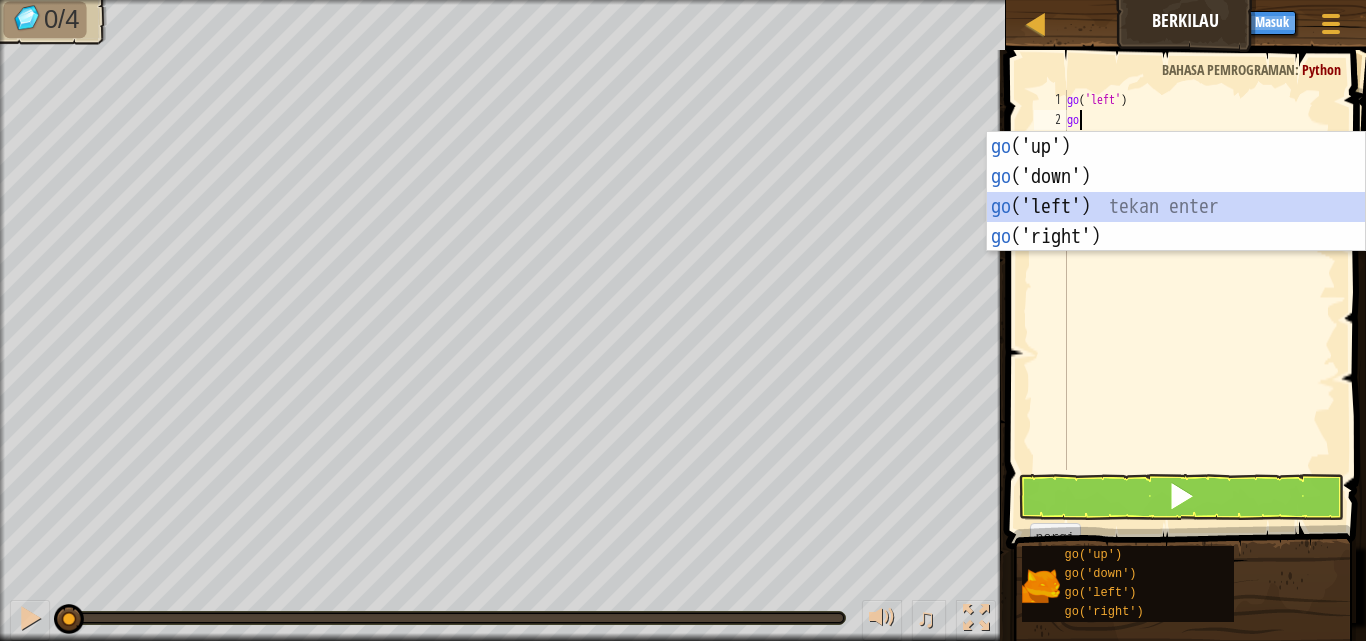 click on "go ('up') tekan enter go ('down') tekan enter go ('left') tekan enter go ('right') tekan enter" at bounding box center (1176, 222) 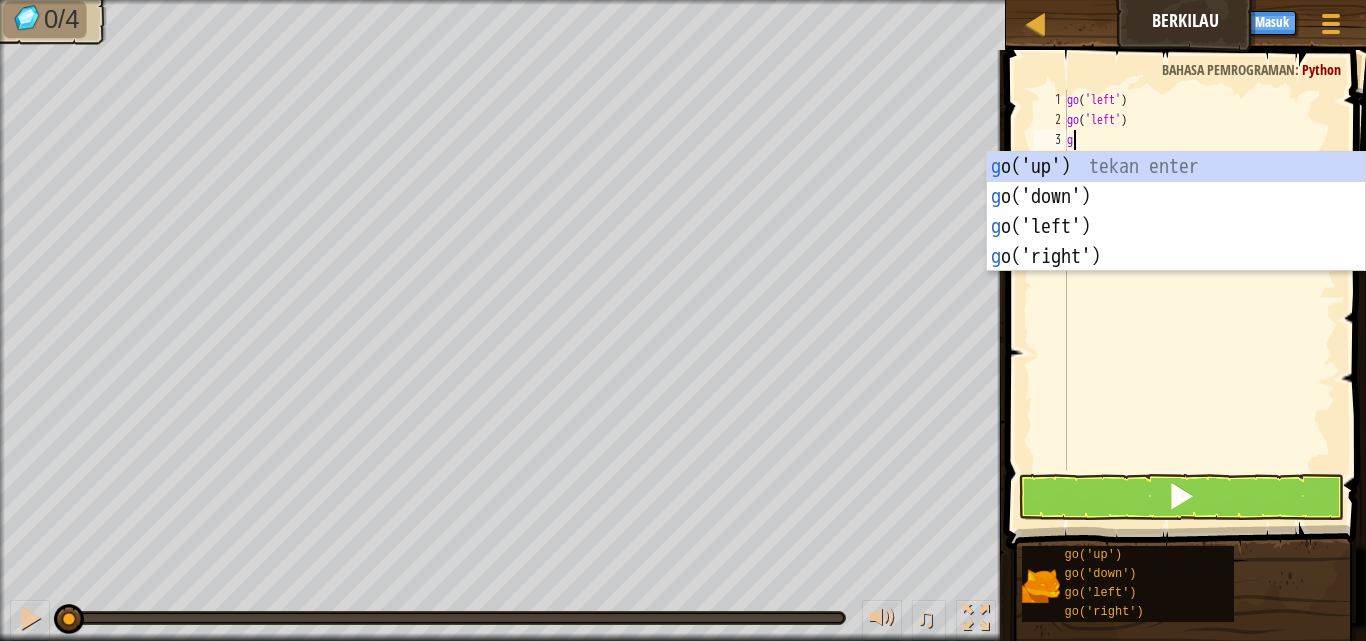 type on "go" 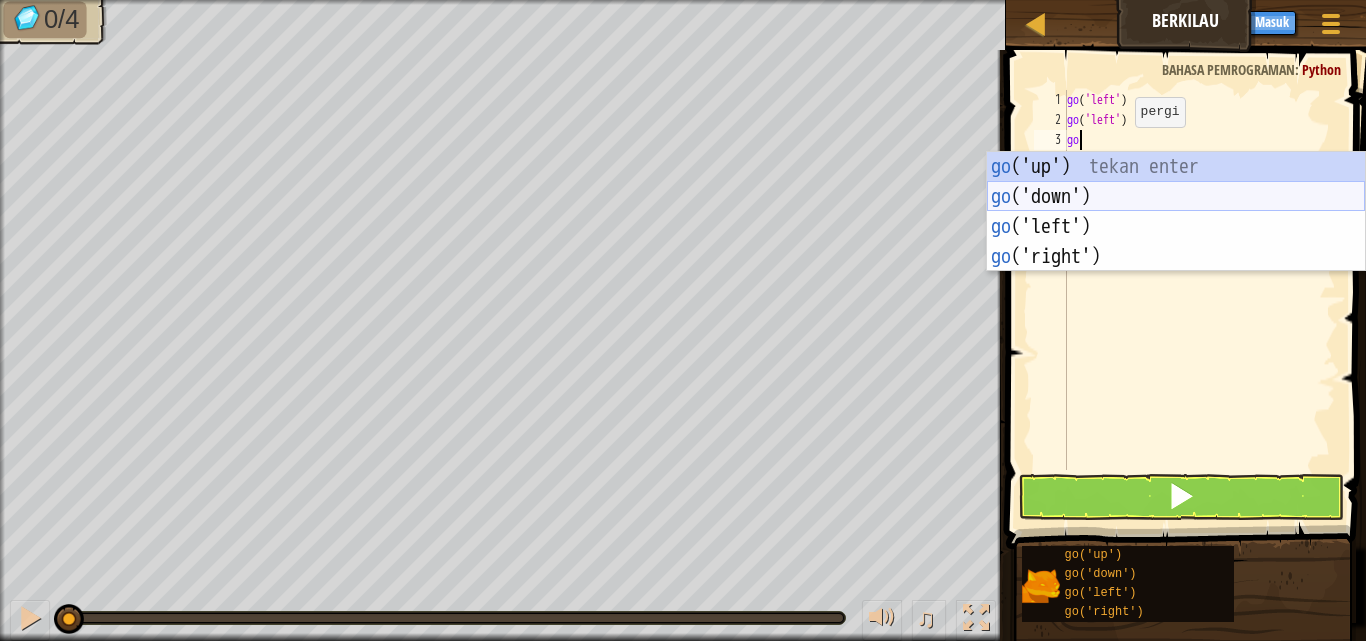 click on "go ('up') tekan enter go ('down') tekan enter go ('left') tekan enter go ('right') tekan enter" at bounding box center [1176, 242] 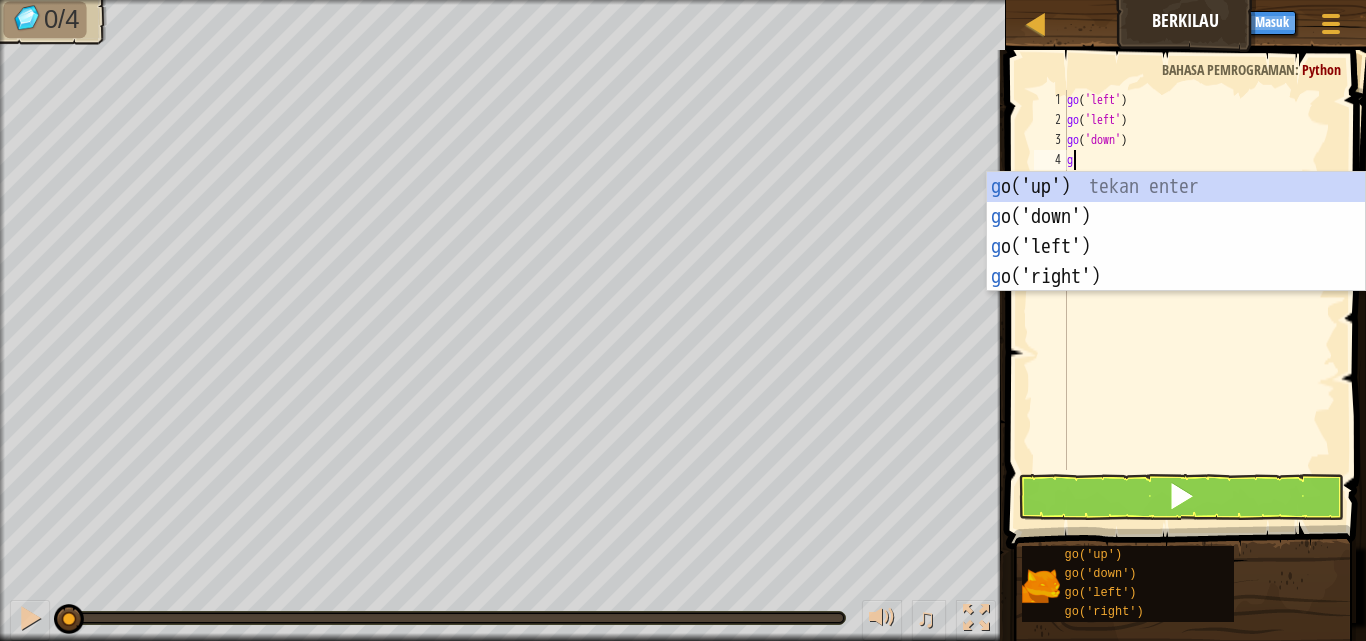 type on "go" 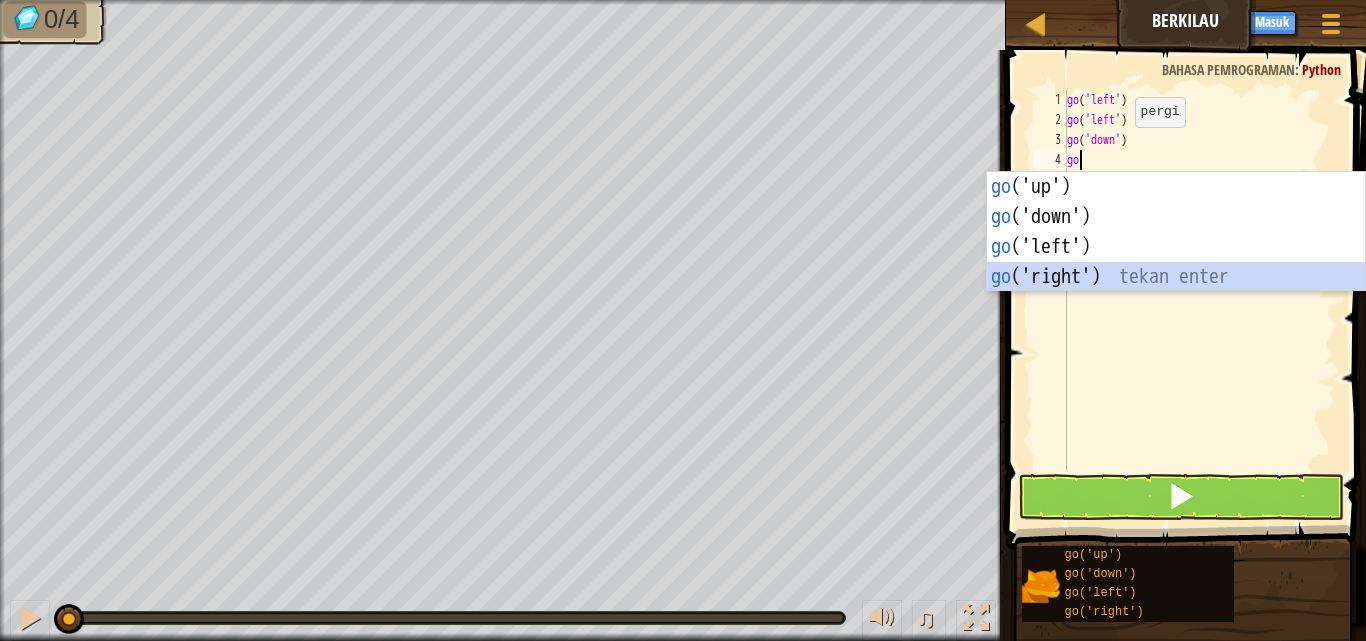 click on "go ('up') tekan enter go ('down') tekan enter go ('left') tekan enter go ('right') tekan enter" at bounding box center [1176, 262] 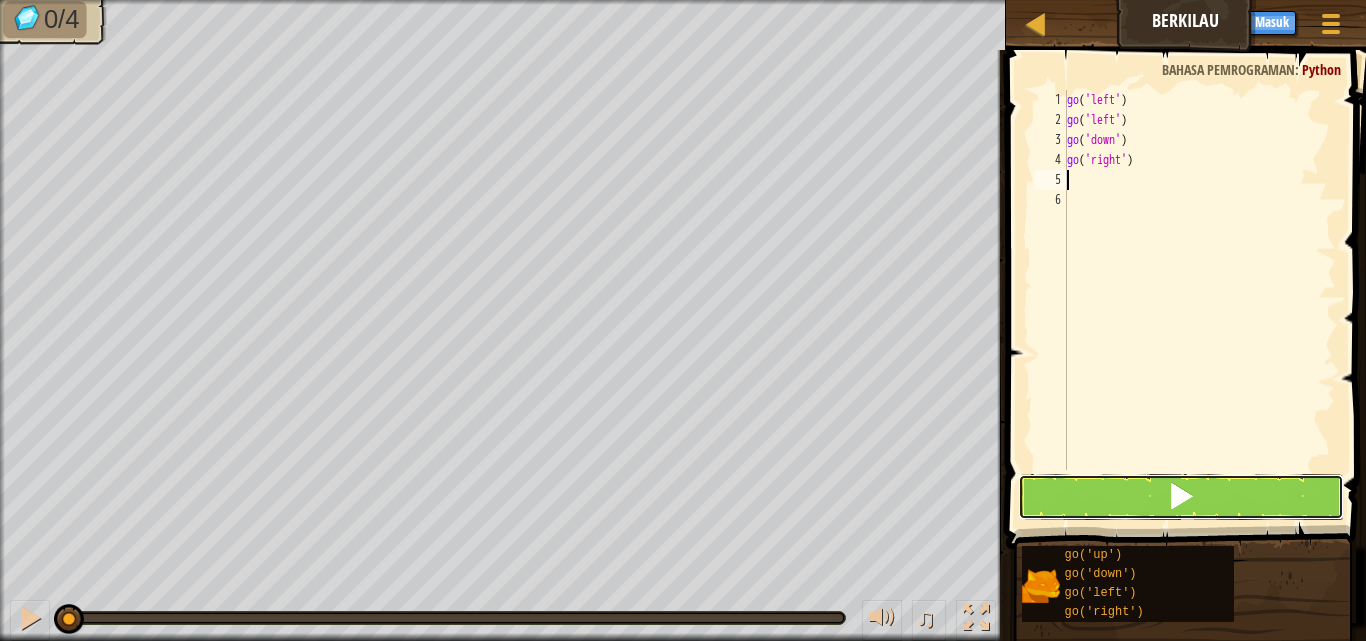 click at bounding box center (1181, 496) 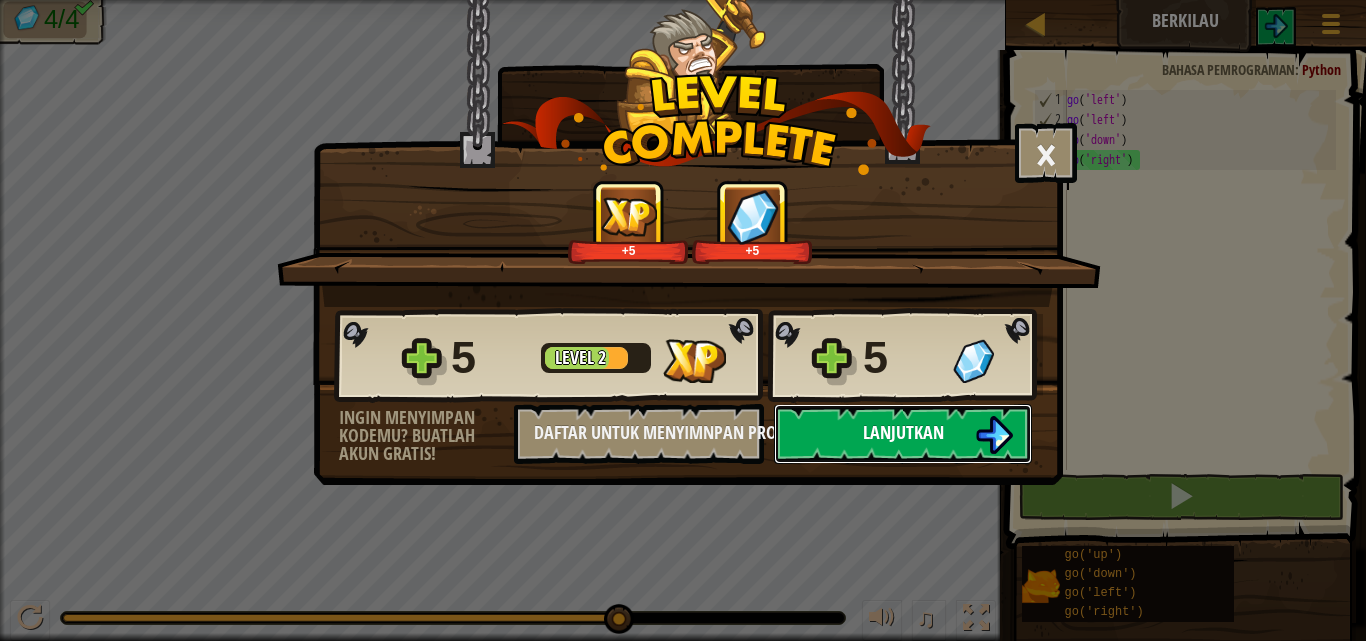 click on "Lanjutkan" at bounding box center [903, 434] 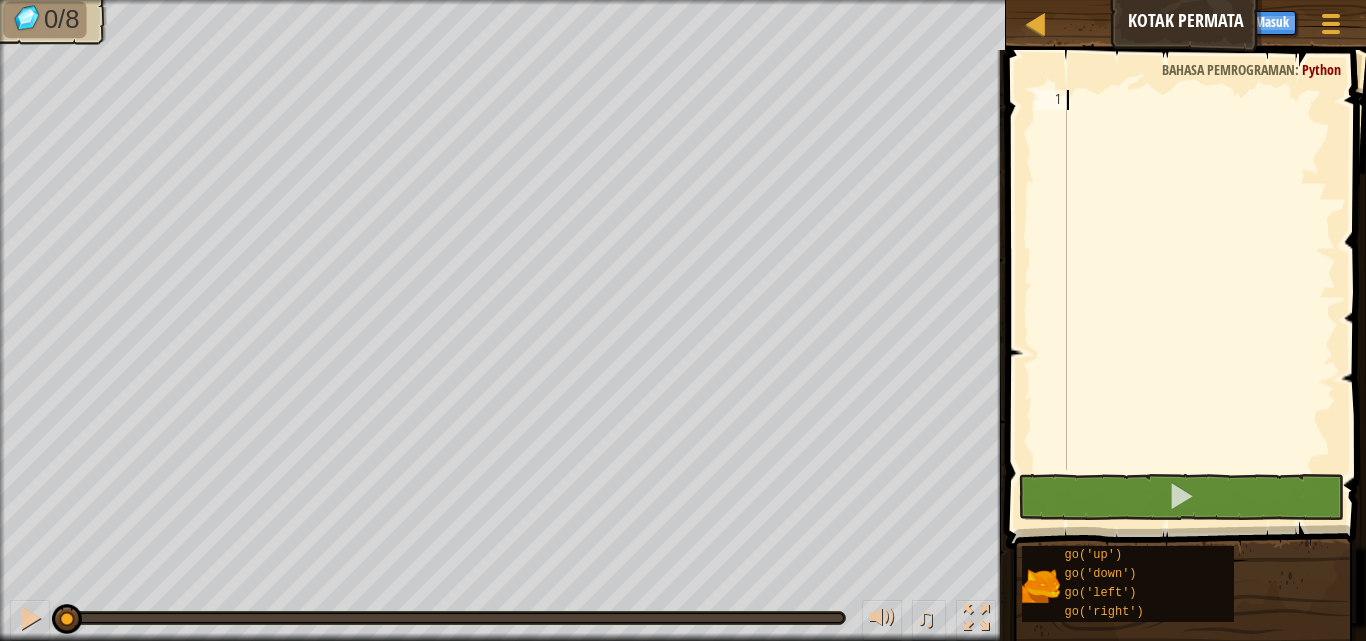 scroll, scrollTop: 9, scrollLeft: 0, axis: vertical 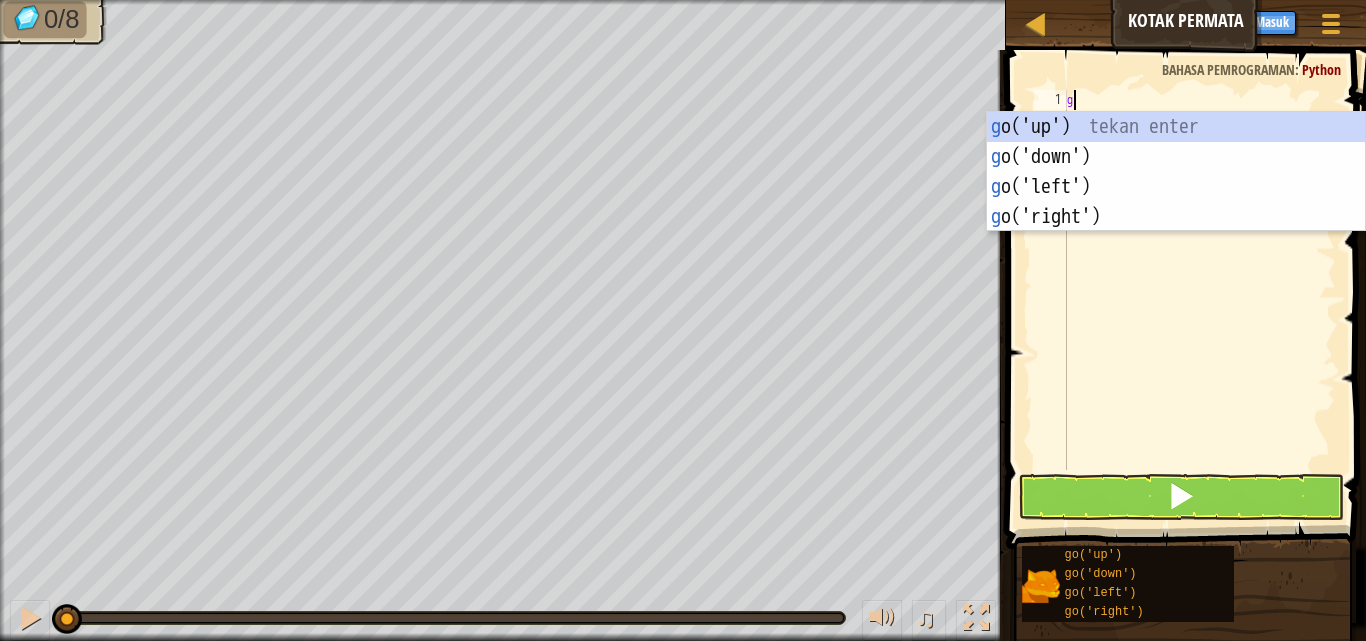 type on "go" 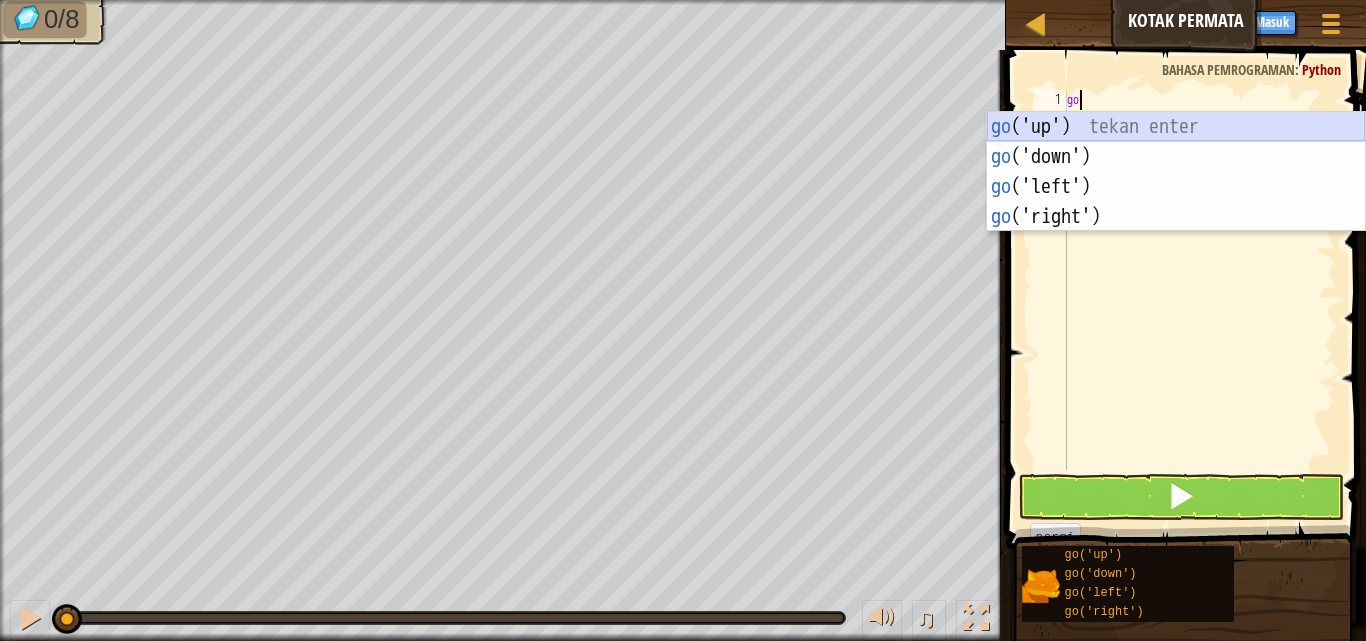 click on "go ('up') tekan enter go ('down') tekan enter go ('left') tekan enter go ('right') tekan enter" at bounding box center (1176, 202) 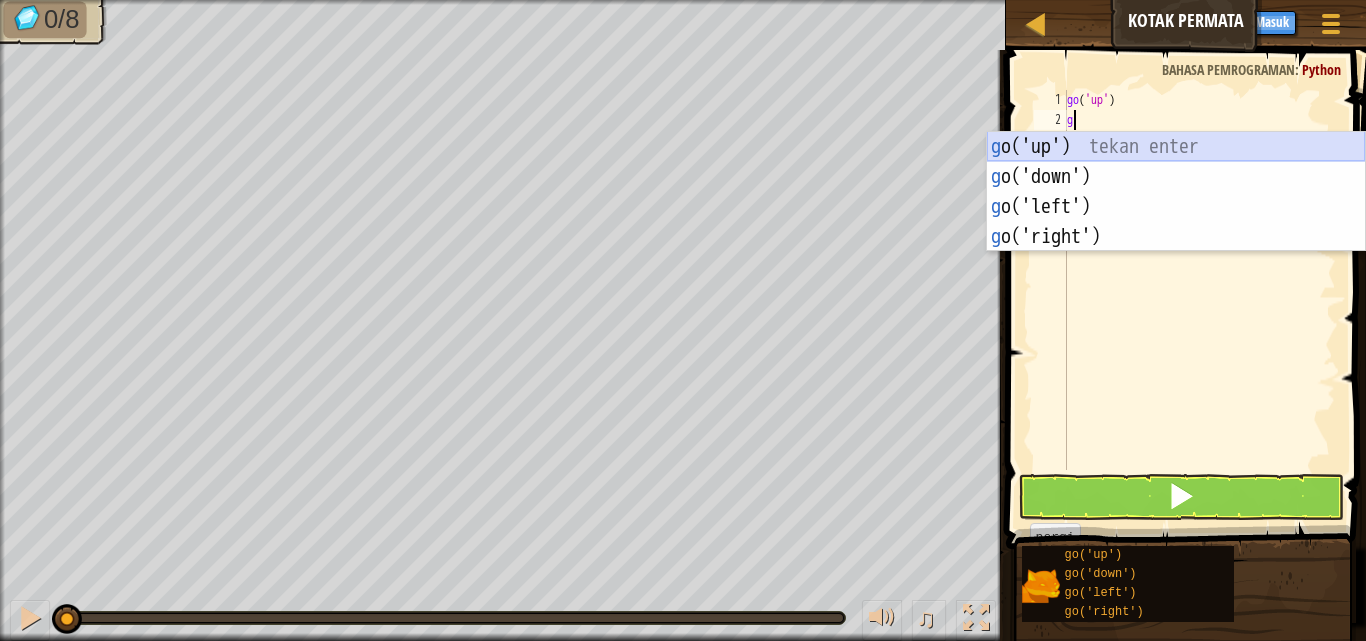 type on "go" 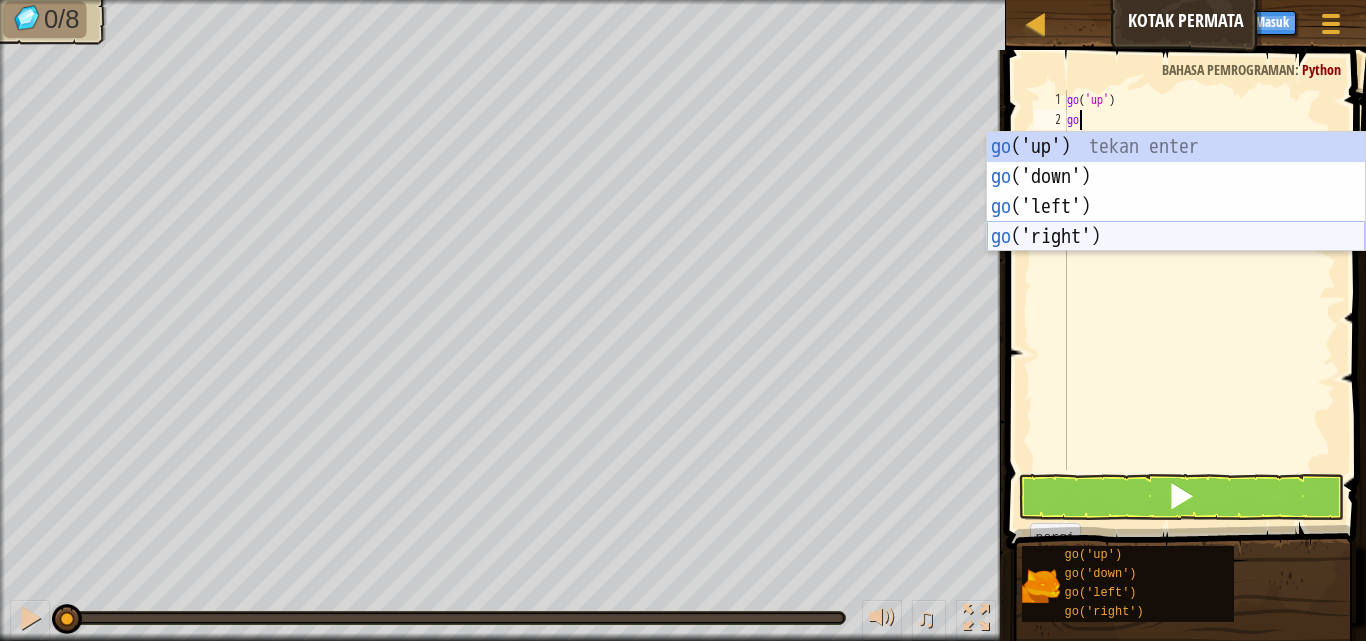 click on "go ('up') tekan enter go ('down') tekan enter go ('left') tekan enter go ('right') tekan enter" at bounding box center [1176, 222] 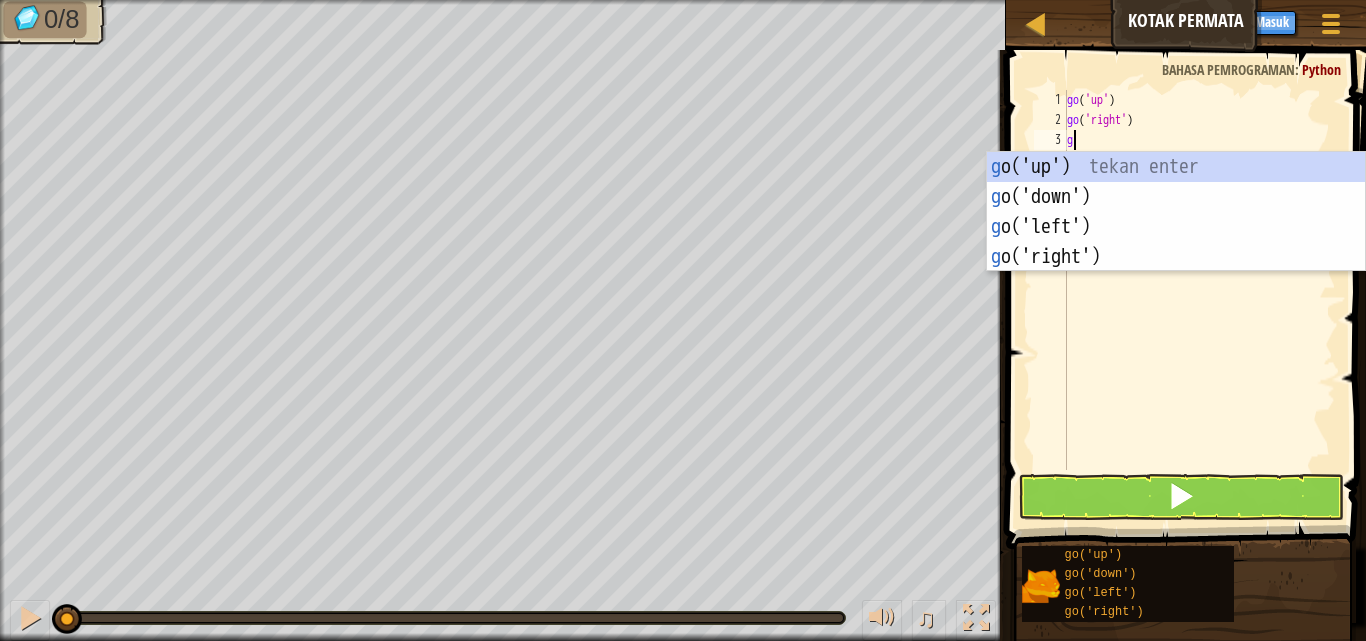 type on "go" 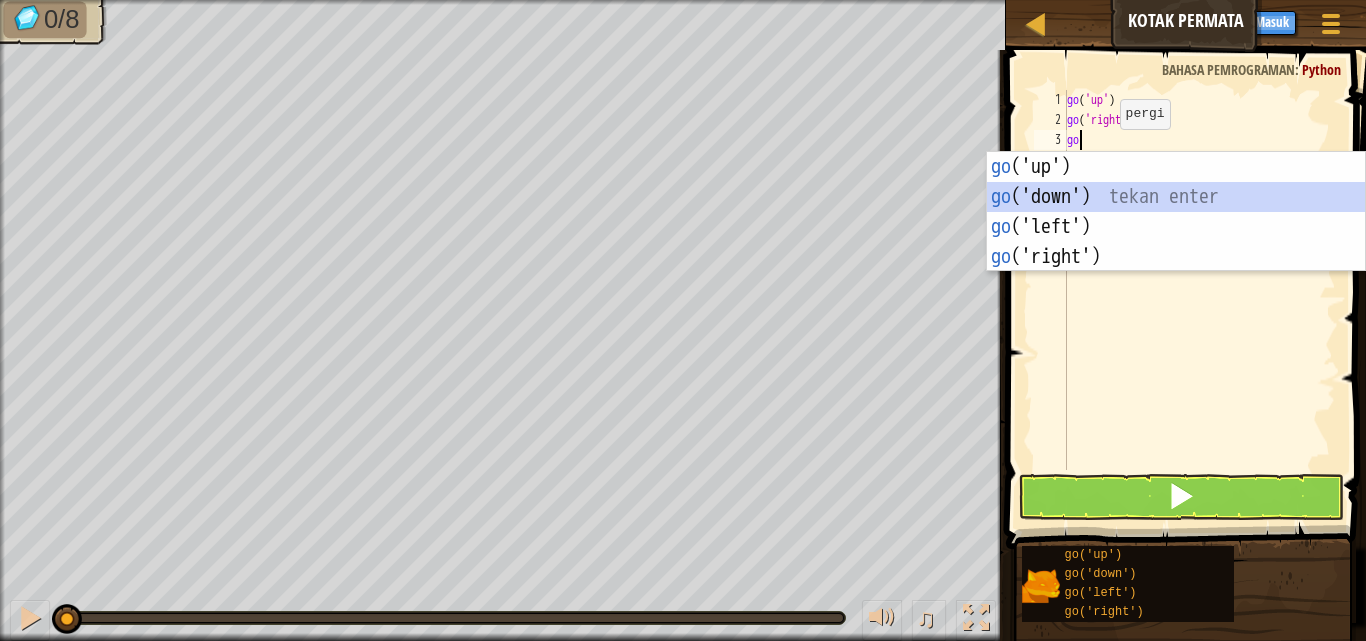 click on "go ('up') tekan enter go ('down') tekan enter go ('left') tekan enter go ('right') tekan enter" at bounding box center (1176, 242) 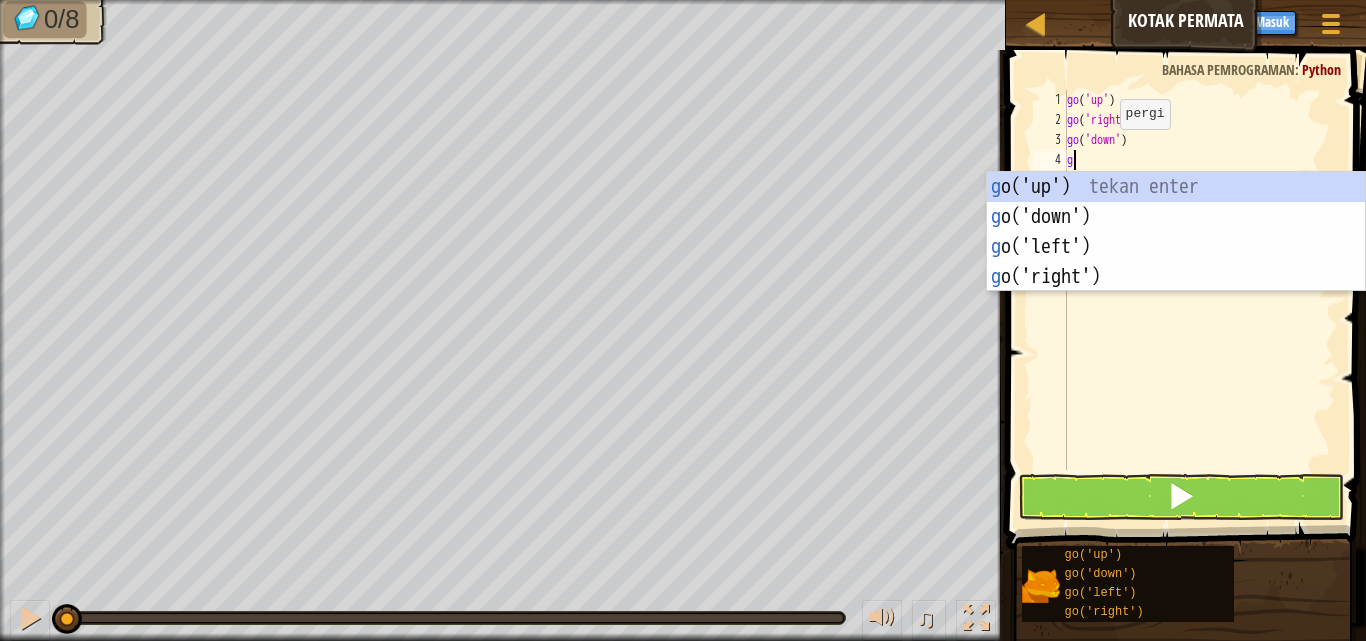 type on "go" 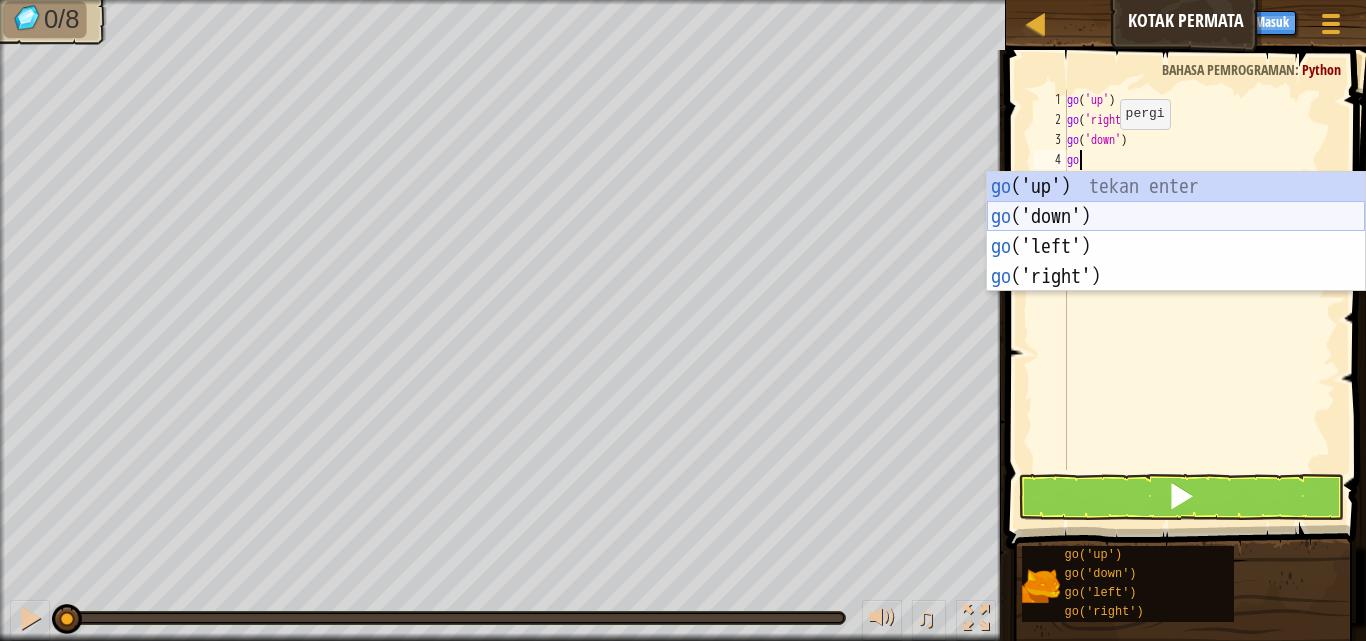 click on "go ('up') tekan enter go ('down') tekan enter go ('left') tekan enter go ('right') tekan enter" at bounding box center [1176, 262] 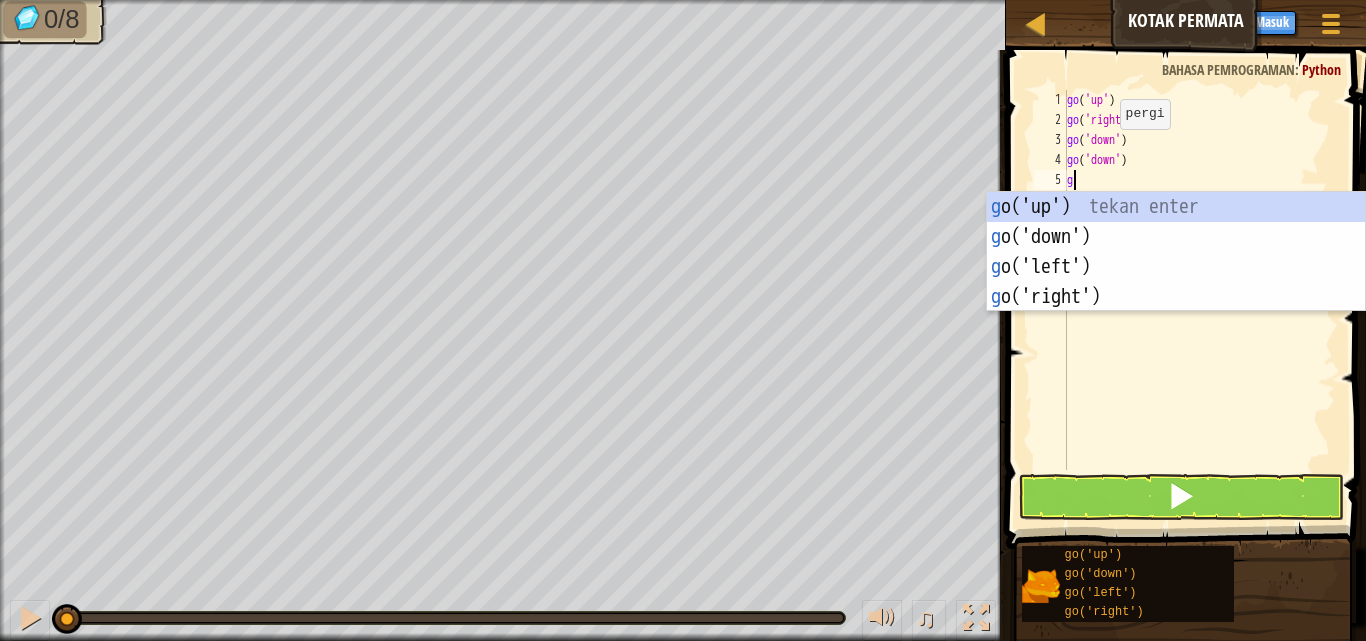 type on "go" 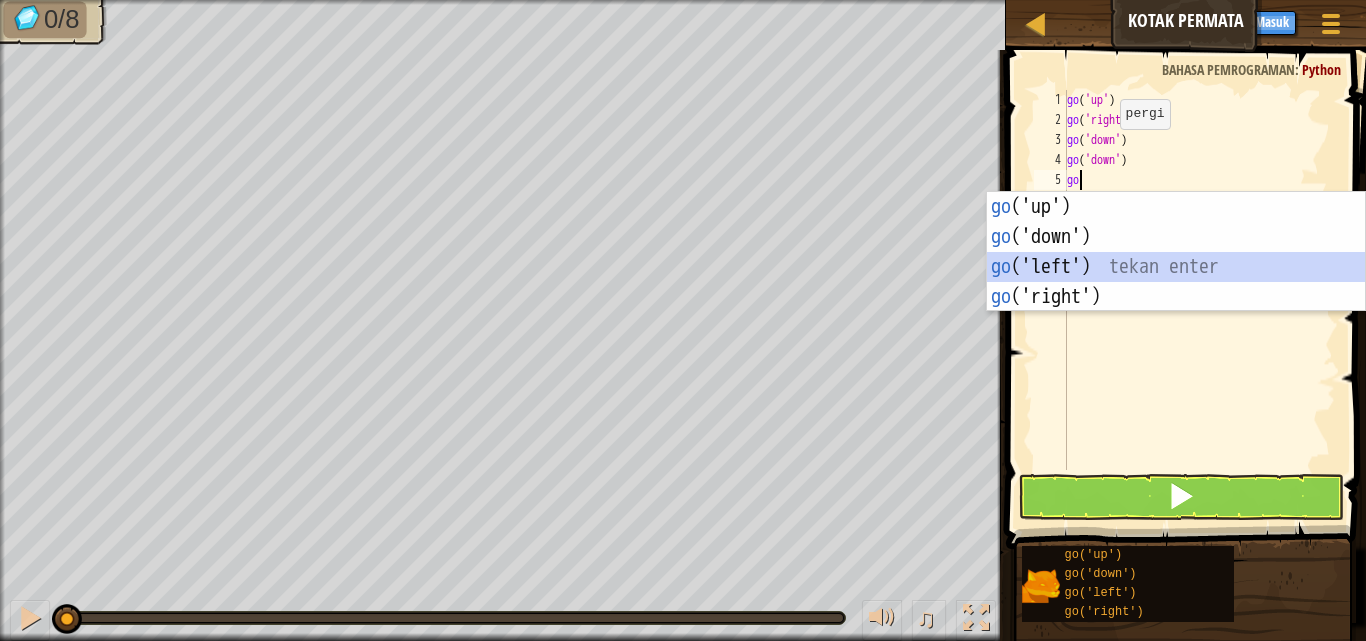 click on "go ('up') tekan enter go ('down') tekan enter go ('left') tekan enter go ('right') tekan enter" at bounding box center [1176, 282] 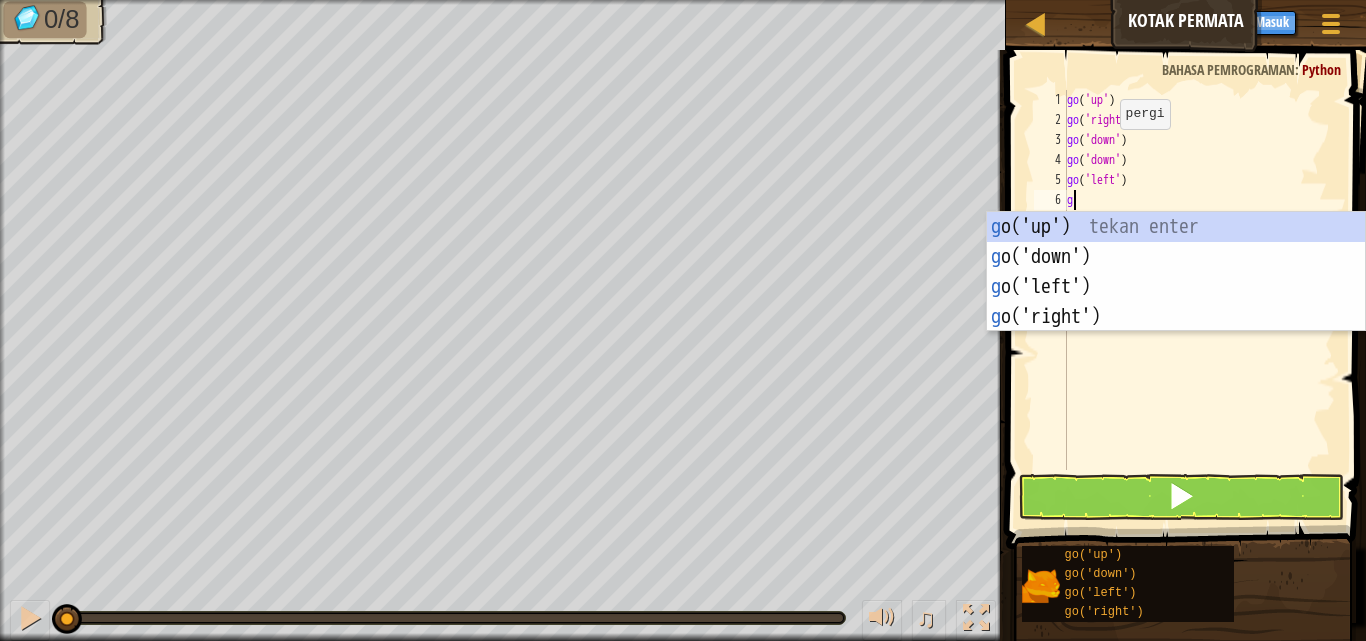type on "go" 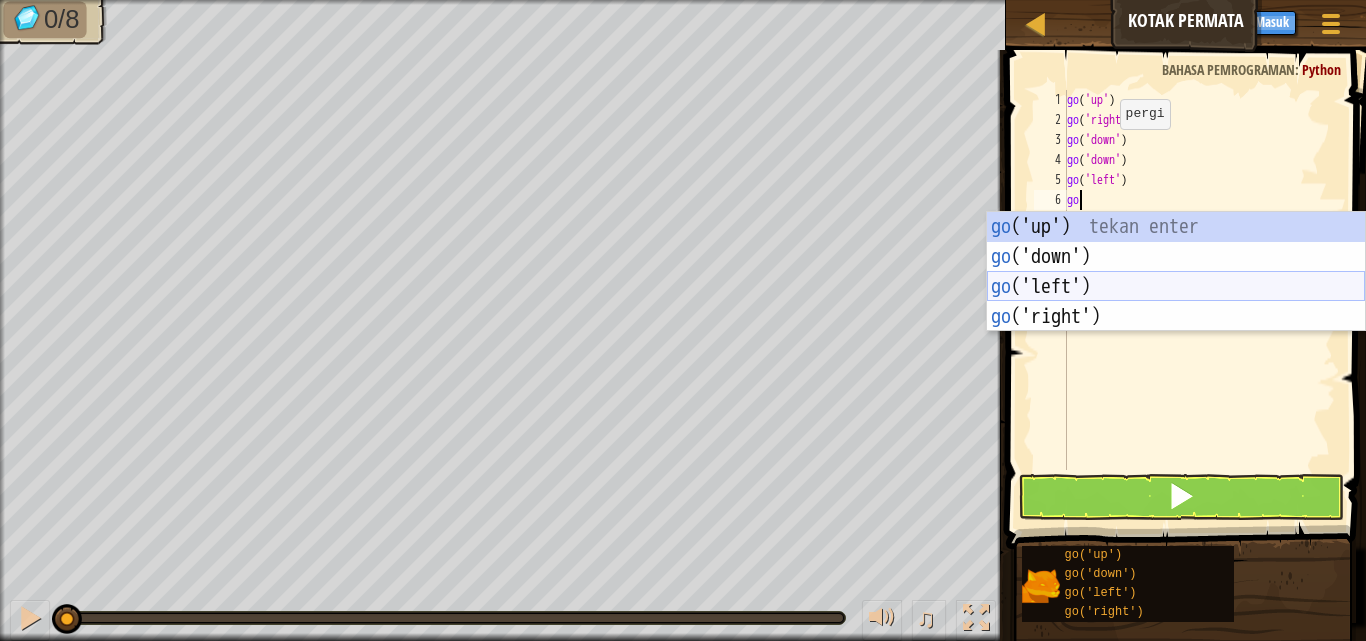click on "go ('up') tekan enter go ('down') tekan enter go ('left') tekan enter go ('right') tekan enter" at bounding box center (1176, 302) 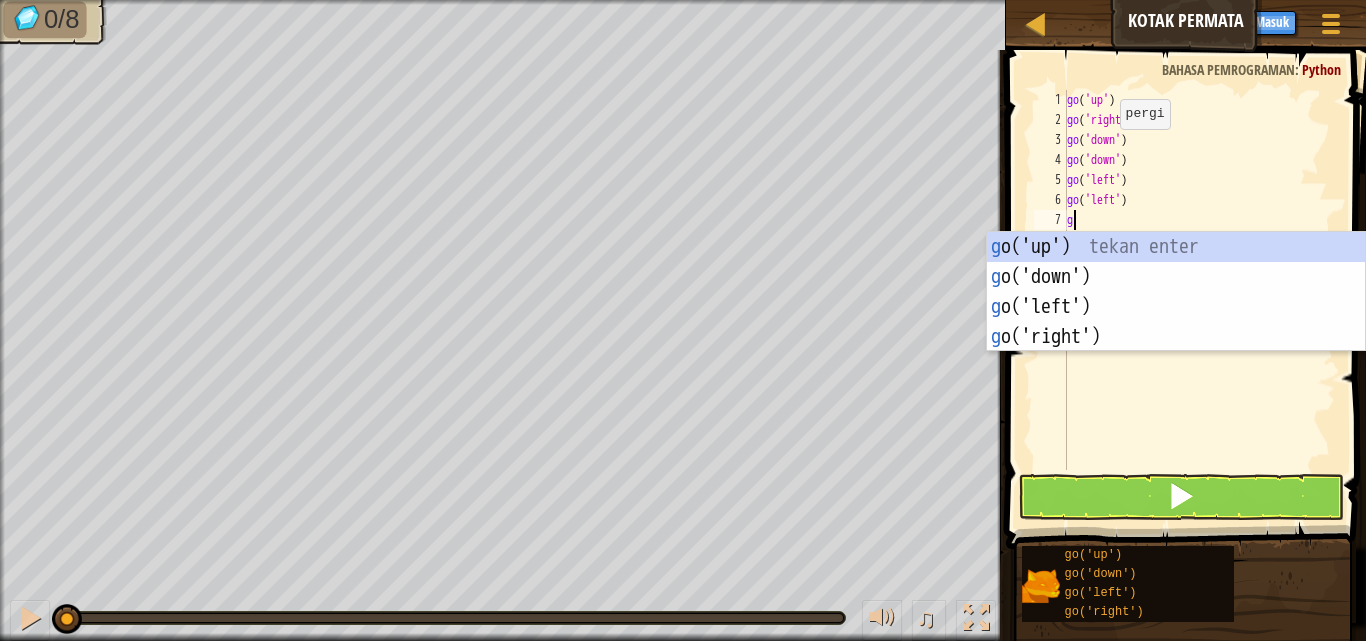 type on "go" 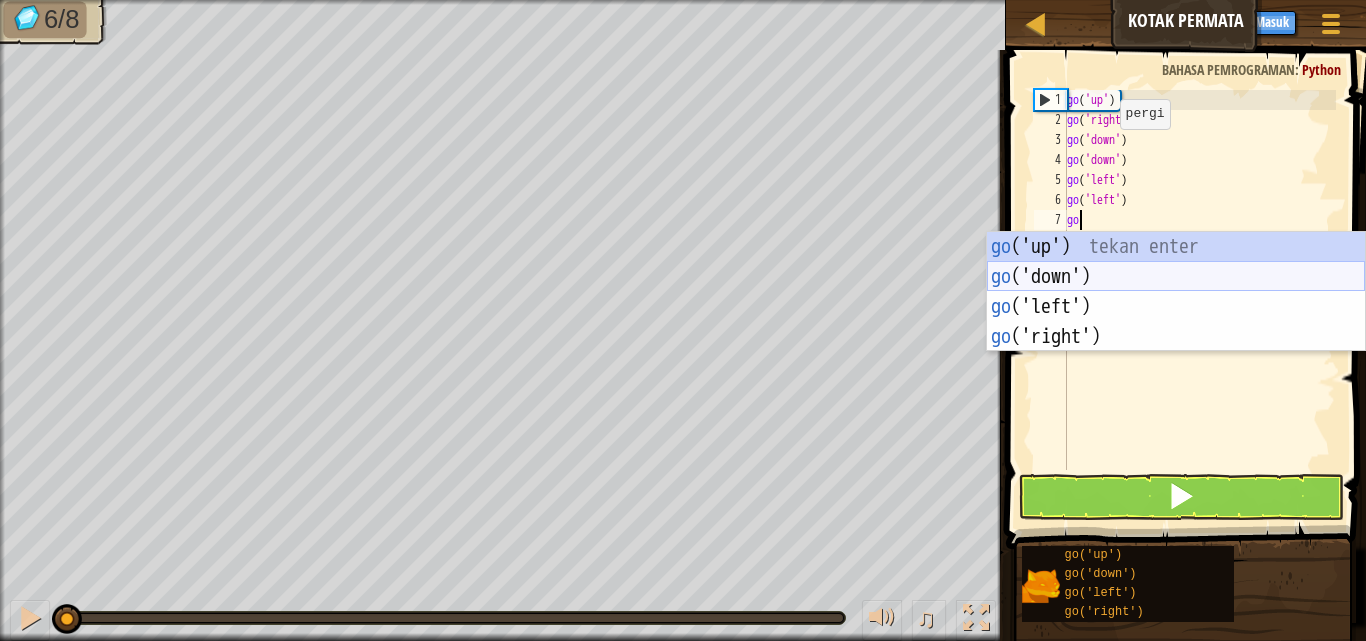 click on "go ('up') tekan enter go ('down') tekan enter go ('left') tekan enter go ('right') tekan enter" at bounding box center (1176, 322) 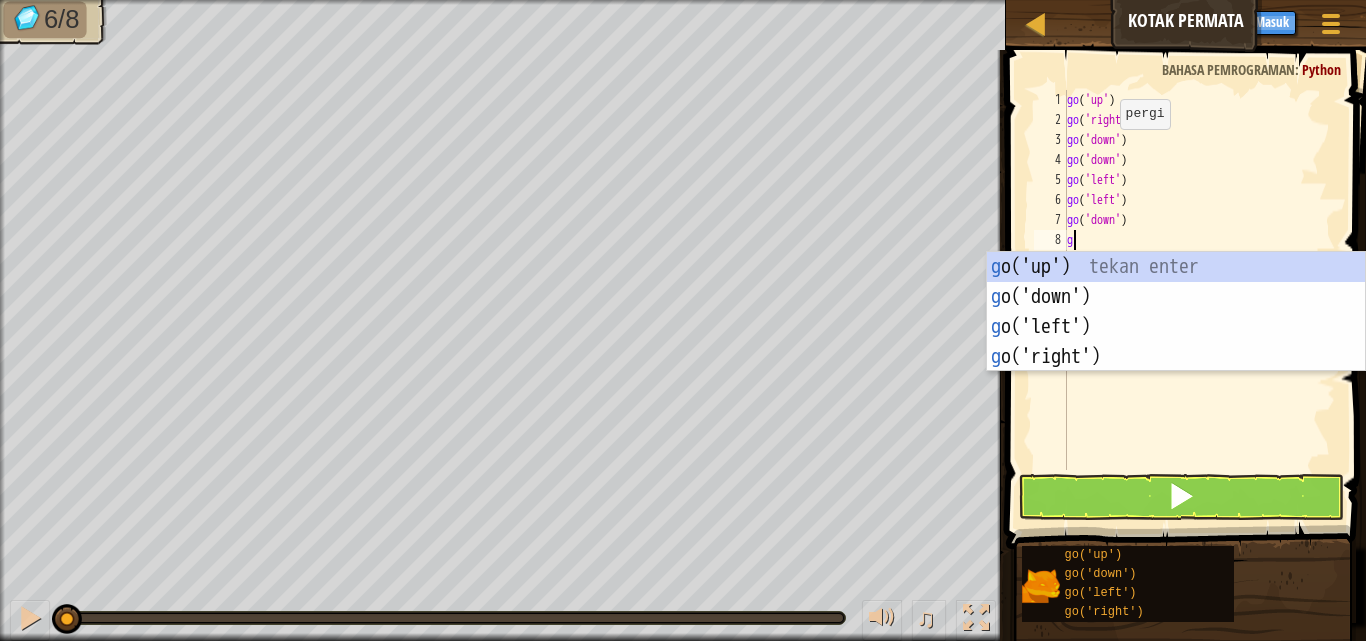 type on "go" 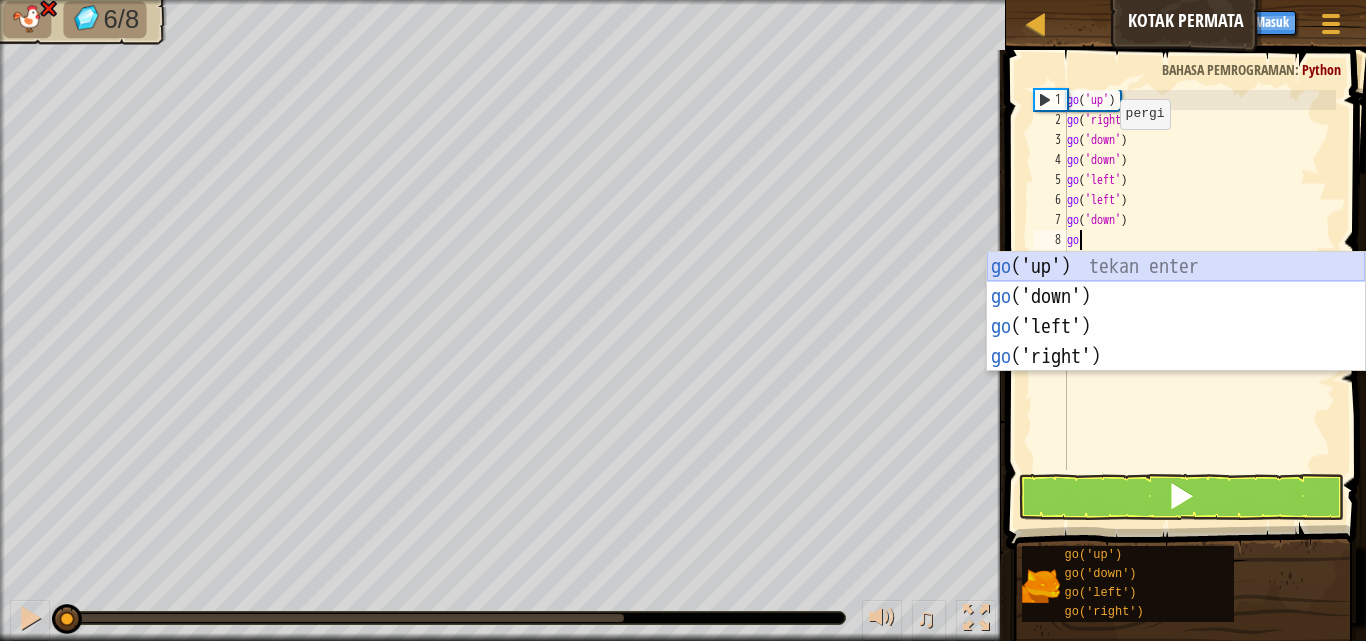 click on "go ('up') tekan enter go ('down') tekan enter go ('left') tekan enter go ('right') tekan enter" at bounding box center (1176, 342) 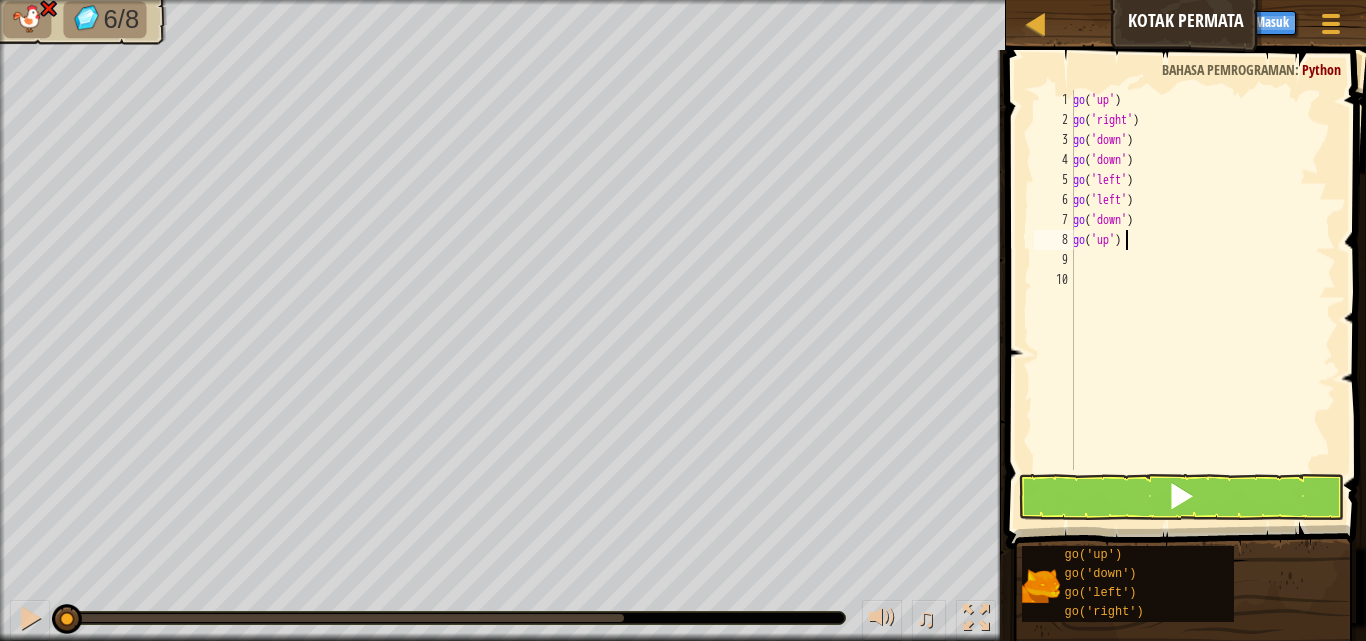 click on "go ( 'up' ) go ( 'right' ) go ( 'down' ) go ( 'down' ) go ( 'left' ) go ( 'left' ) go ( 'down' ) go ( 'up' )" at bounding box center (1202, 300) 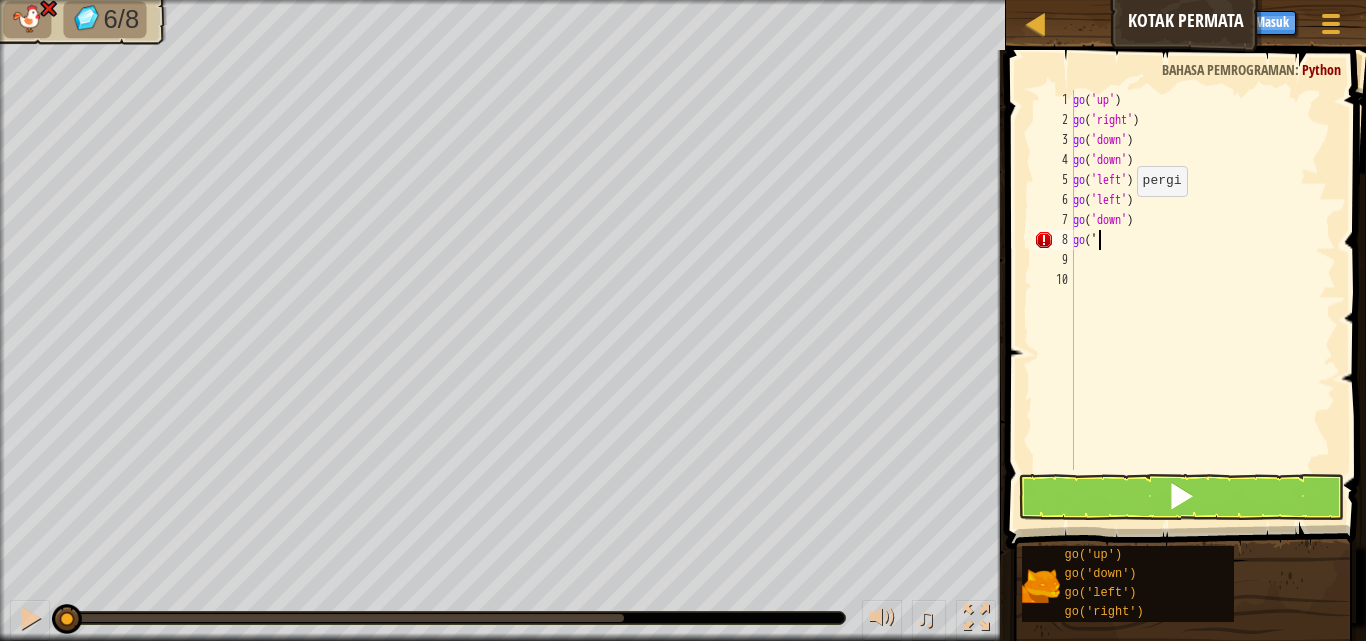 click on "go ( 'up' ) go ( 'right' ) go ( 'down' ) go ( 'down' ) go ( 'left' ) go ( 'left' ) go ( 'down' ) go ( '" at bounding box center [1202, 300] 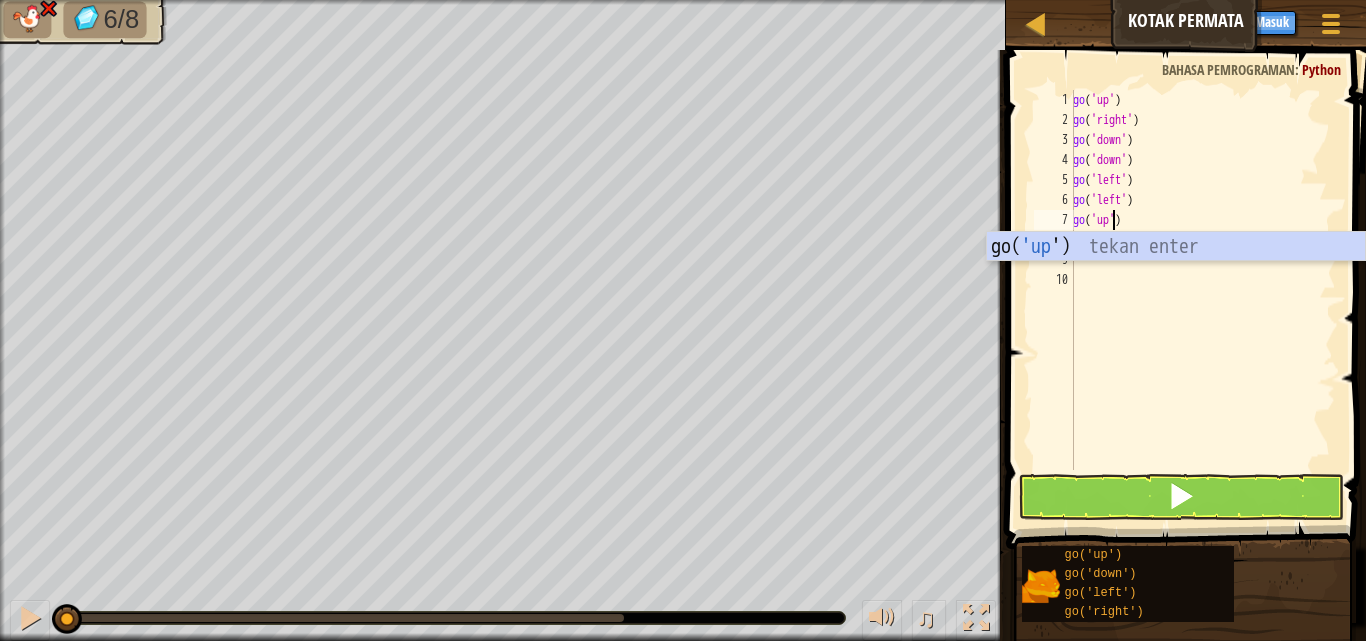 scroll, scrollTop: 9, scrollLeft: 3, axis: both 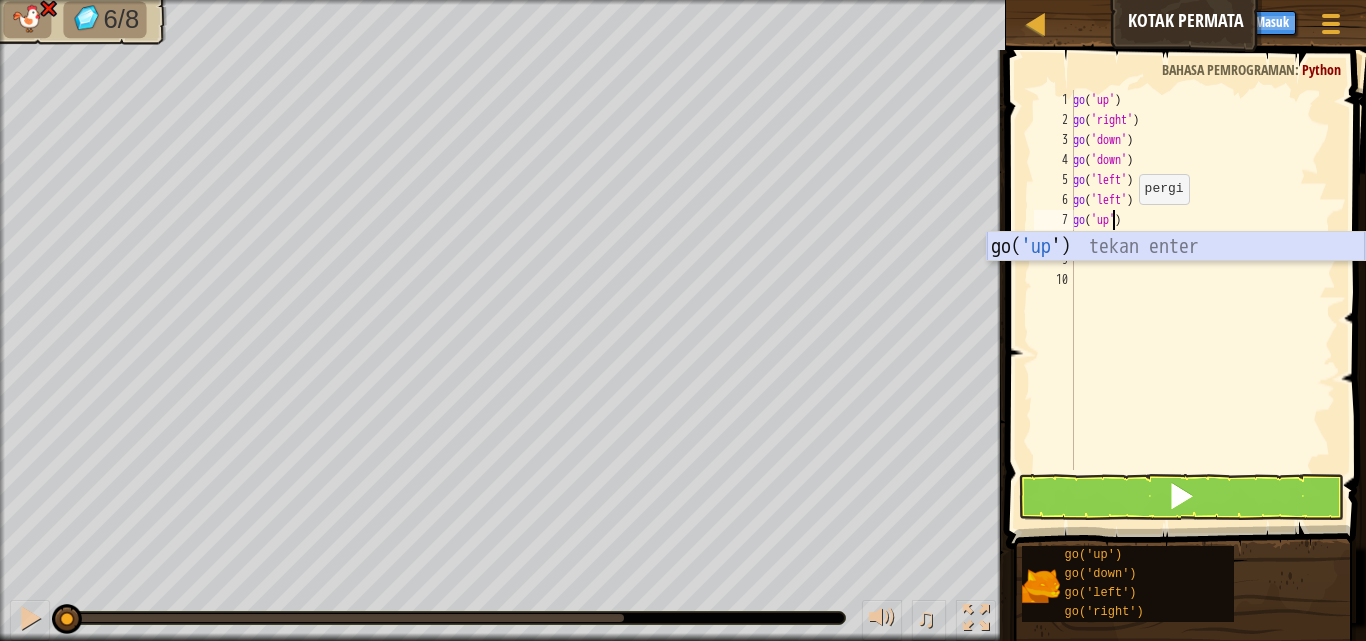 click on "go( 'up ') tekan enter" at bounding box center (1176, 277) 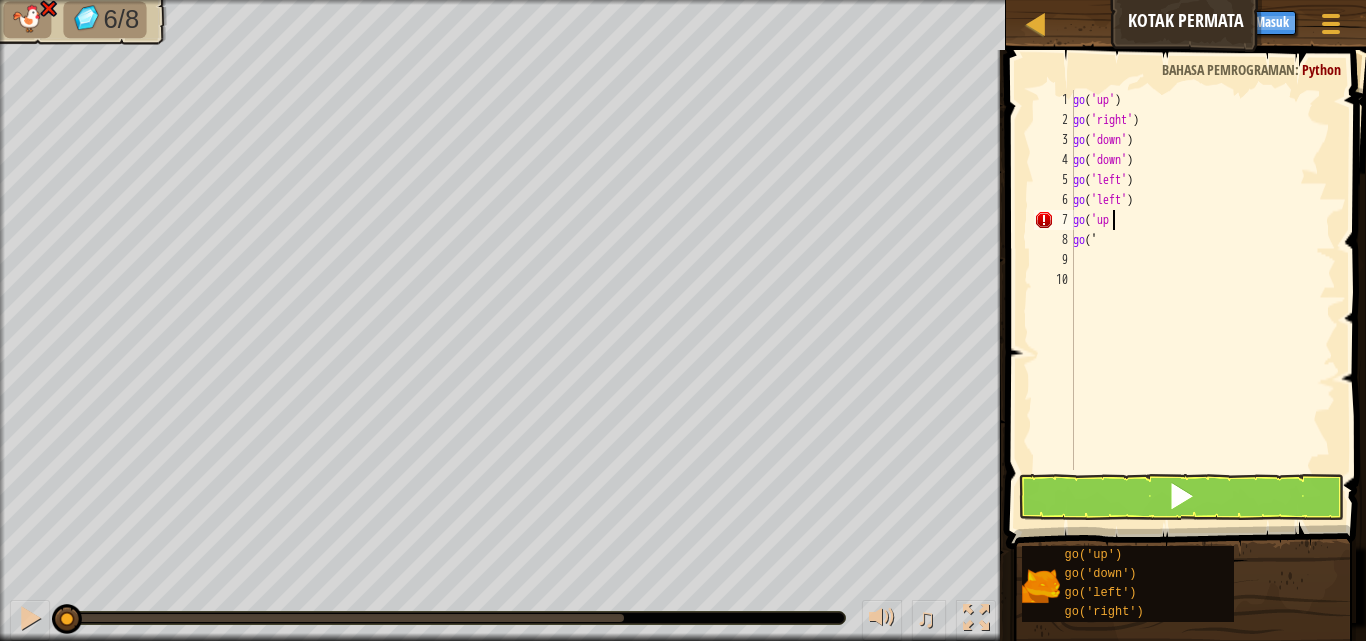 click on "go ( 'up' ) go ( 'right' ) go ( 'down' ) go ( 'down' ) go ( 'left' ) go ( 'left' ) go ( 'up go ( '" at bounding box center [1202, 300] 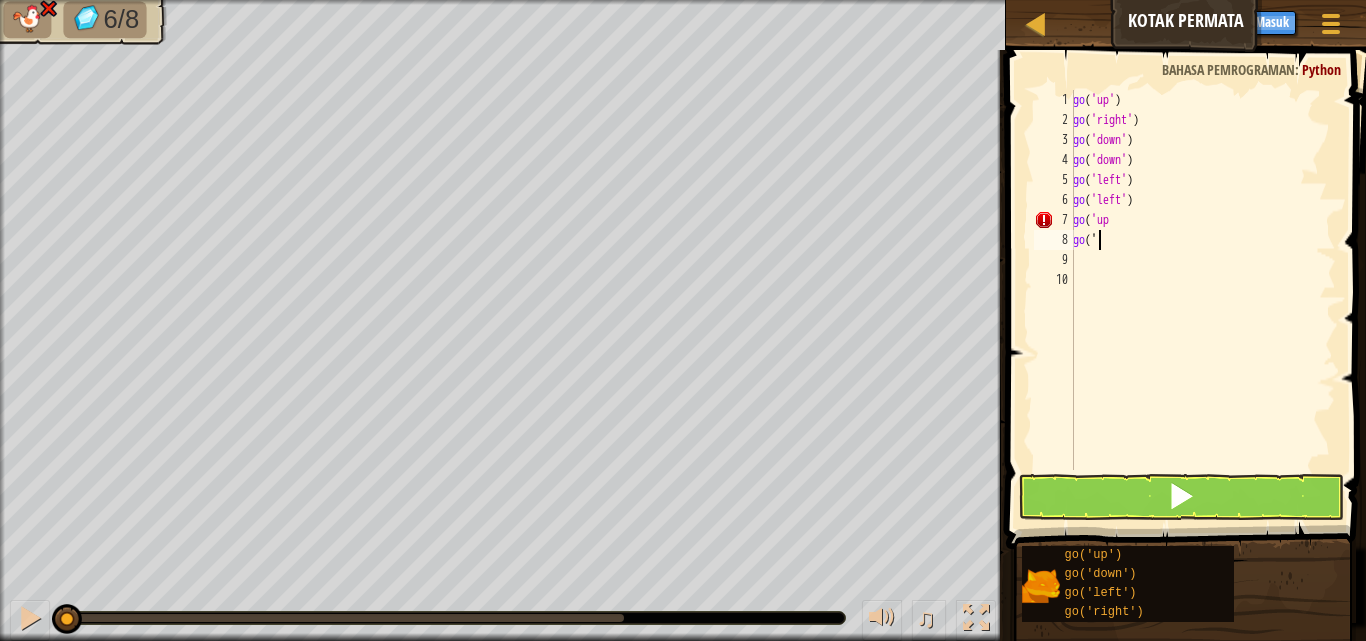click on "go ( 'up' ) go ( 'right' ) go ( 'down' ) go ( 'down' ) go ( 'left' ) go ( 'left' ) go ( 'up go ( '" at bounding box center (1202, 300) 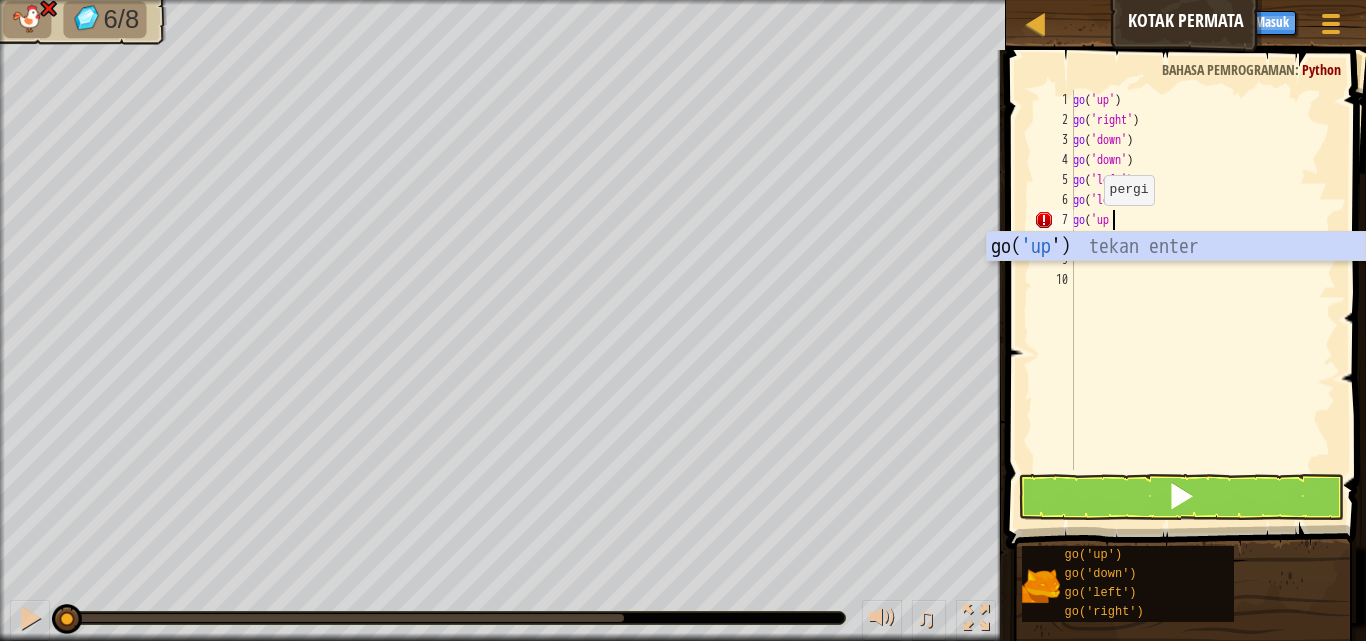 scroll, scrollTop: 9, scrollLeft: 3, axis: both 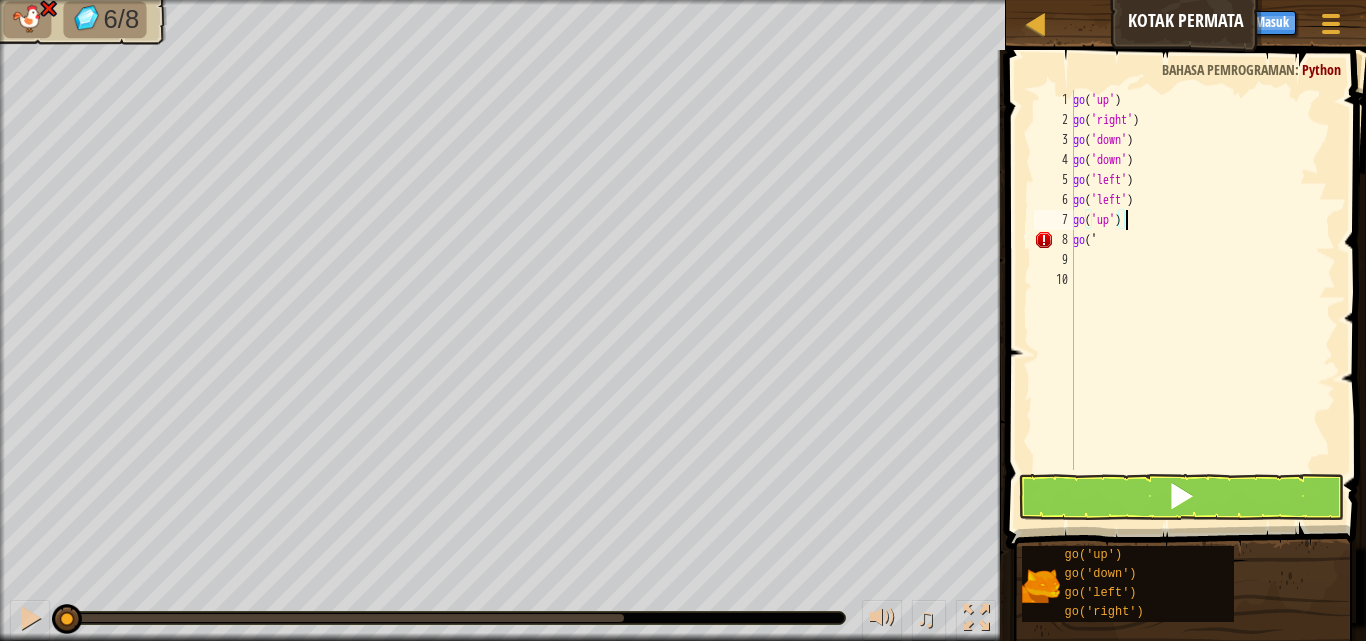click on "go ( 'up' ) go ( 'right' ) go ( 'down' ) go ( 'down' ) go ( 'left' ) go ( 'left' ) go ( 'up' ) go ( '" at bounding box center (1202, 300) 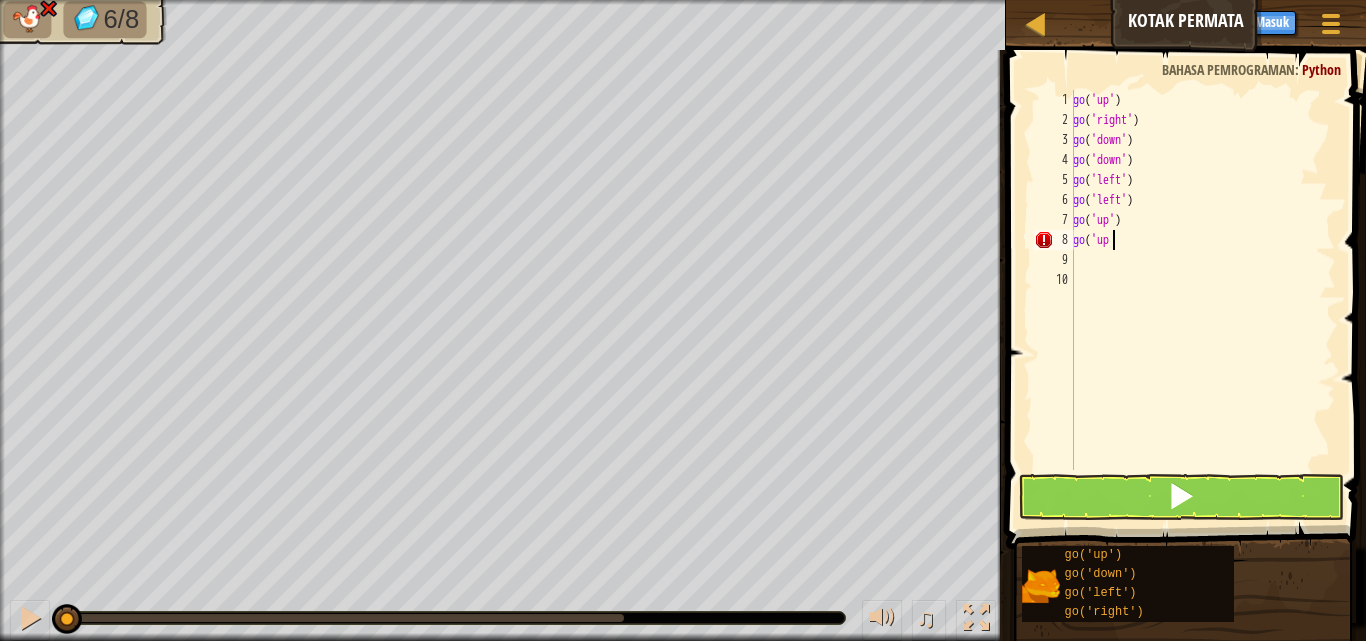 scroll, scrollTop: 9, scrollLeft: 3, axis: both 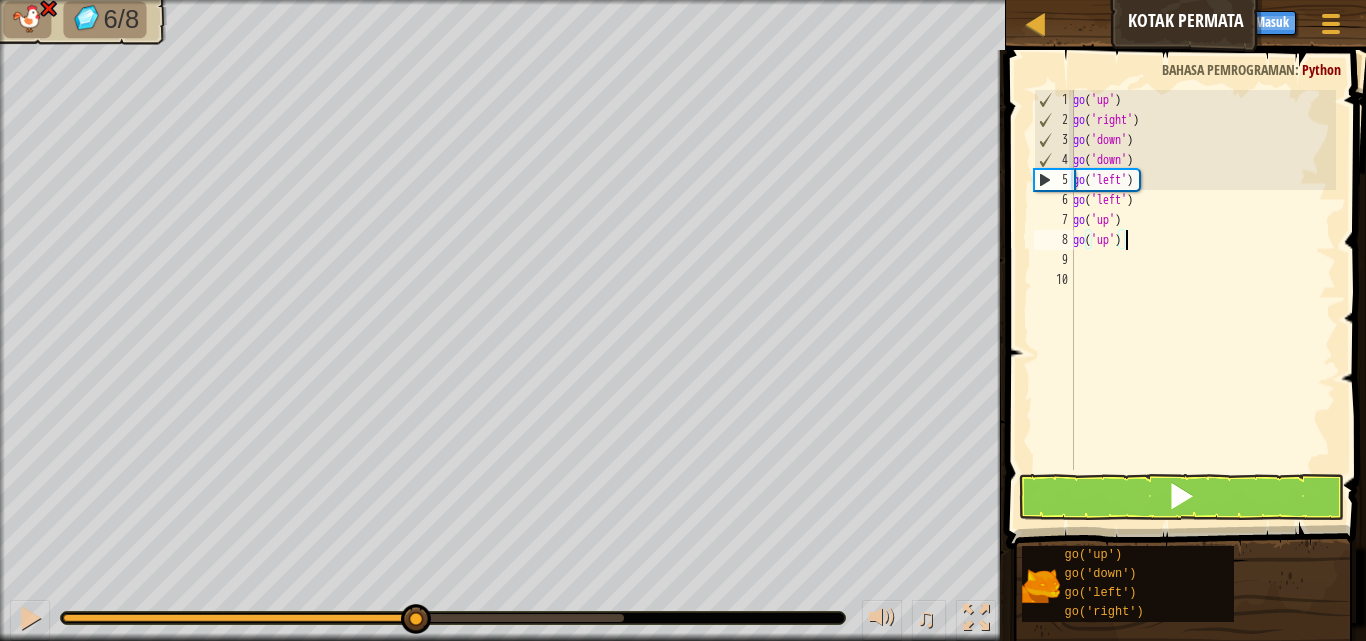 drag, startPoint x: 192, startPoint y: 615, endPoint x: 413, endPoint y: 602, distance: 221.38202 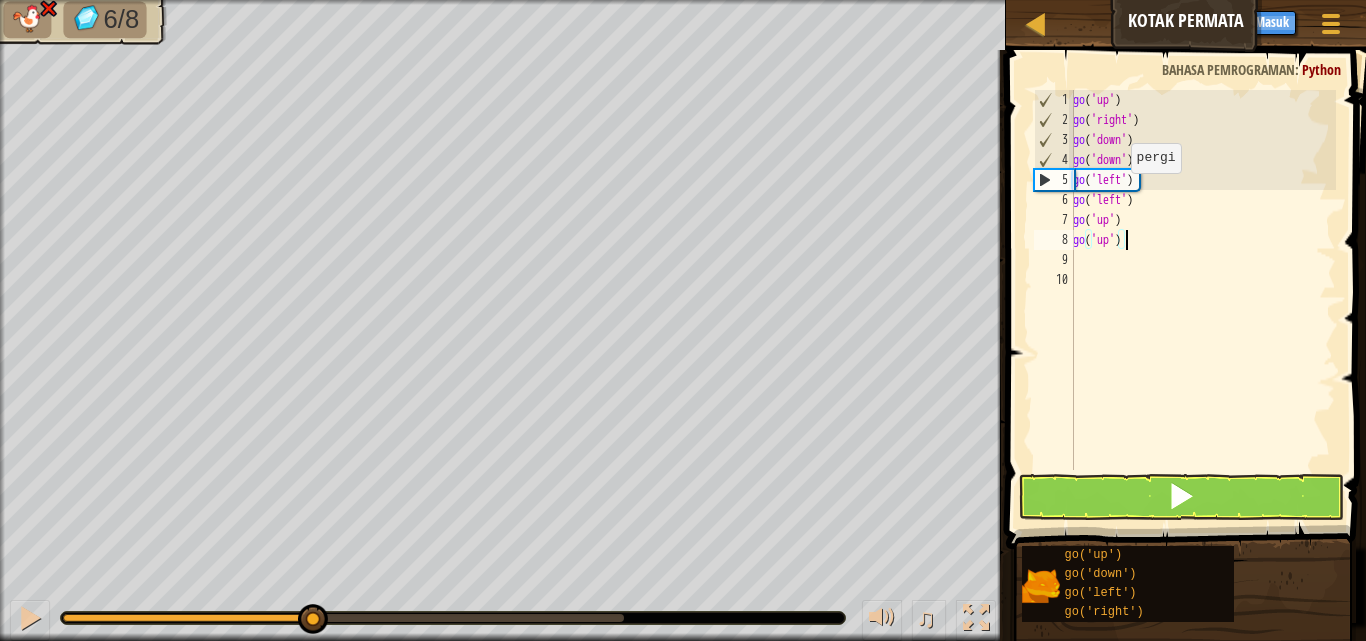 drag, startPoint x: 437, startPoint y: 614, endPoint x: 446, endPoint y: 622, distance: 12.0415945 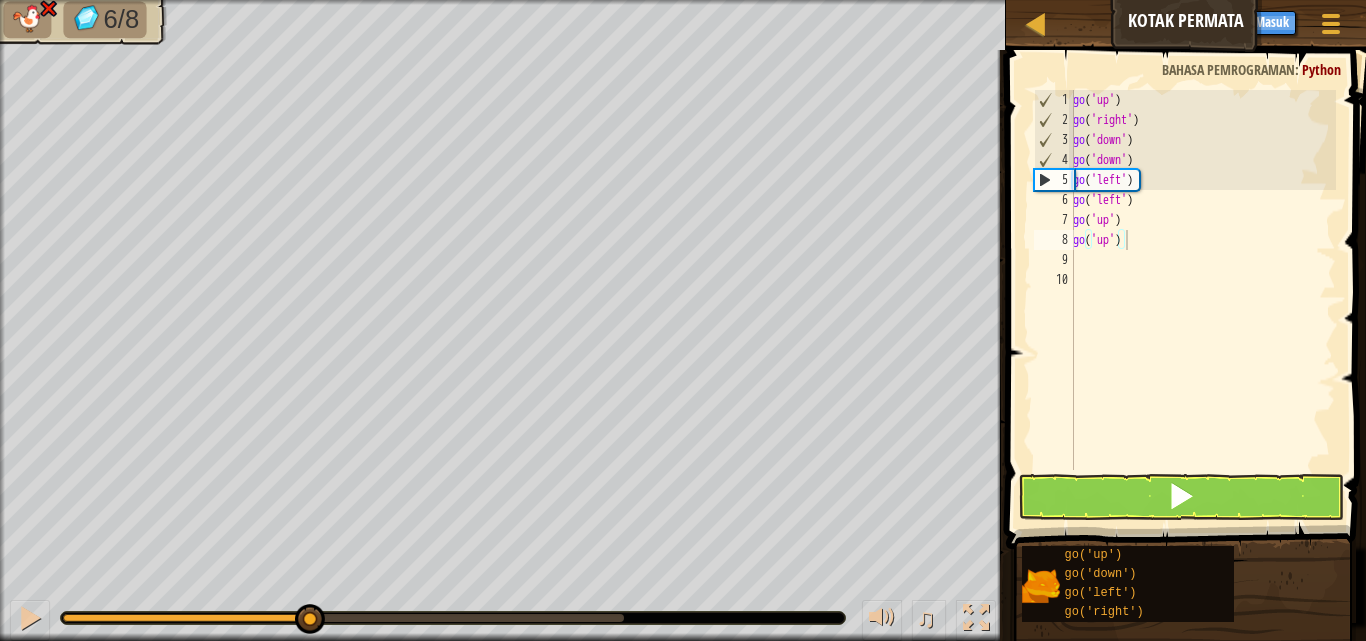 click at bounding box center (1188, 271) 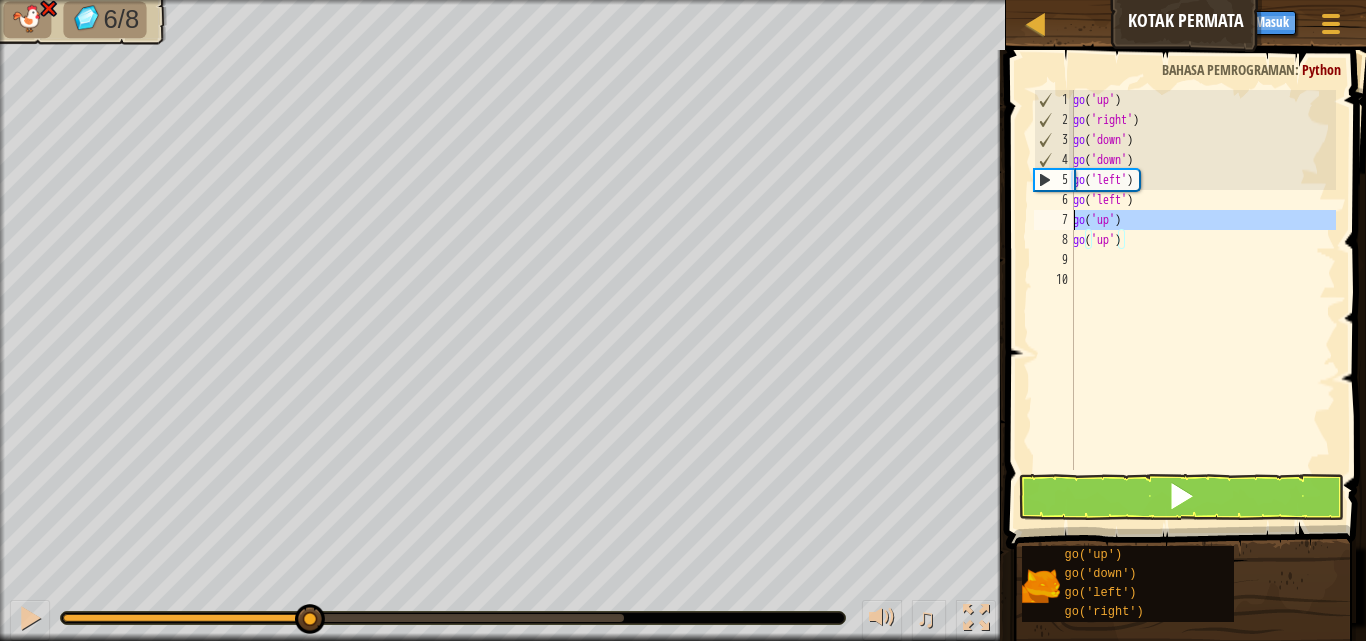 click on "7" at bounding box center (1054, 220) 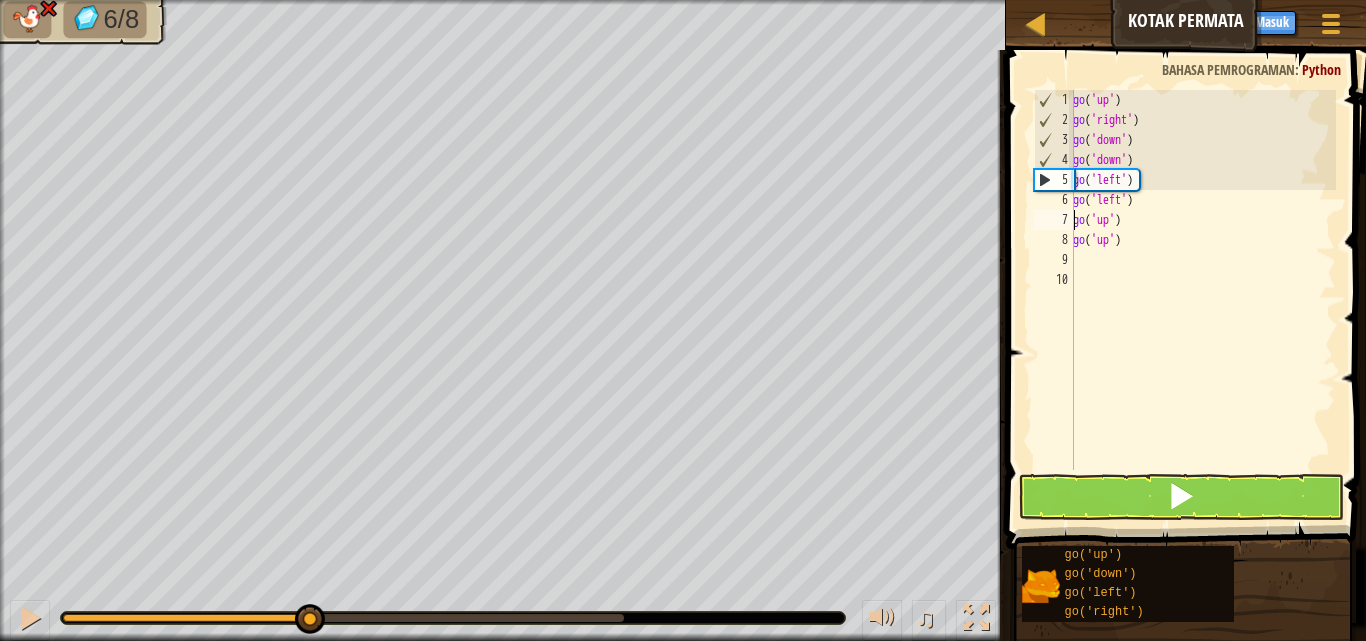click on "6" at bounding box center [1054, 200] 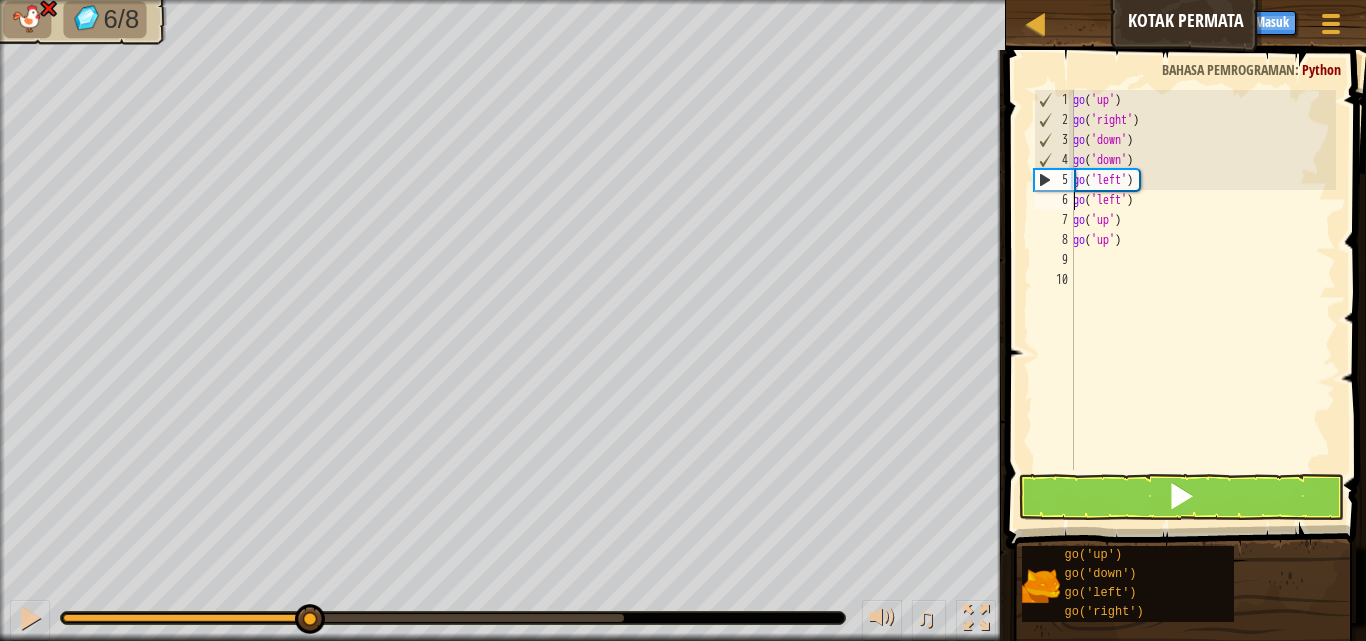 click on "go ( 'up' ) go ( 'right' ) go ( 'down' ) go ( 'down' ) go ( 'left' ) go ( 'left' ) go ( 'up' ) go ( 'up' )" at bounding box center [1202, 300] 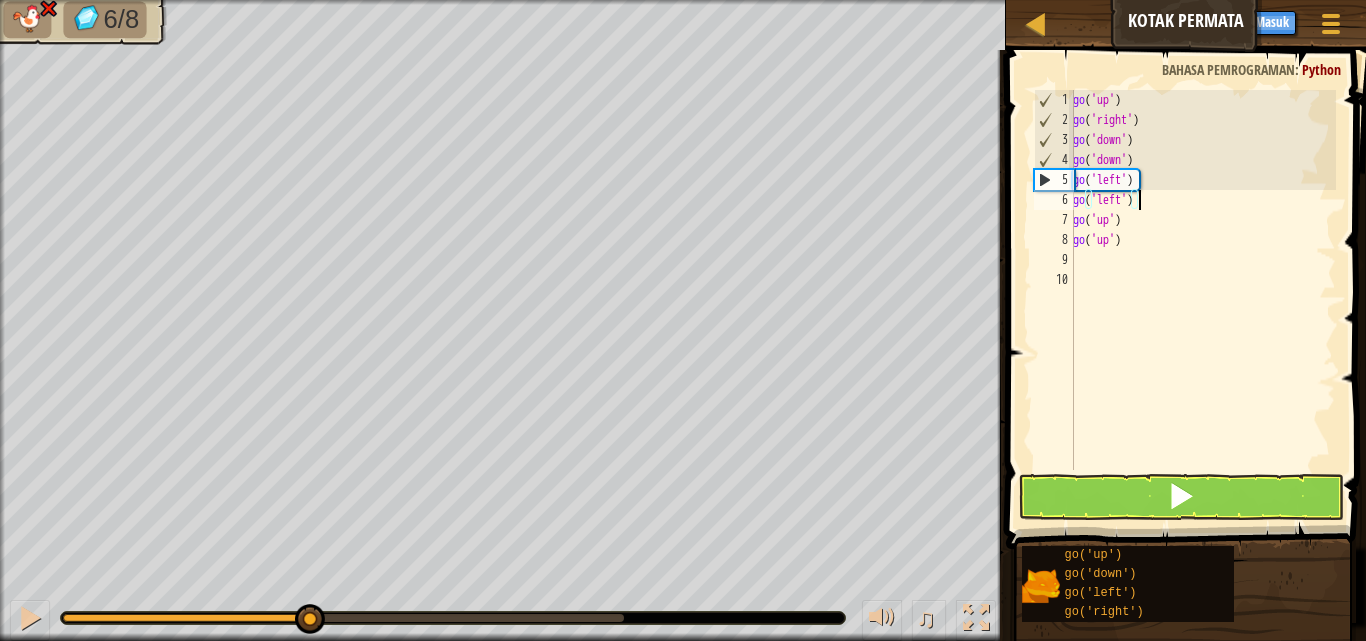 click on "go ( 'up' ) go ( 'right' ) go ( 'down' ) go ( 'down' ) go ( 'left' ) go ( 'left' ) go ( 'up' ) go ( 'up' )" at bounding box center (1202, 300) 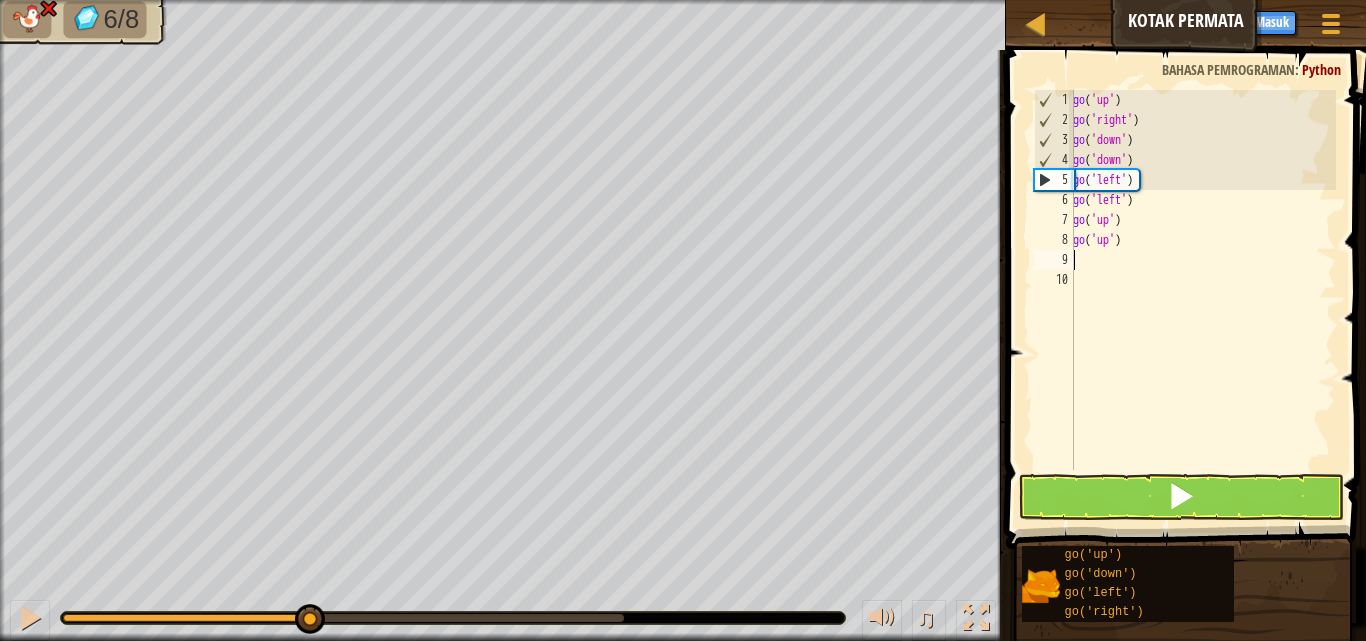 scroll, scrollTop: 9, scrollLeft: 0, axis: vertical 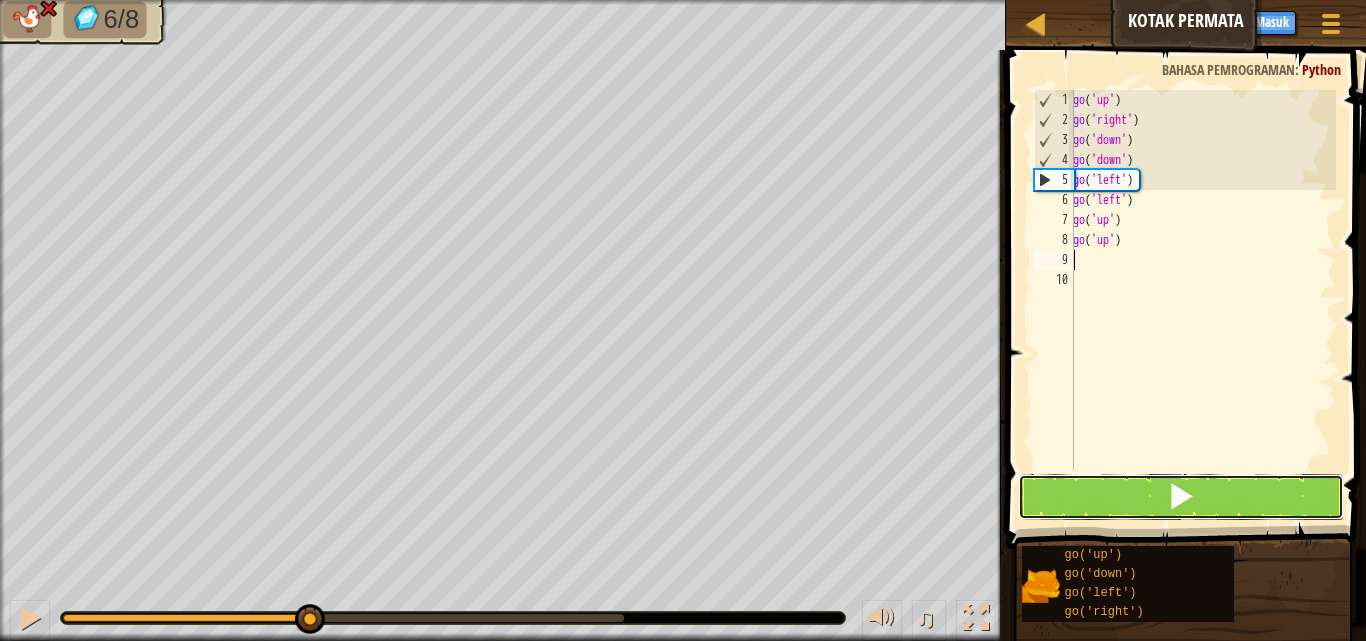 drag, startPoint x: 1170, startPoint y: 482, endPoint x: 1168, endPoint y: 470, distance: 12.165525 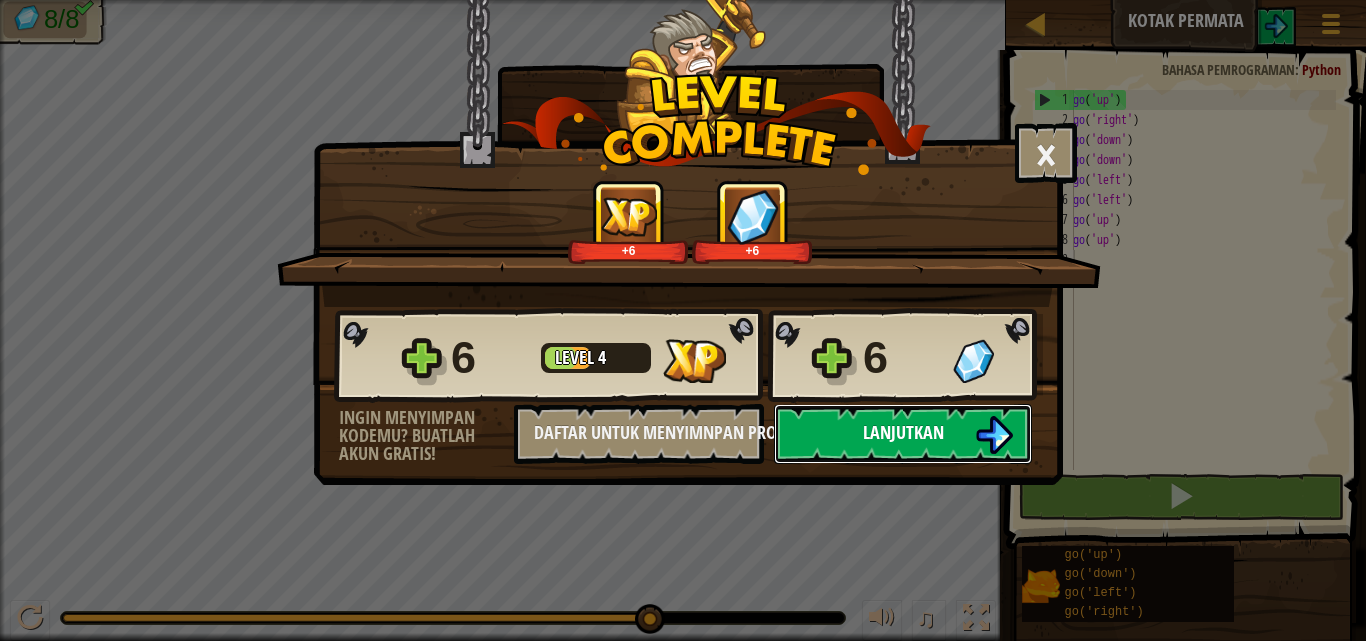 click on "Lanjutkan" at bounding box center (903, 434) 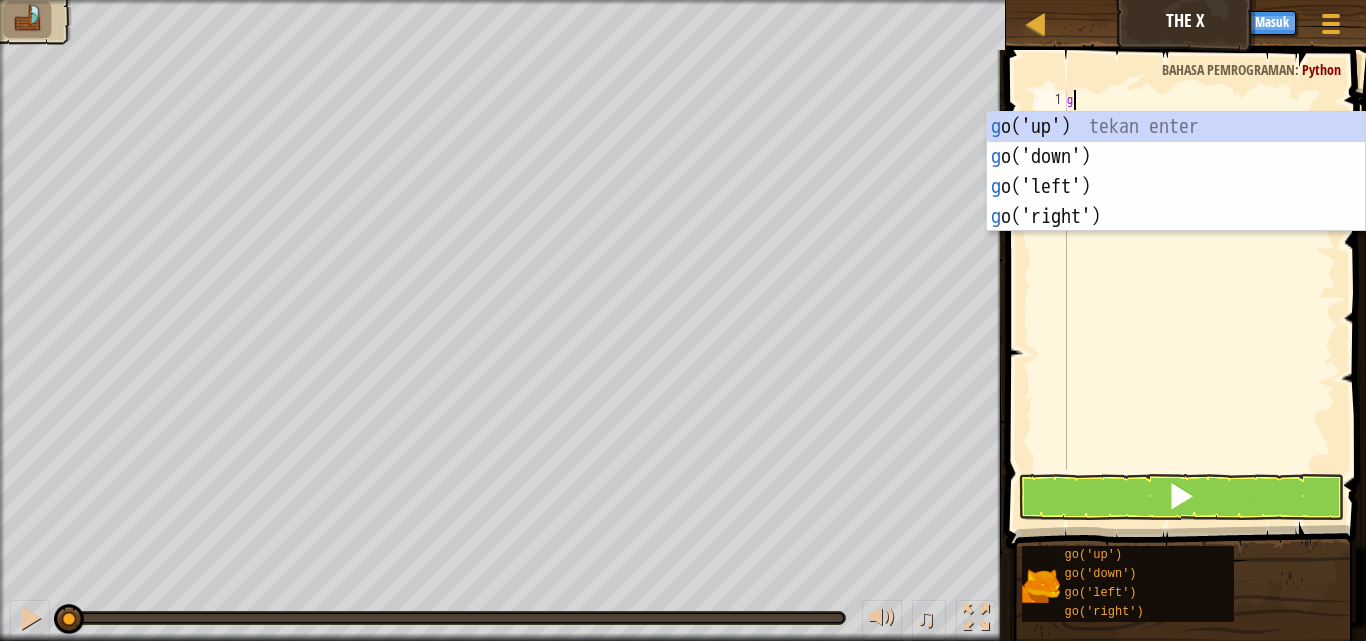 scroll, scrollTop: 9, scrollLeft: 0, axis: vertical 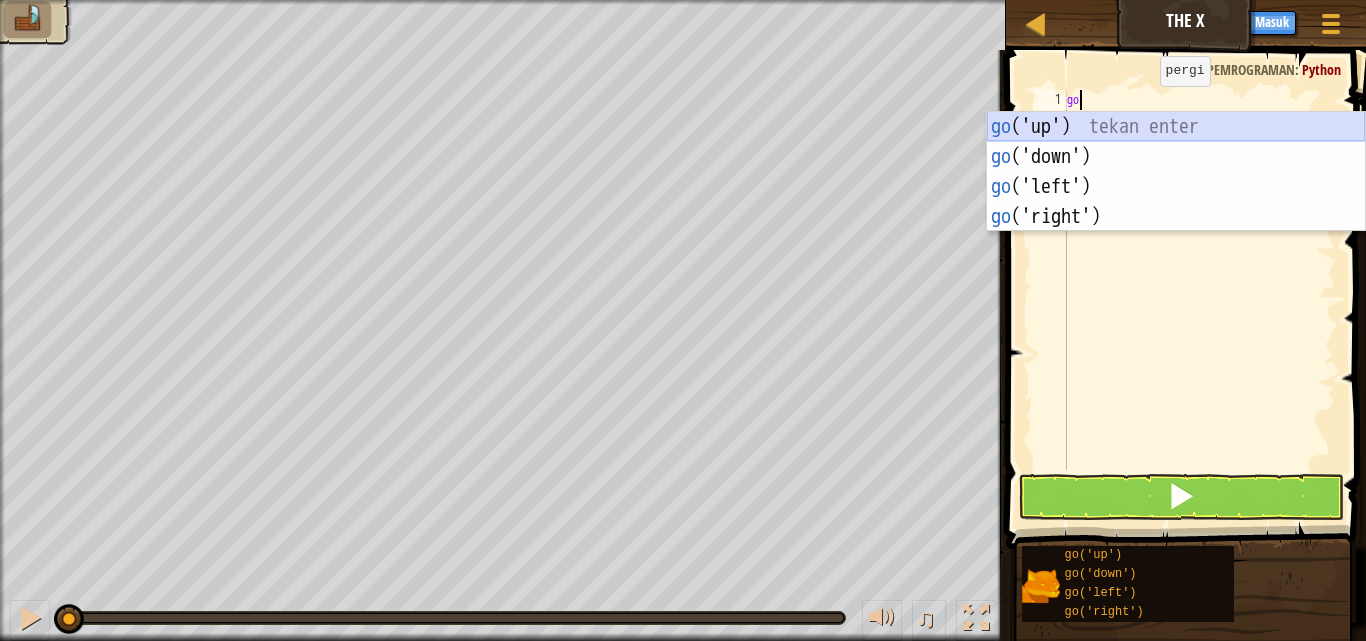 click on "go ('up') tekan enter go ('down') tekan enter go ('left') tekan enter go ('right') tekan enter" at bounding box center (1176, 202) 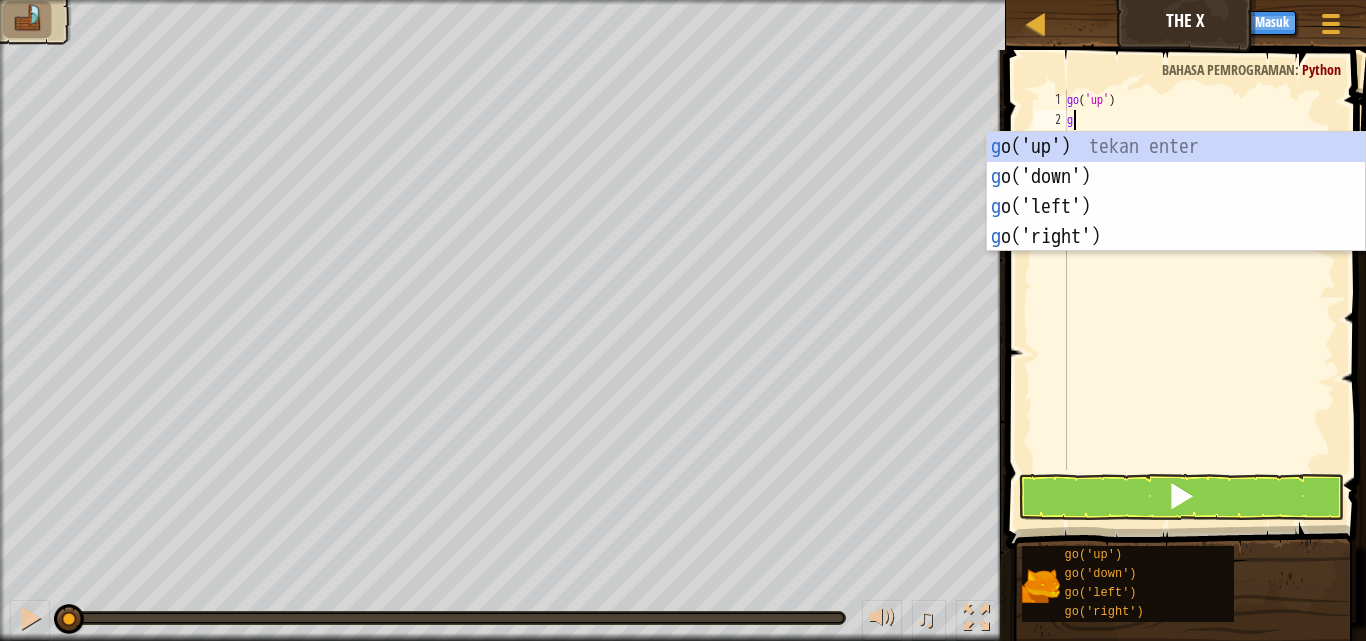 type on "go" 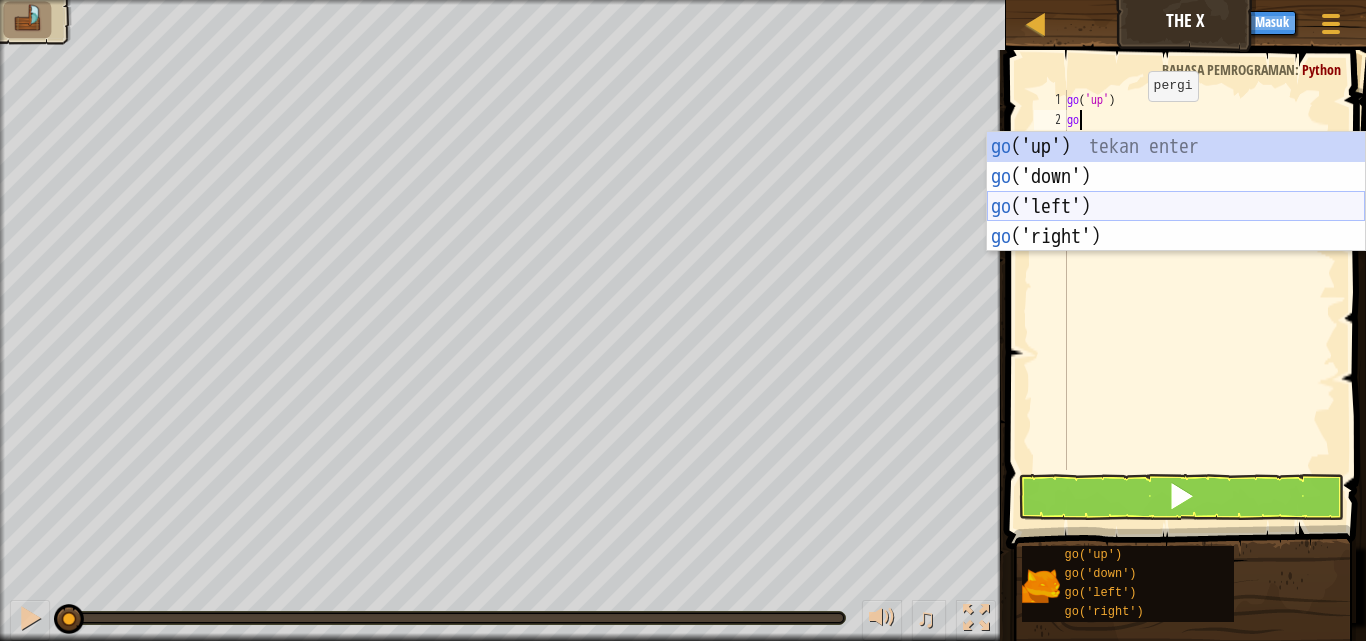 click on "go ('up') tekan enter go ('down') tekan enter go ('left') tekan enter go ('right') tekan enter" at bounding box center (1176, 222) 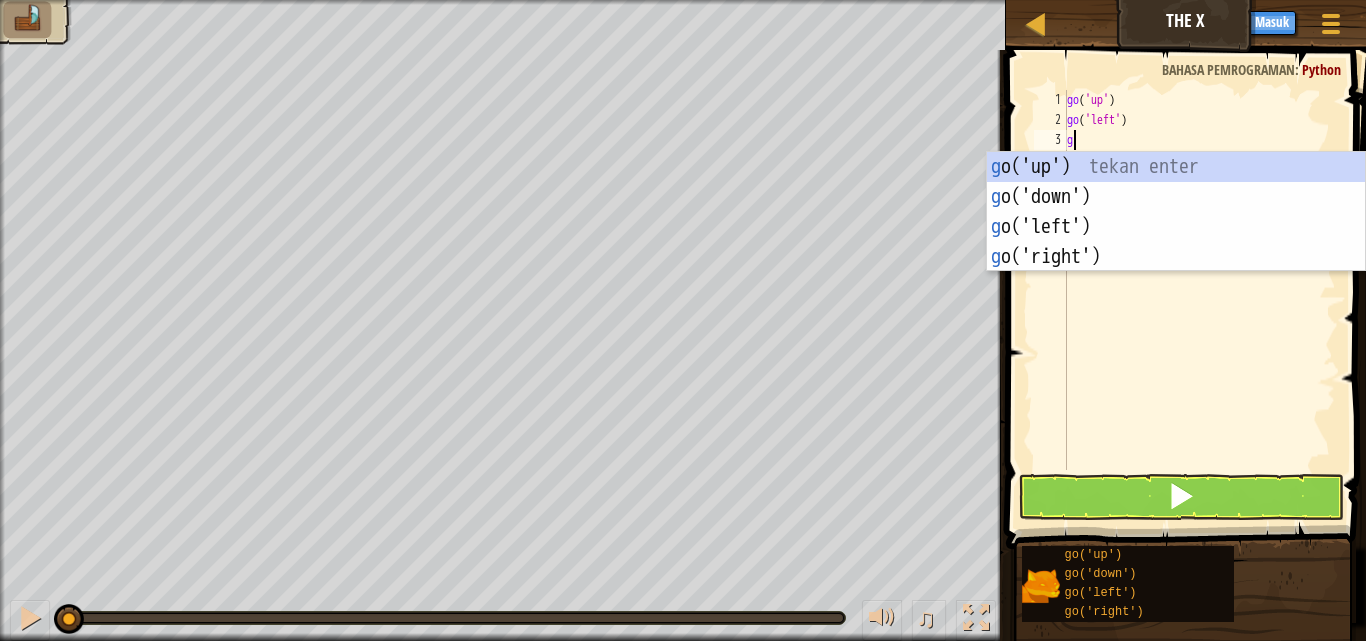 type on "go" 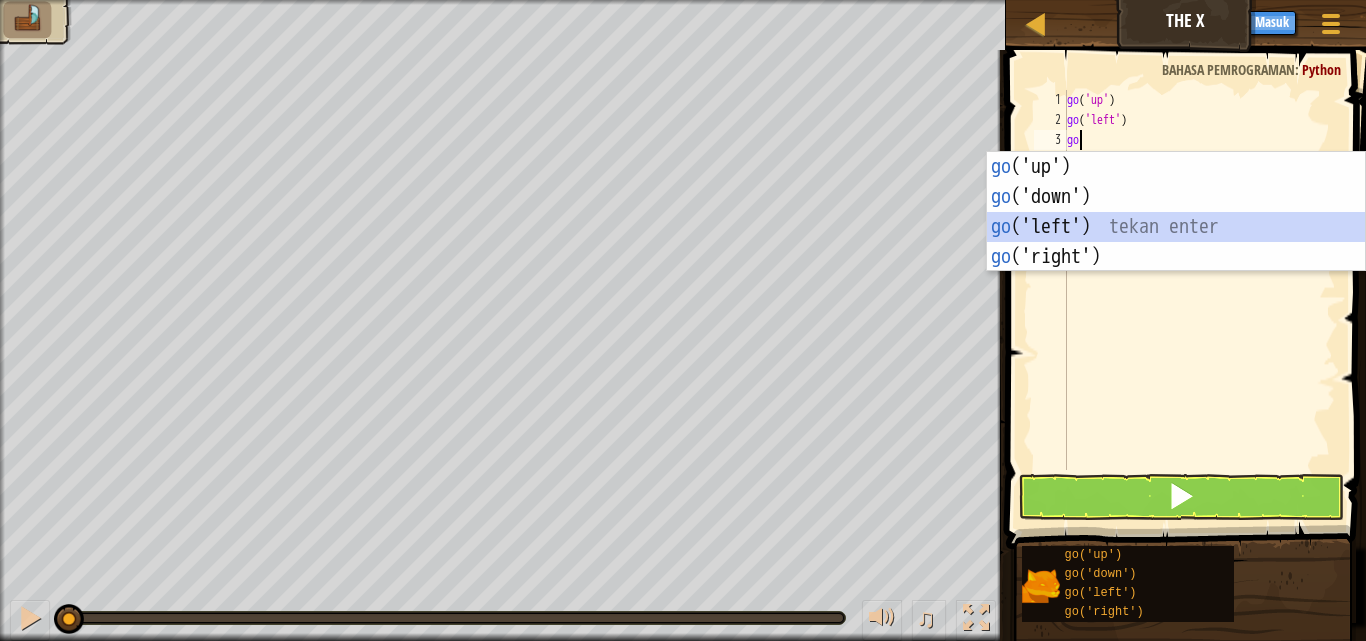 type 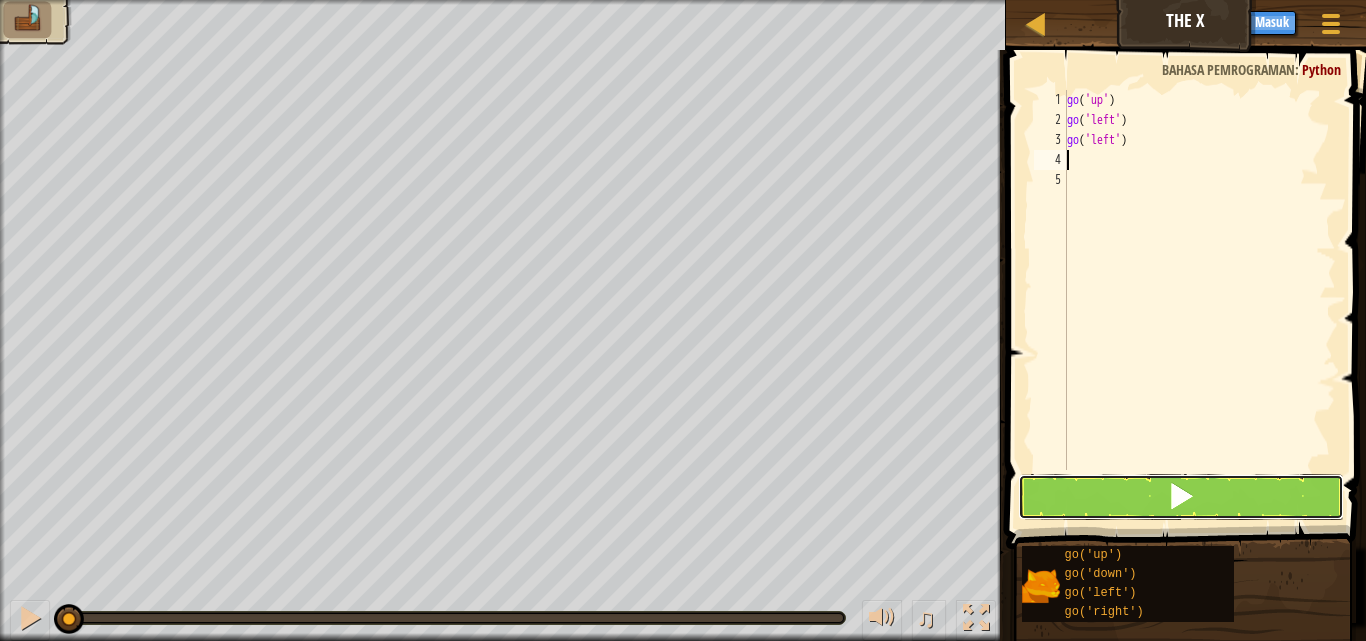 type 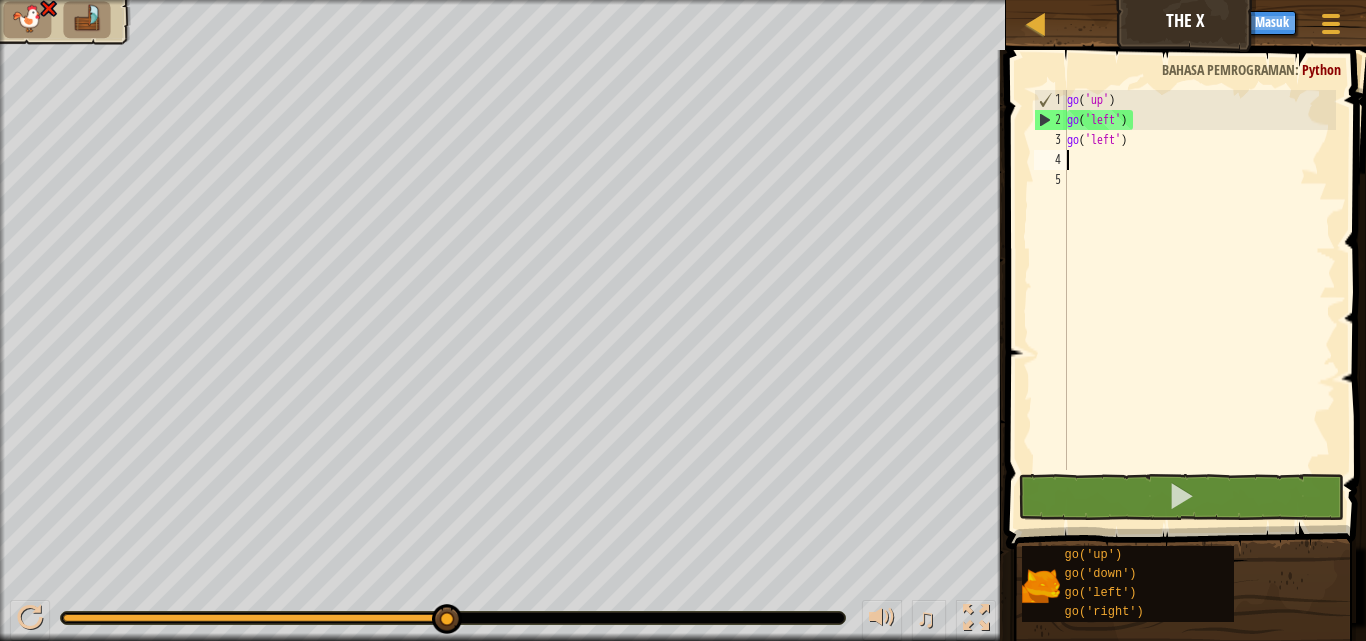type on "go('left')" 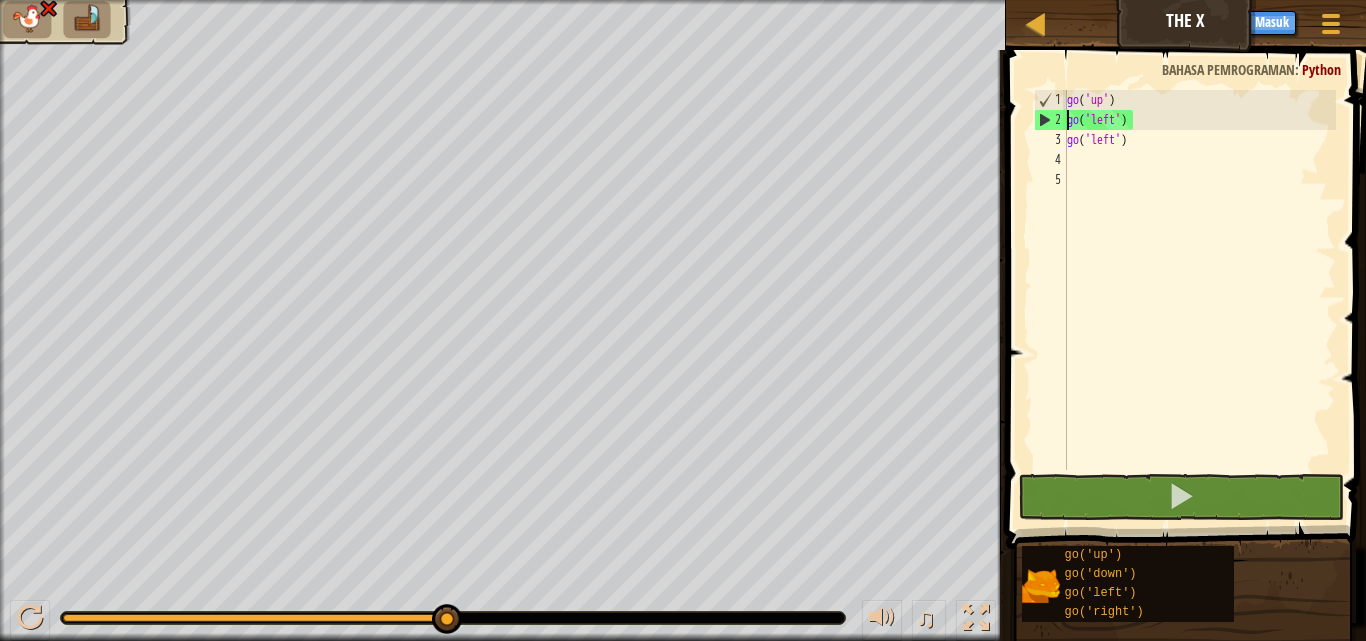 click on "go ( 'up' ) go ( 'left' ) go ( 'left' )" at bounding box center (1199, 300) 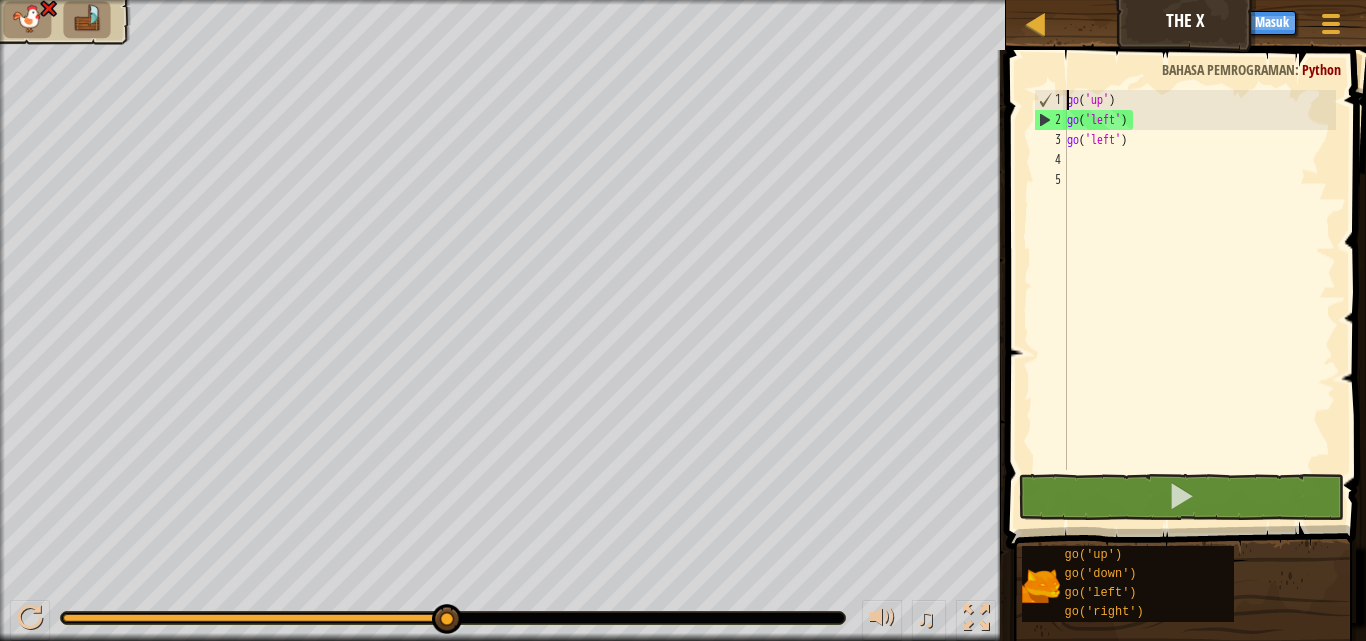 click on "go ( 'up' ) go ( 'left' ) go ( 'left' )" at bounding box center [1199, 300] 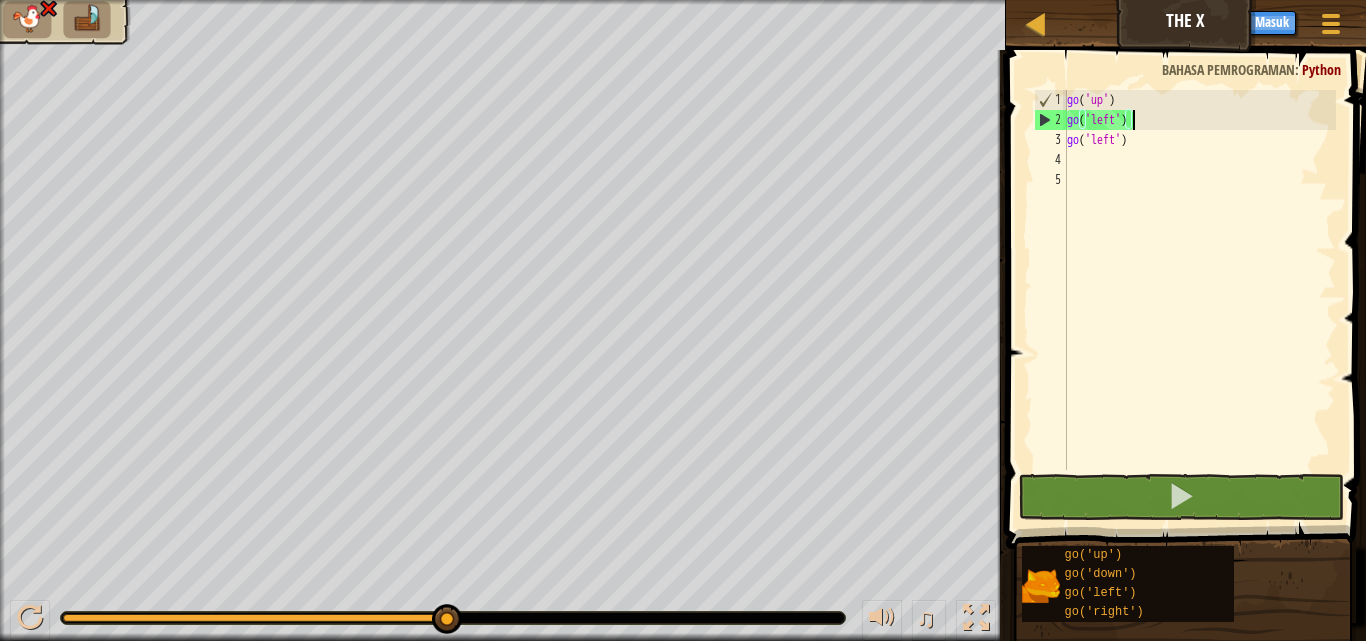 click on "go ( 'up' ) go ( 'left' ) go ( 'left' )" at bounding box center (1199, 300) 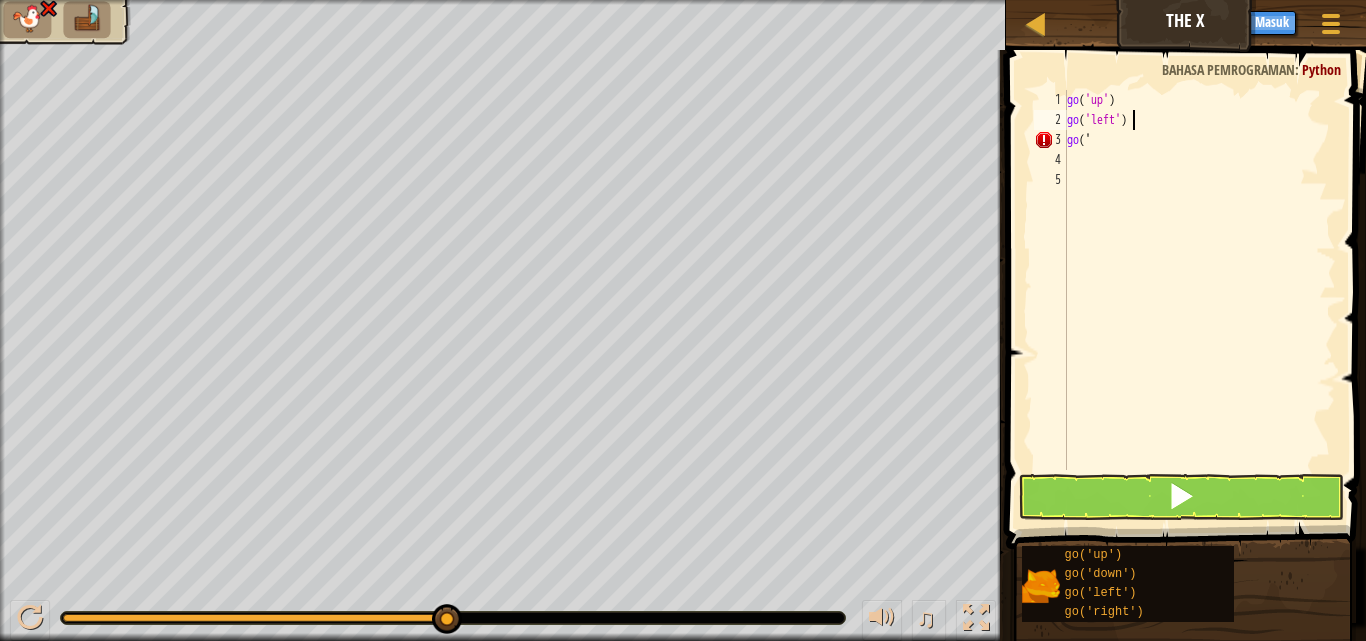click on "go ( 'up' ) go ( 'left' ) go ( '" at bounding box center (1199, 300) 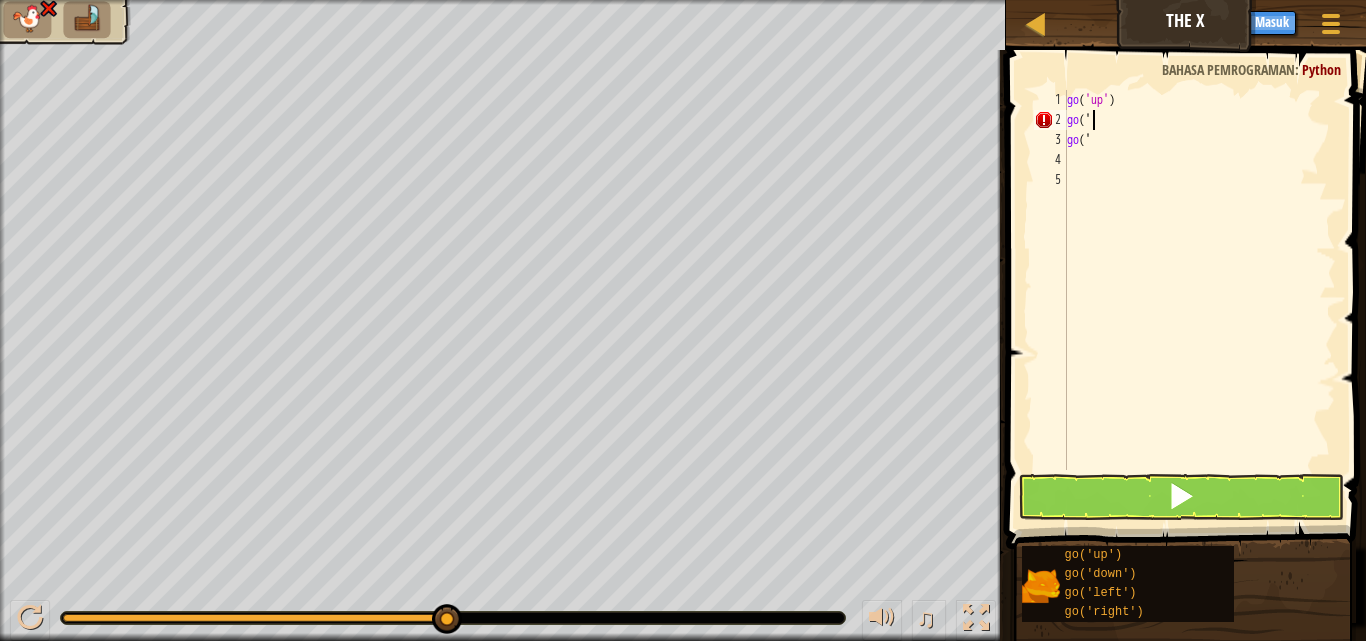 type on "go('r" 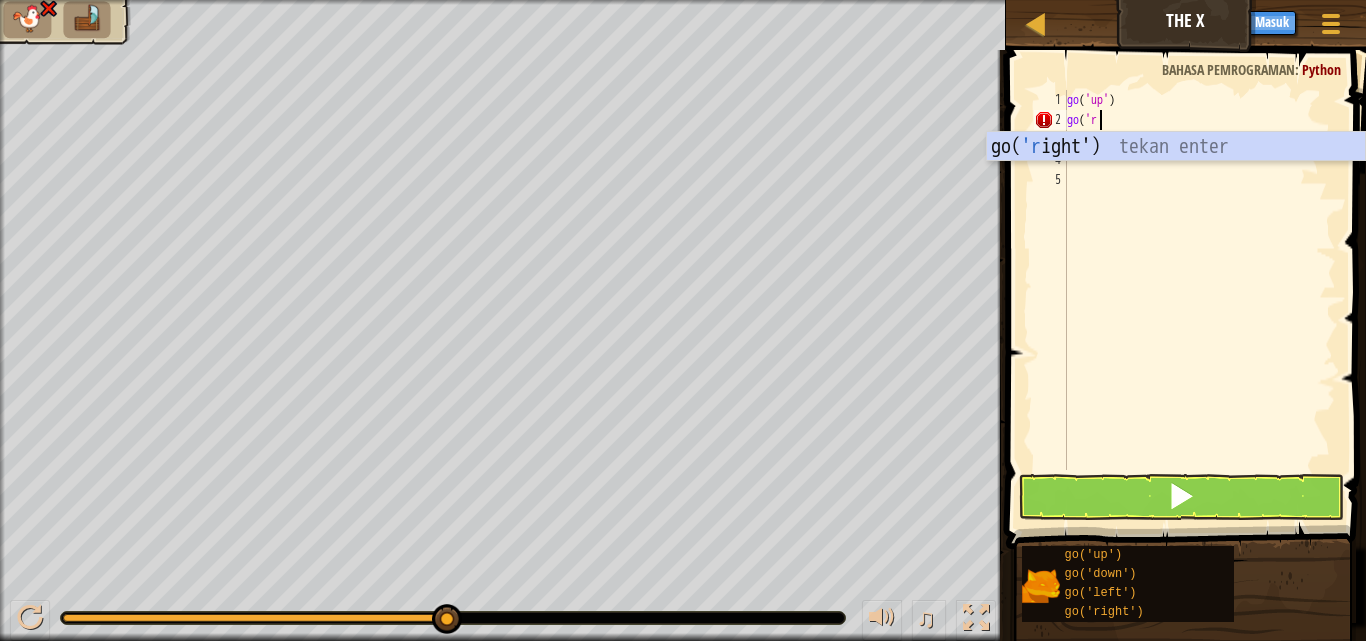 scroll, scrollTop: 9, scrollLeft: 0, axis: vertical 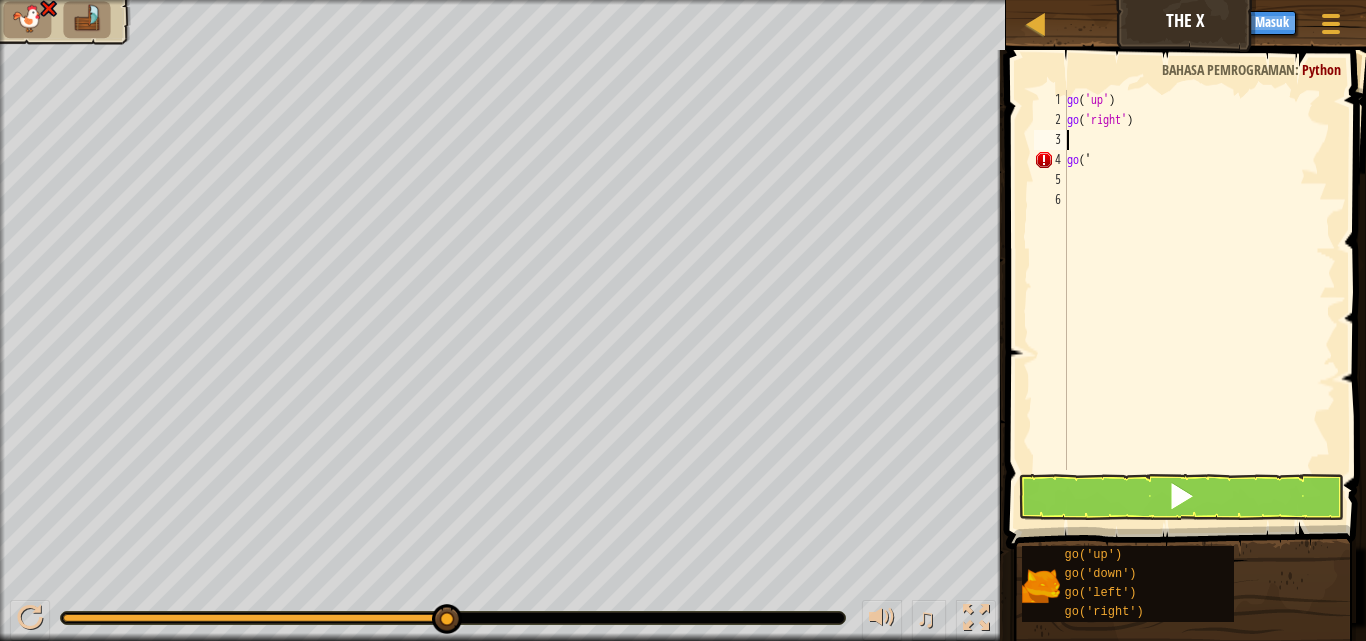 click on "go ( 'up' ) go ( 'right' ) go ( '" at bounding box center [1199, 300] 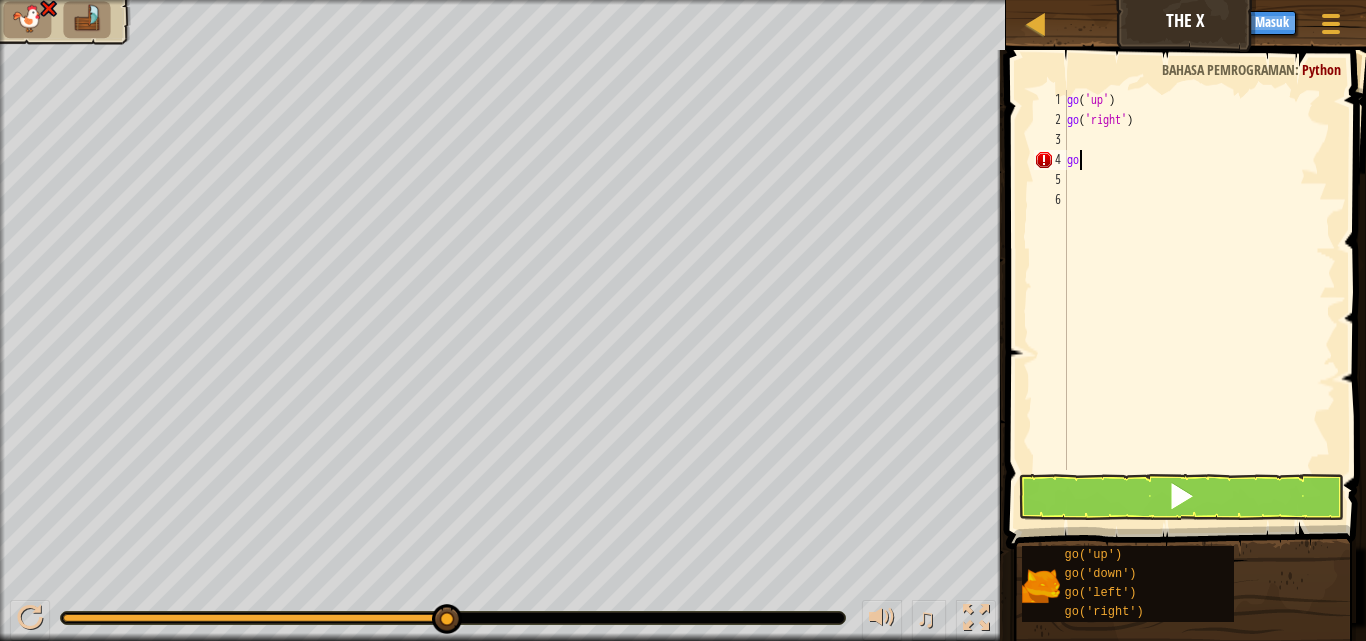 type on "g" 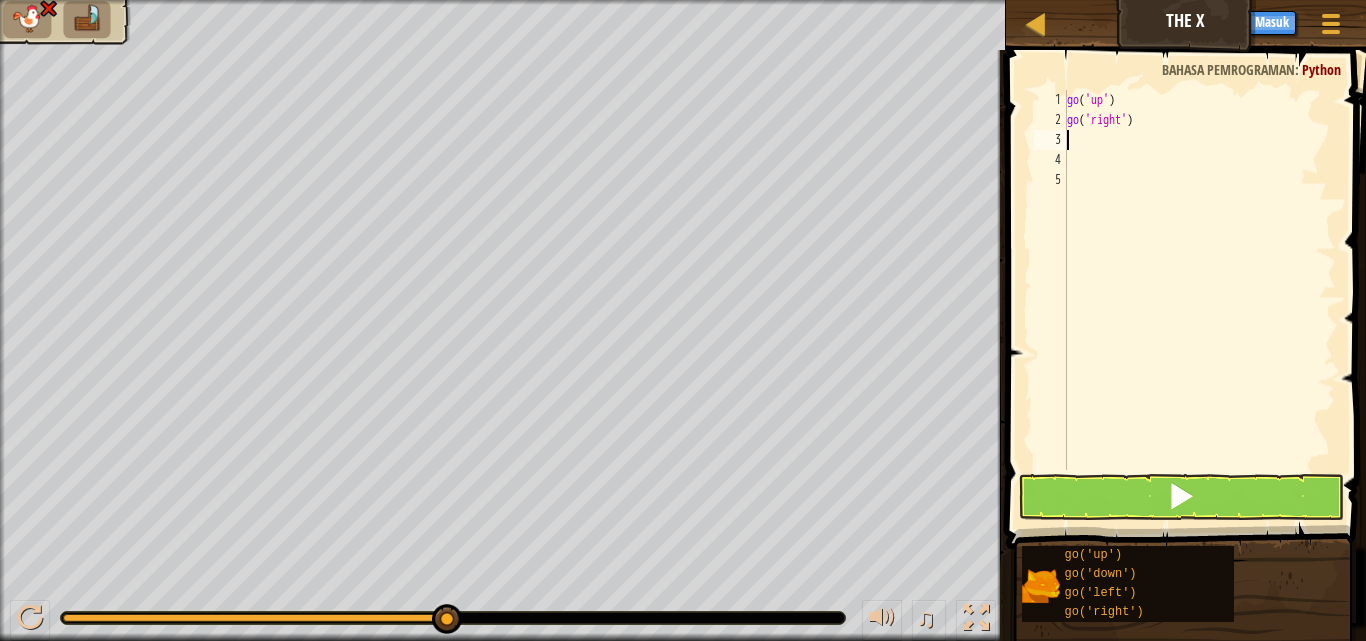 type on "h" 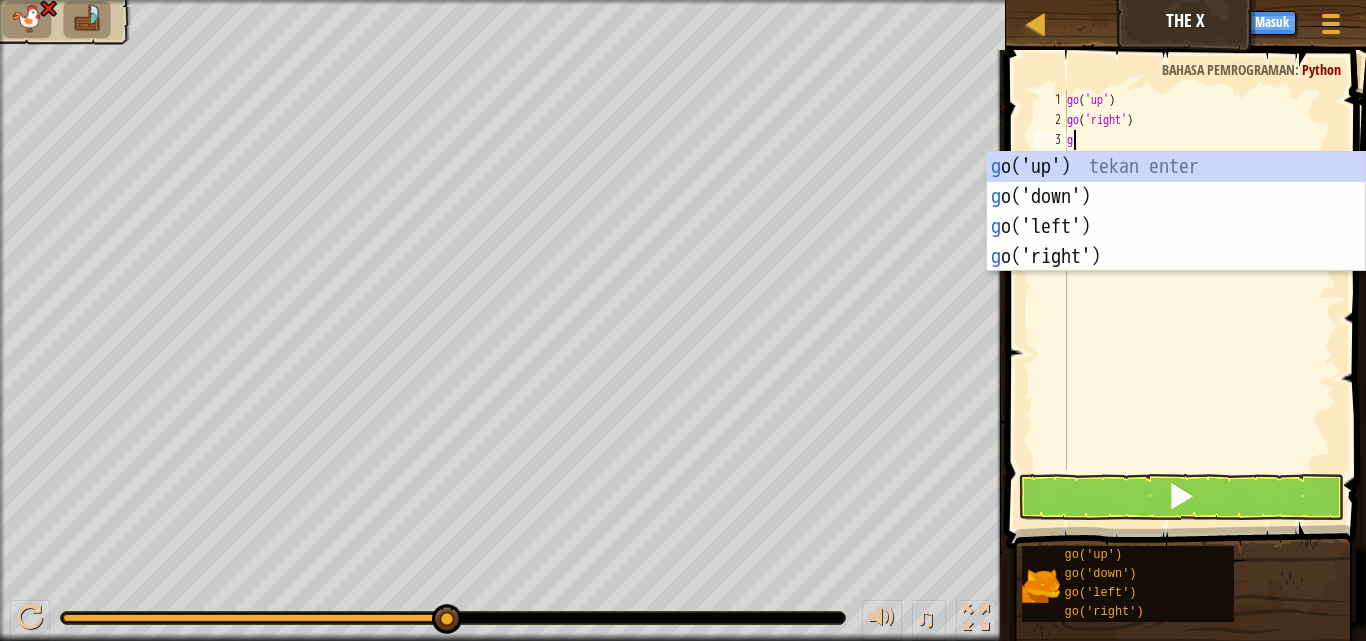 type on "go" 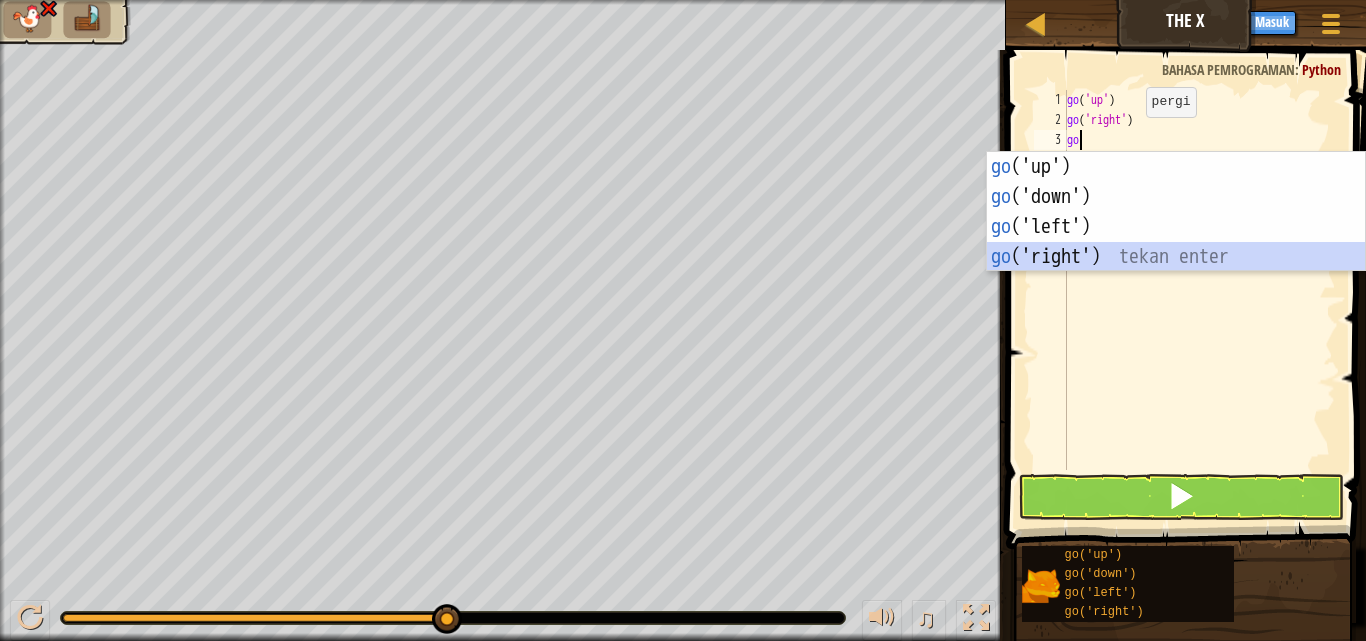 click on "go ('up') tekan enter go ('down') tekan enter go ('left') tekan enter go ('right') tekan enter" at bounding box center [1176, 242] 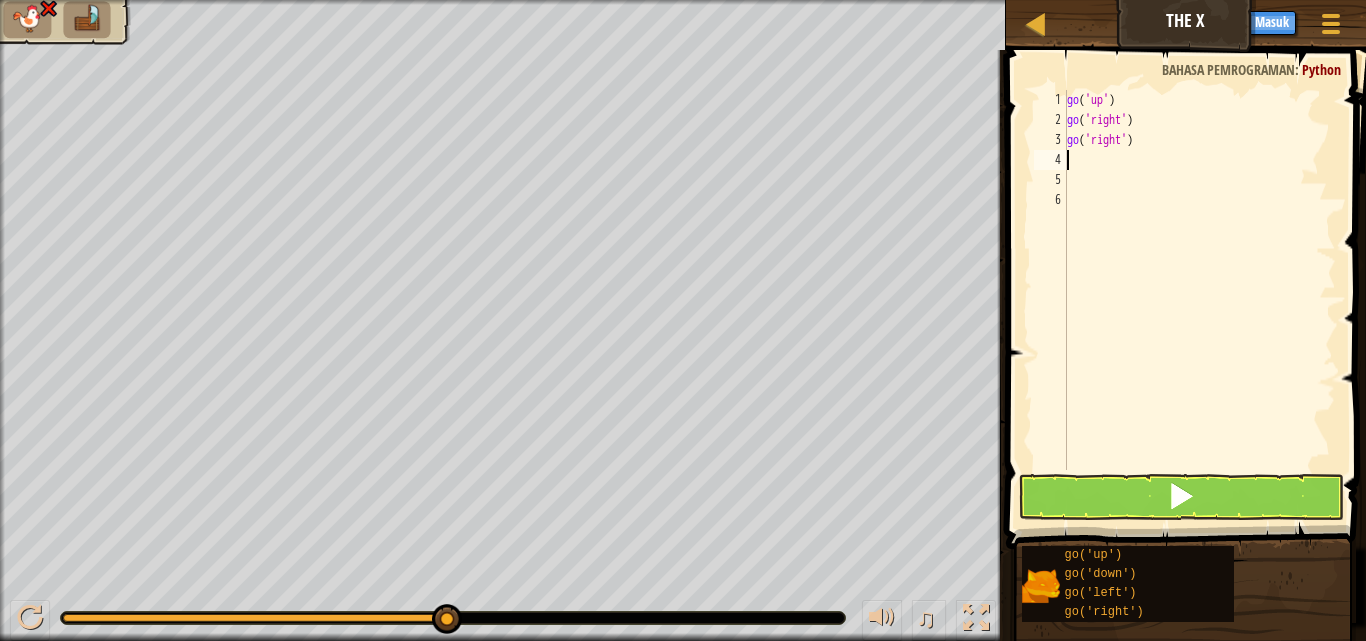 type 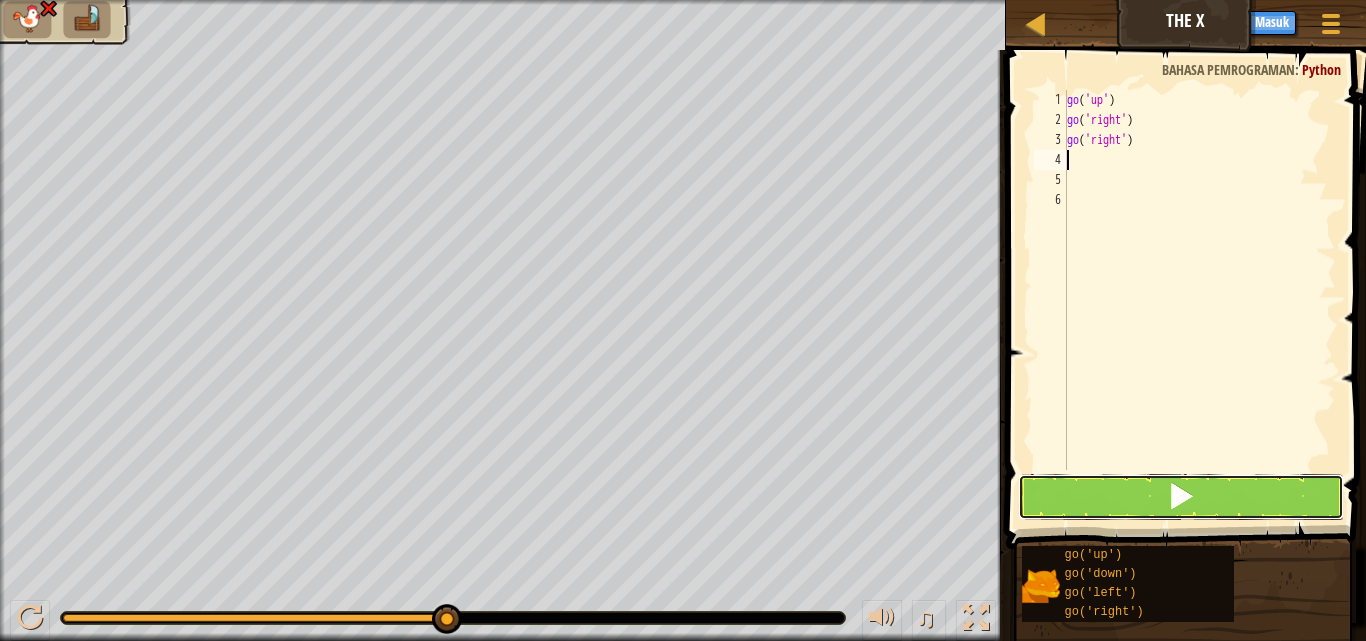 click at bounding box center (1181, 497) 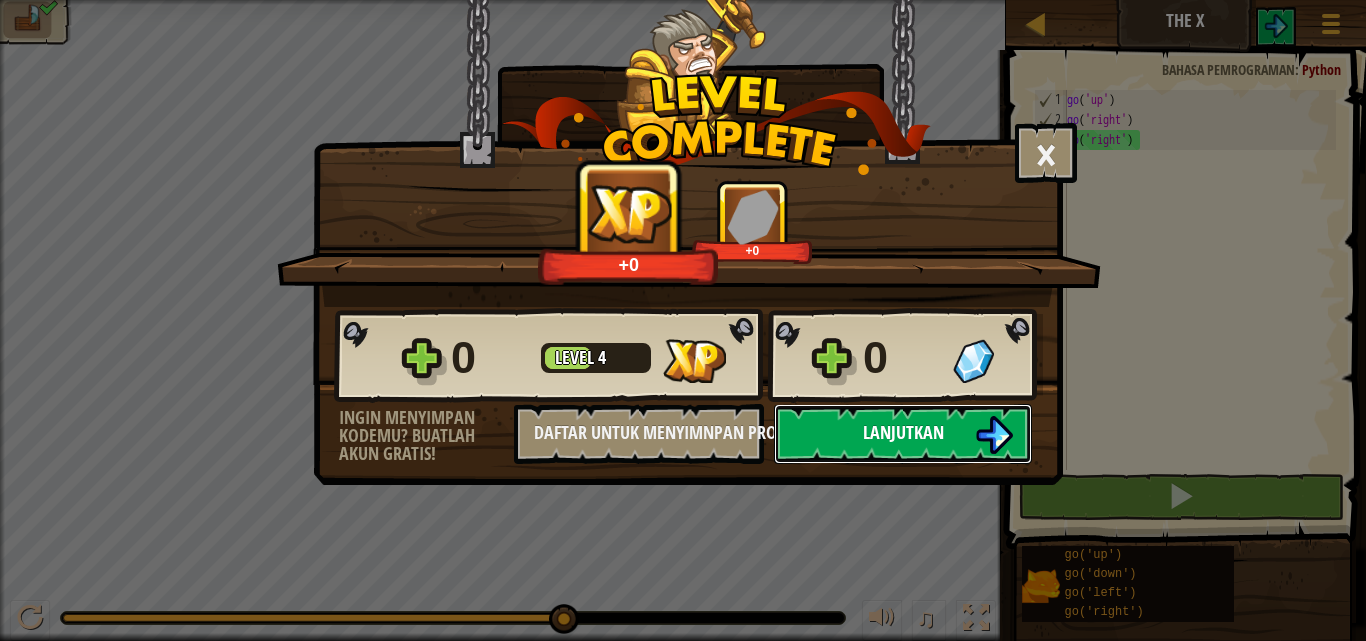 click on "Lanjutkan" at bounding box center [903, 432] 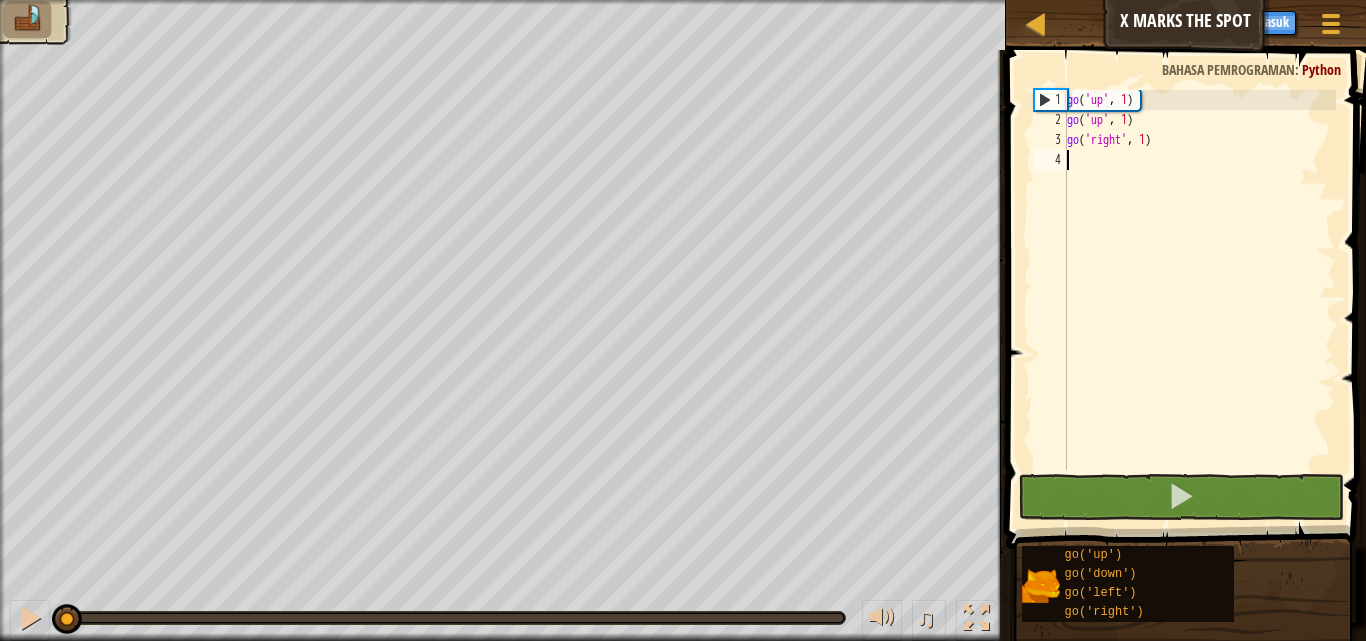 click on "go ( 'up' ,   1 ) go ( 'up' ,   1 ) go ( 'right' ,   1 )" at bounding box center (1199, 300) 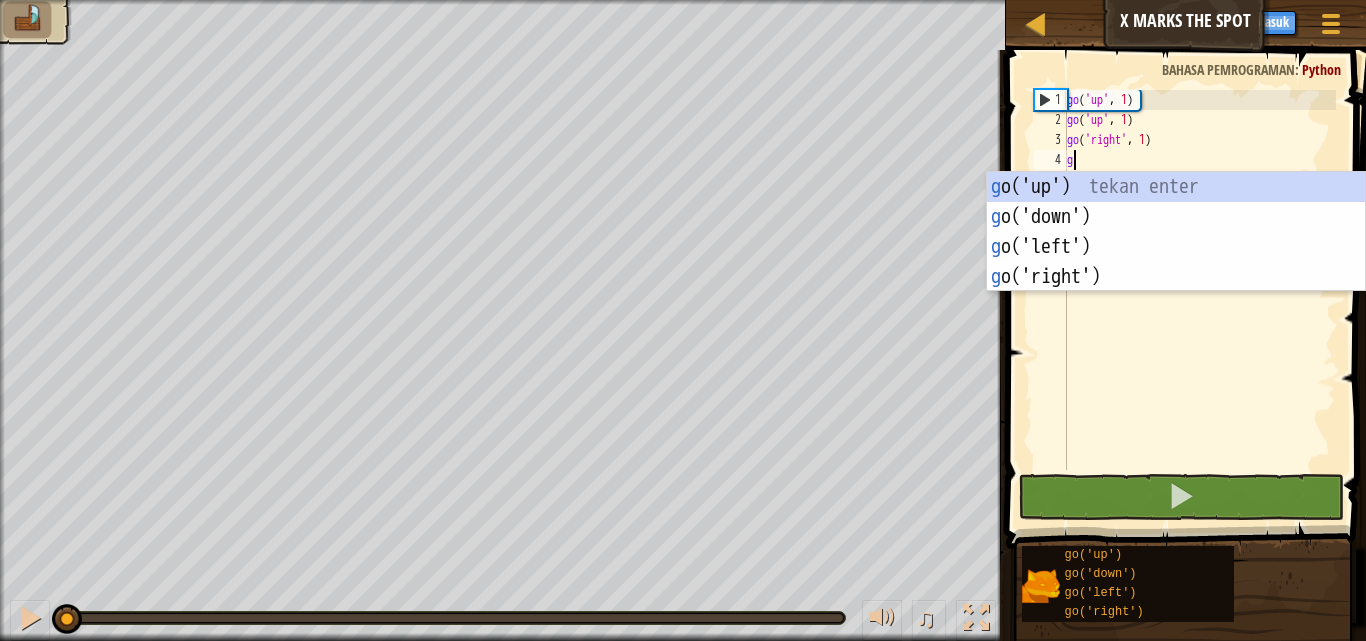 scroll, scrollTop: 9, scrollLeft: 0, axis: vertical 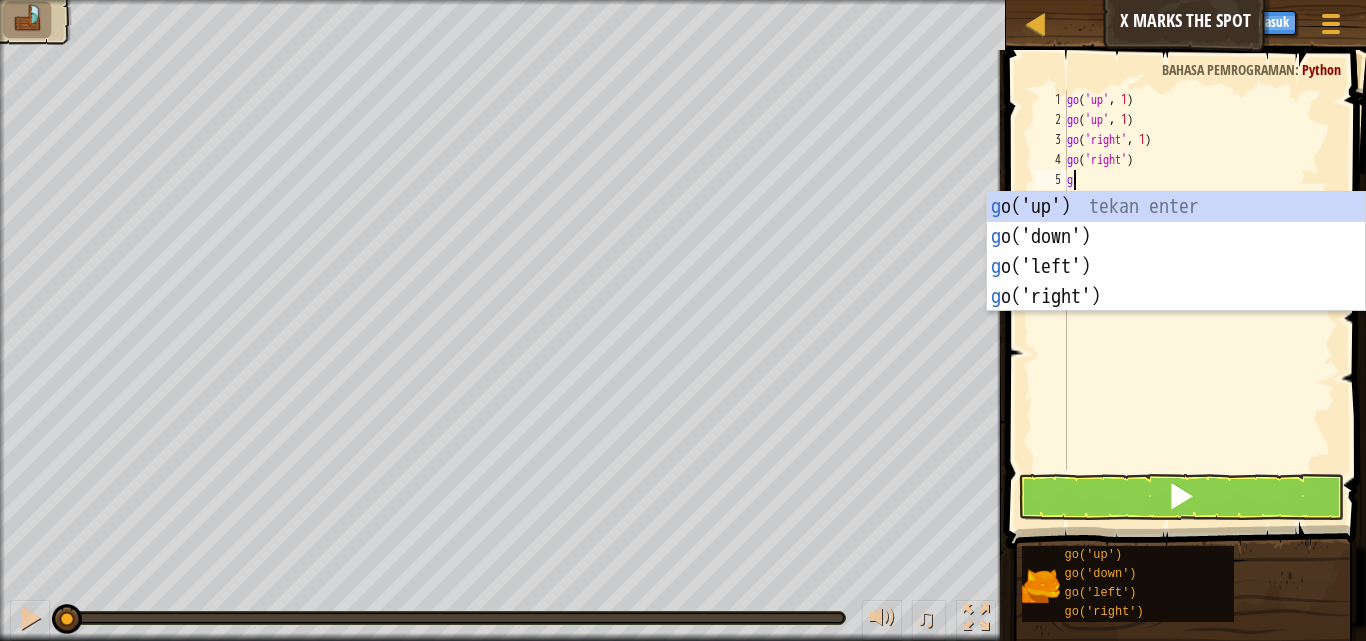 type on "go" 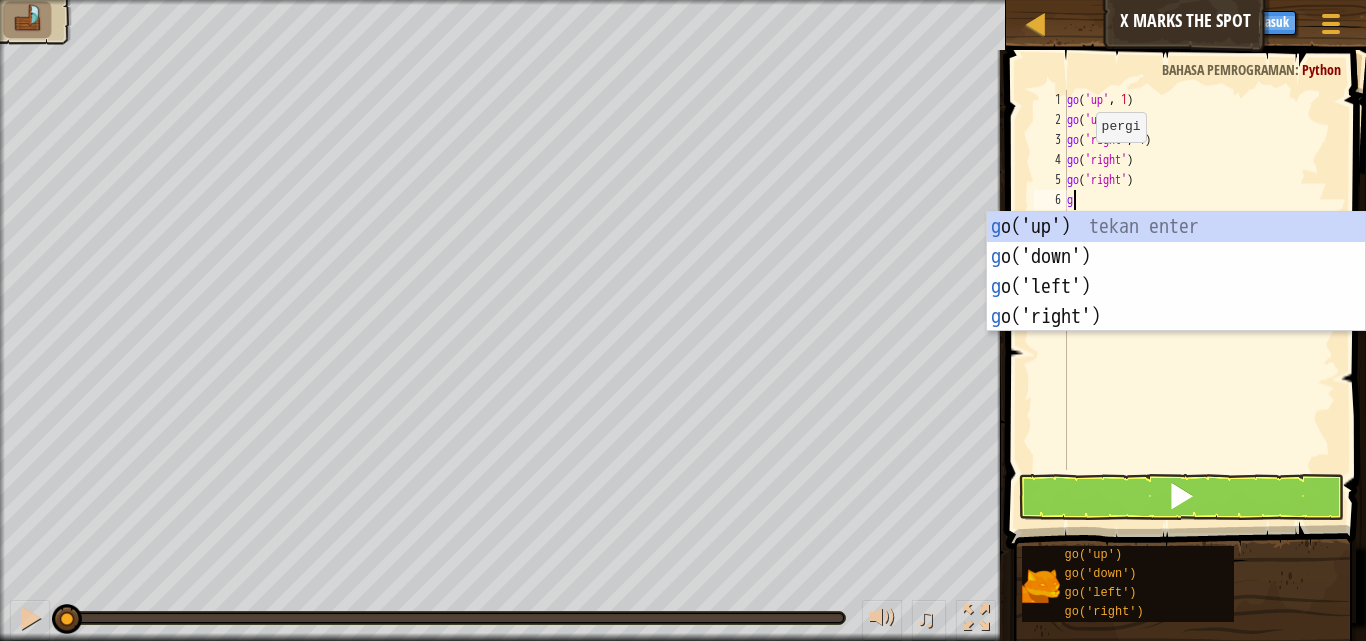 type on "go" 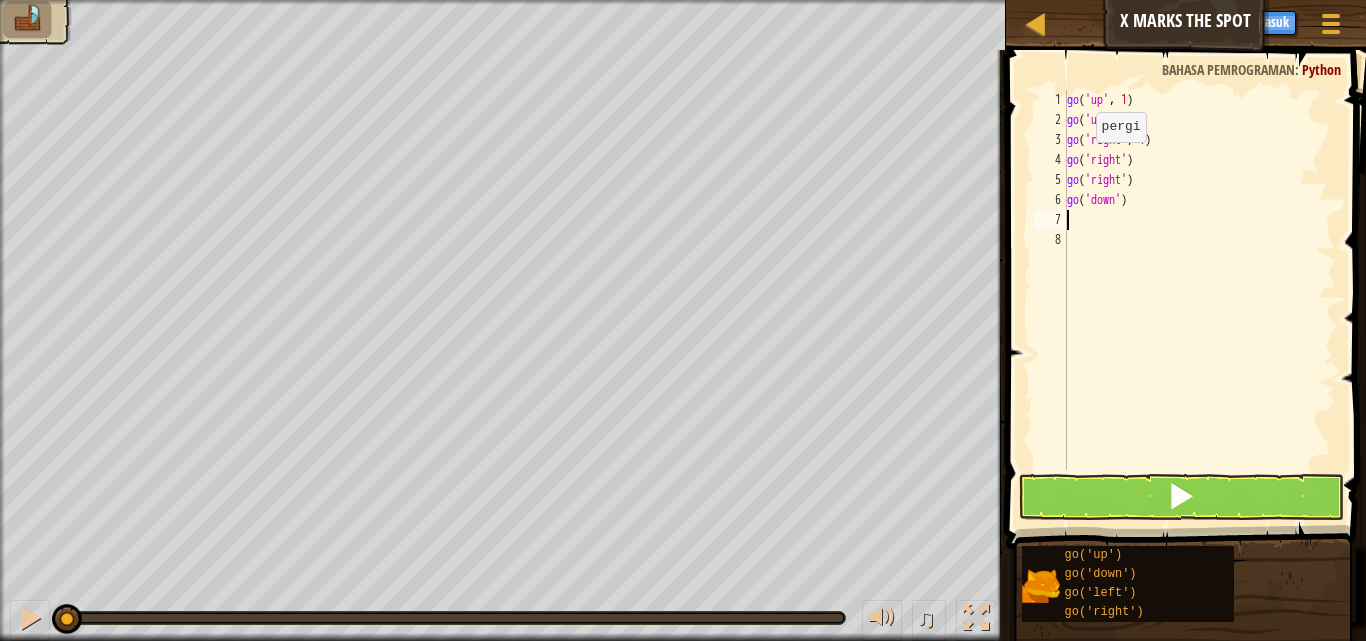 type on "go" 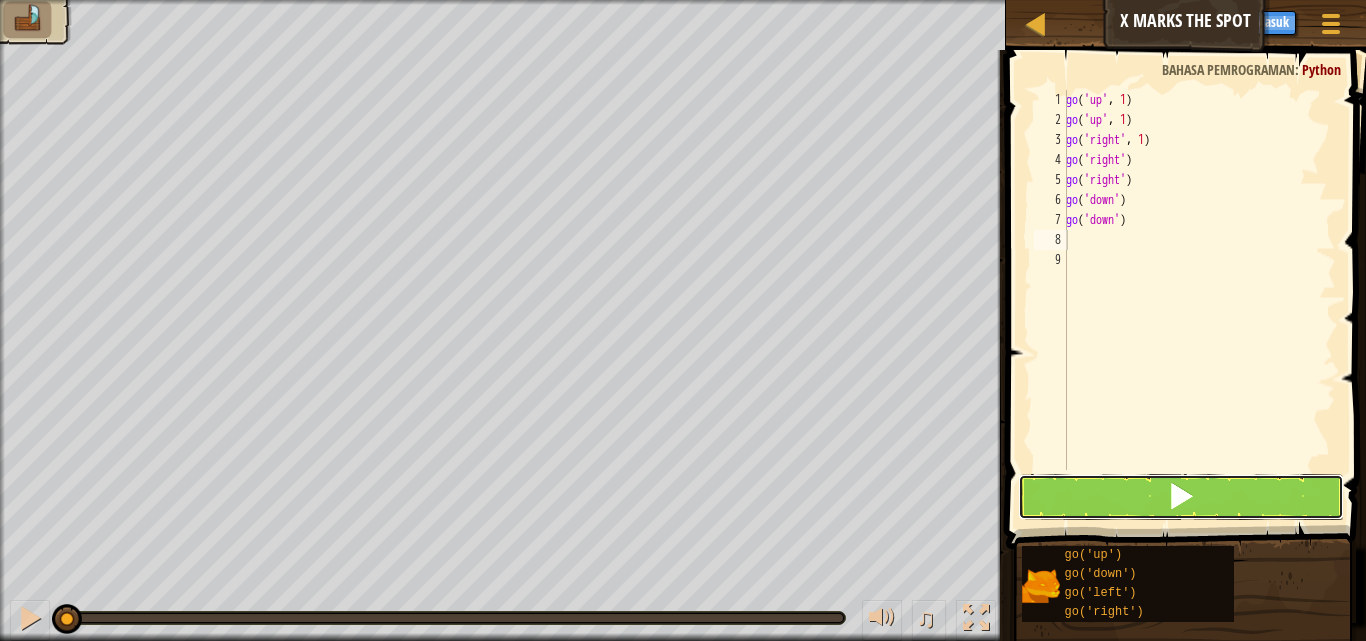 drag, startPoint x: 1193, startPoint y: 499, endPoint x: 1190, endPoint y: 484, distance: 15.297058 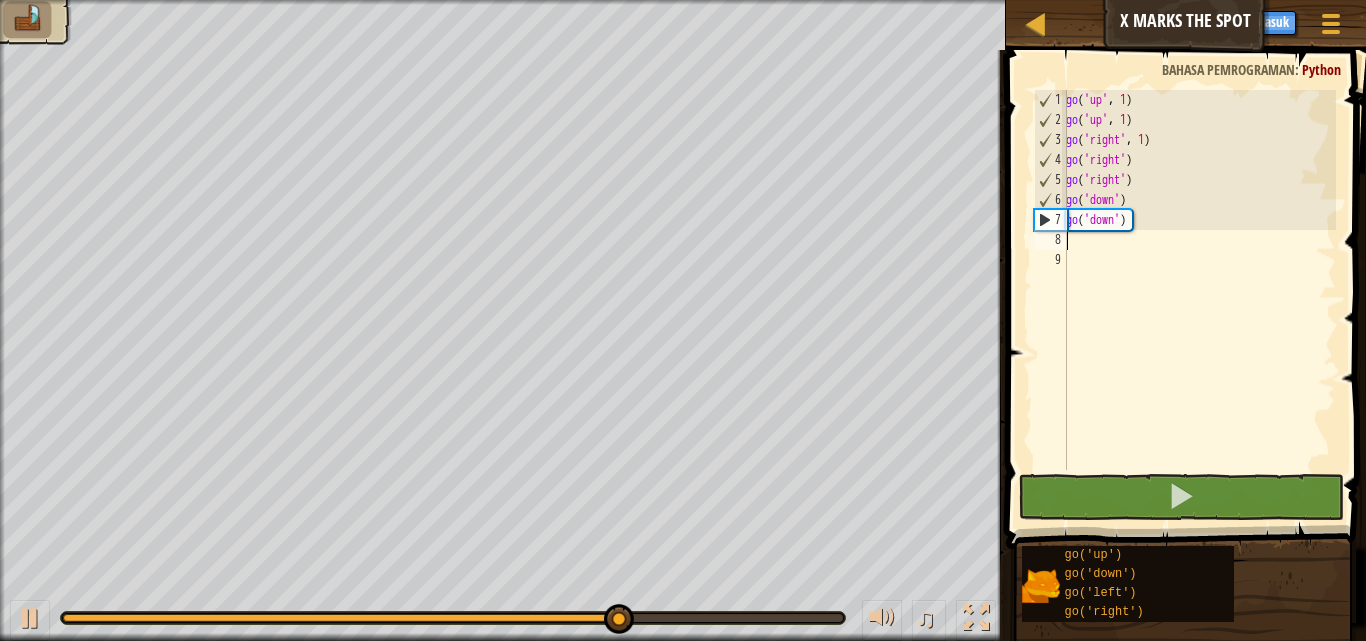 click on "go ( 'up' ,   1 ) go ( 'up' ,   1 ) go ( 'right' ,   1 ) go ( 'right' ) go ( 'right' ) go ( 'down' ) go ( 'down' )" at bounding box center [1199, 300] 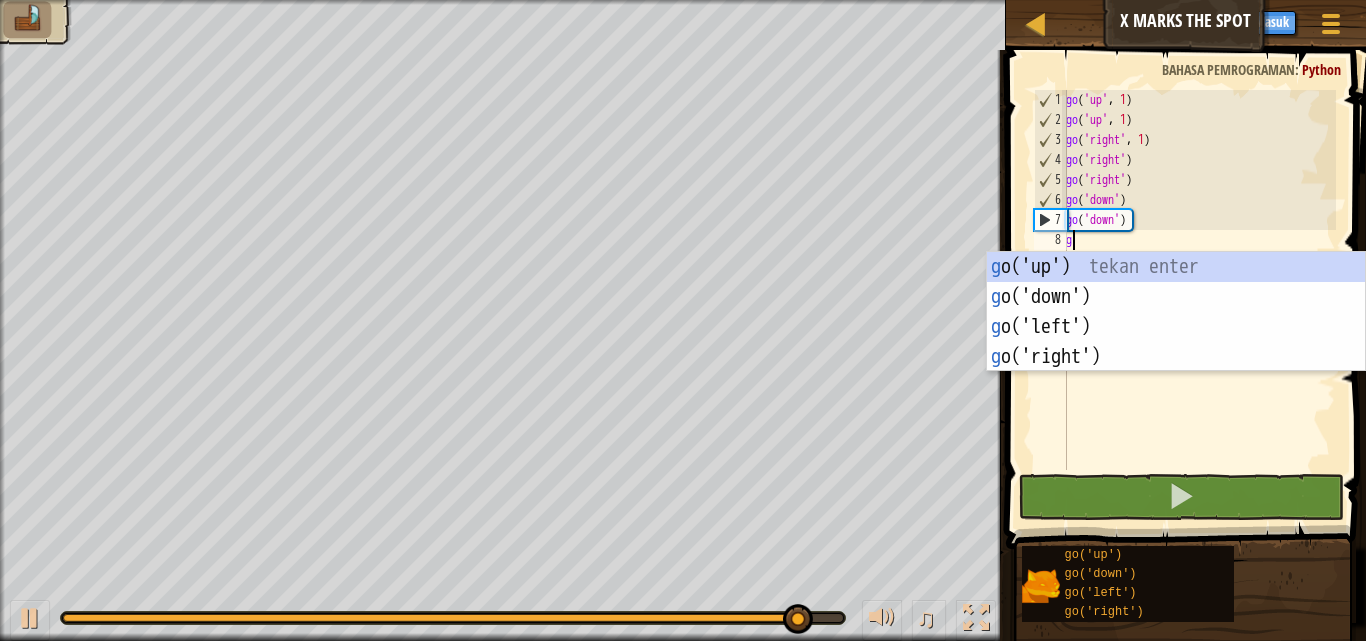 type on "go" 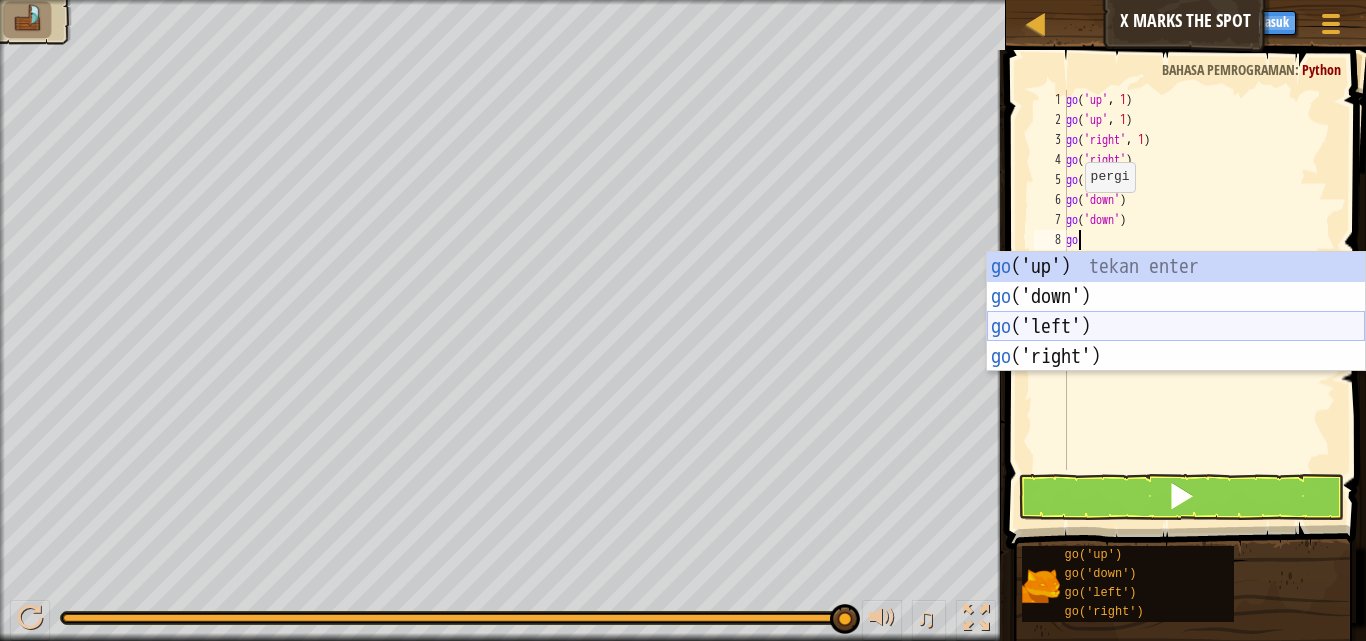 click on "go ('up') tekan enter go ('down') tekan enter go ('left') tekan enter go ('right') tekan enter" at bounding box center (1176, 342) 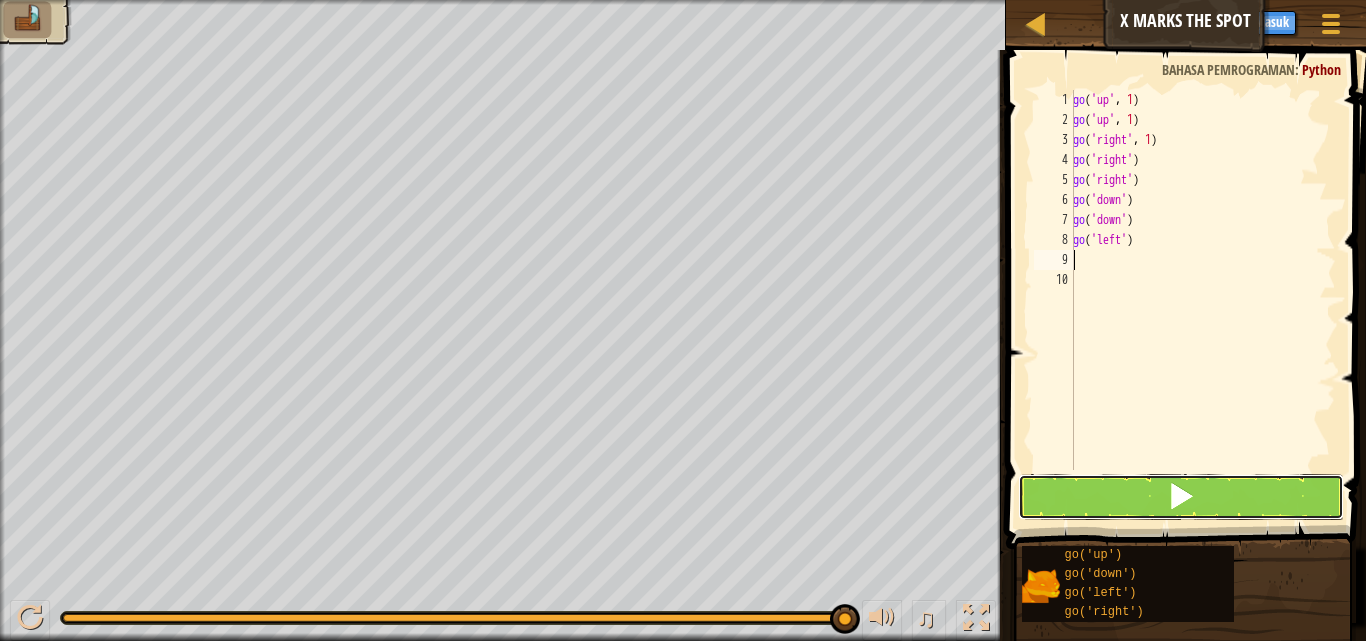 click at bounding box center [1181, 496] 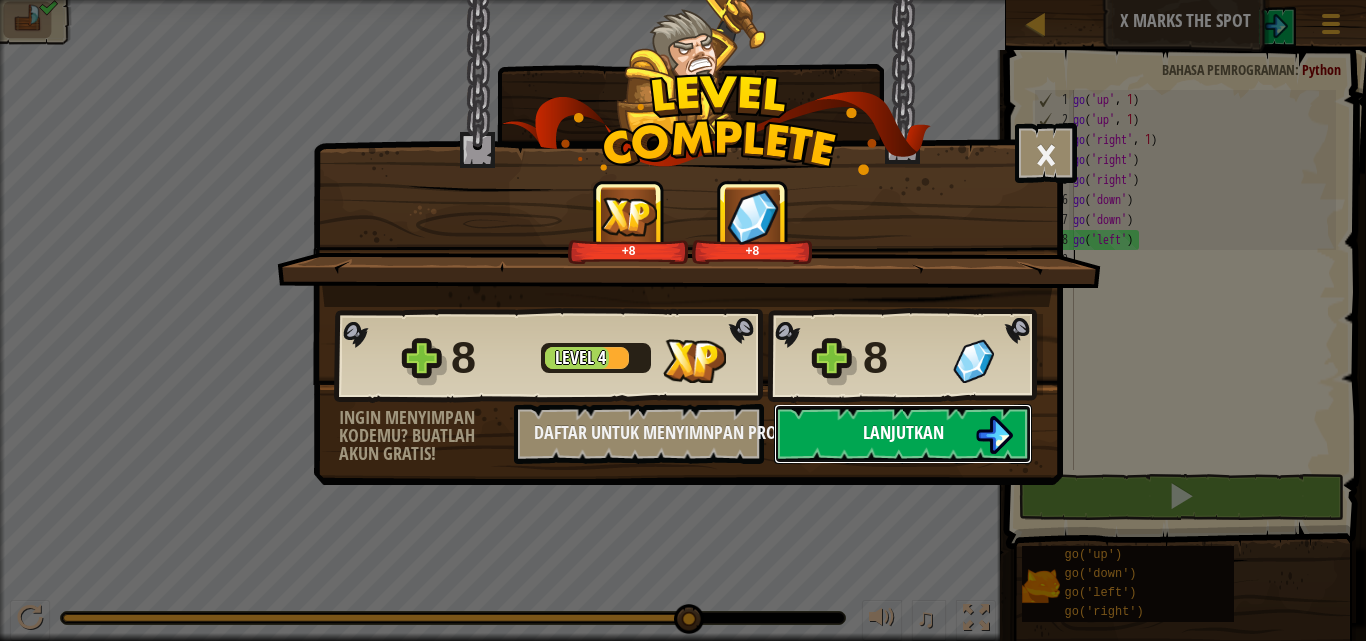 click on "Lanjutkan" at bounding box center (903, 432) 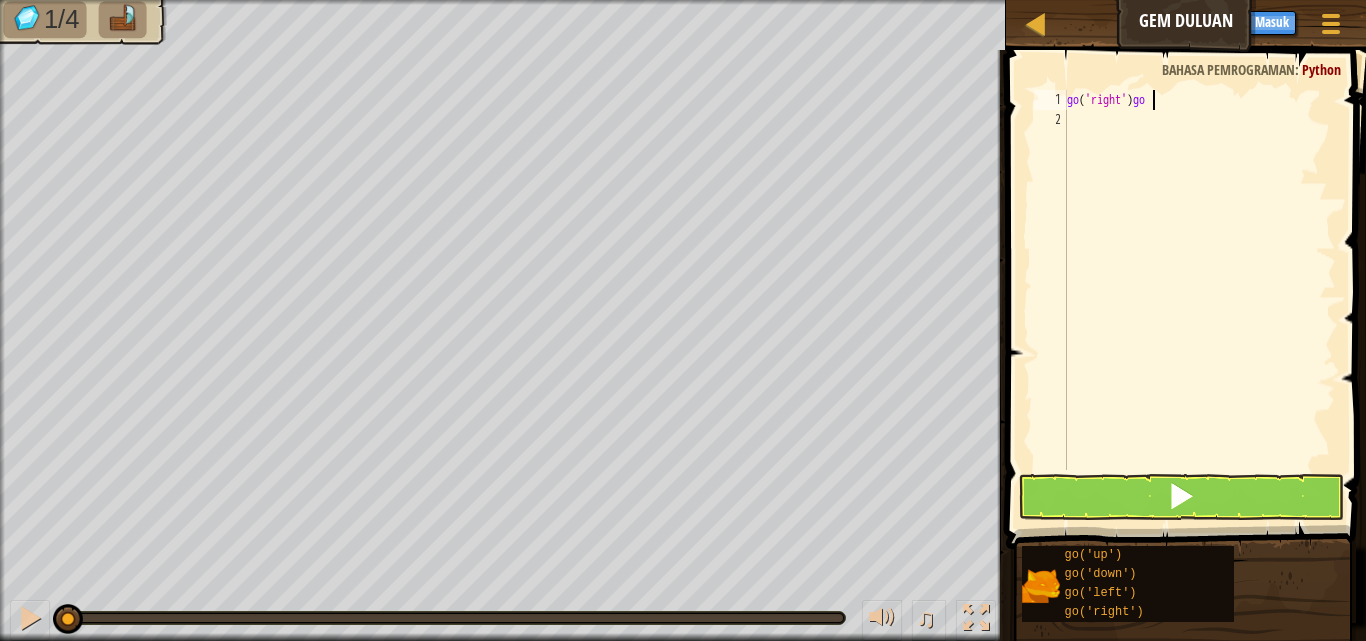scroll, scrollTop: 9, scrollLeft: 6, axis: both 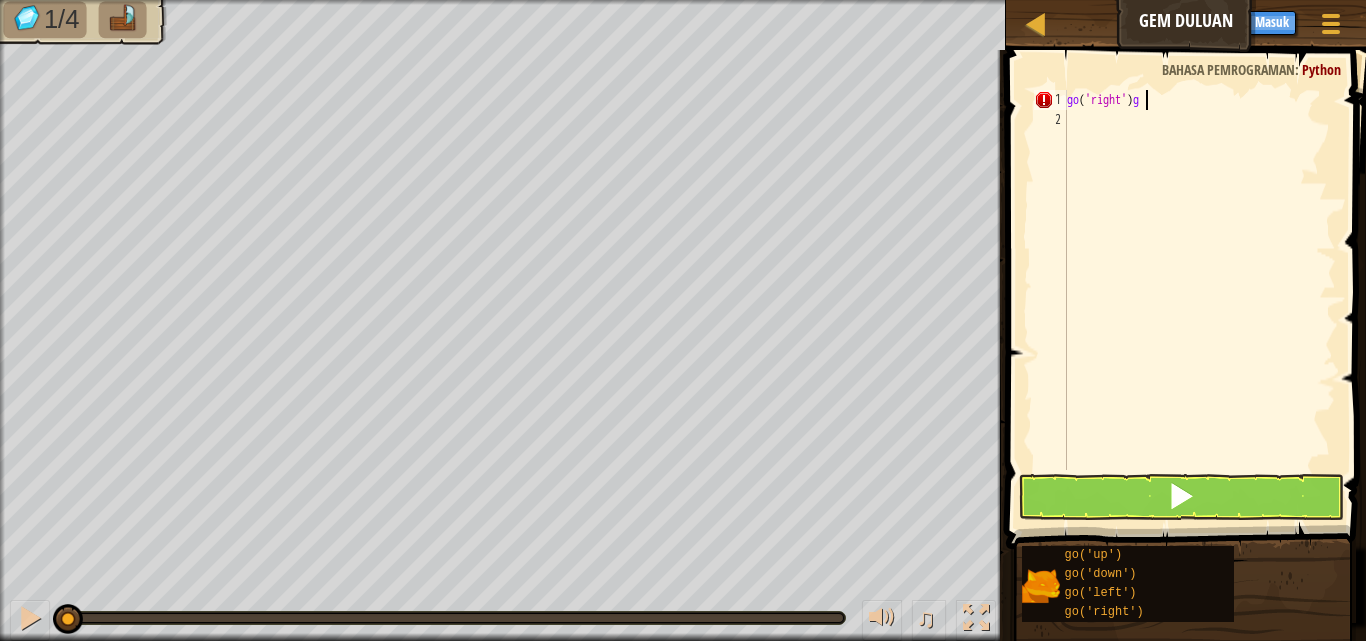 type on "go('right')" 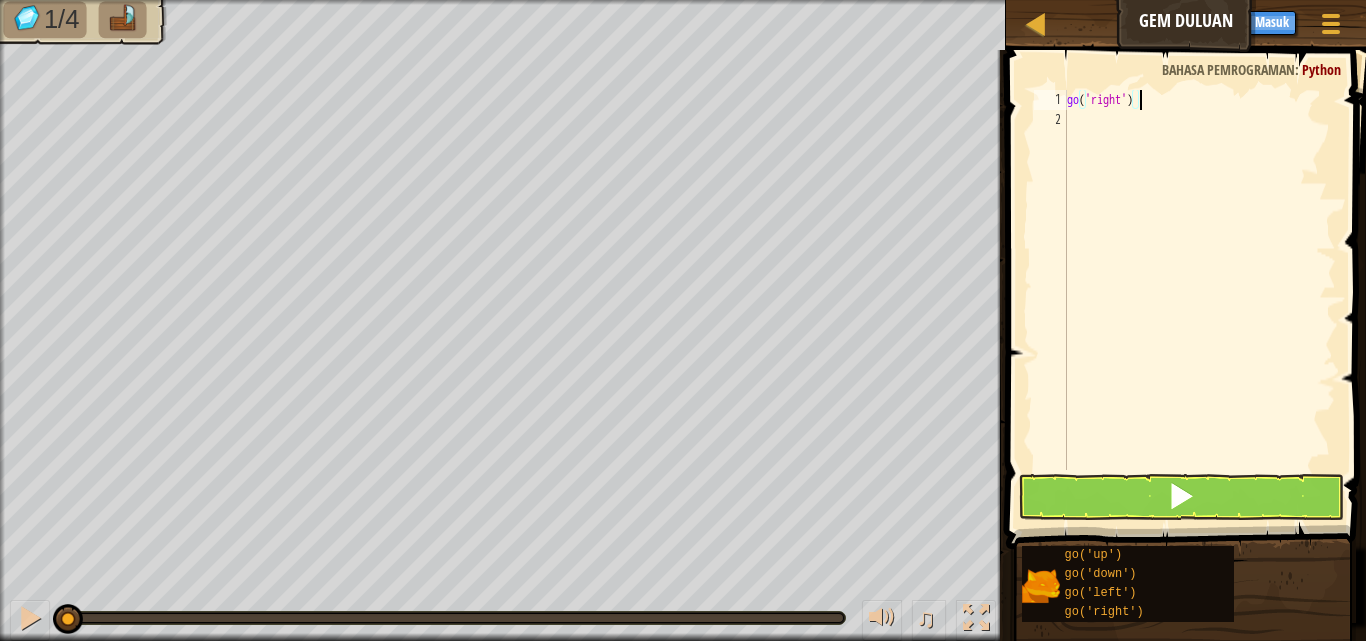 scroll, scrollTop: 9, scrollLeft: 0, axis: vertical 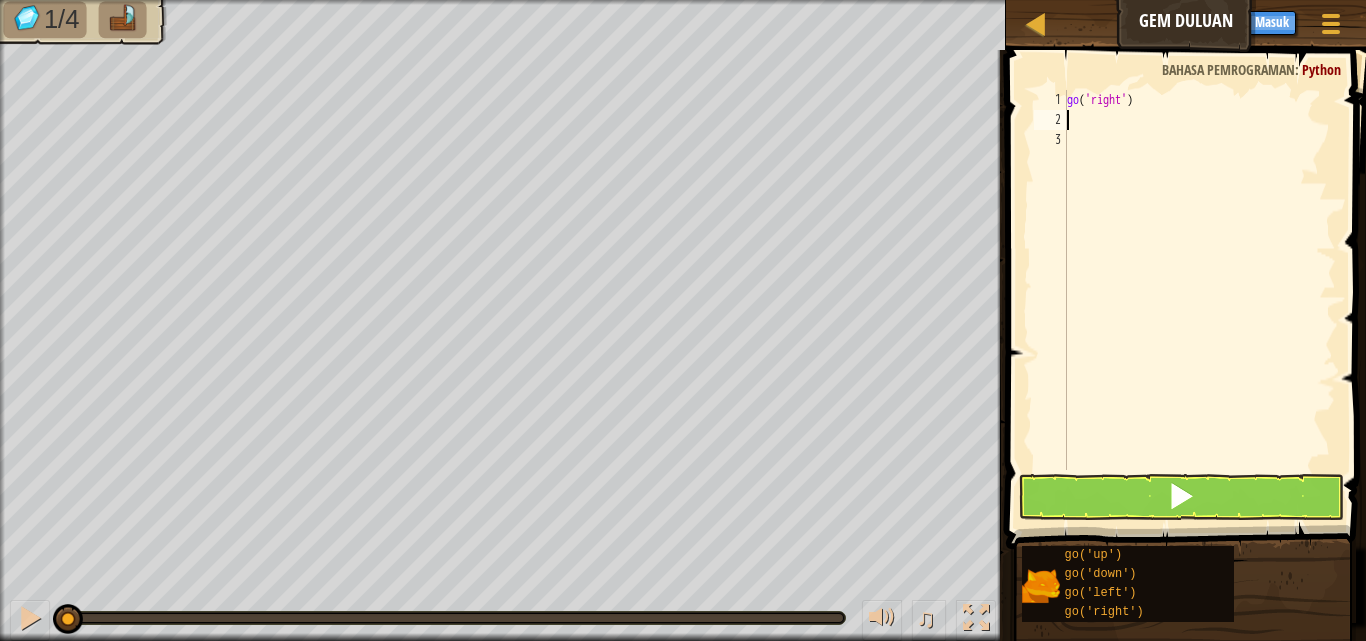 type on "go" 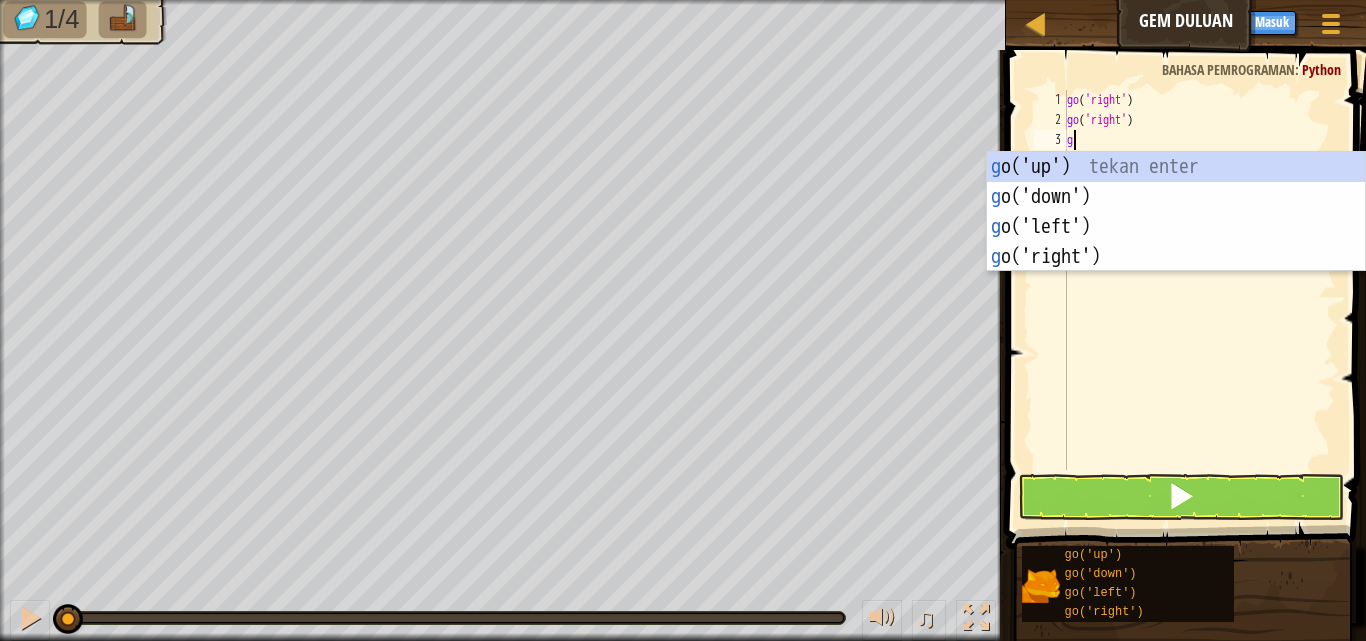 type on "go" 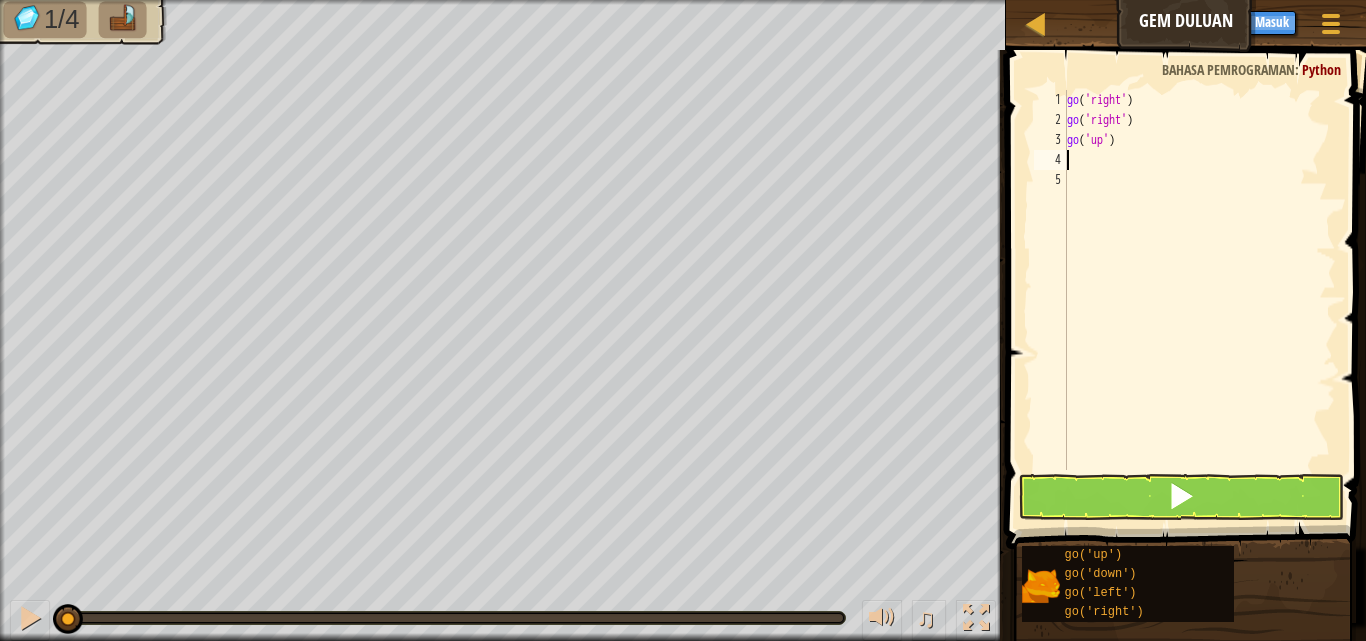 type on "go" 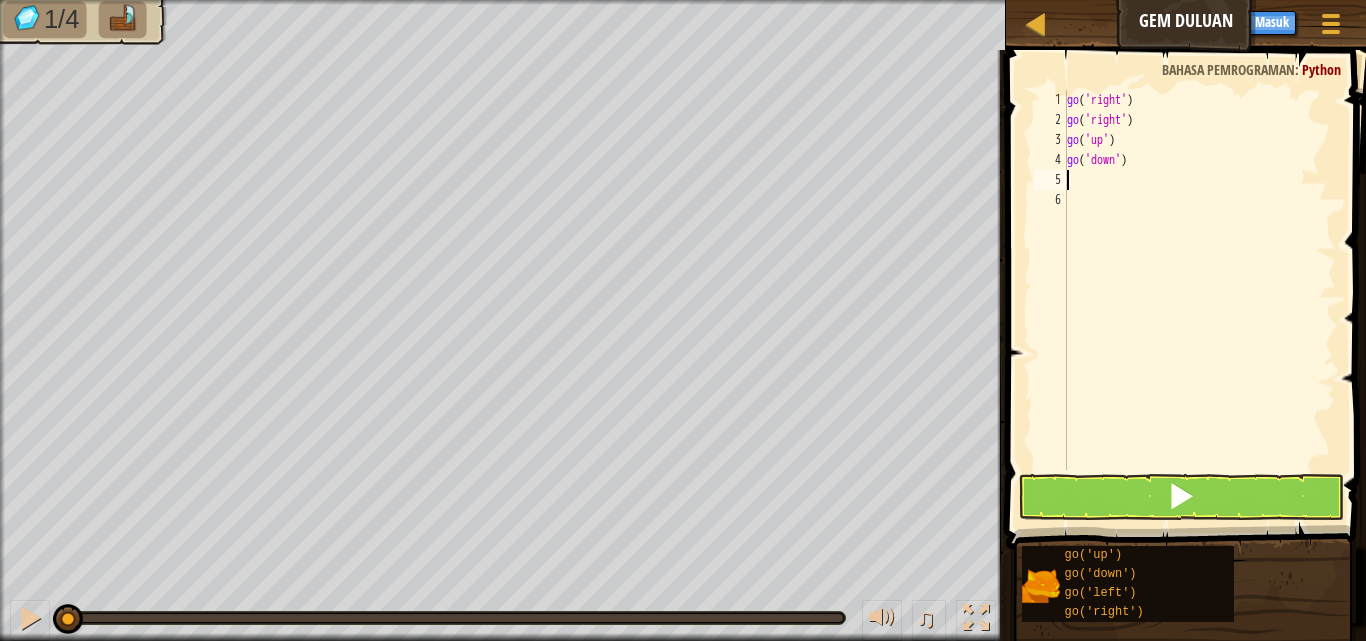 type on "go" 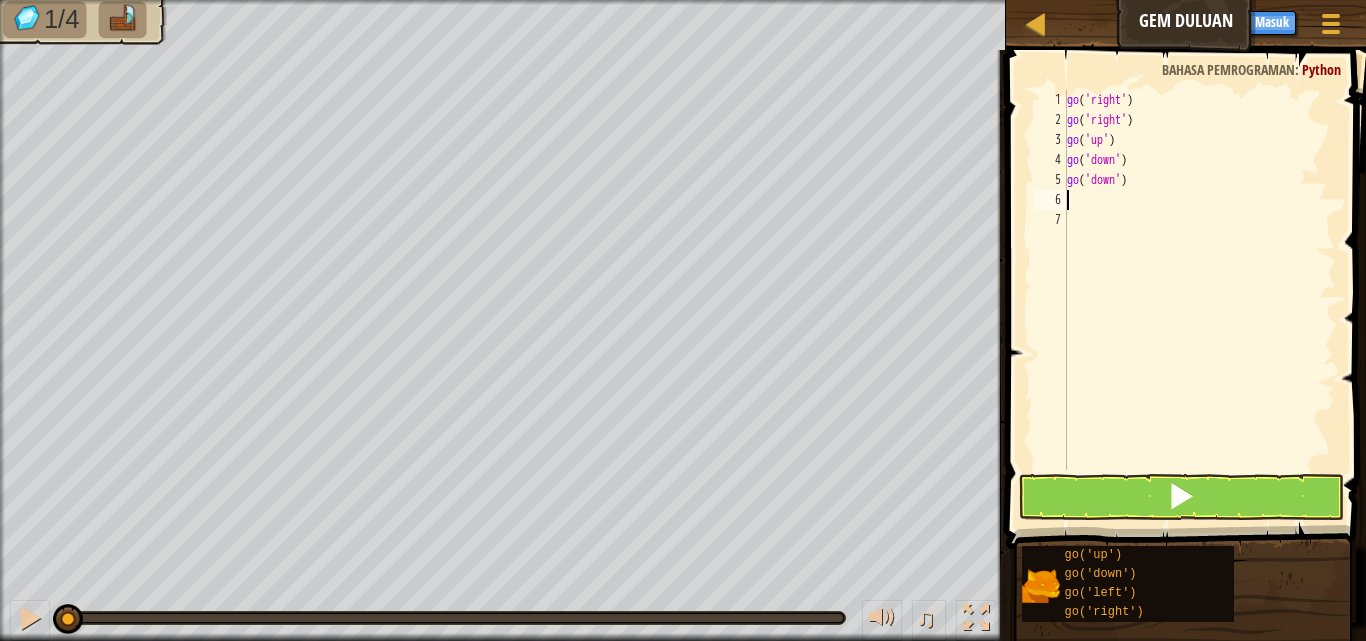 type on "go" 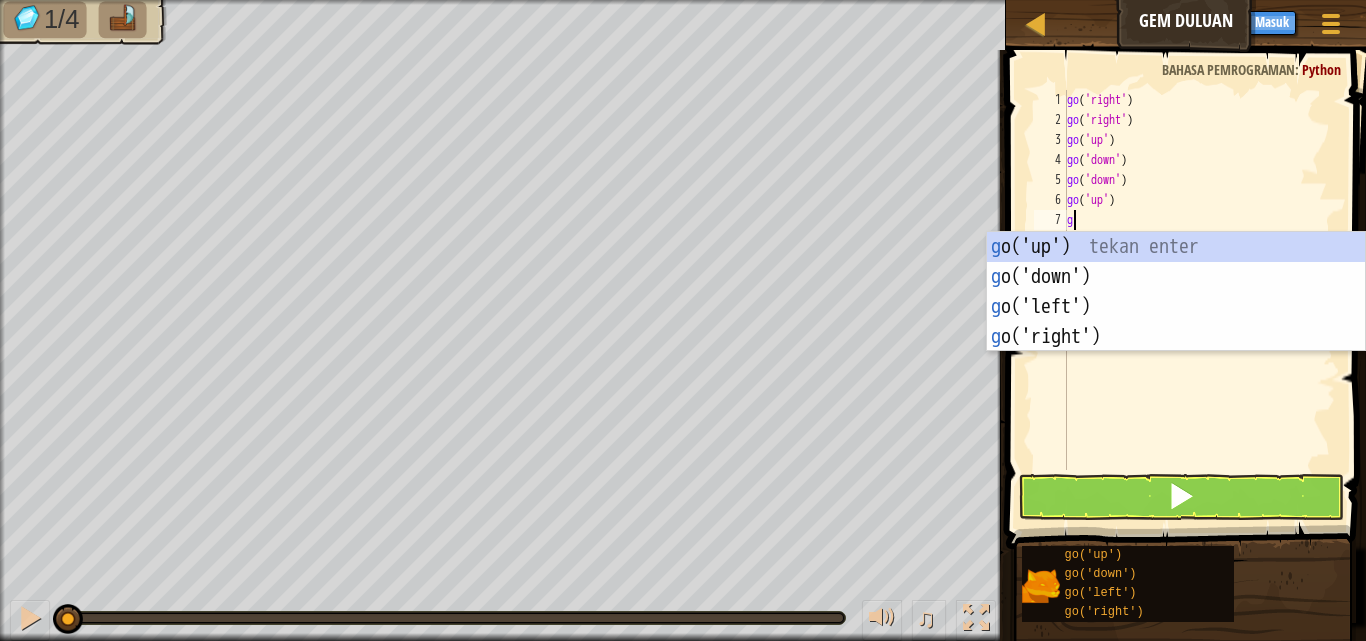 type on "go" 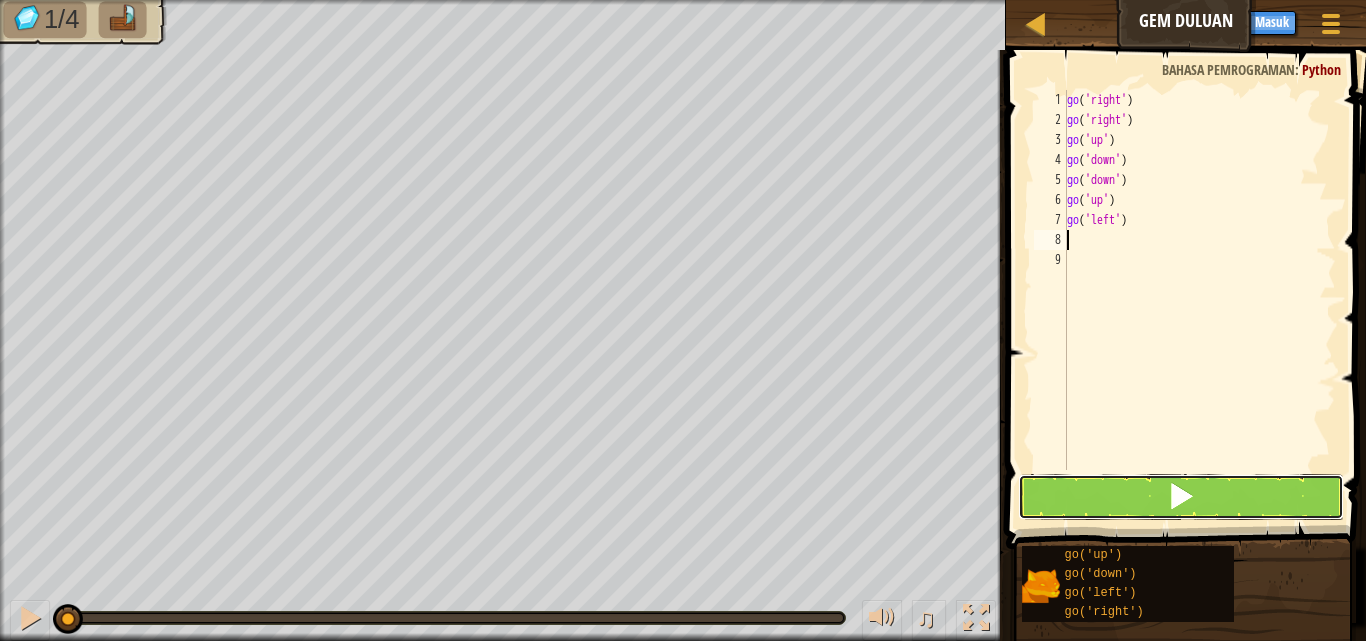 click at bounding box center (1181, 497) 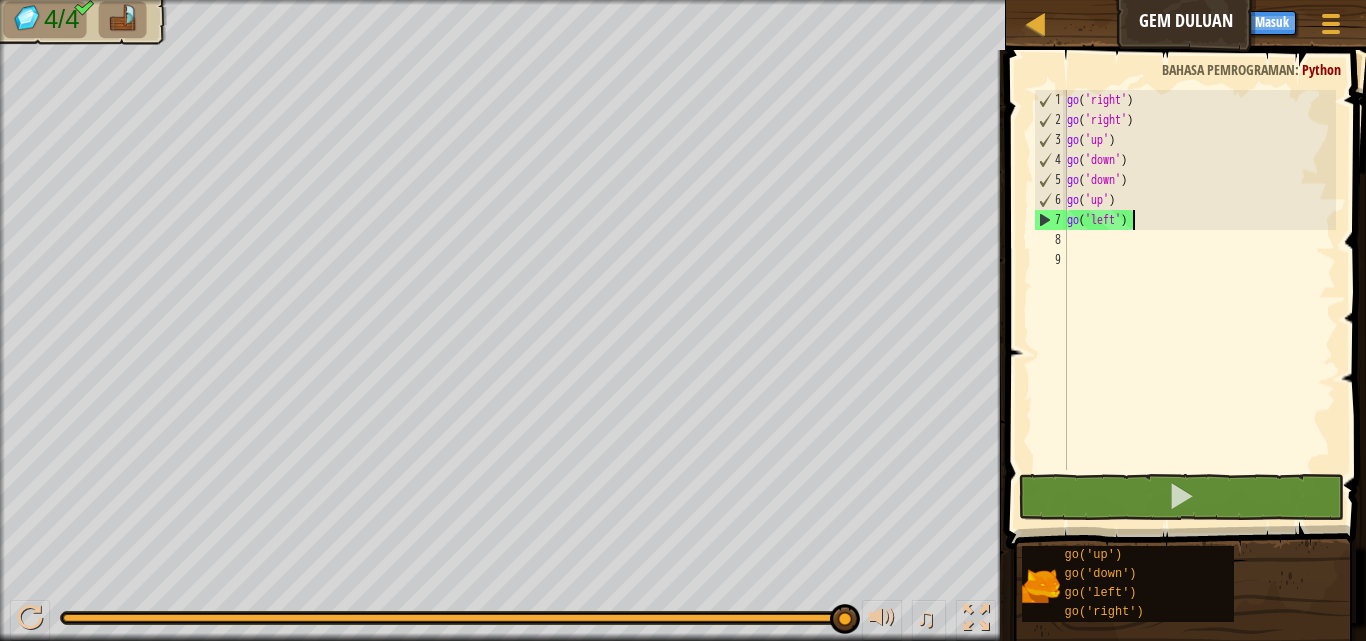 click on "go ( 'right' ) go ( 'right' ) go ( 'up' ) go ( 'down' ) go ( 'down' ) go ( 'up' ) go ( 'left' )" at bounding box center [1199, 300] 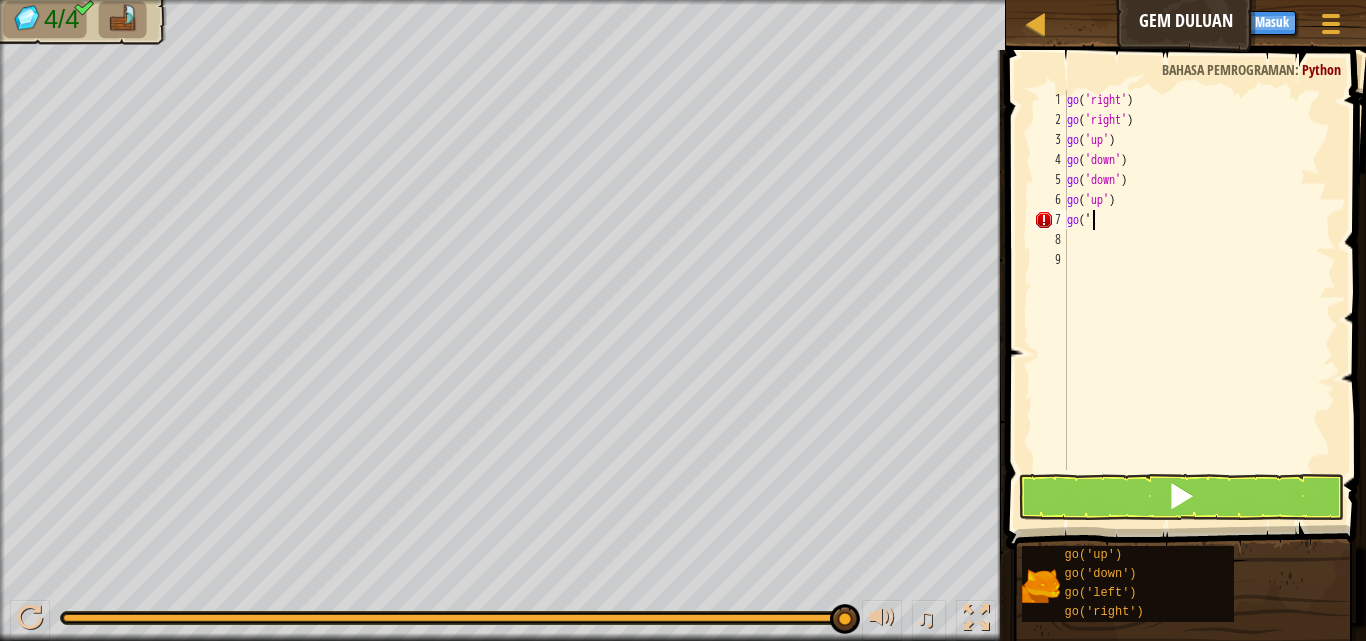 type on "go('ri" 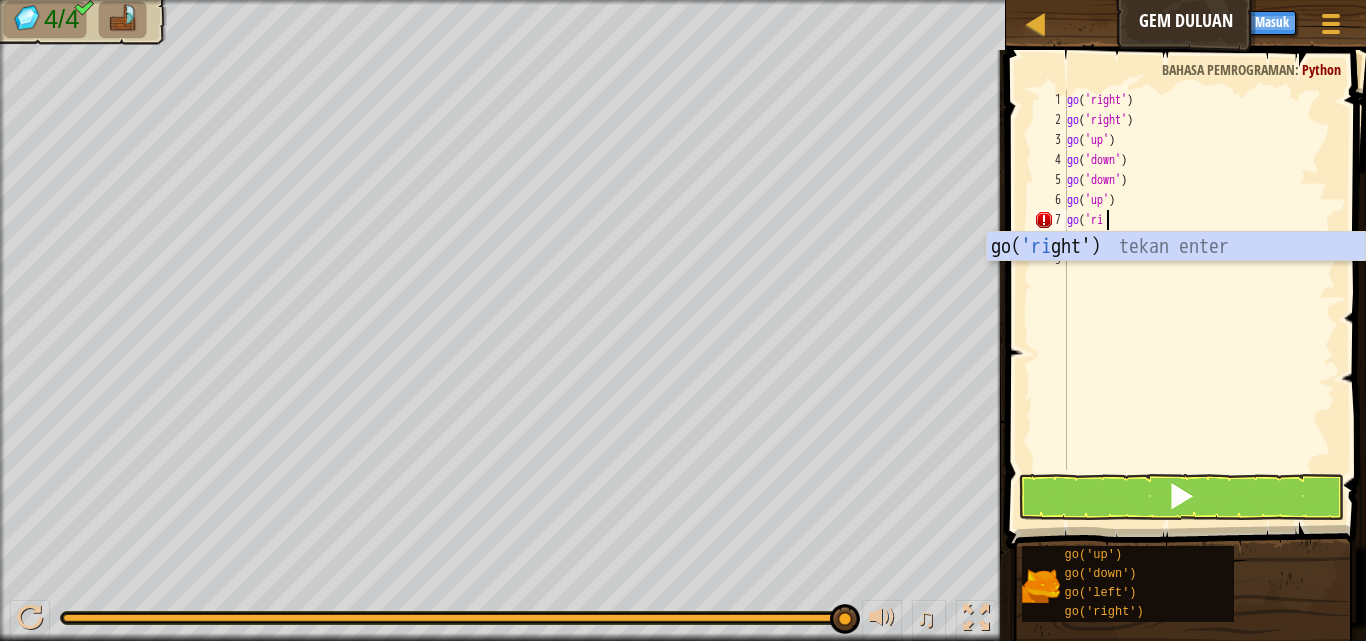 scroll, scrollTop: 9, scrollLeft: 2, axis: both 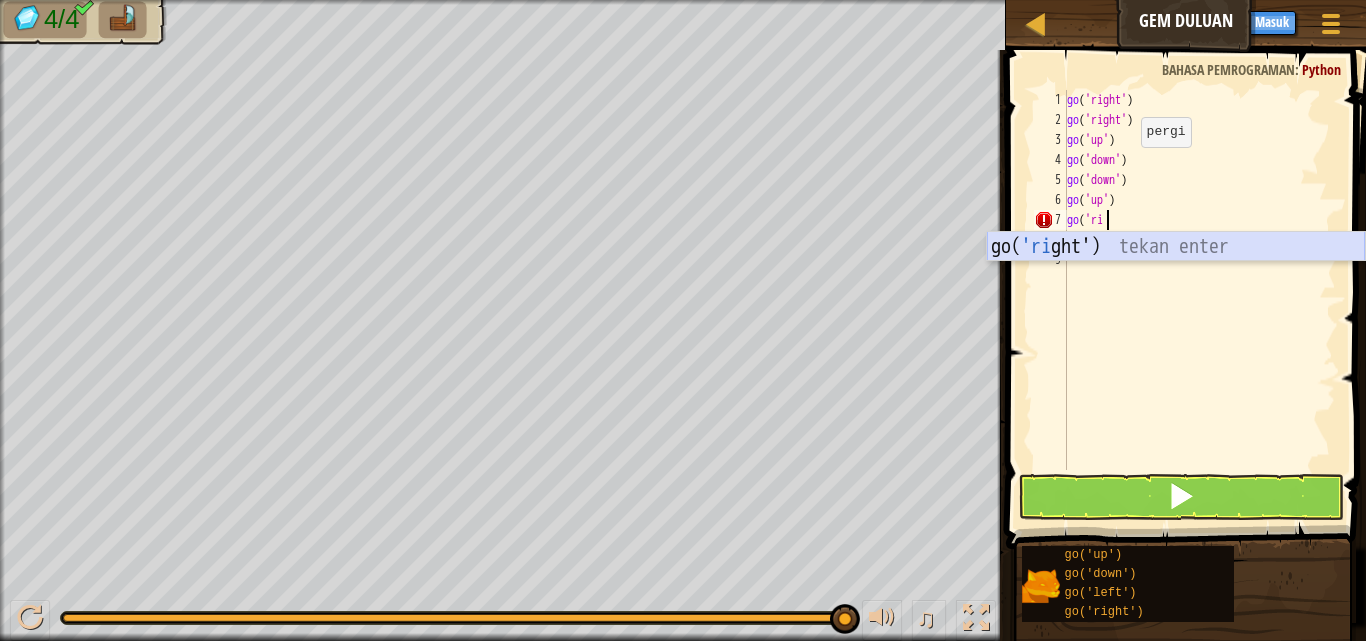 click on "go( 'ri ght') tekan enter" at bounding box center (1176, 277) 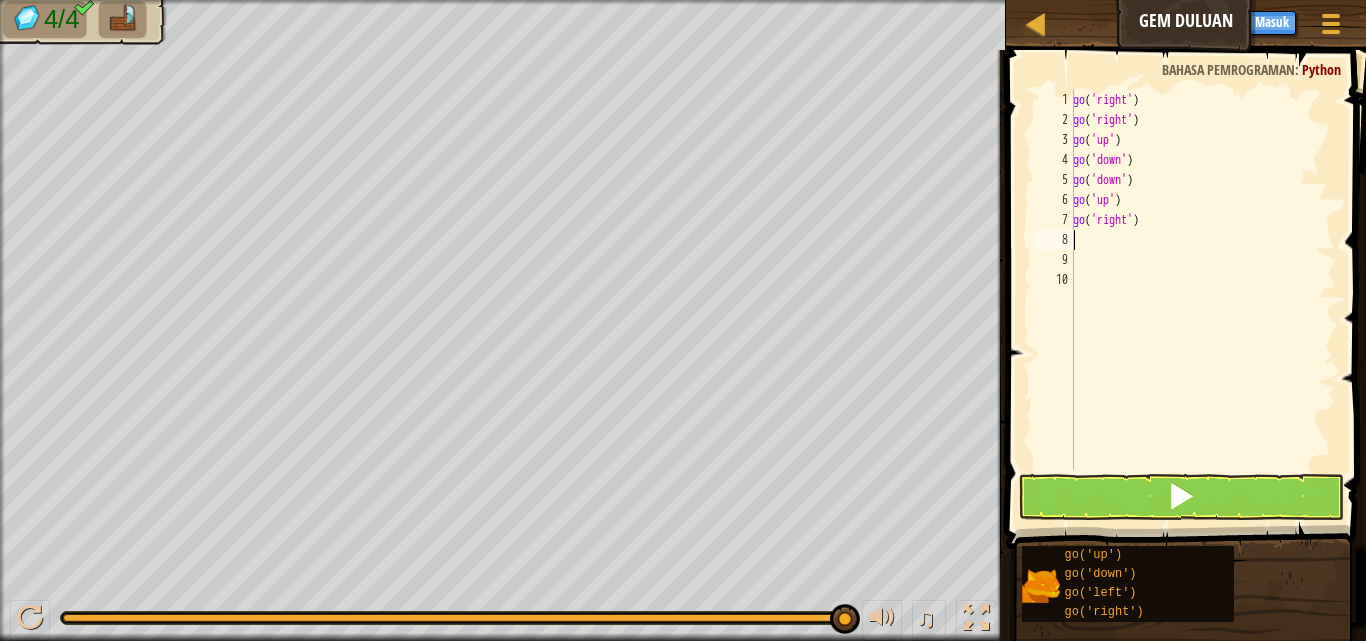 type 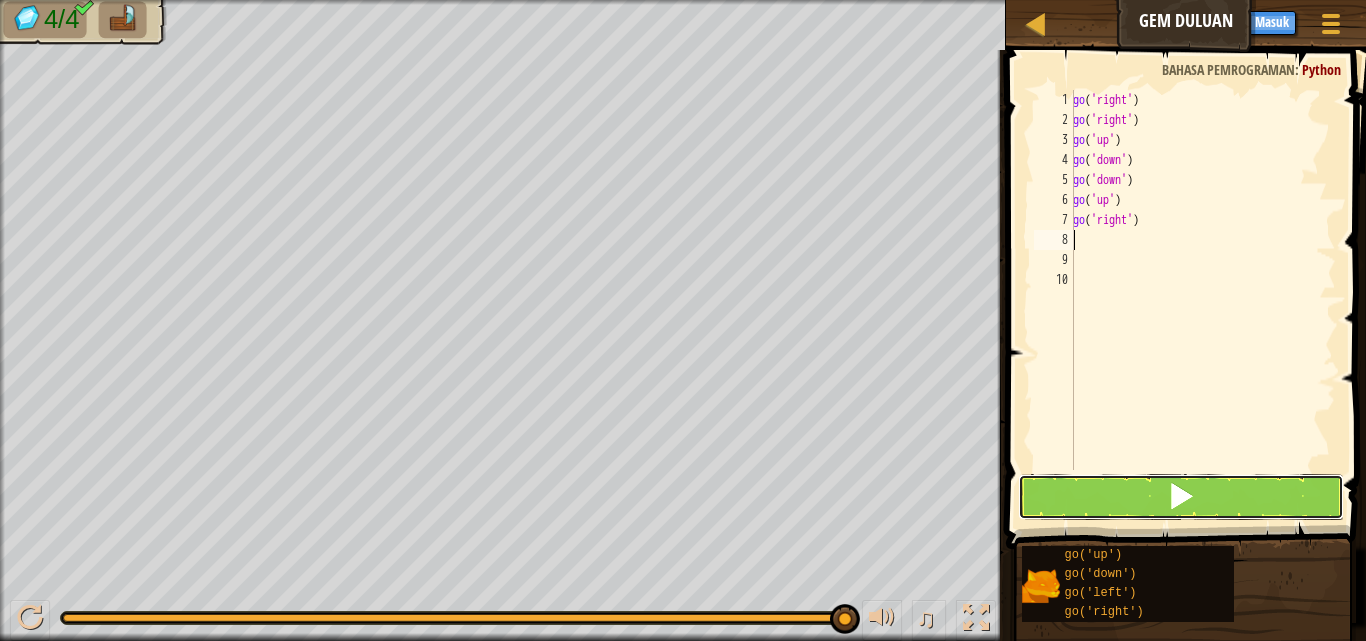 click at bounding box center [1181, 497] 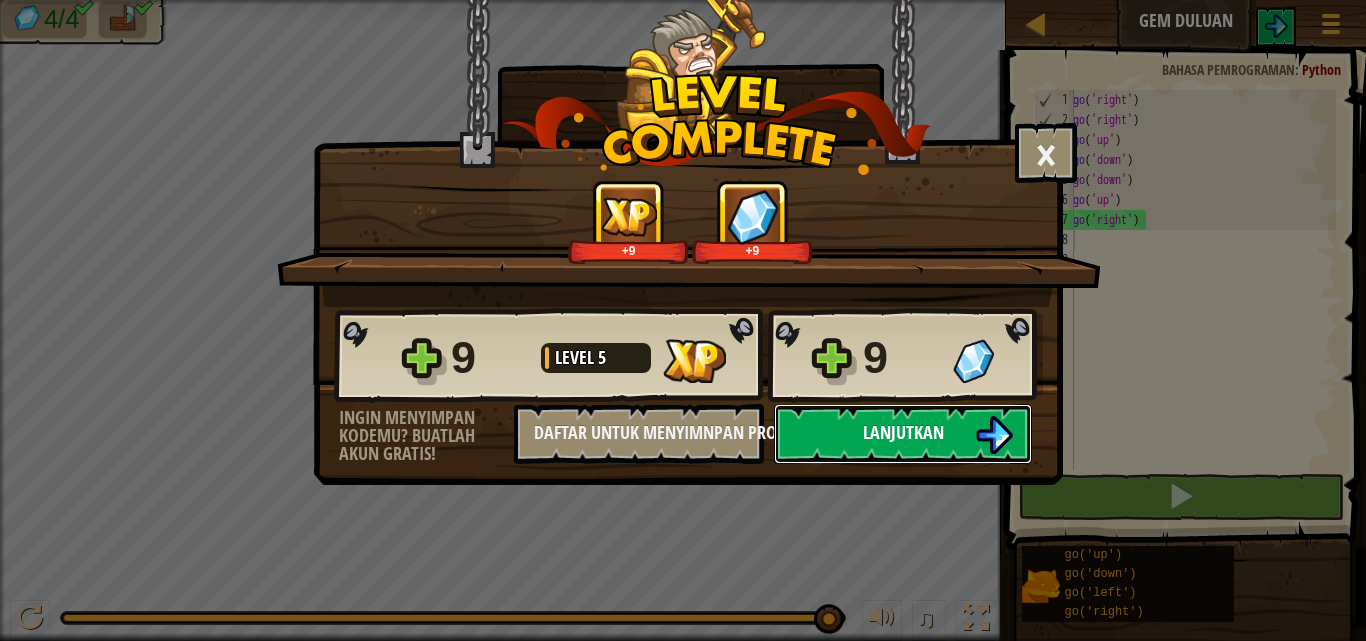click on "Lanjutkan" at bounding box center (903, 432) 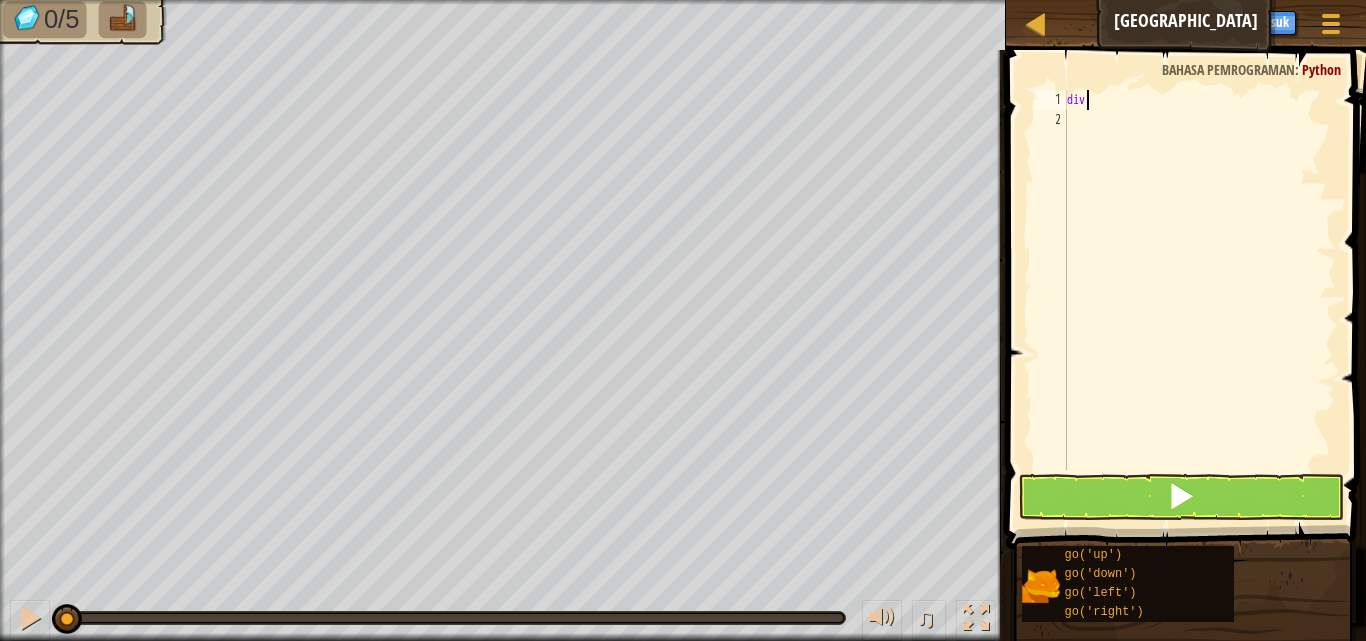 scroll, scrollTop: 9, scrollLeft: 0, axis: vertical 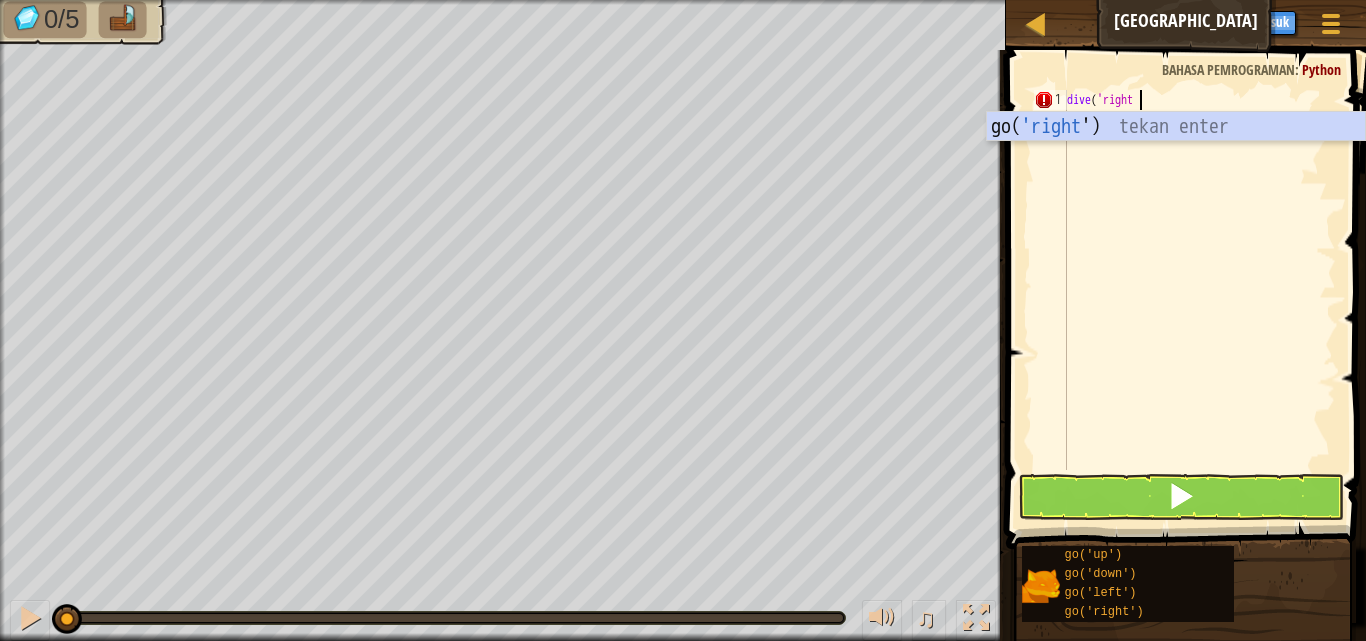 type on "dive('right')" 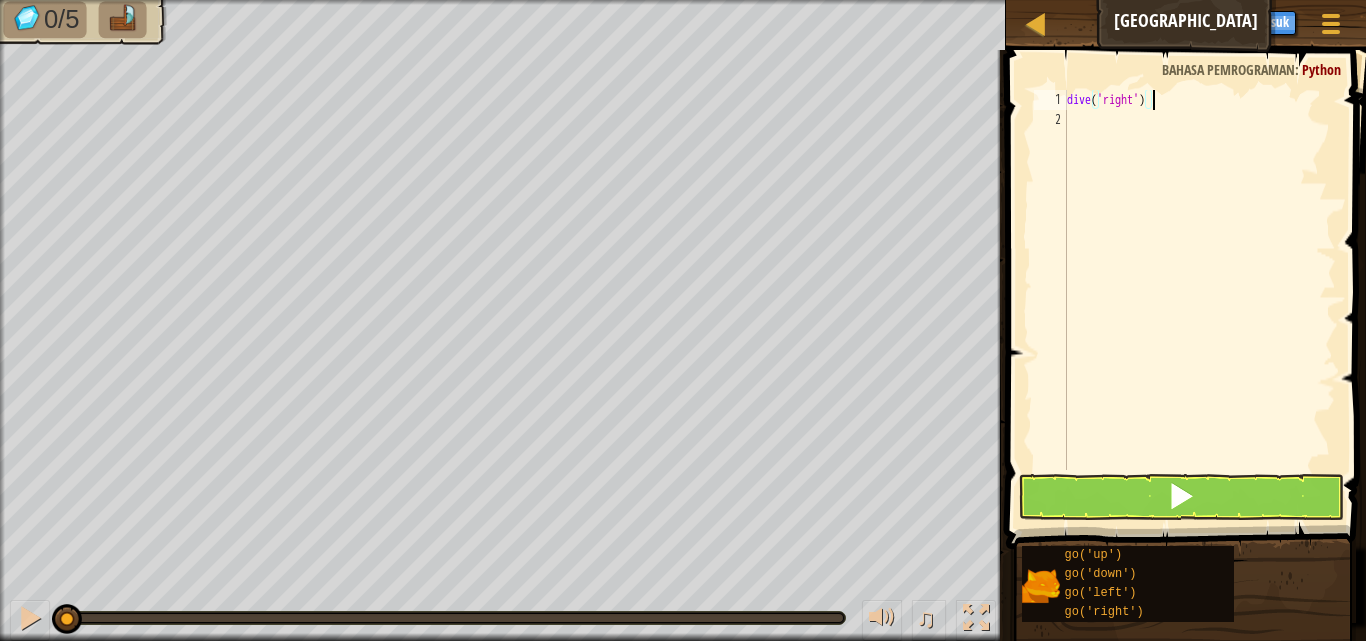 scroll, scrollTop: 9, scrollLeft: 0, axis: vertical 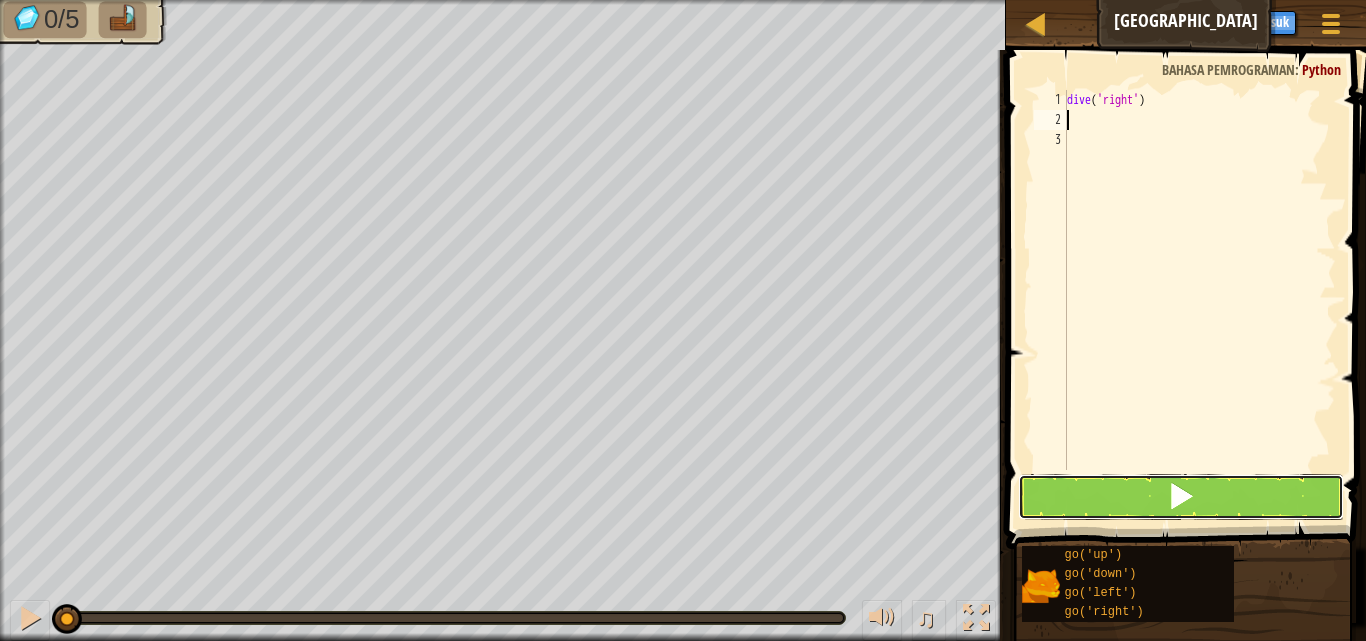 click at bounding box center (1181, 496) 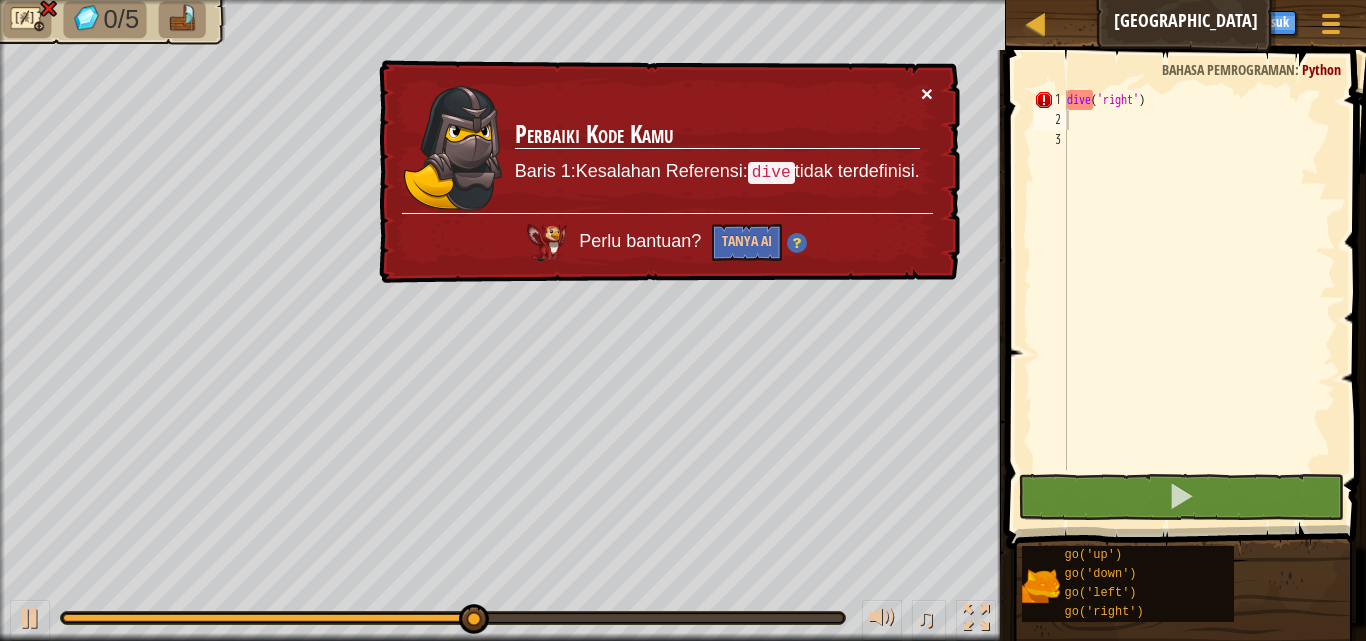 click on "×" at bounding box center [927, 93] 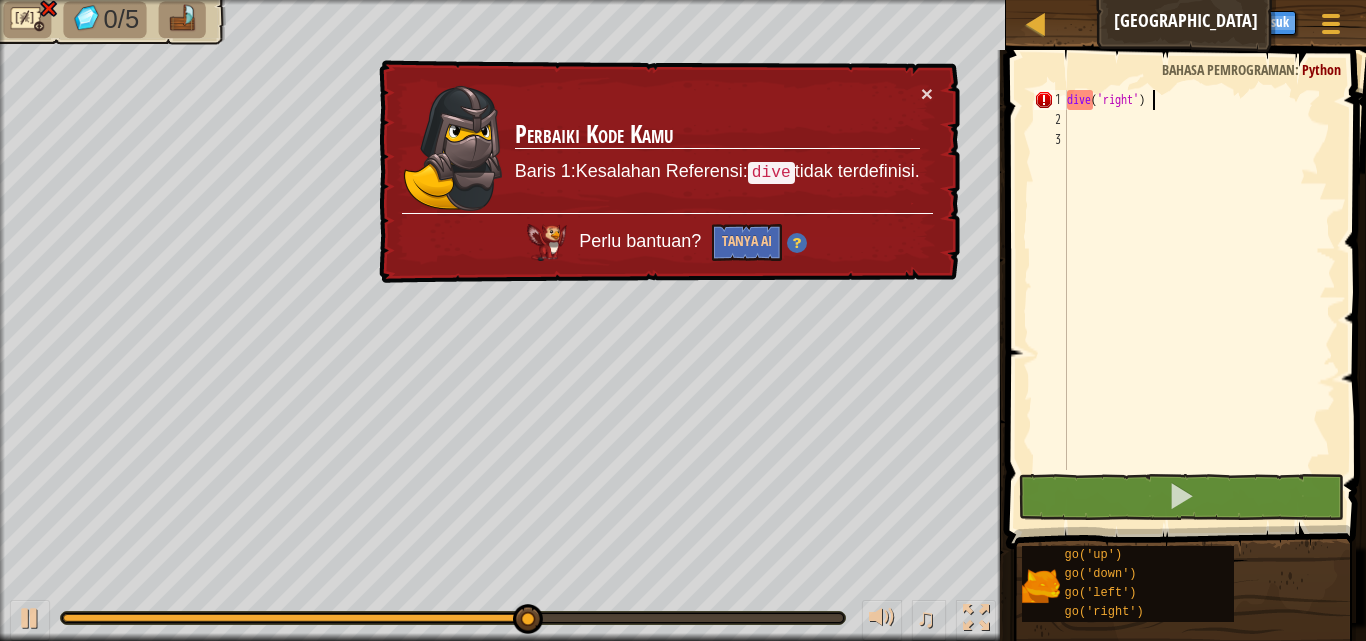 click on "dive ( 'right' )" at bounding box center (1199, 300) 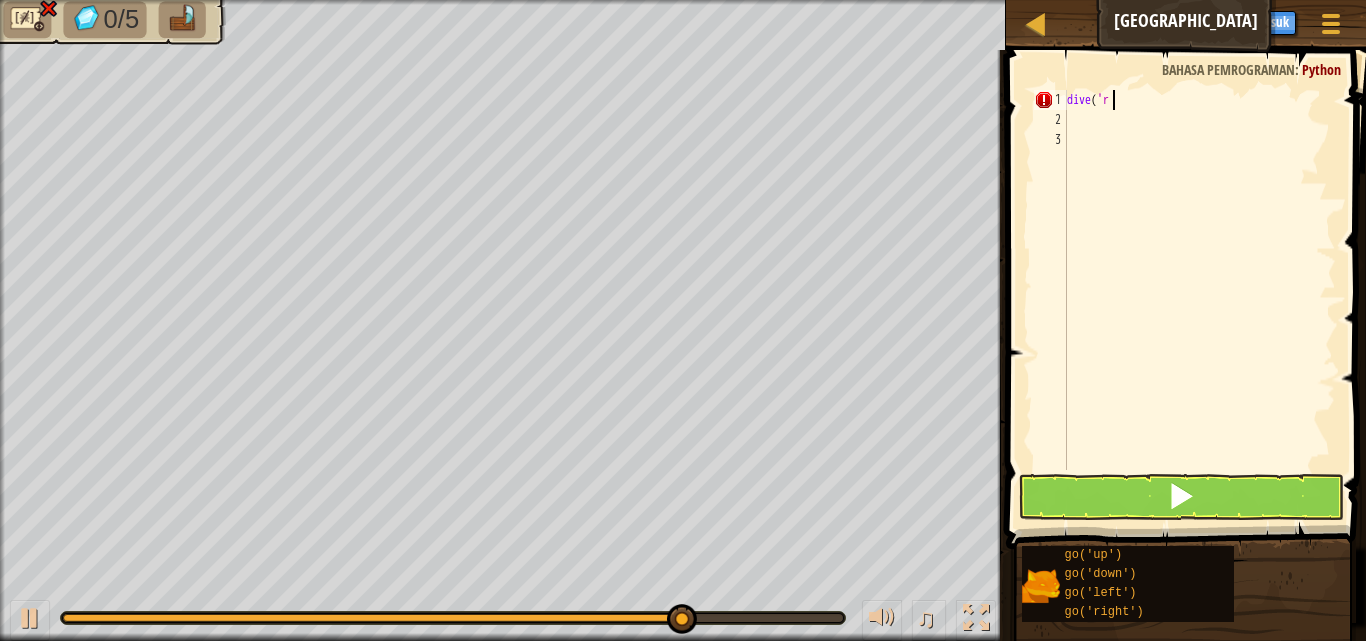 type on "d" 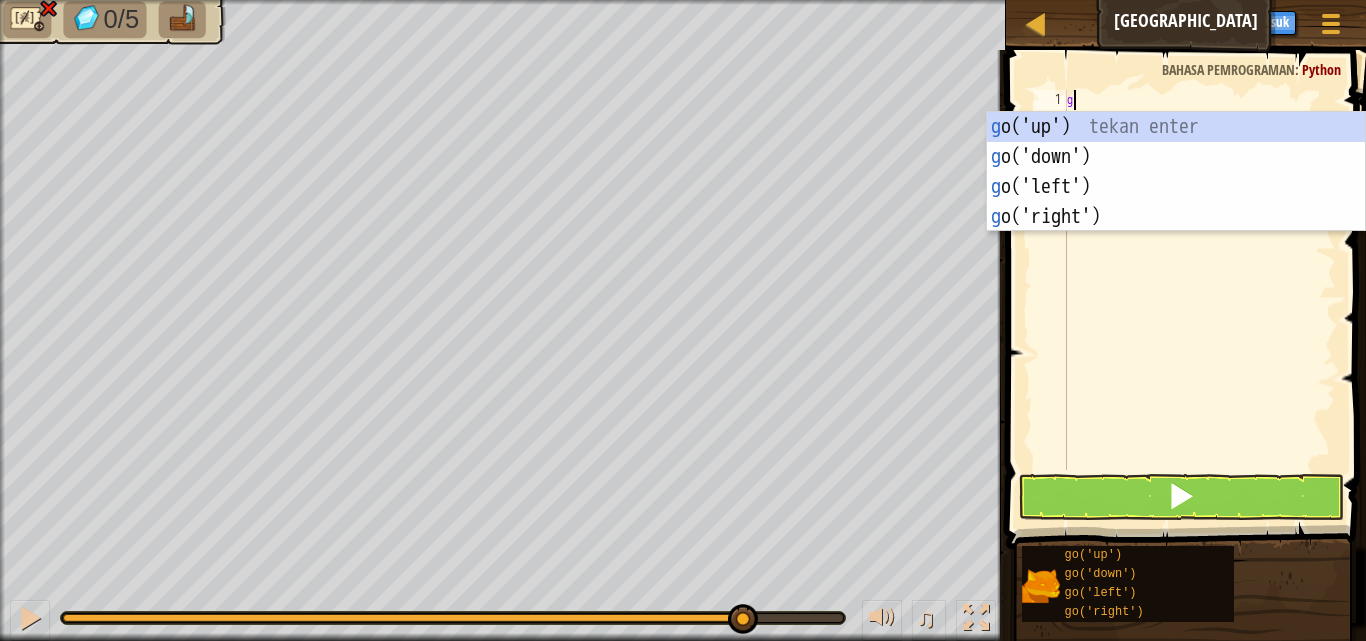 type on "go" 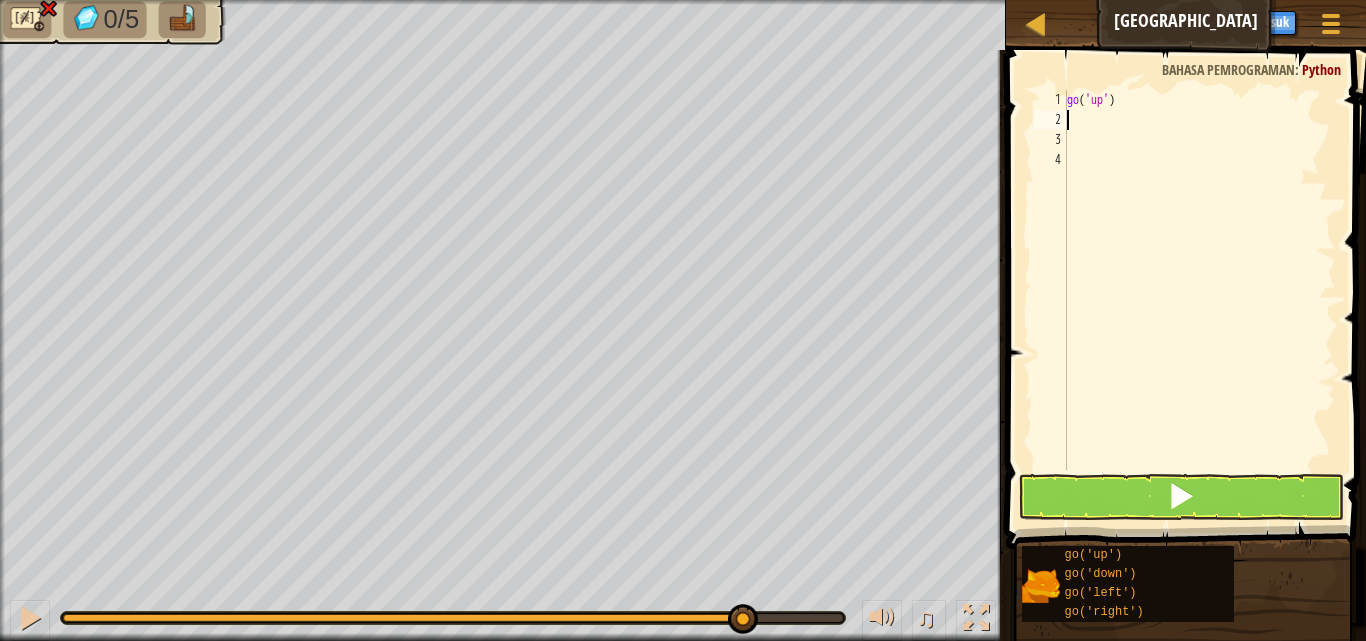 type on "go" 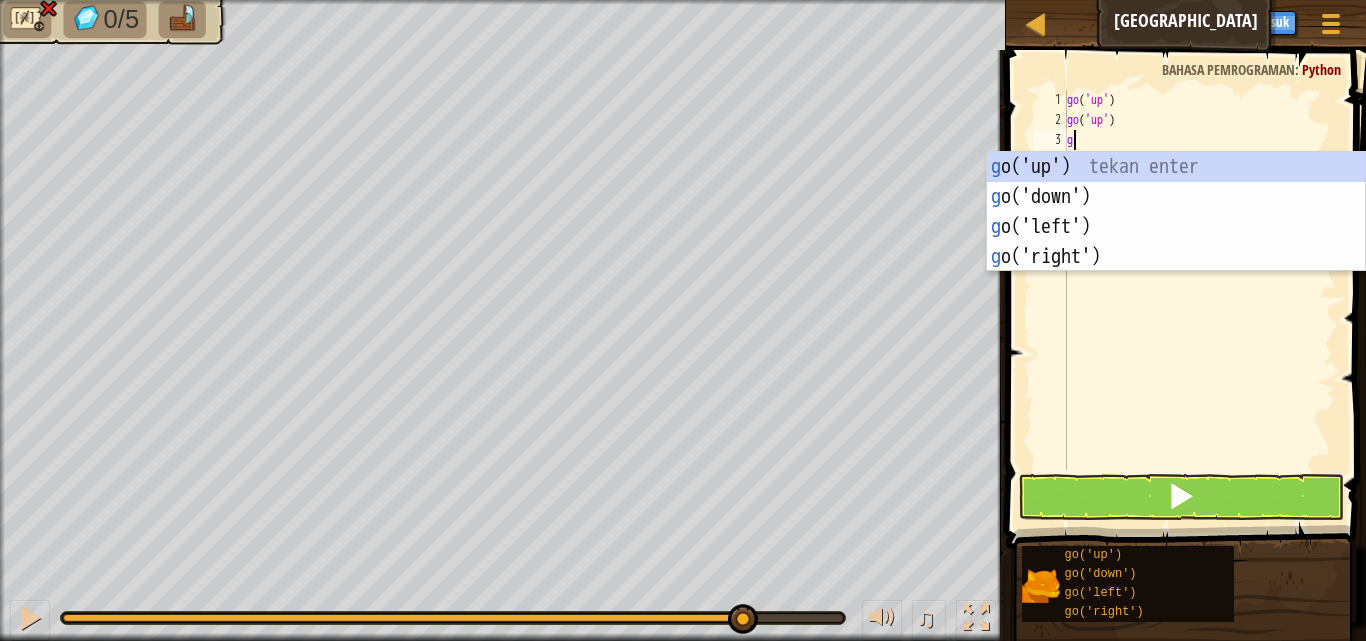 type on "go" 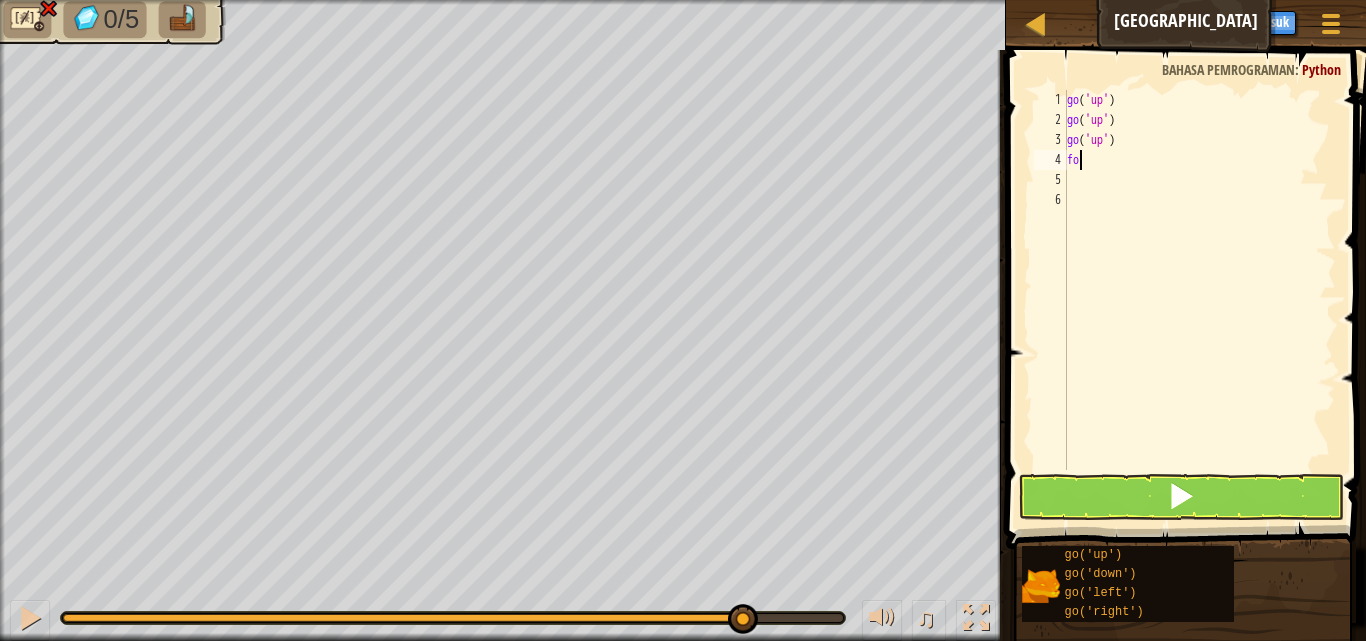 type on "f" 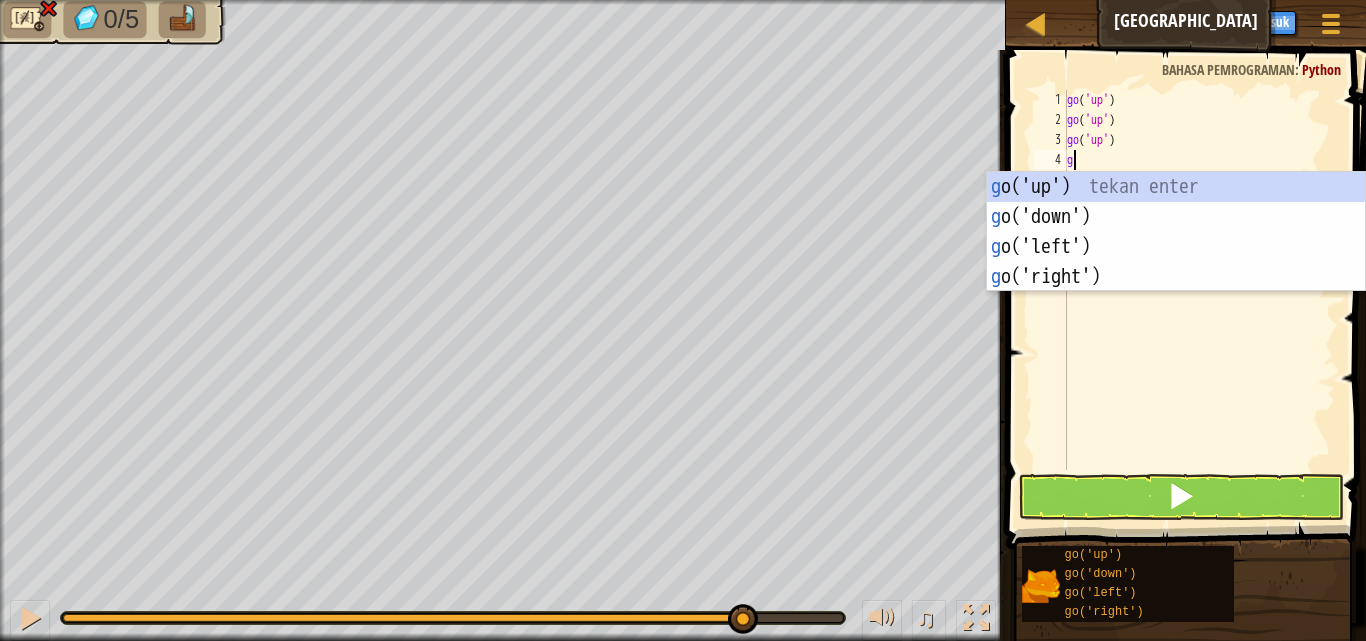type on "go" 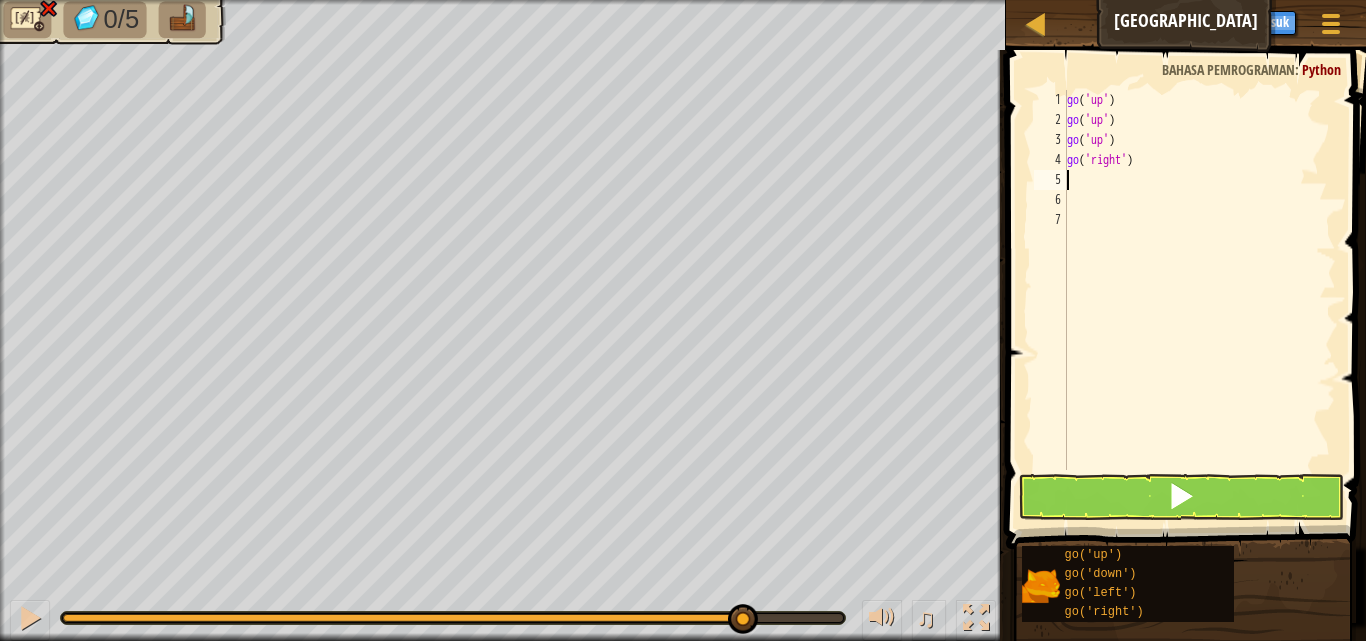 type on "go" 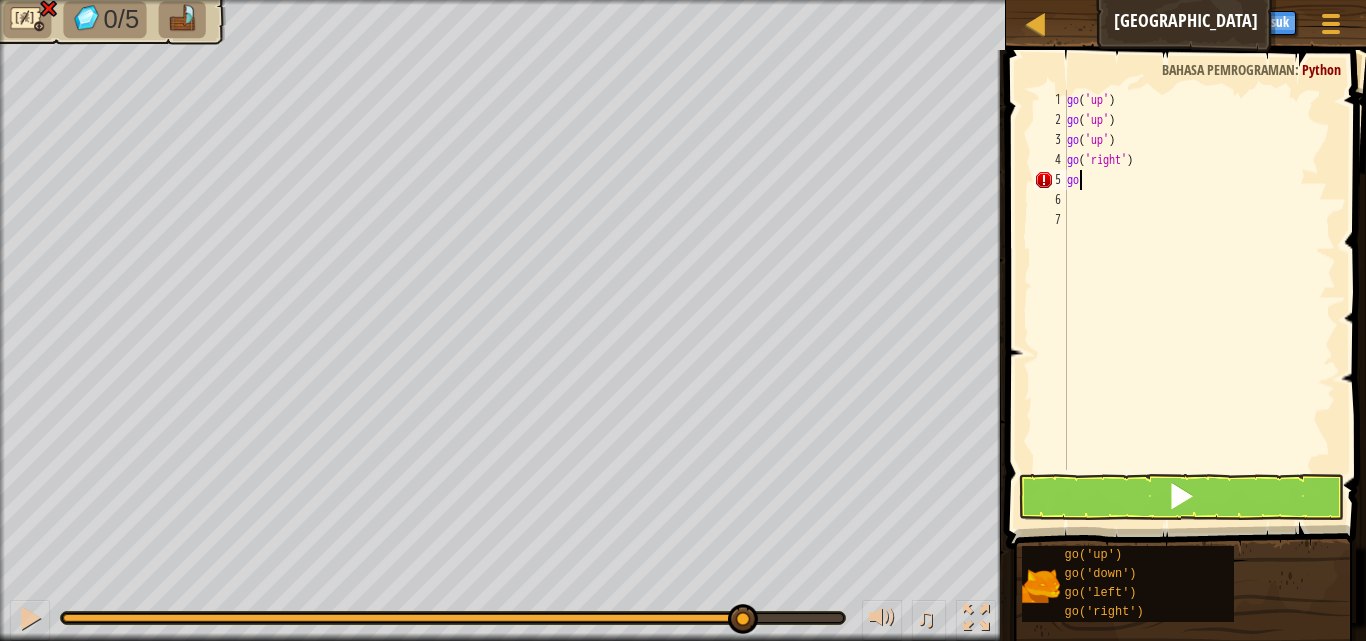 type on "g" 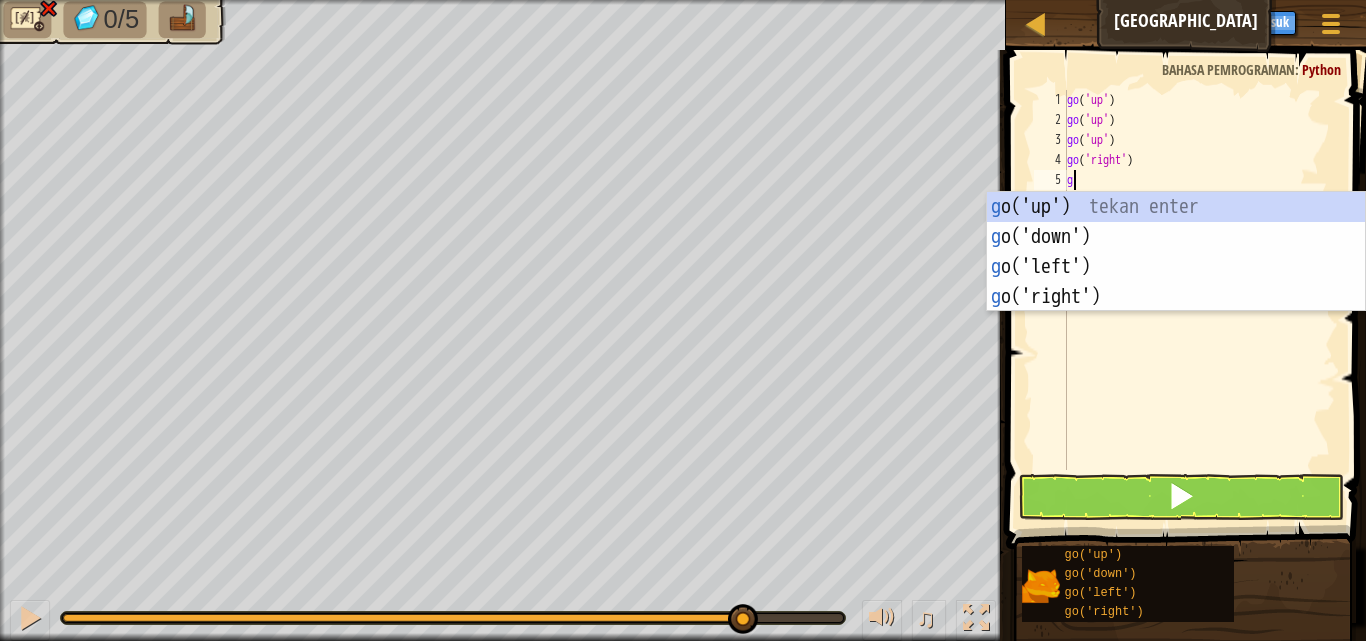 type on "go" 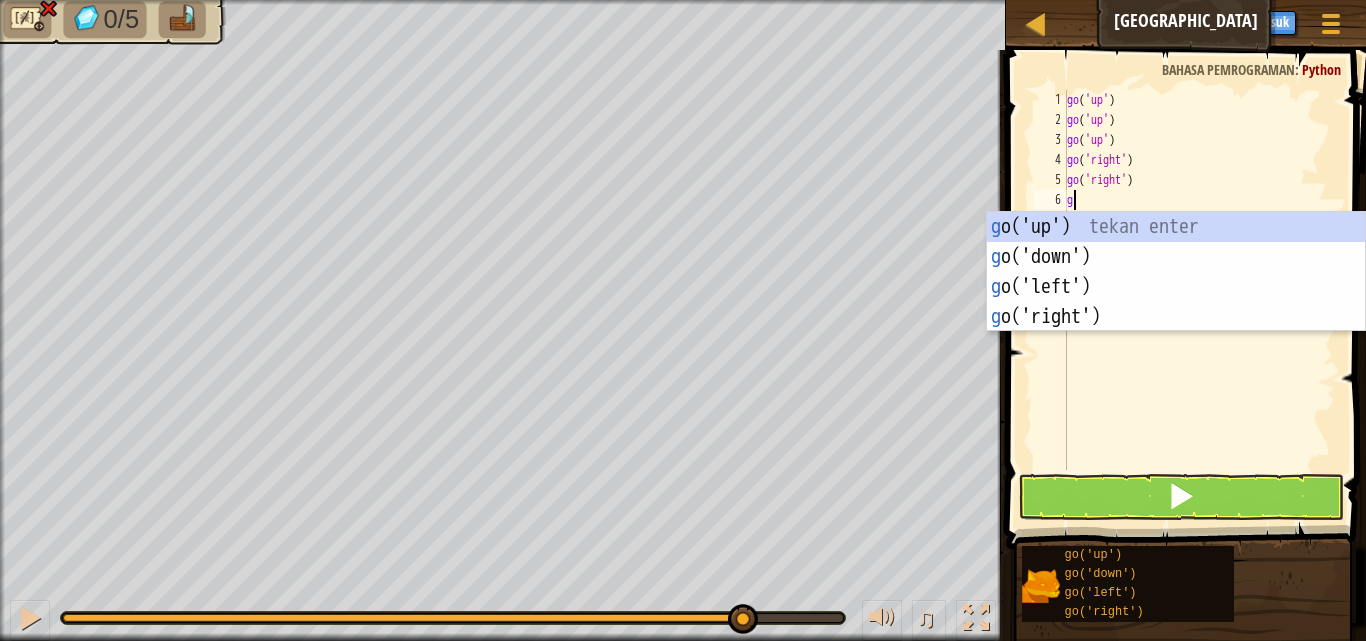 type on "go" 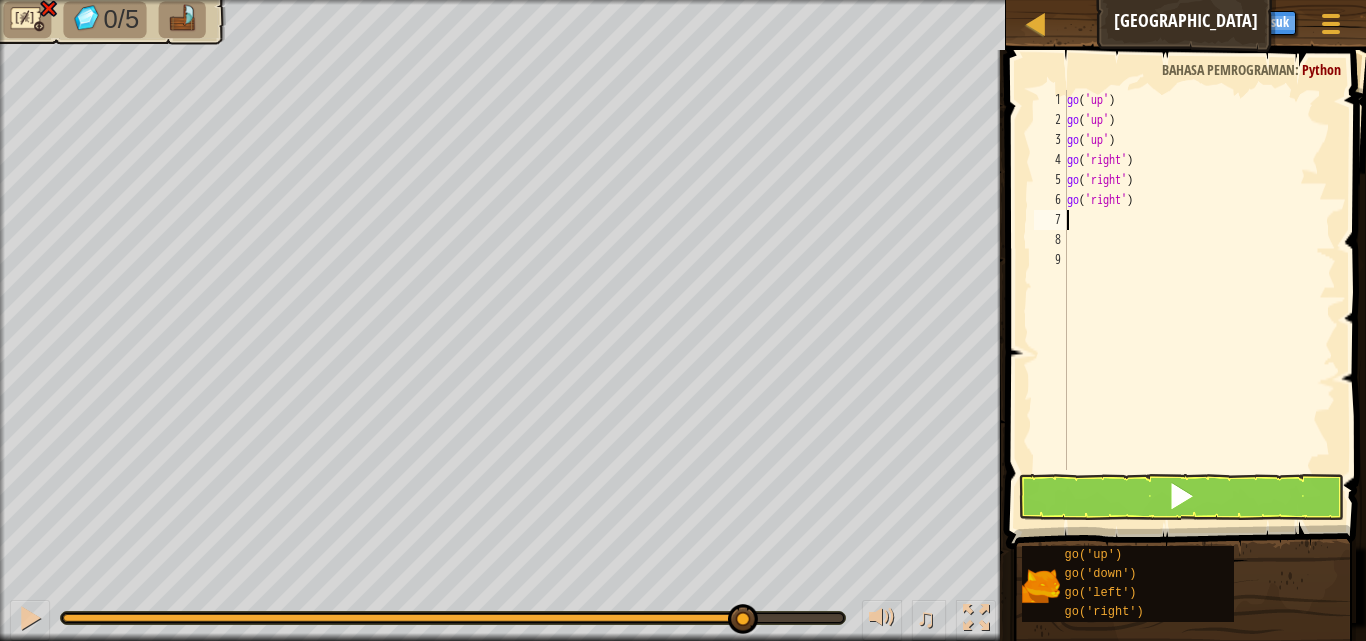 type on "go" 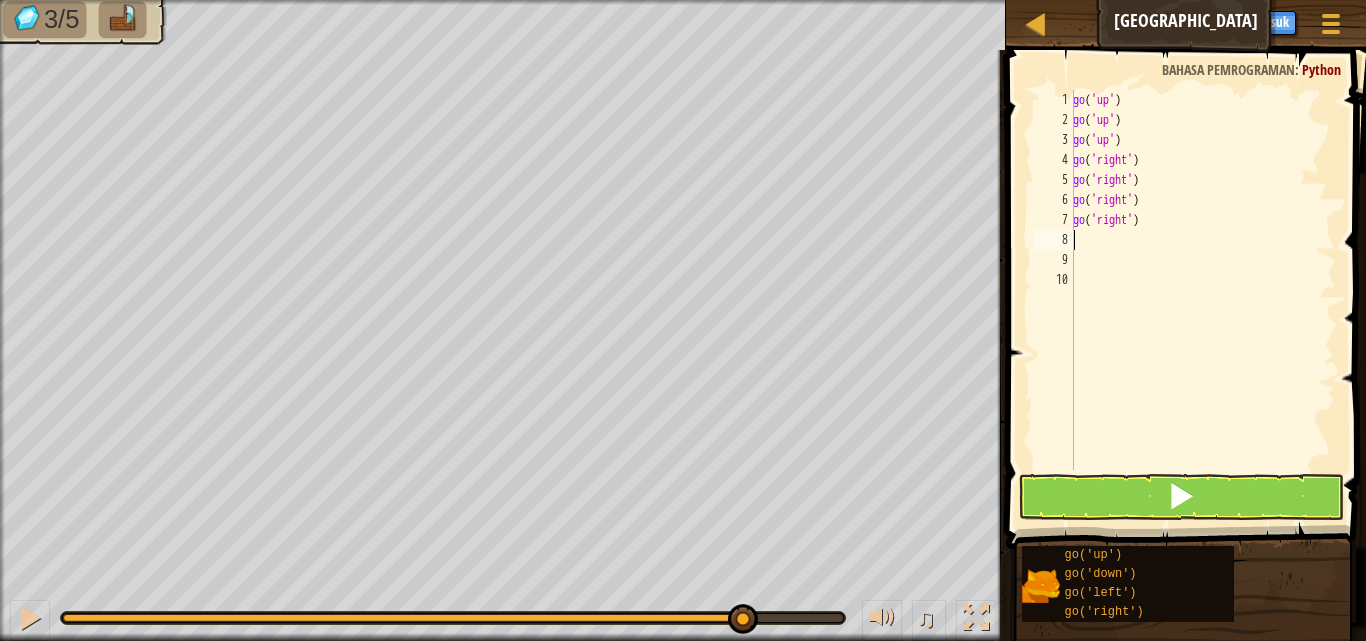 type on "go" 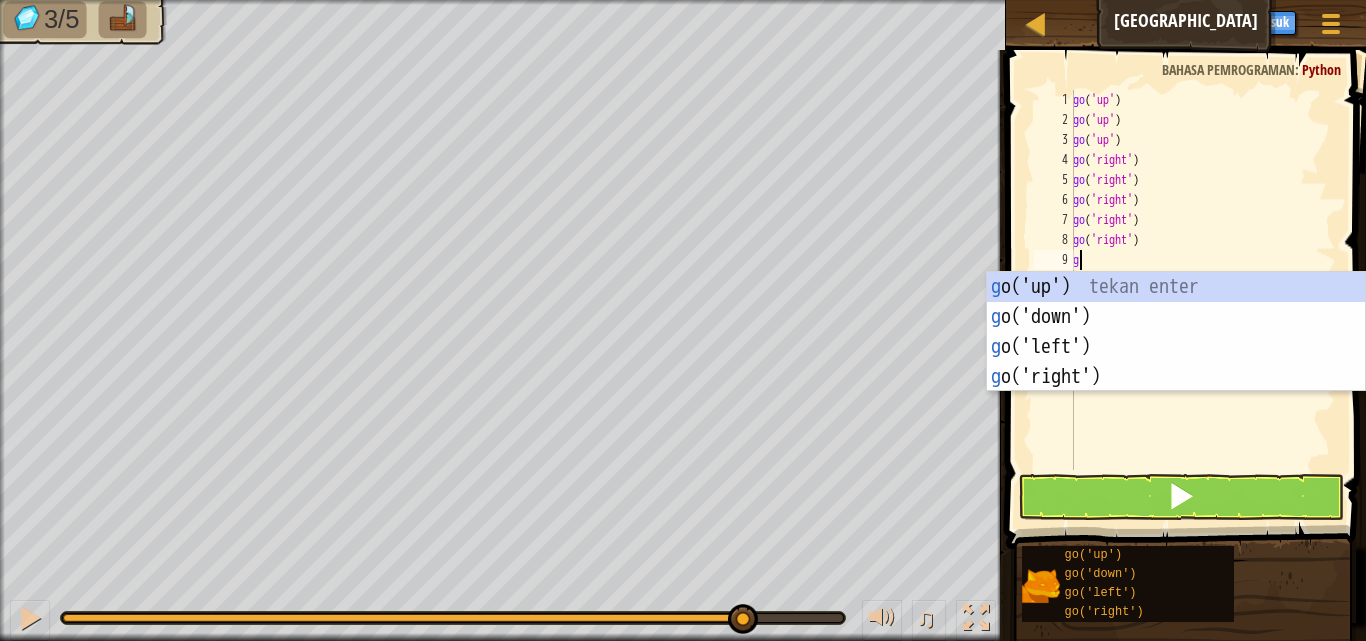 type on "go" 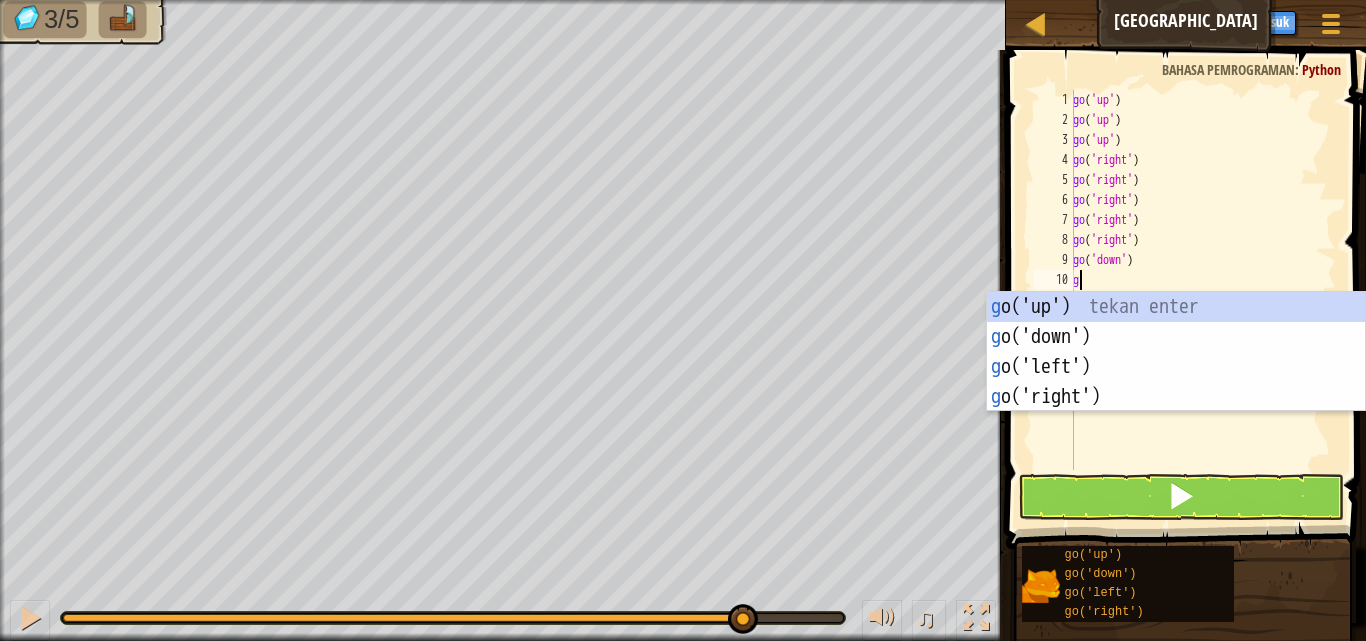 type on "go" 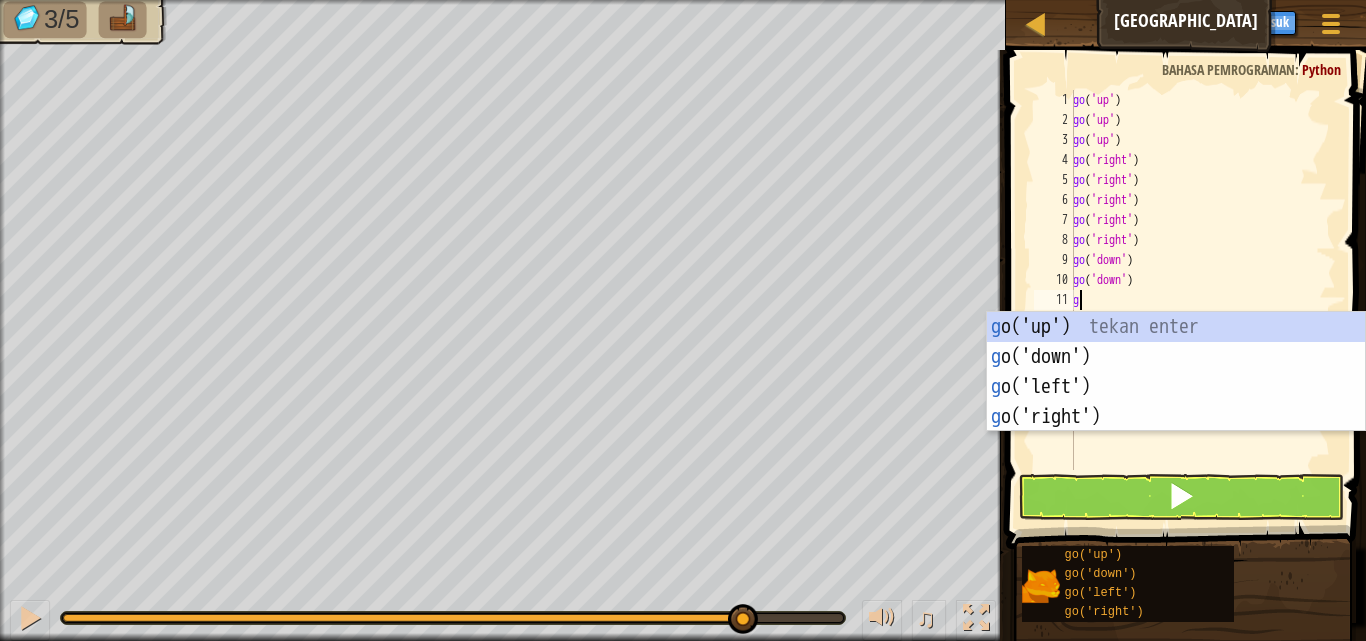 type on "go" 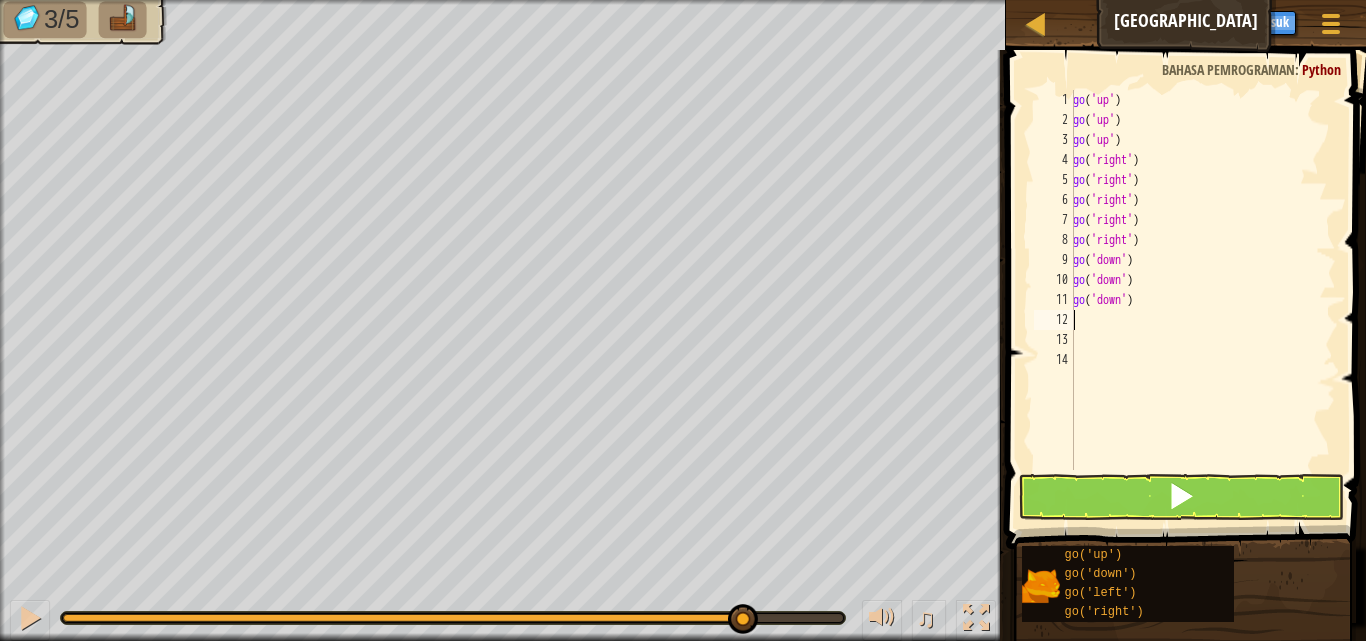 click on "go ( 'up' ) go ( 'up' ) go ( 'up' ) go ( 'right' ) go ( 'right' ) go ( 'right' ) go ( 'right' ) go ( 'right' ) go ( 'down' ) go ( 'down' ) go ( 'down' )" at bounding box center (1202, 300) 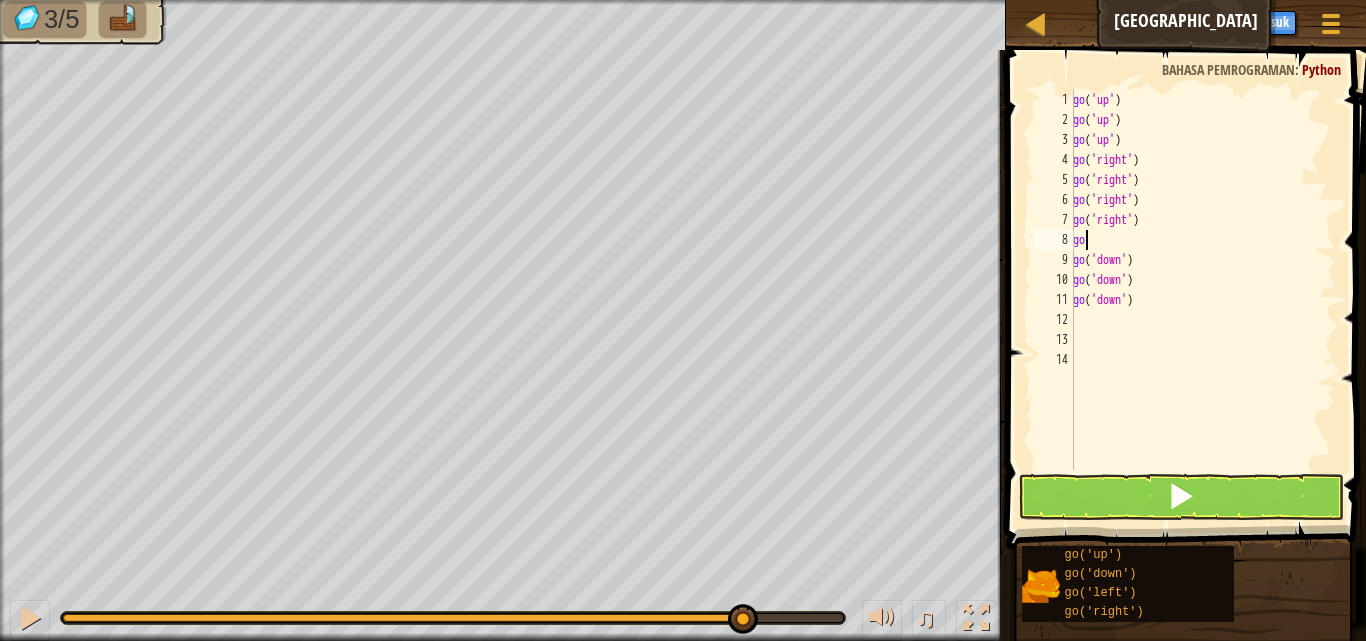 type on "g" 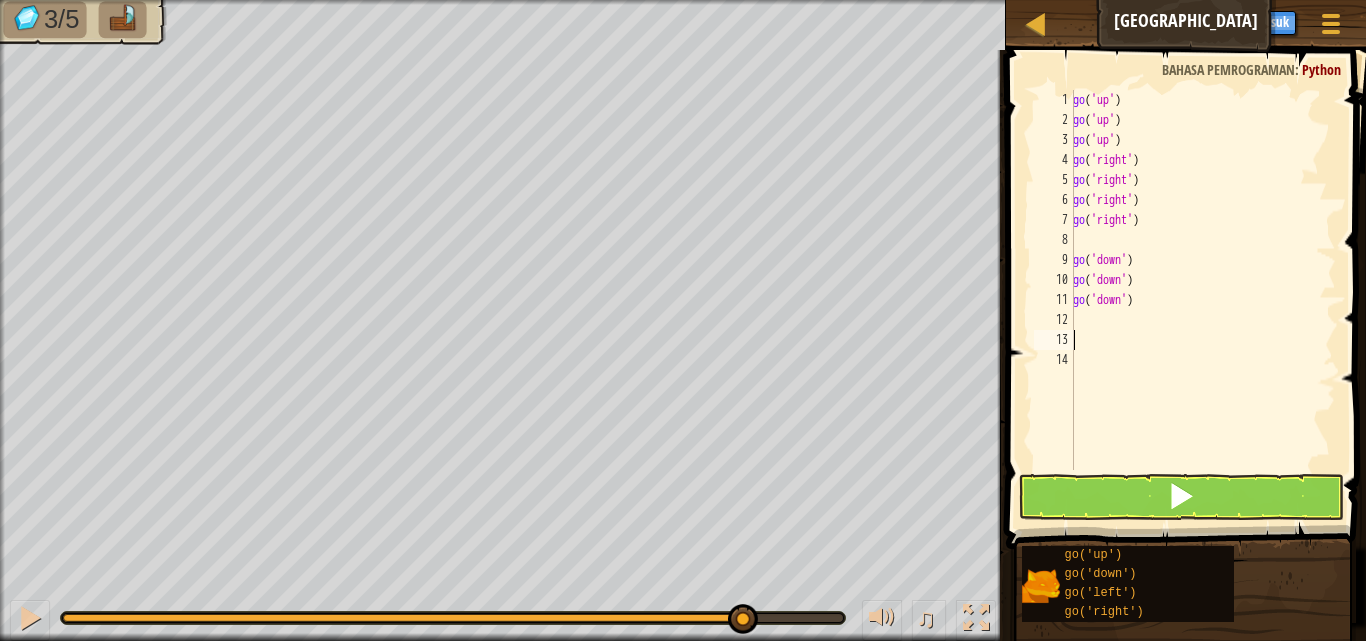 click on "go ( 'up' ) go ( 'up' ) go ( 'up' ) go ( 'right' ) go ( 'right' ) go ( 'right' ) go ( 'right' ) go ( 'down' ) go ( 'down' ) go ( 'down' )" at bounding box center [1202, 300] 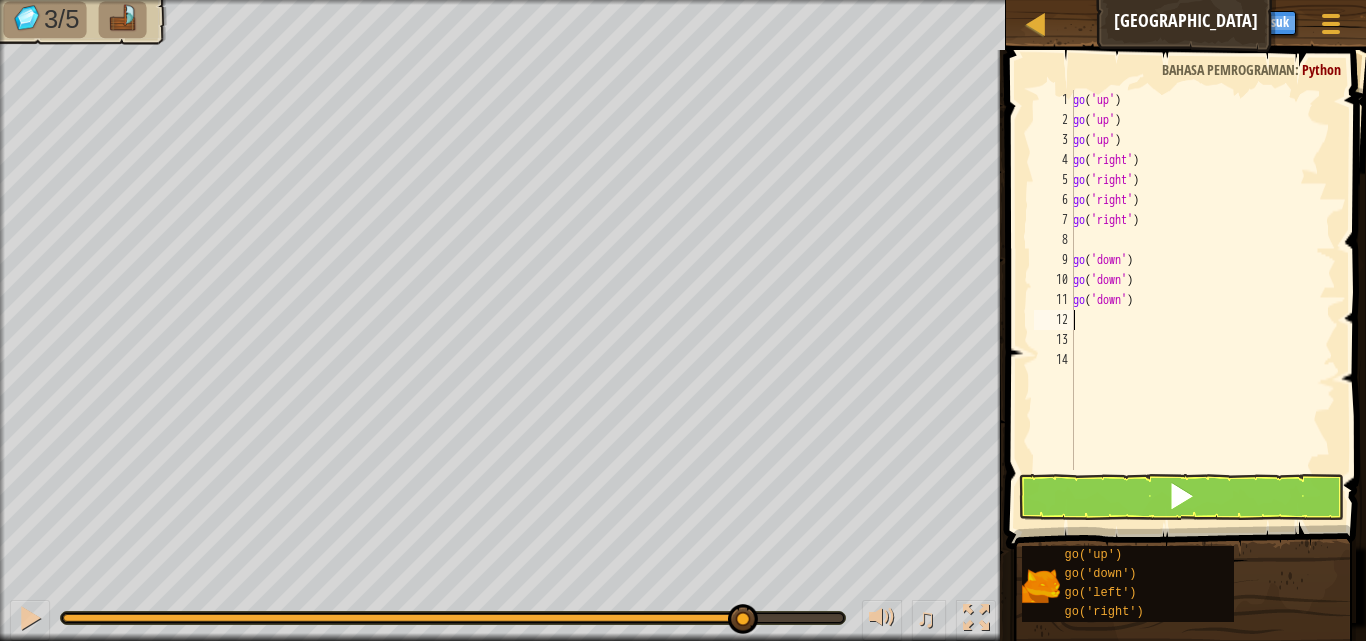 click on "go ( 'up' ) go ( 'up' ) go ( 'up' ) go ( 'right' ) go ( 'right' ) go ( 'right' ) go ( 'right' ) go ( 'down' ) go ( 'down' ) go ( 'down' )" at bounding box center (1202, 300) 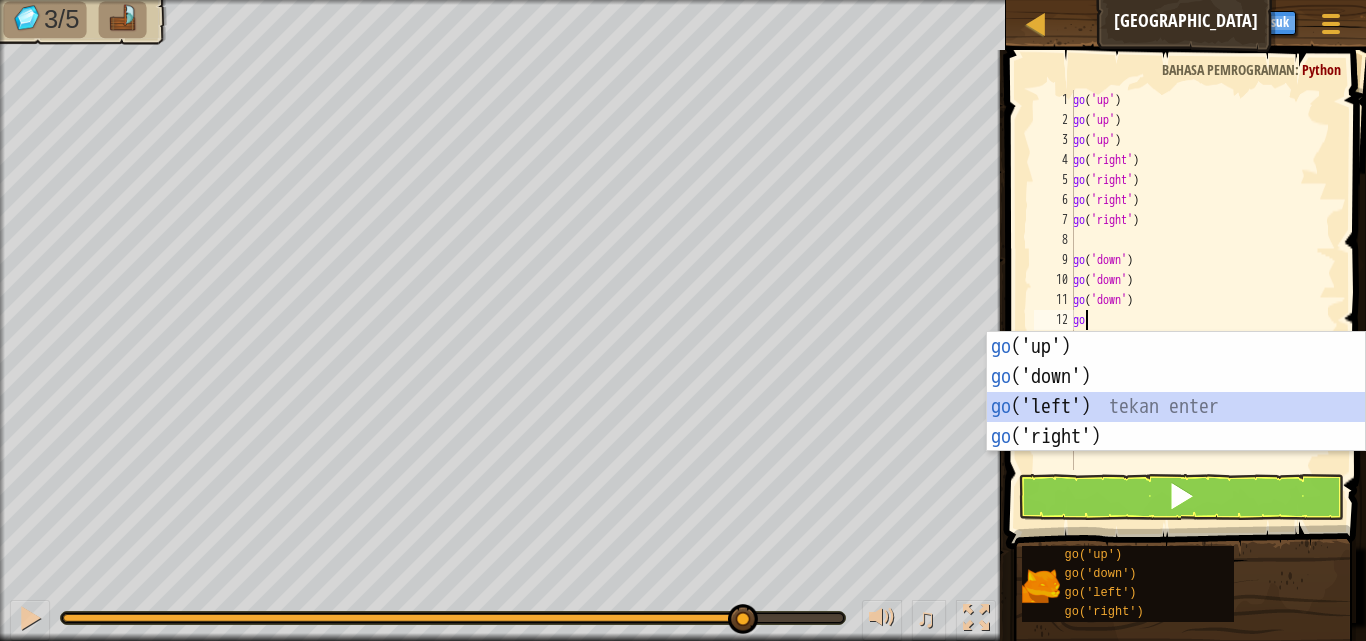 type 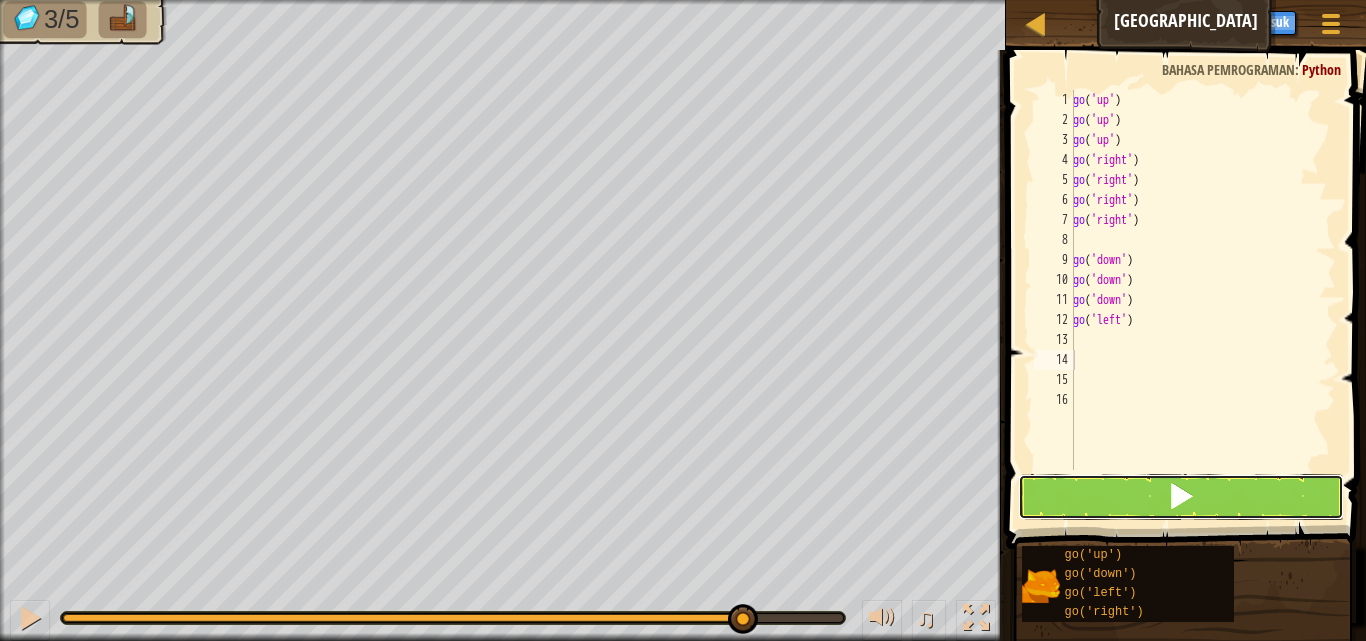 click at bounding box center [1181, 496] 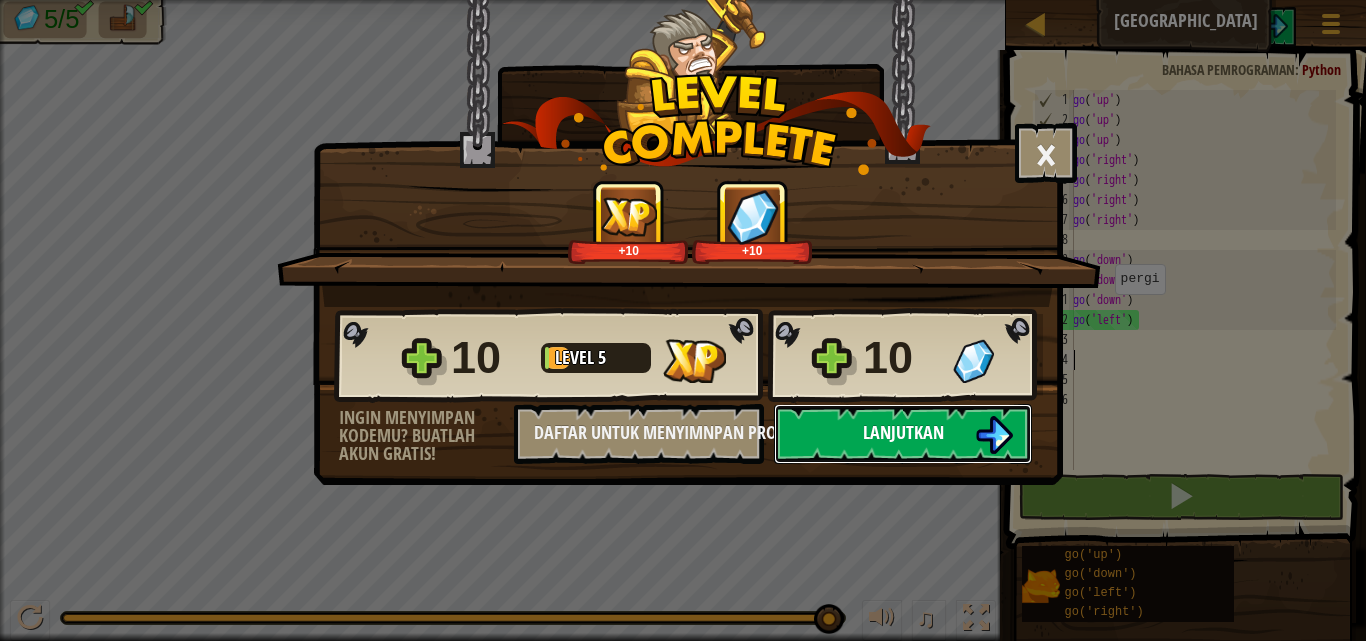 click on "Lanjutkan" at bounding box center [903, 432] 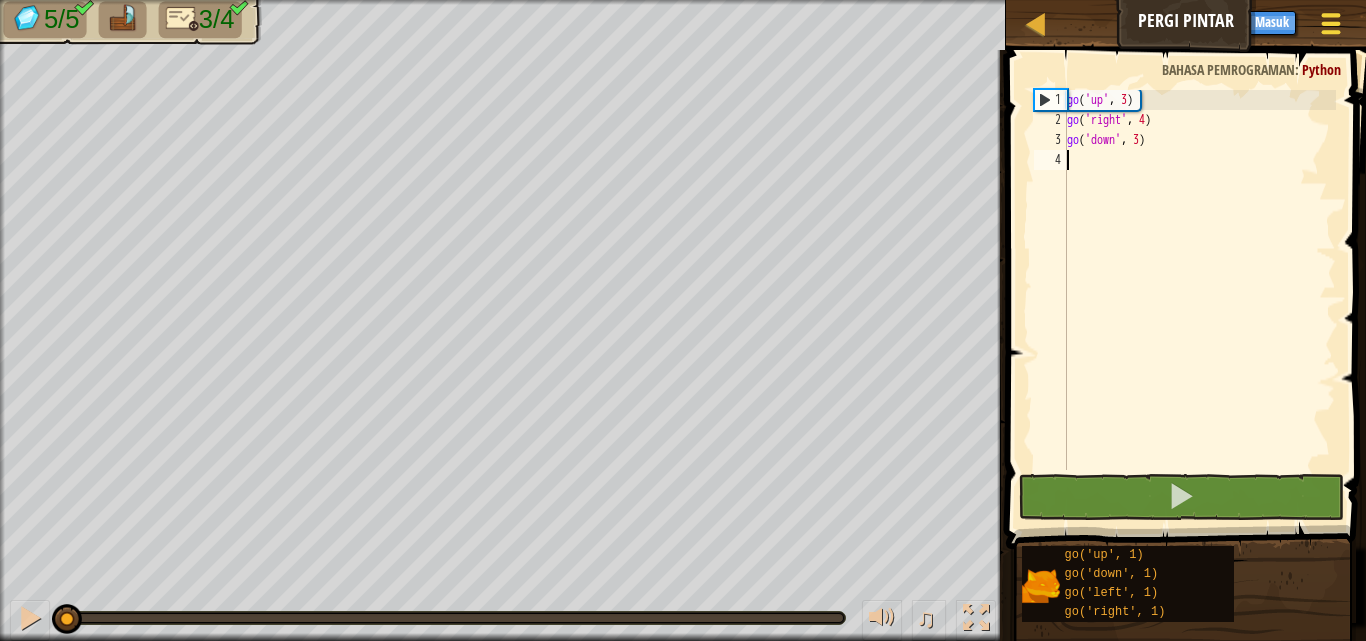click at bounding box center (1331, 15) 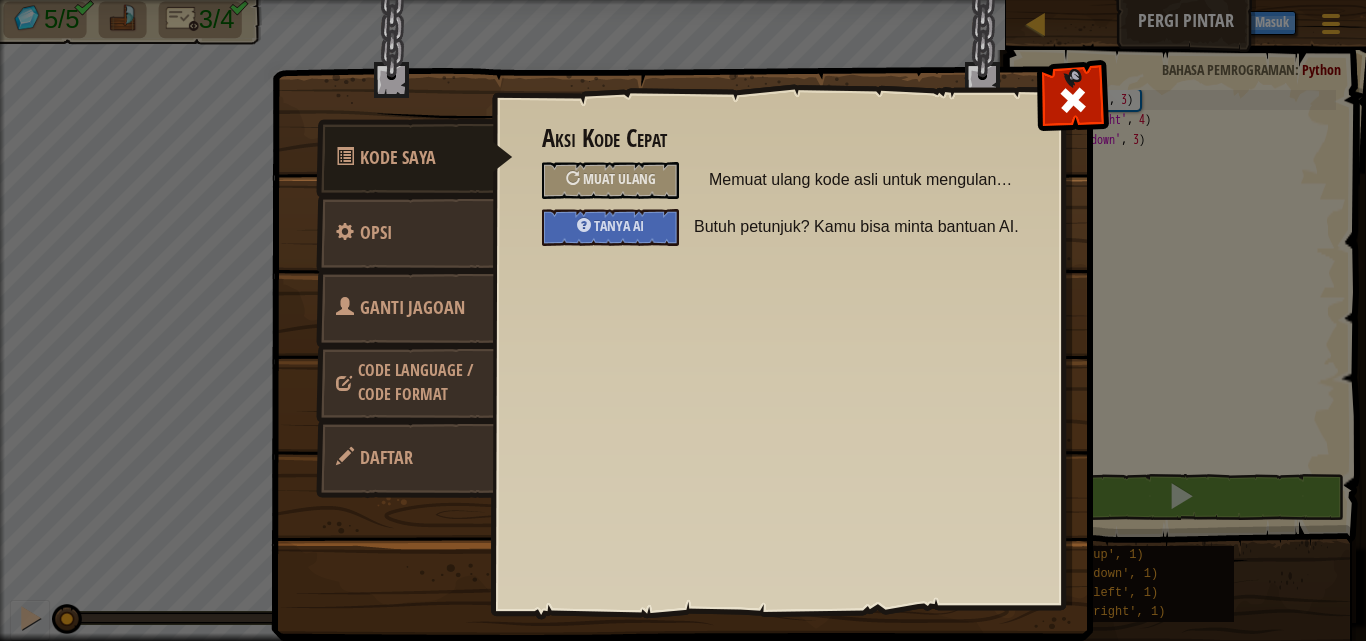 click on "Code Language / Code Format" at bounding box center (405, 382) 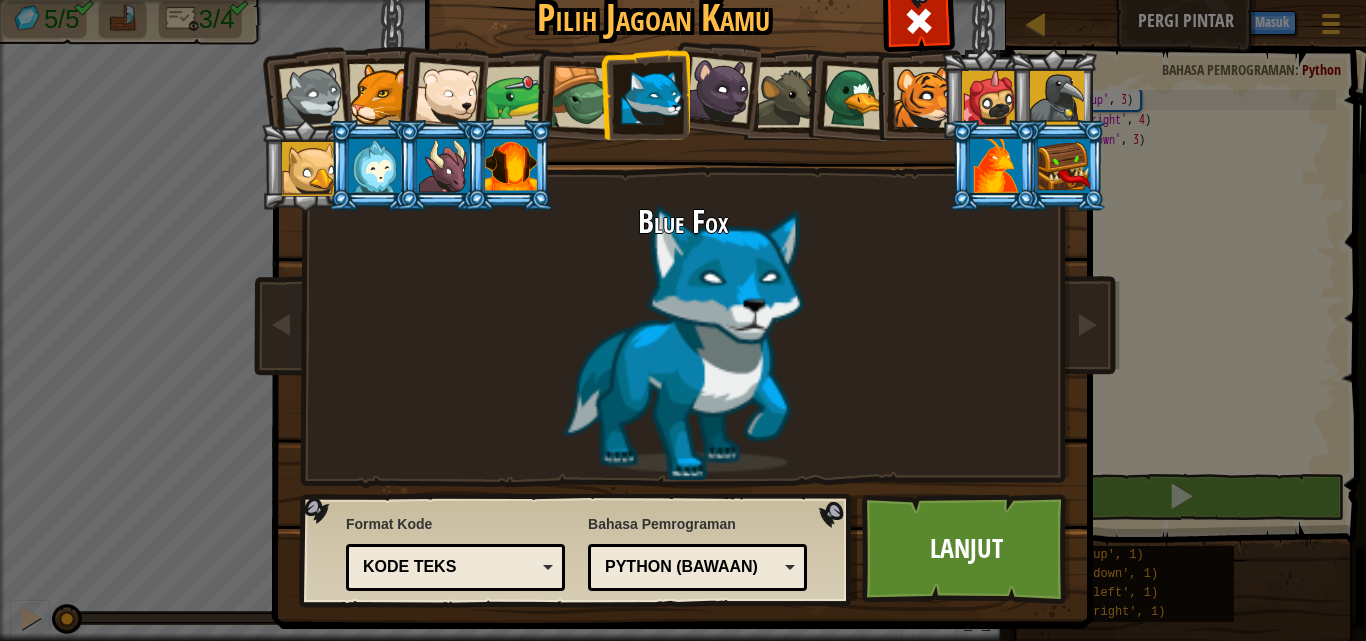 click on "Python (Bawaan)" at bounding box center (691, 567) 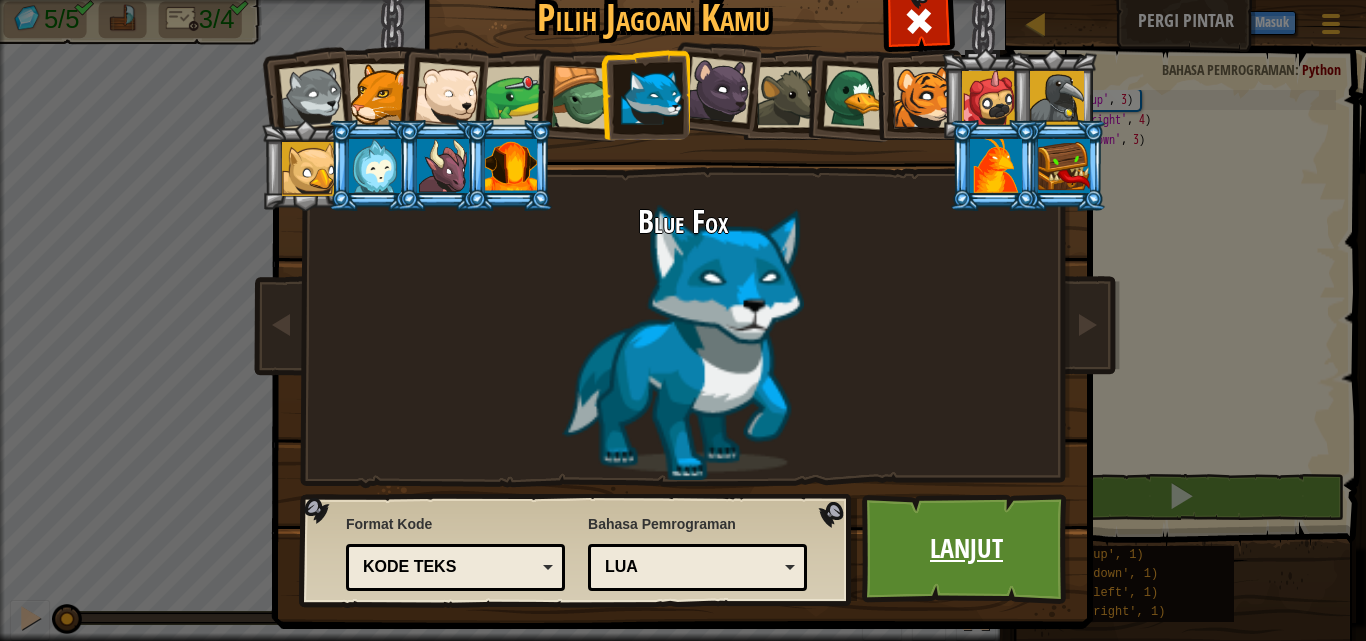 click on "Lanjut" at bounding box center [966, 549] 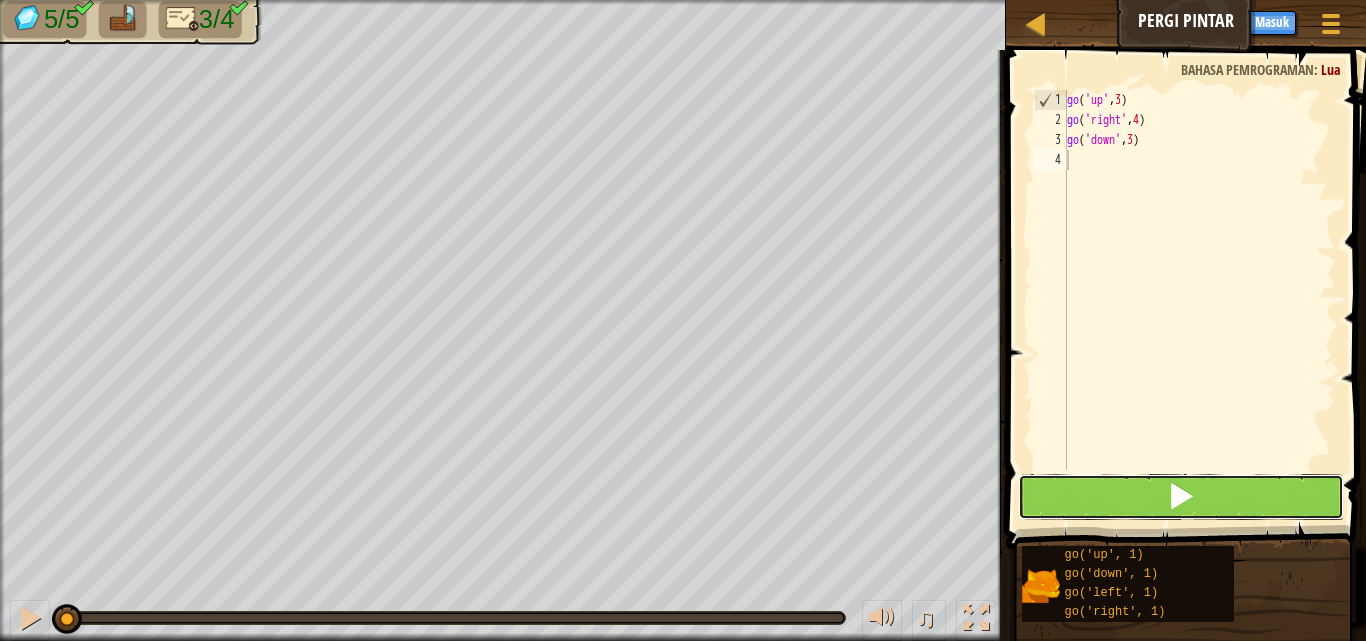 click at bounding box center (1181, 497) 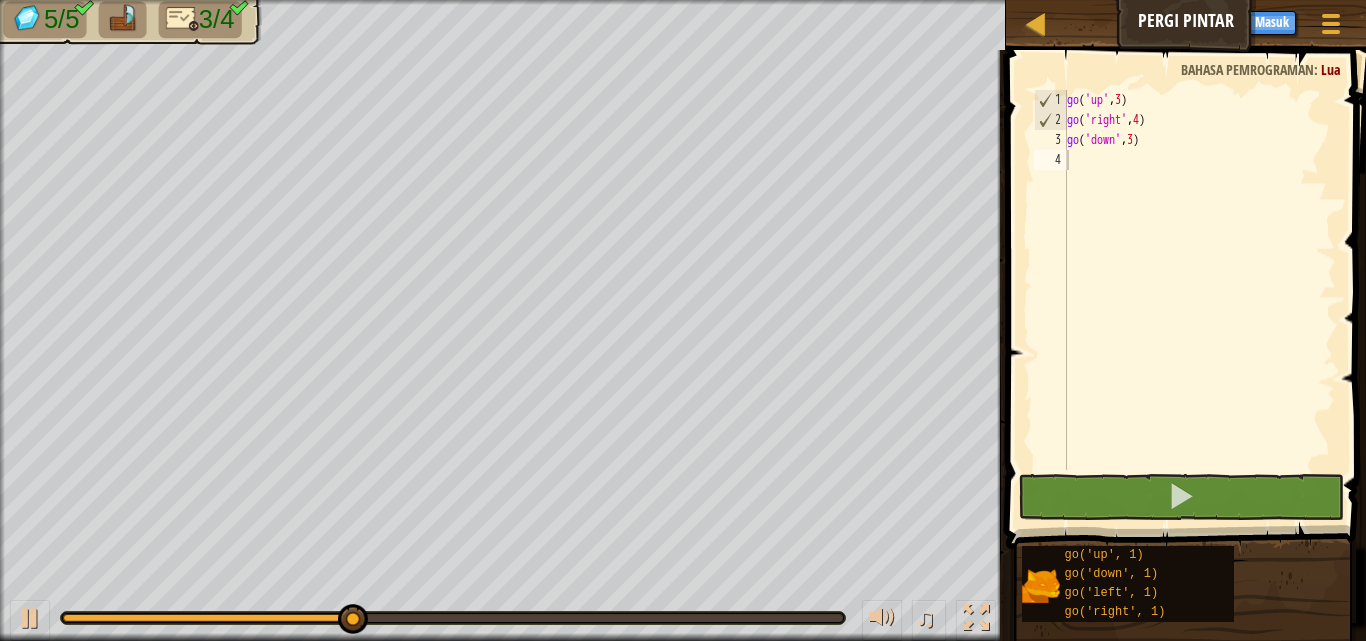 click at bounding box center [182, 19] 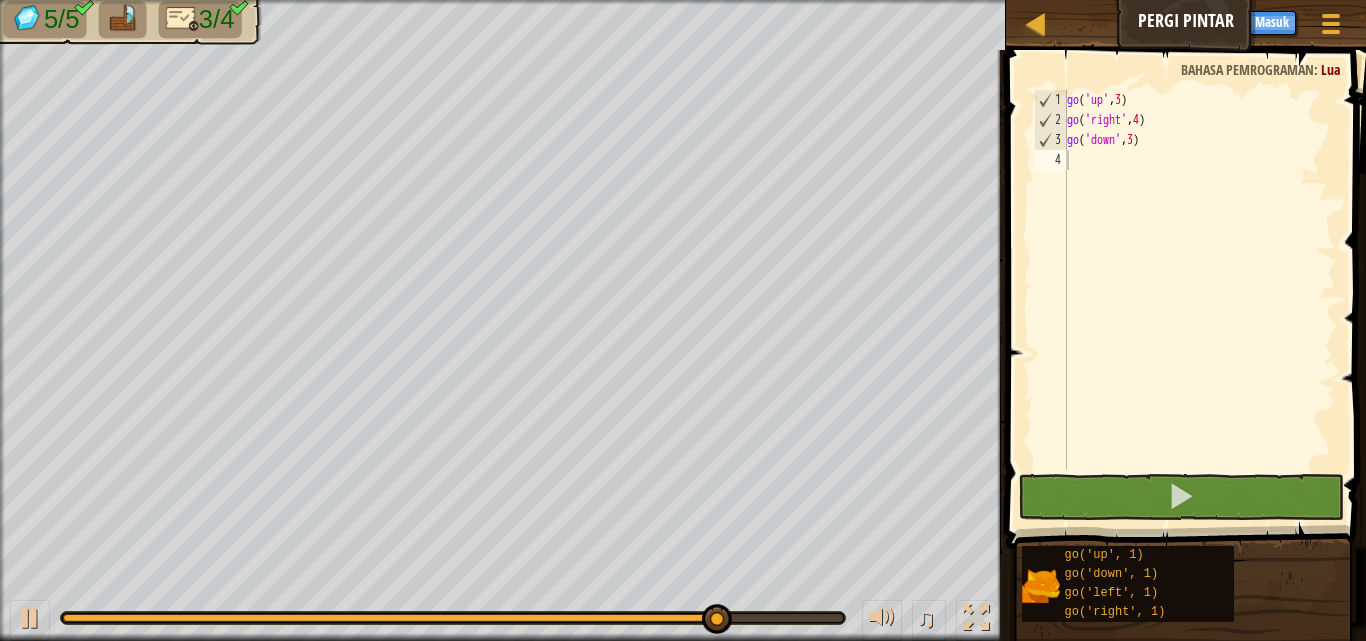 click on "go ( 'up' ,  3 ) go ( 'right' ,  4 ) go ( 'down' ,  3 )" at bounding box center [1199, 300] 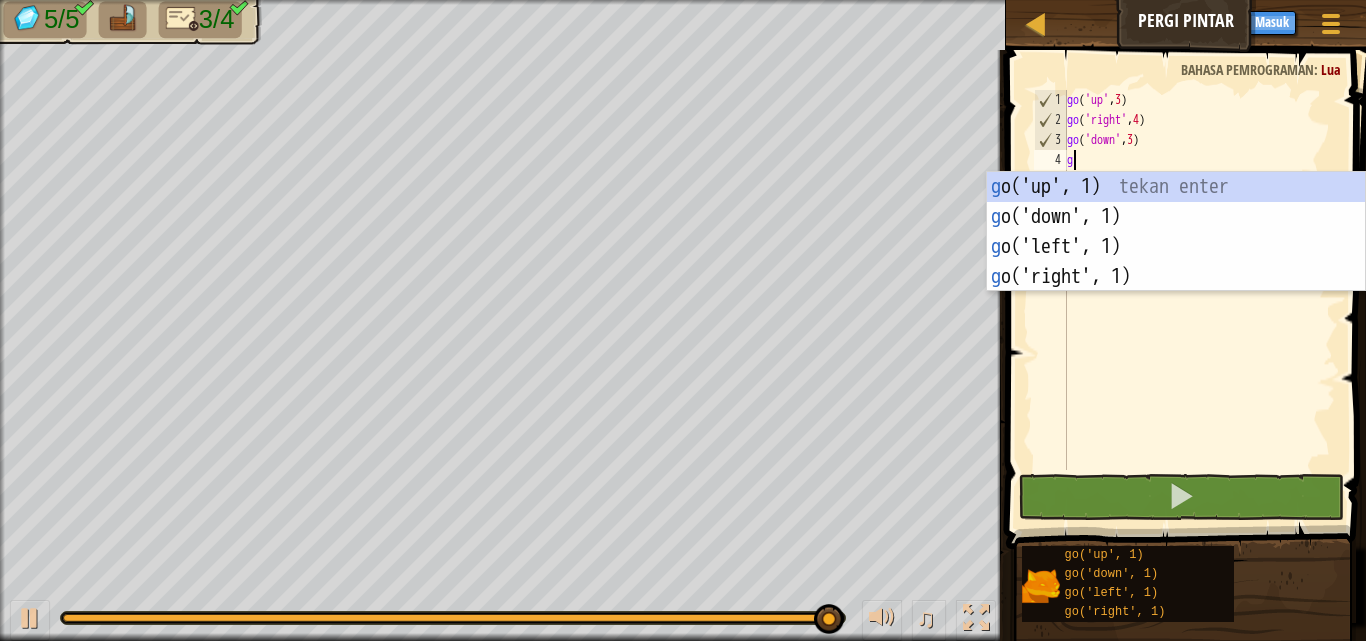 scroll, scrollTop: 9, scrollLeft: 0, axis: vertical 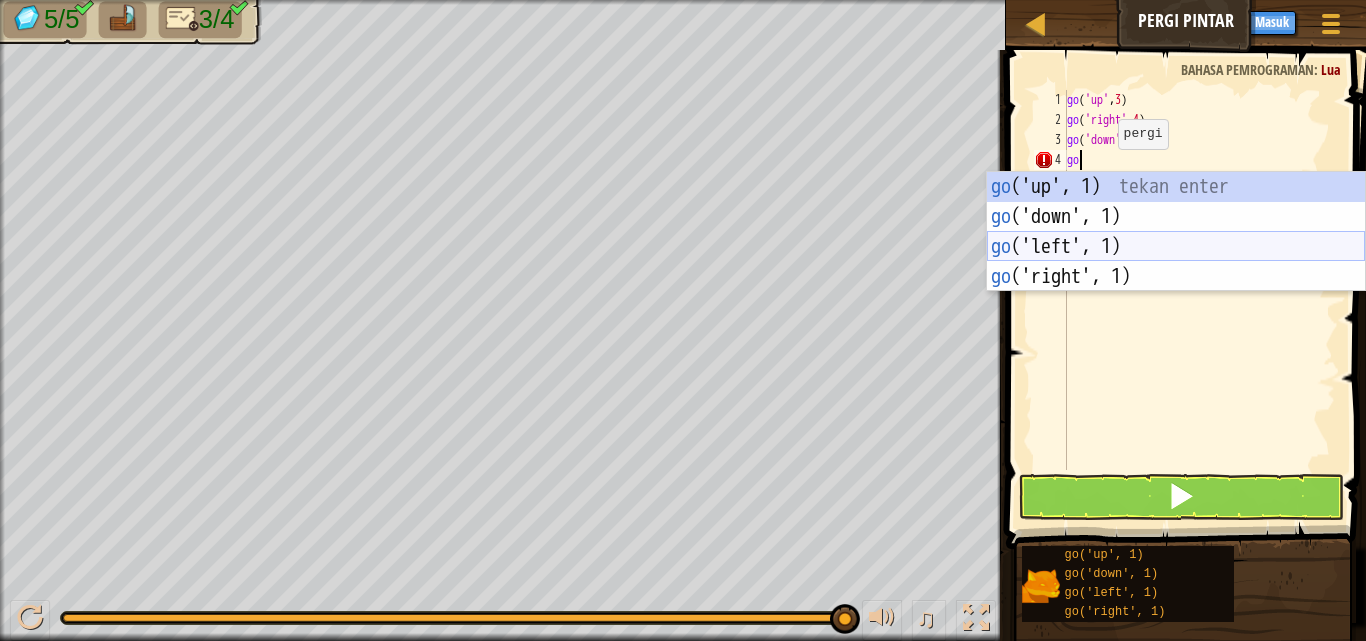 click on "go ('up', 1) tekan enter go ('down', 1) tekan enter go ('left', 1) tekan enter go ('right', 1) tekan enter" at bounding box center [1176, 262] 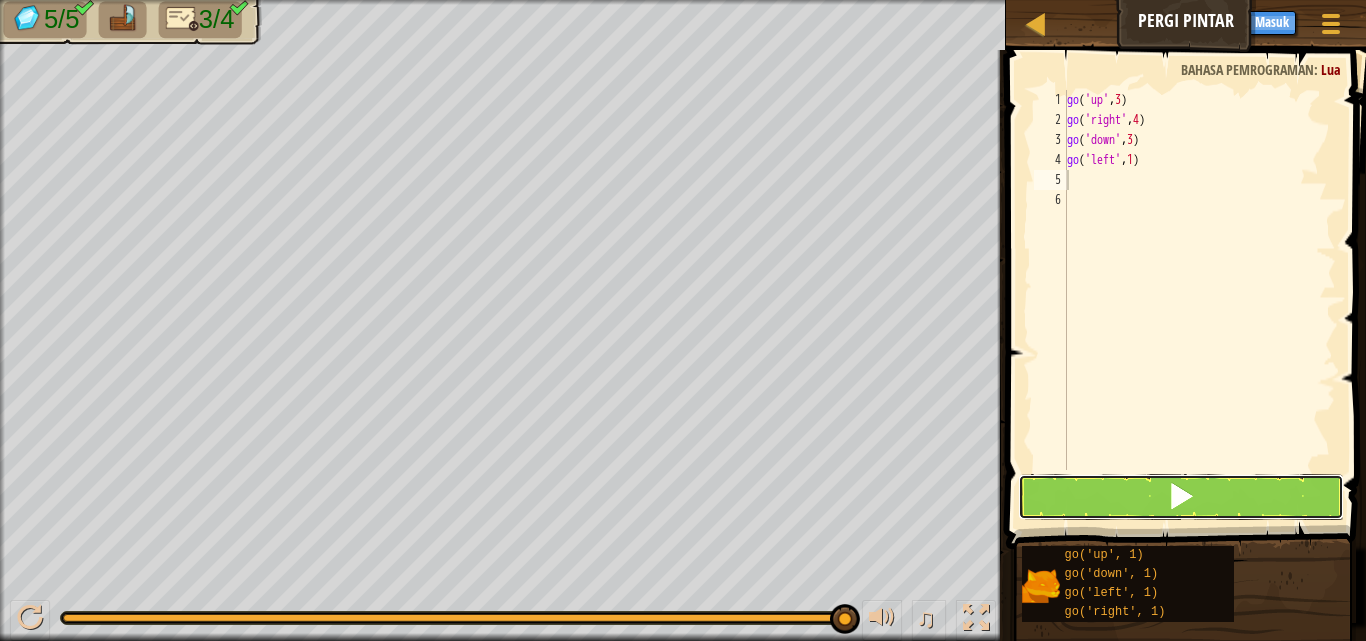 click at bounding box center [1181, 496] 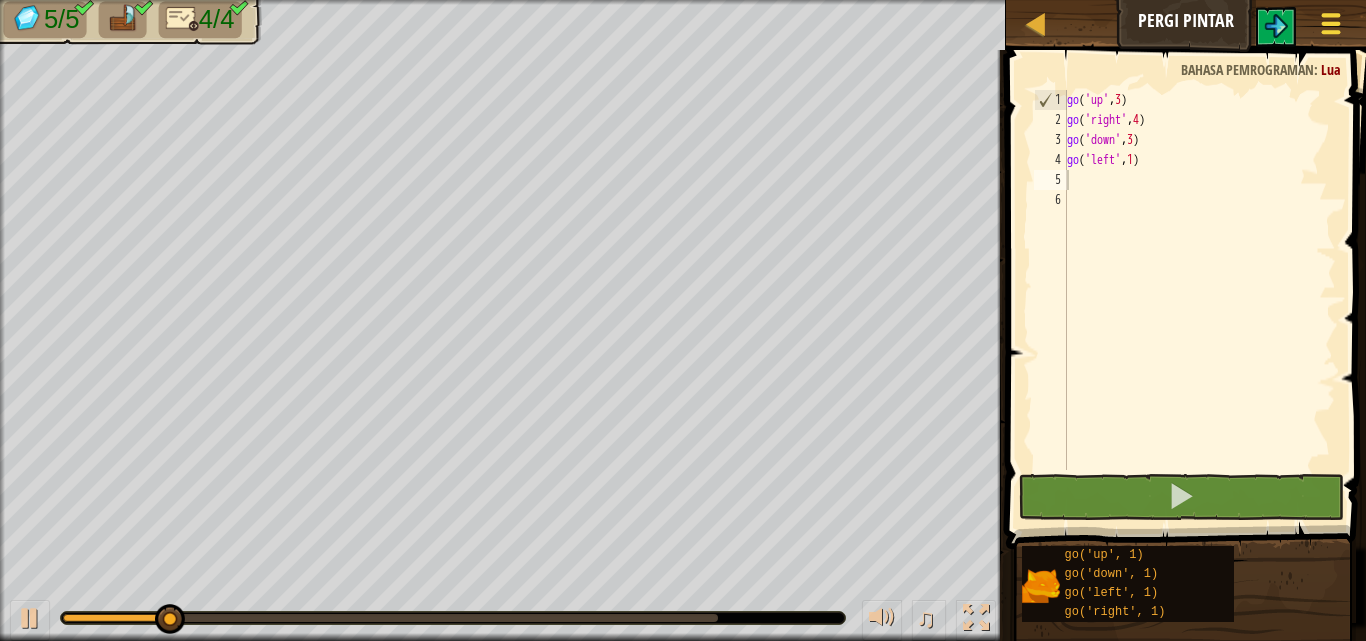 click at bounding box center [1331, 15] 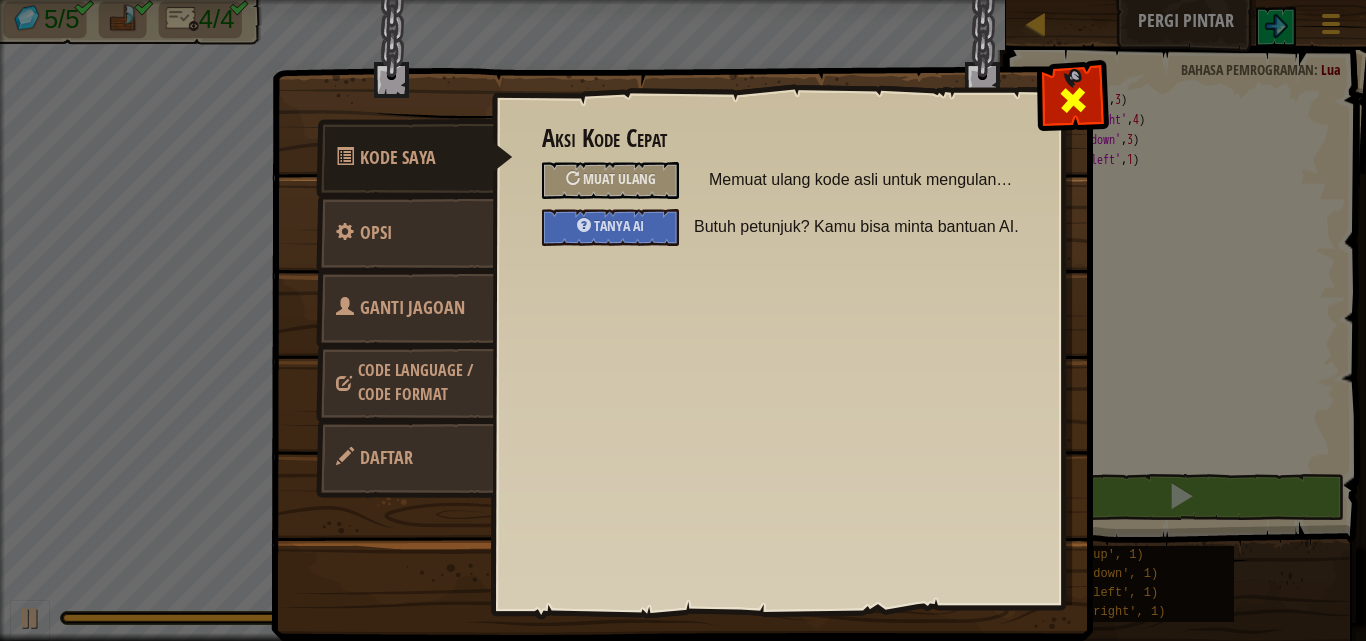 click at bounding box center (1073, 100) 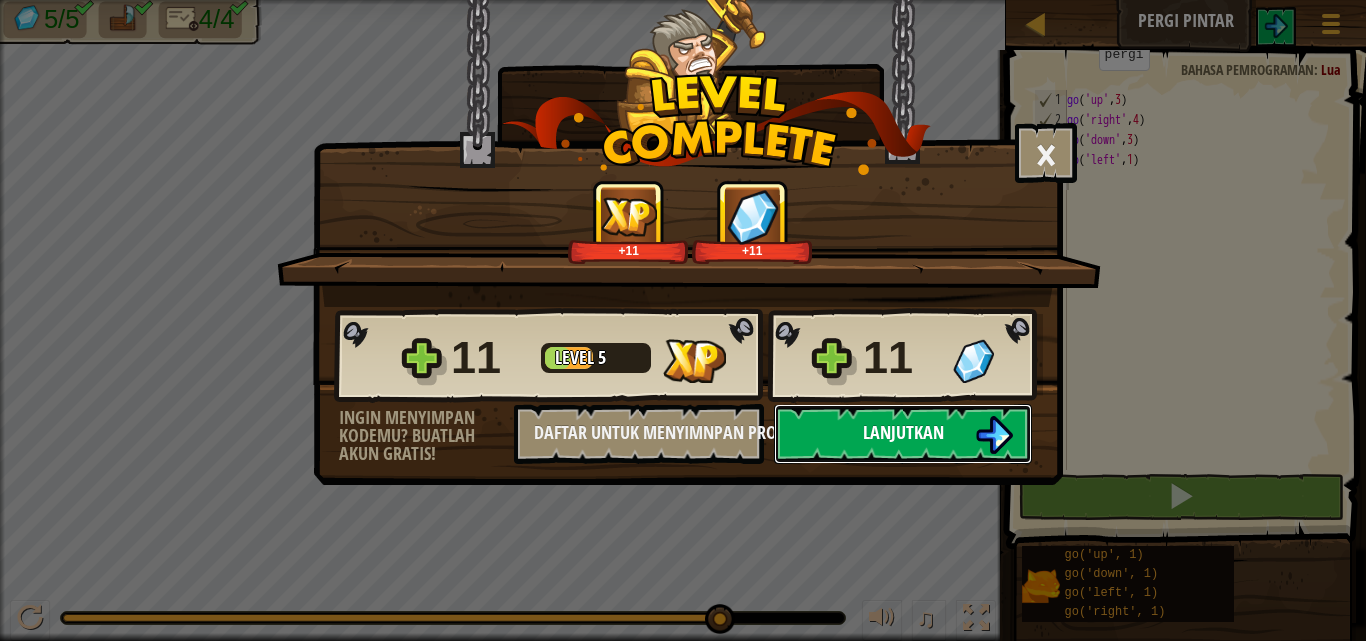 click on "Lanjutkan" at bounding box center (903, 432) 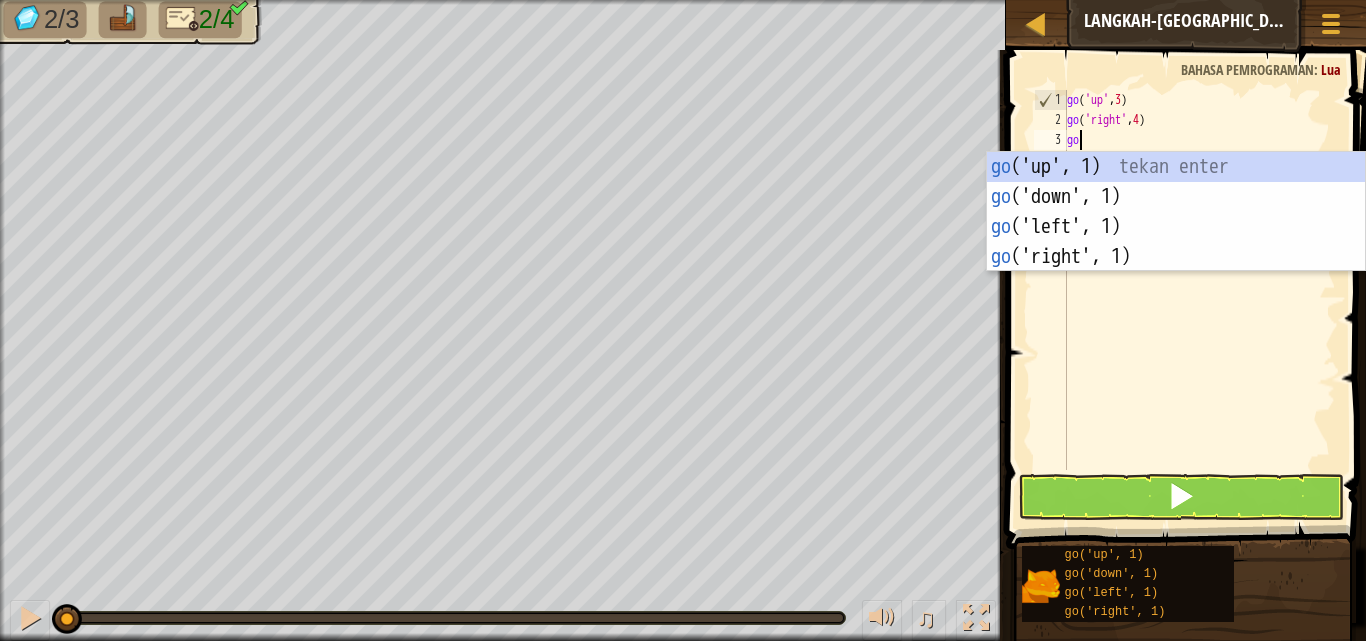 scroll, scrollTop: 9, scrollLeft: 0, axis: vertical 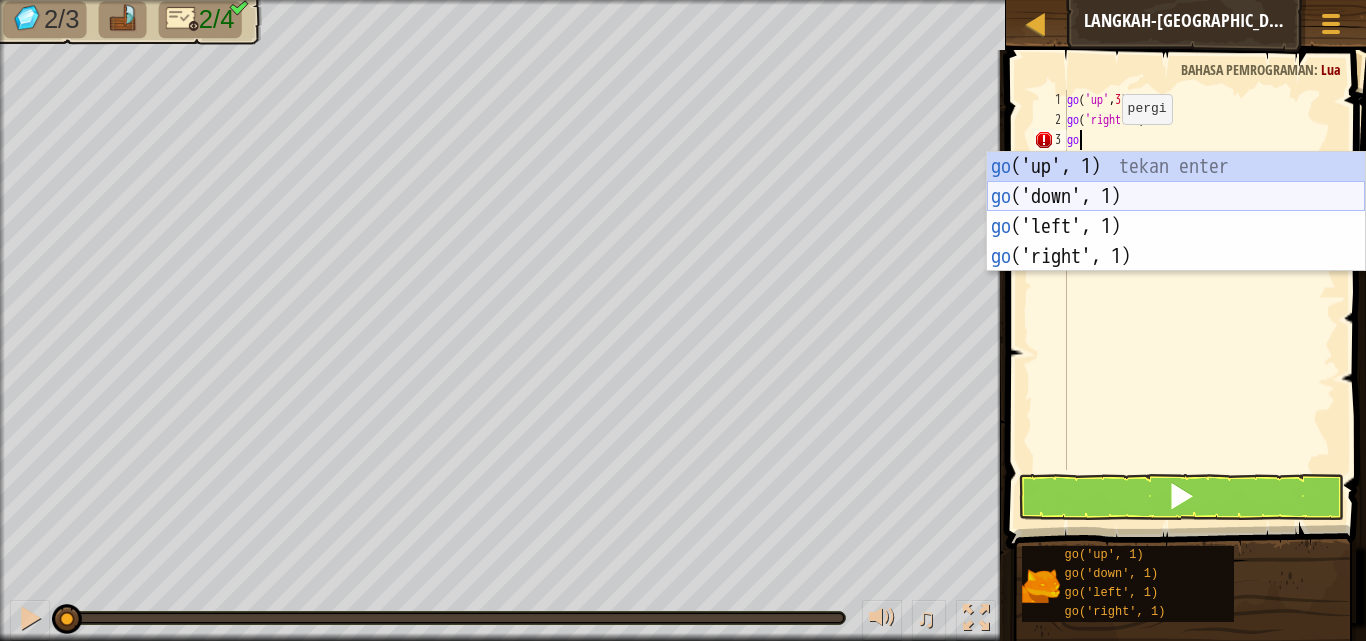 click on "go ('up', 1) tekan enter go ('down', 1) tekan enter go ('left', 1) tekan enter go ('right', 1) tekan enter" at bounding box center (1176, 242) 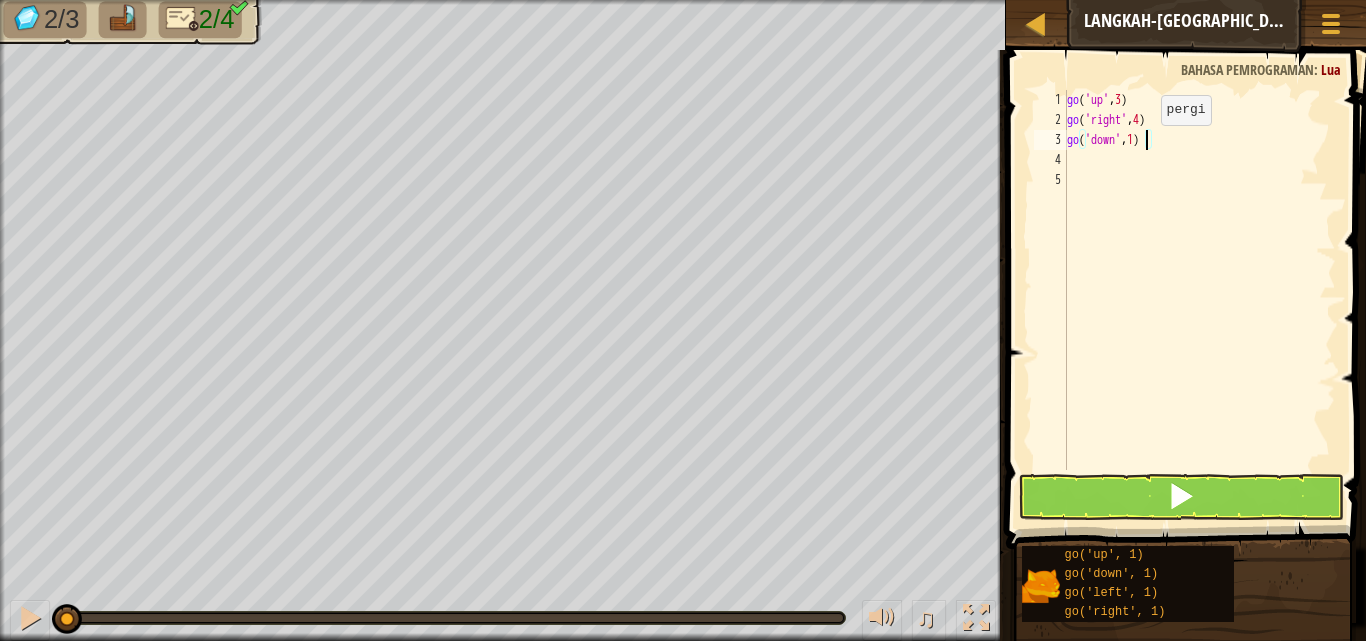 click on "go ( 'up' ,  3 ) go ( 'right' ,  4 ) go ( 'down' ,  1 )" at bounding box center [1199, 300] 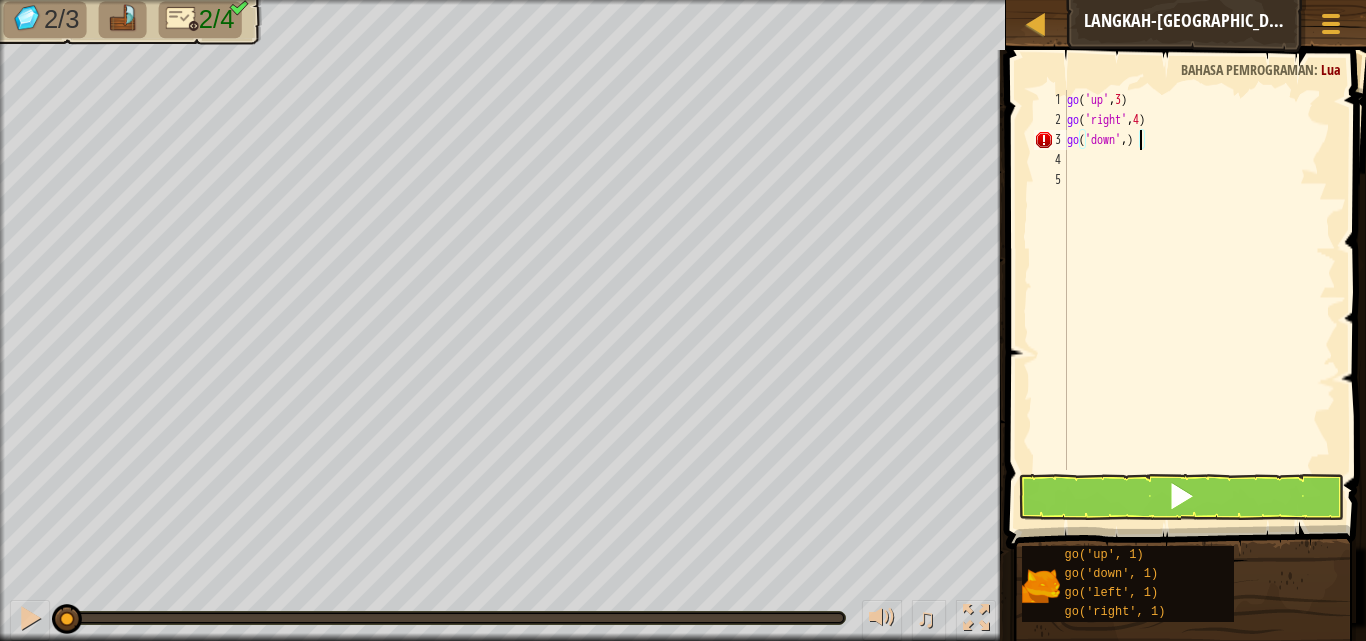 scroll, scrollTop: 9, scrollLeft: 6, axis: both 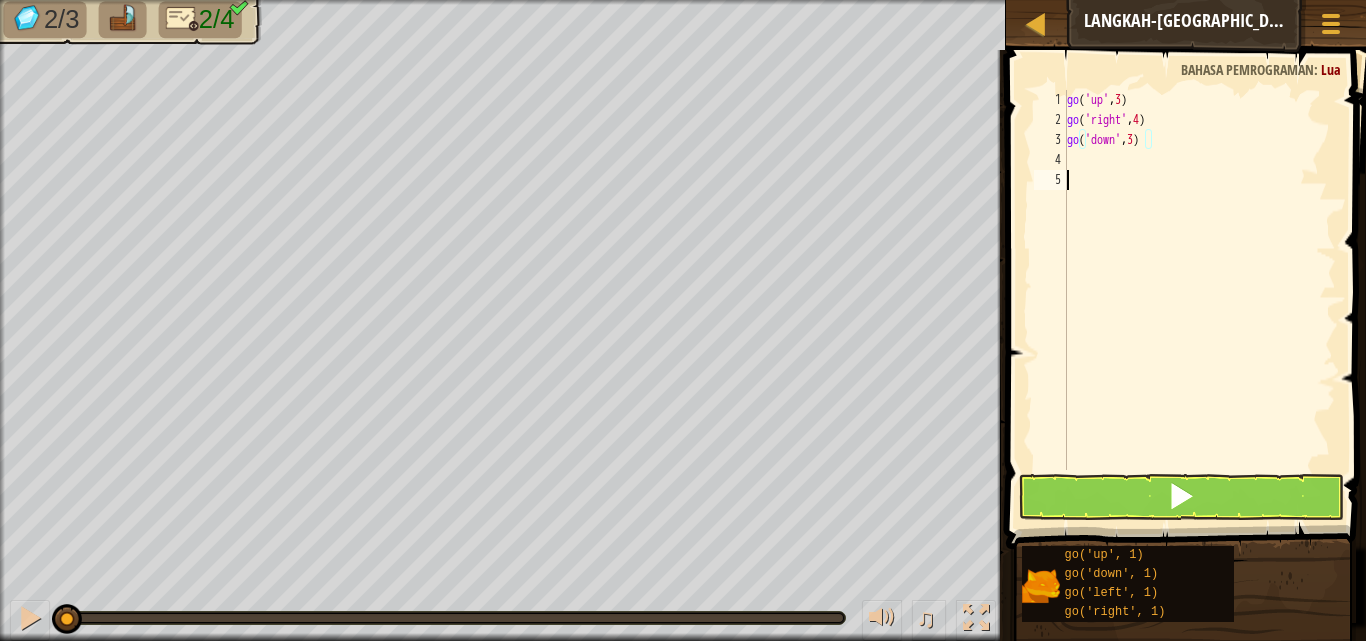 click on "go ( 'up' ,  3 ) go ( 'right' ,  4 ) go ( 'down' ,  3 )" at bounding box center [1199, 300] 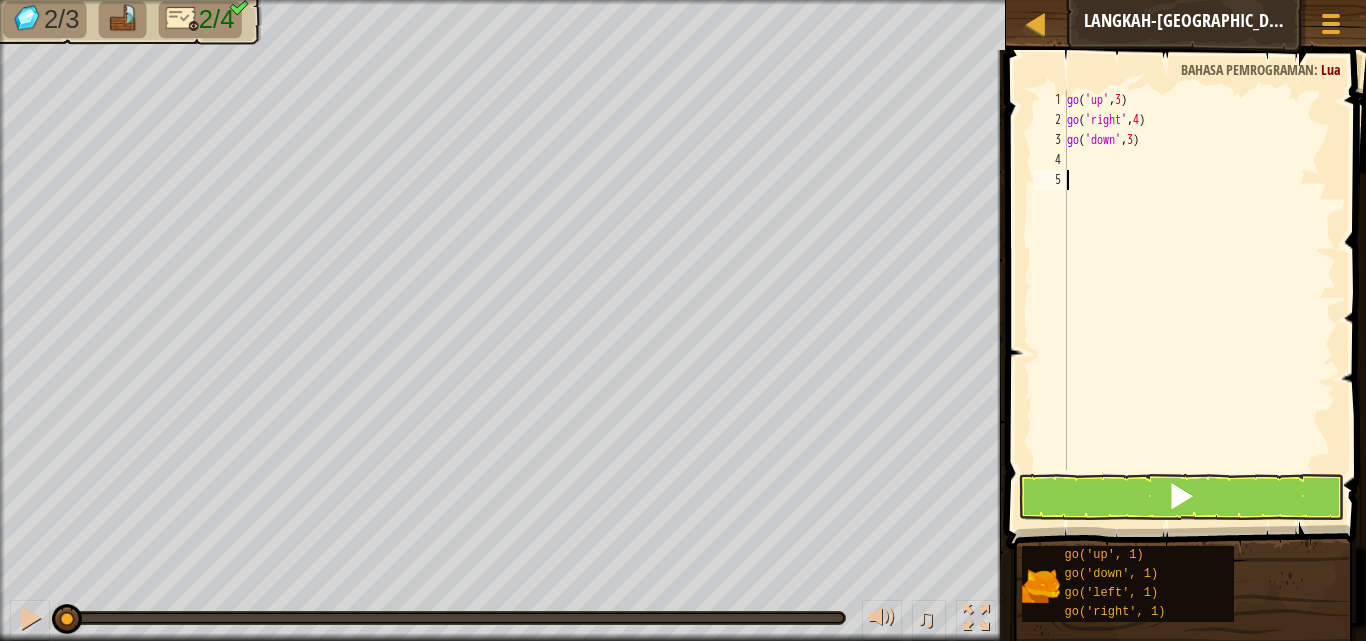 click on "go ( 'up' ,  3 ) go ( 'right' ,  4 ) go ( 'down' ,  3 )" at bounding box center [1199, 300] 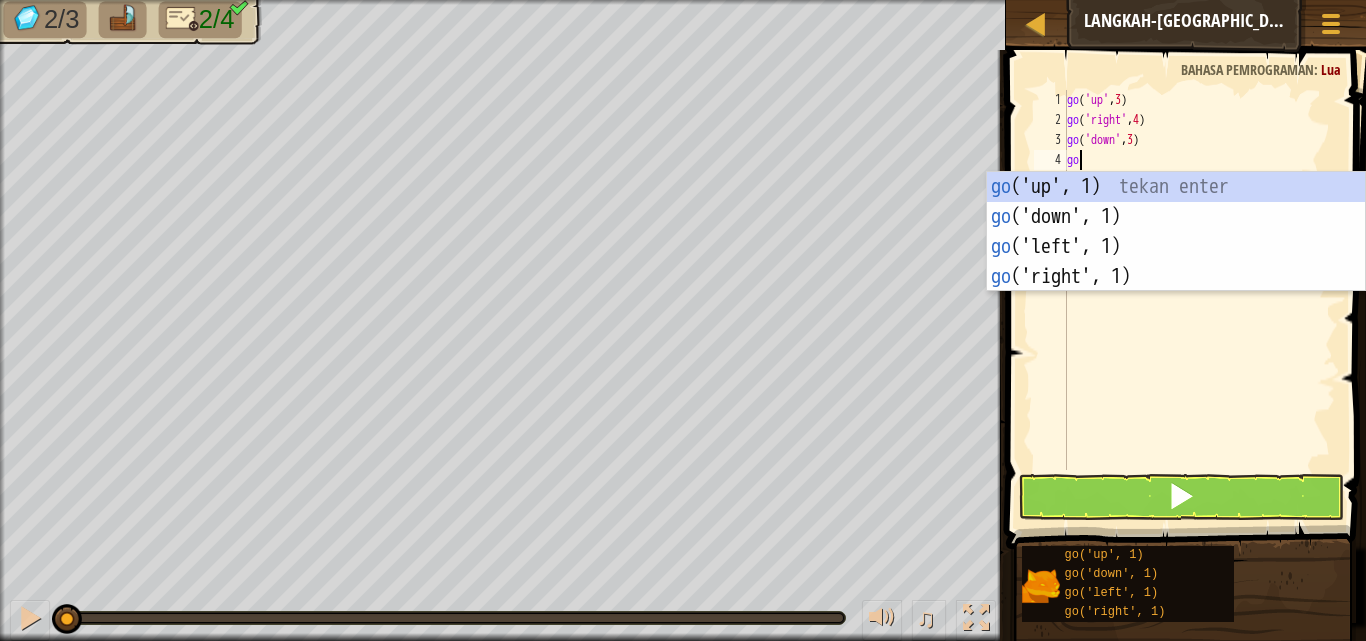 type on "go" 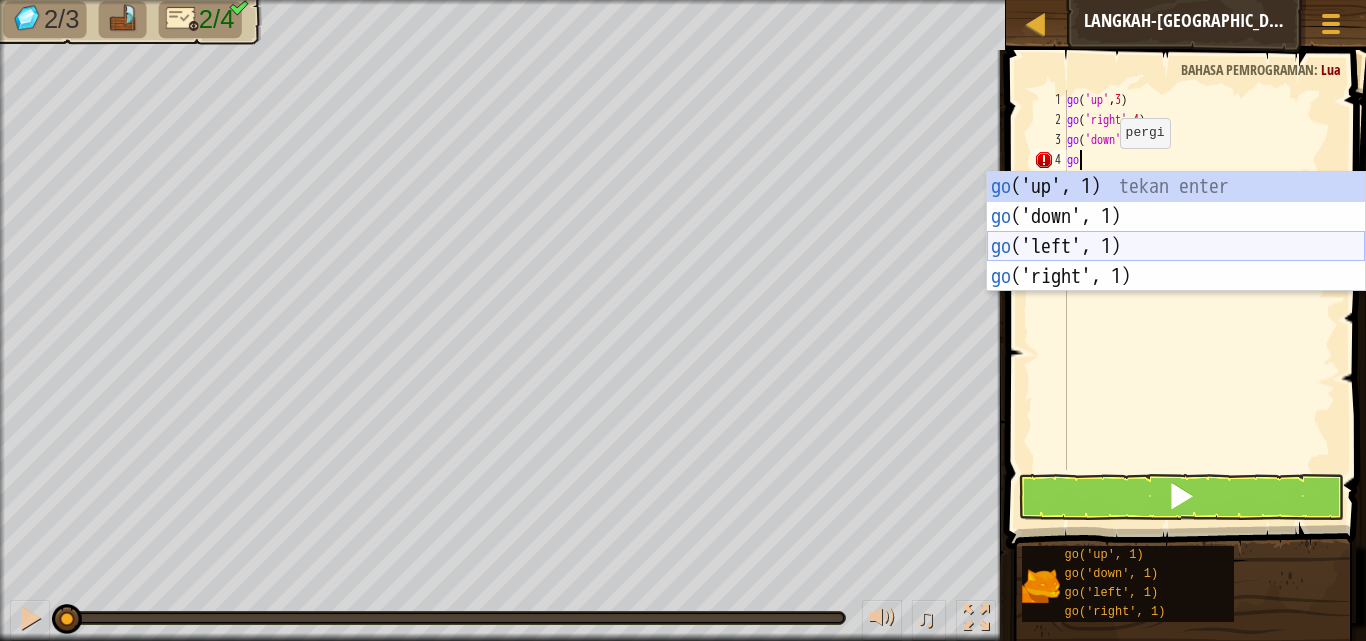 click on "go ('up', 1) tekan enter go ('down', 1) tekan enter go ('left', 1) tekan enter go ('right', 1) tekan enter" at bounding box center (1176, 262) 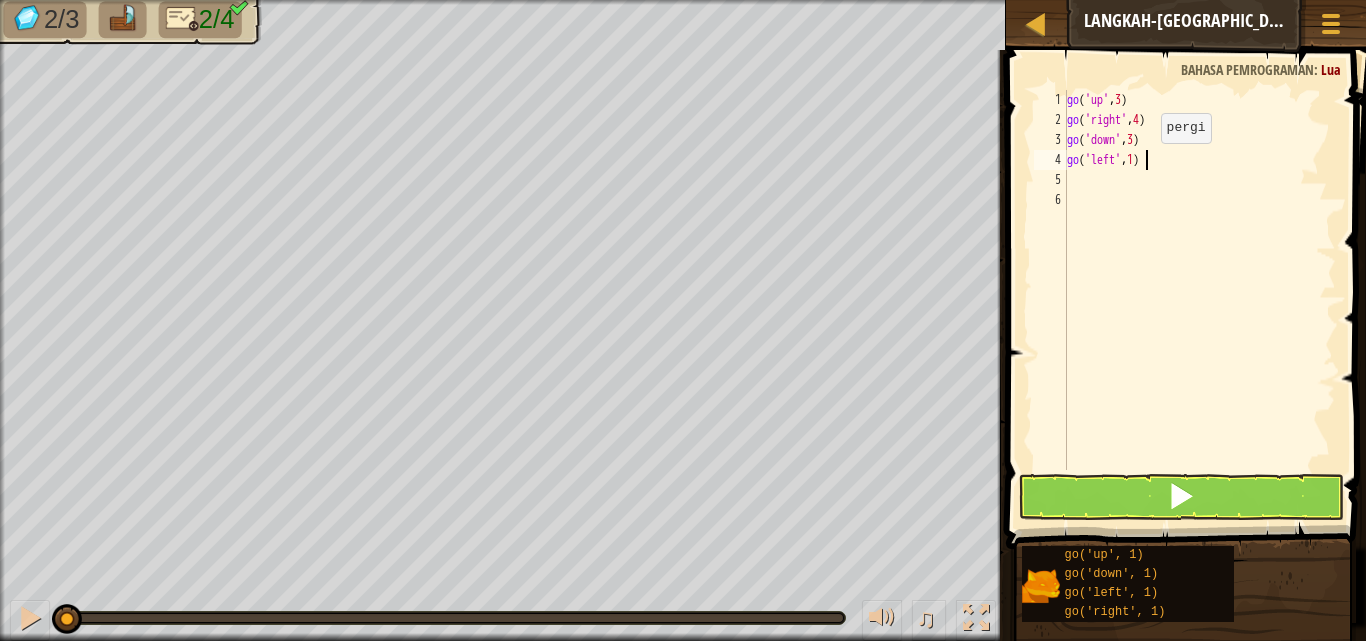 click on "go ( 'up' ,  3 ) go ( 'right' ,  4 ) go ( 'down' ,  3 ) go ( 'left' ,  1 )" at bounding box center (1199, 300) 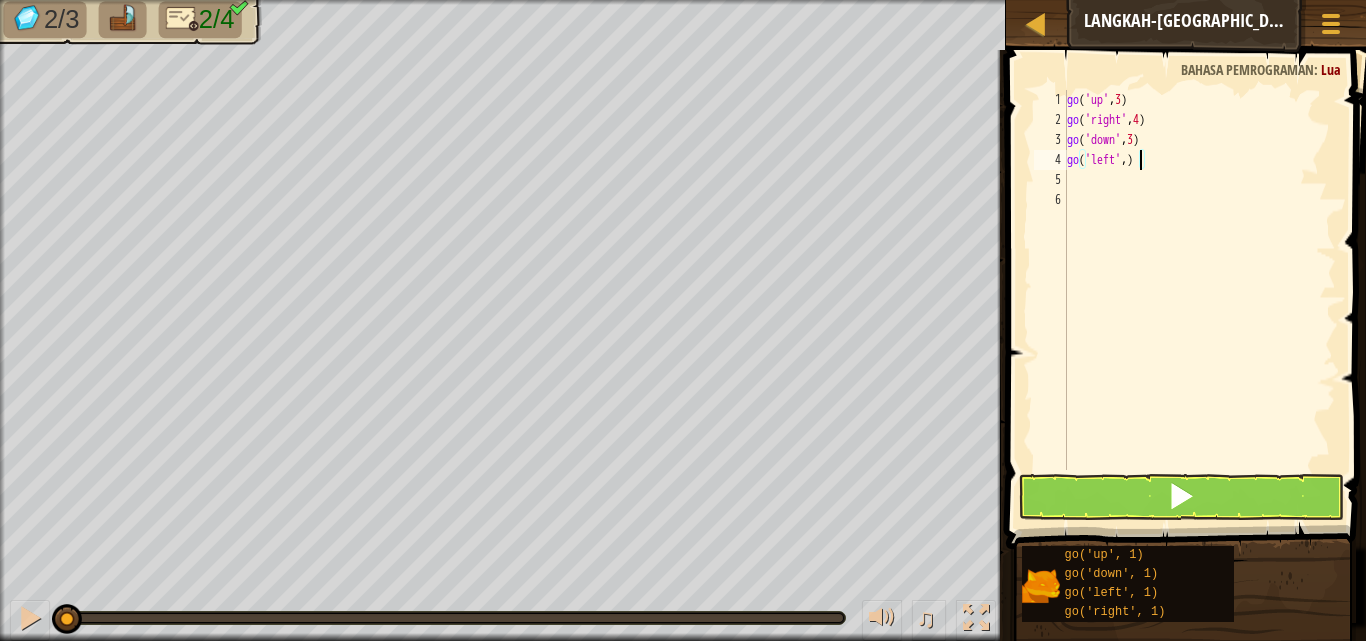type on "go('left', 2)" 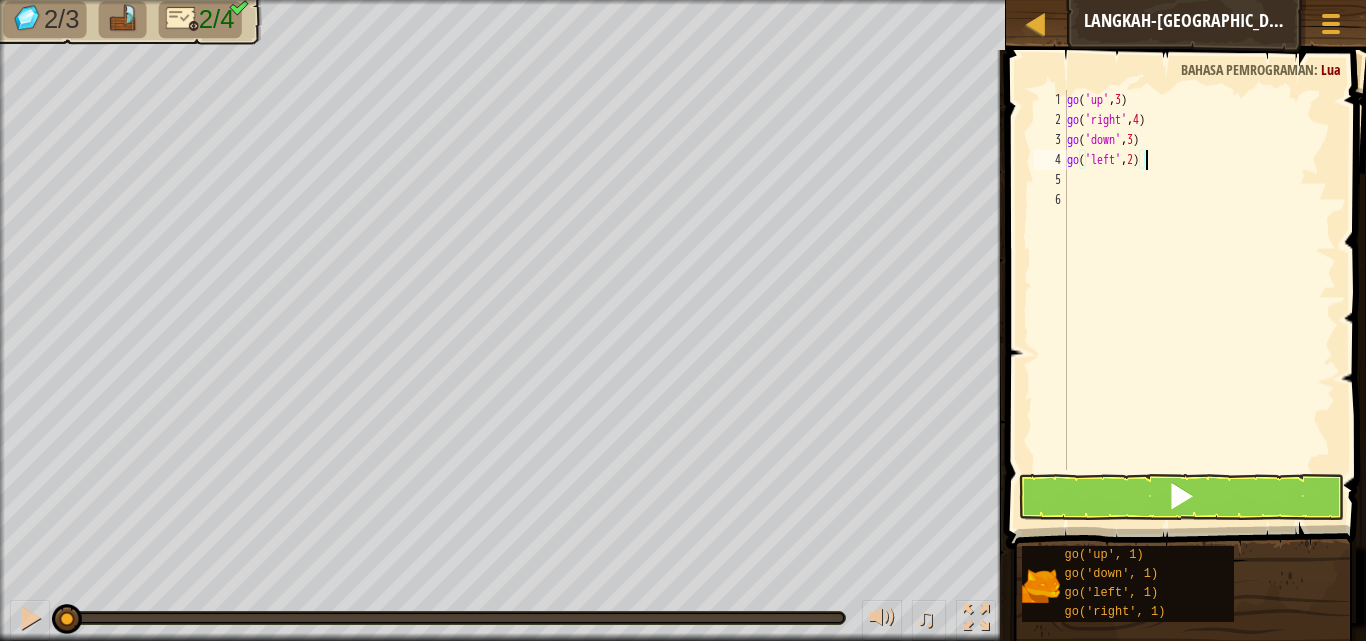 scroll, scrollTop: 9, scrollLeft: 6, axis: both 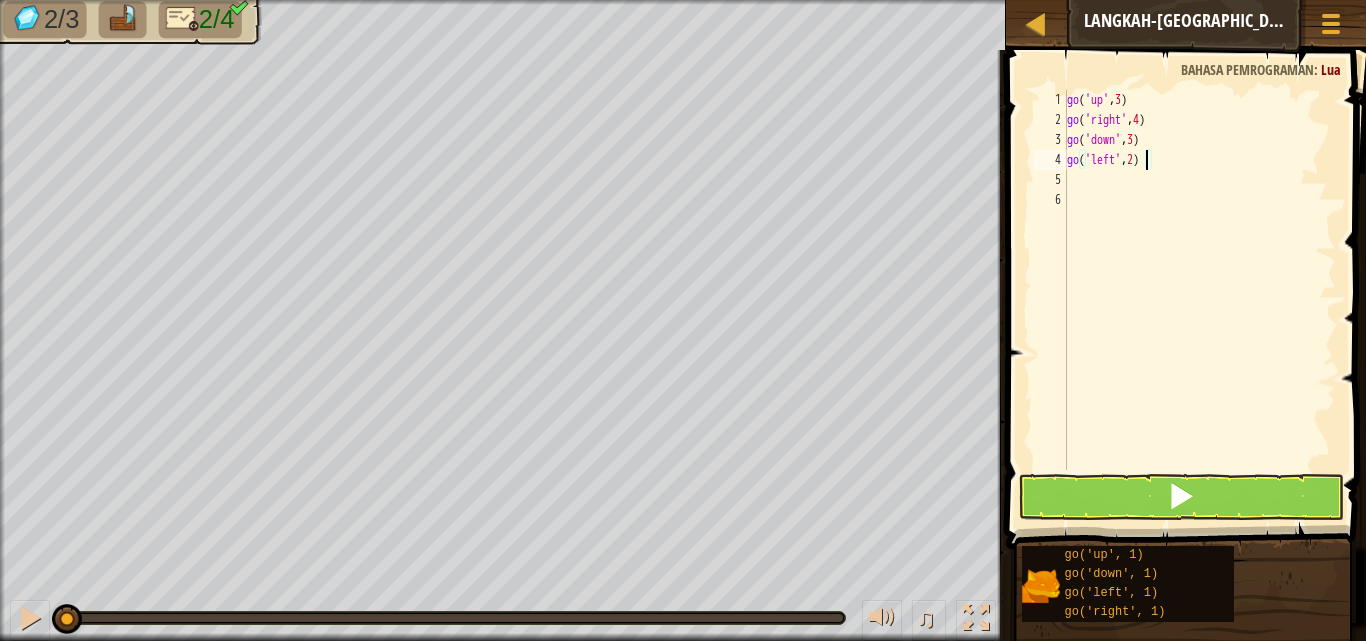 type 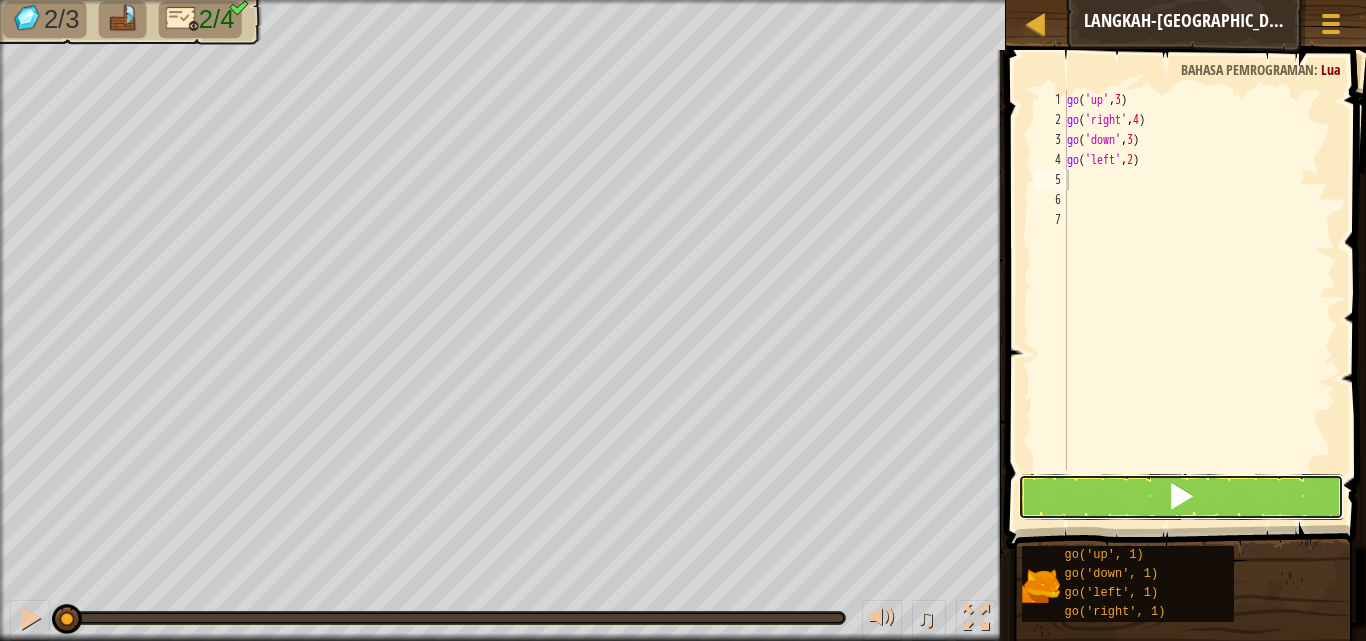 click at bounding box center [1181, 497] 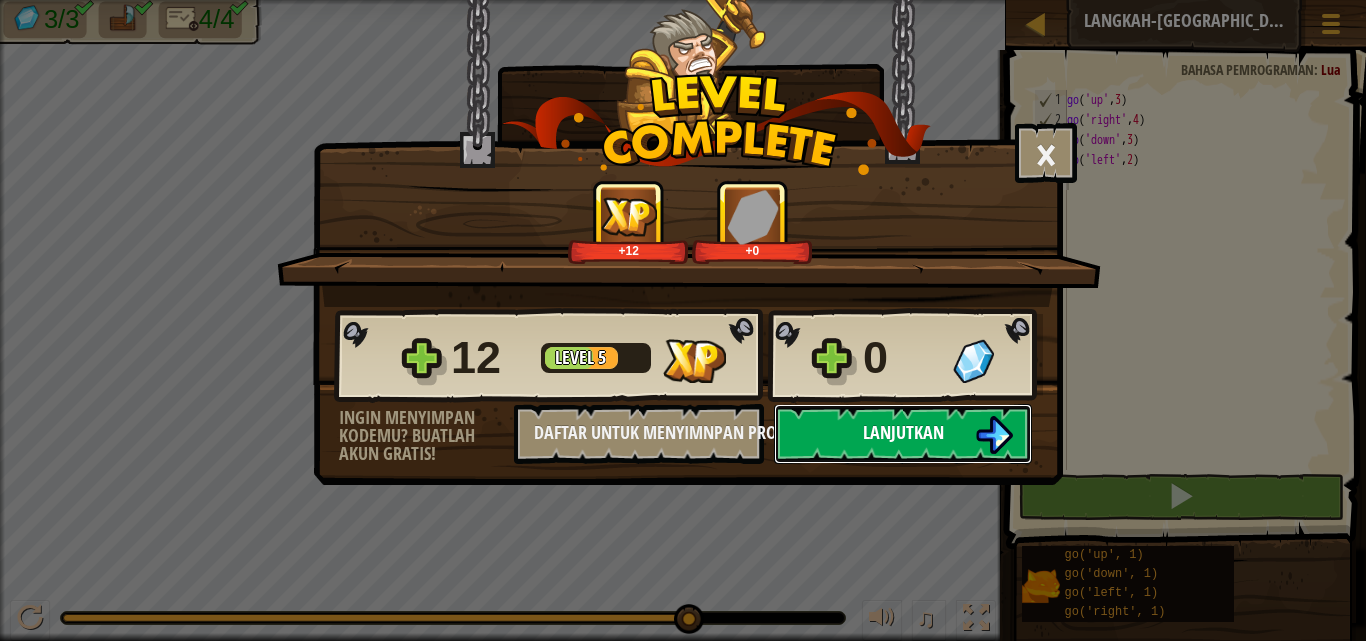 click at bounding box center (994, 435) 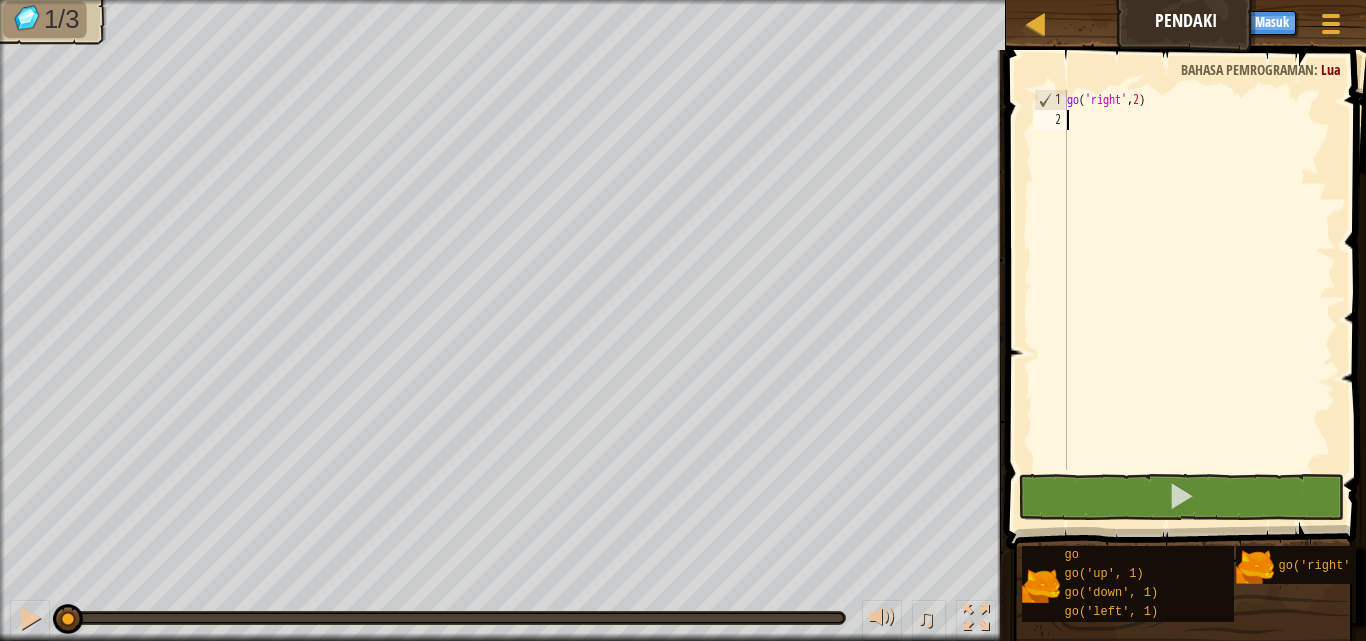 scroll, scrollTop: 9, scrollLeft: 0, axis: vertical 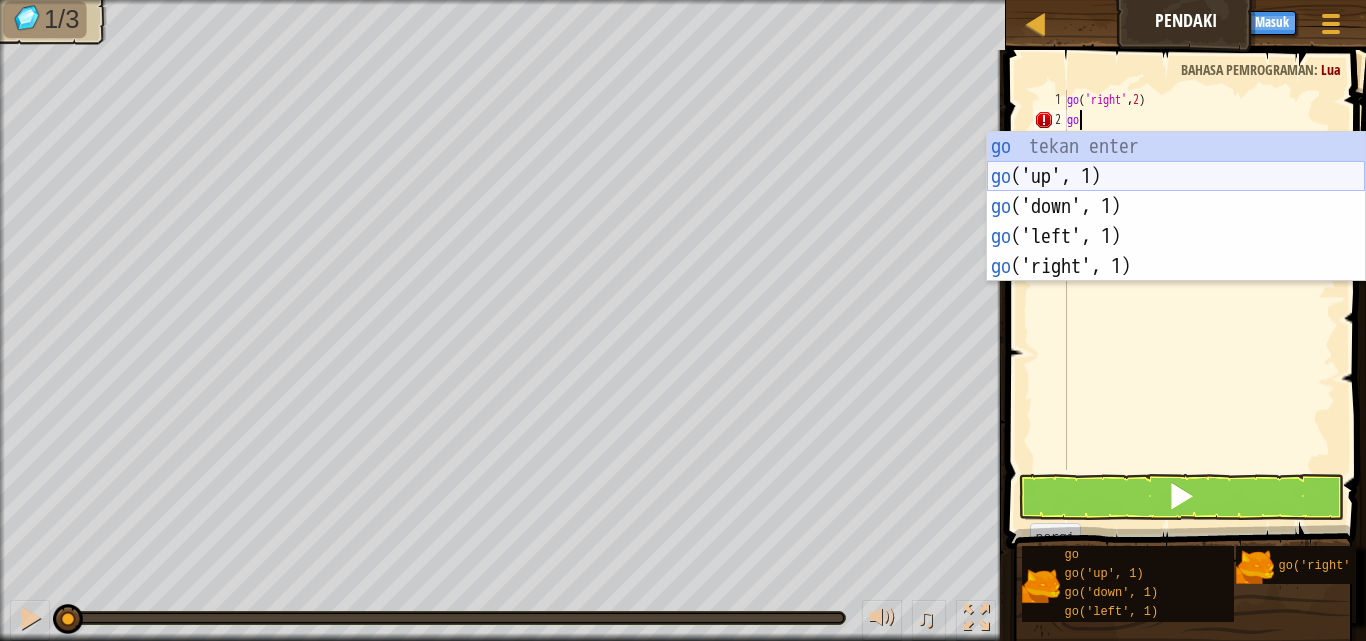click on "go tekan enter go ('up', 1) tekan enter go ('down', 1) tekan enter go ('left', 1) tekan enter go ('right', 1) tekan enter" at bounding box center (1176, 237) 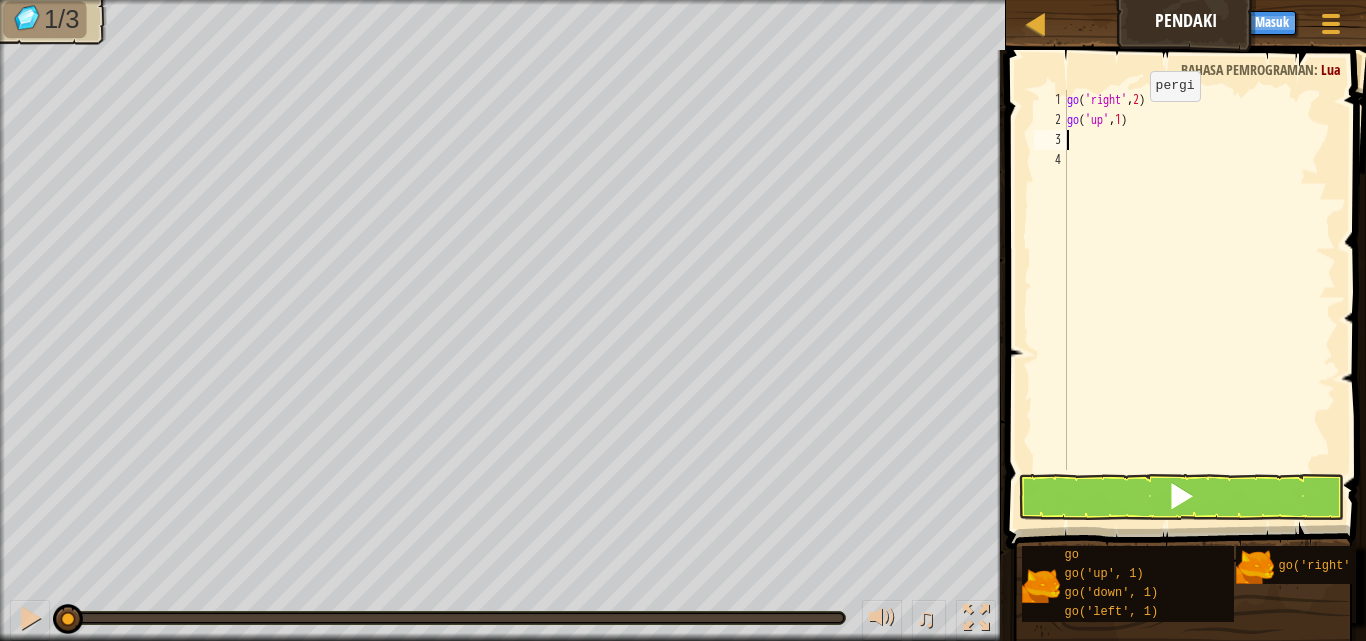 click on "go ( 'right' ,  2 ) go ( 'up' ,  1 )" at bounding box center (1199, 300) 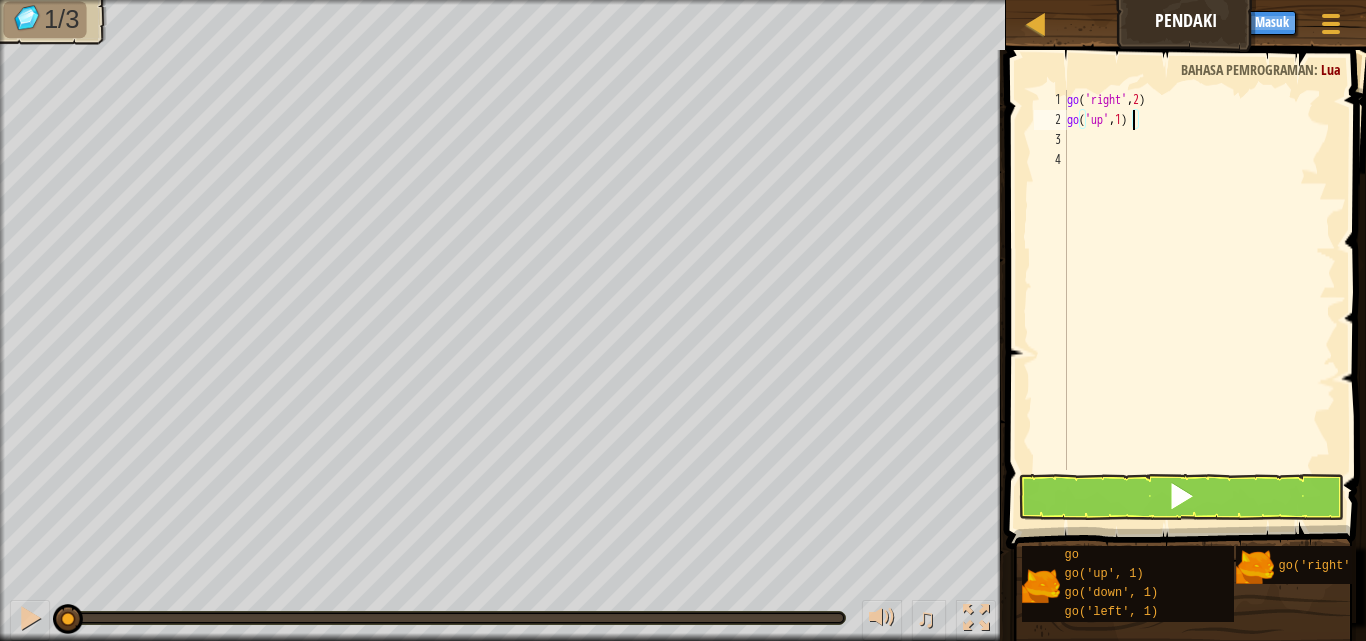 click at bounding box center [1188, 271] 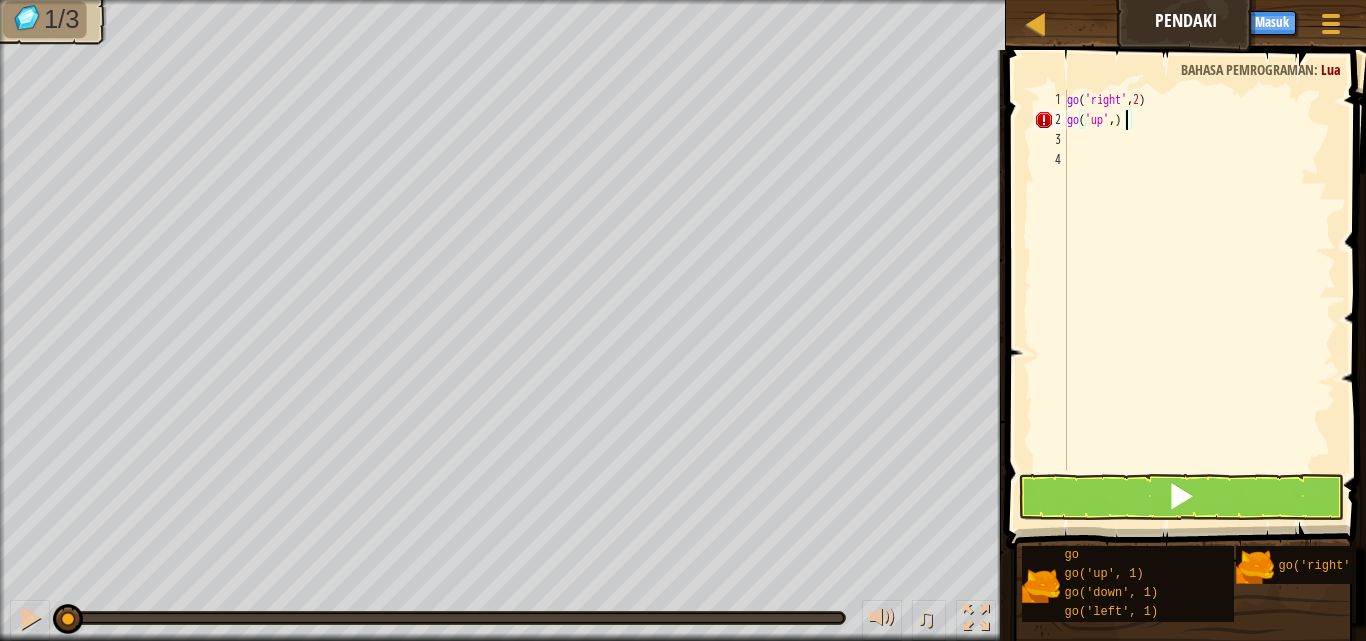 type on "go('up', 3)" 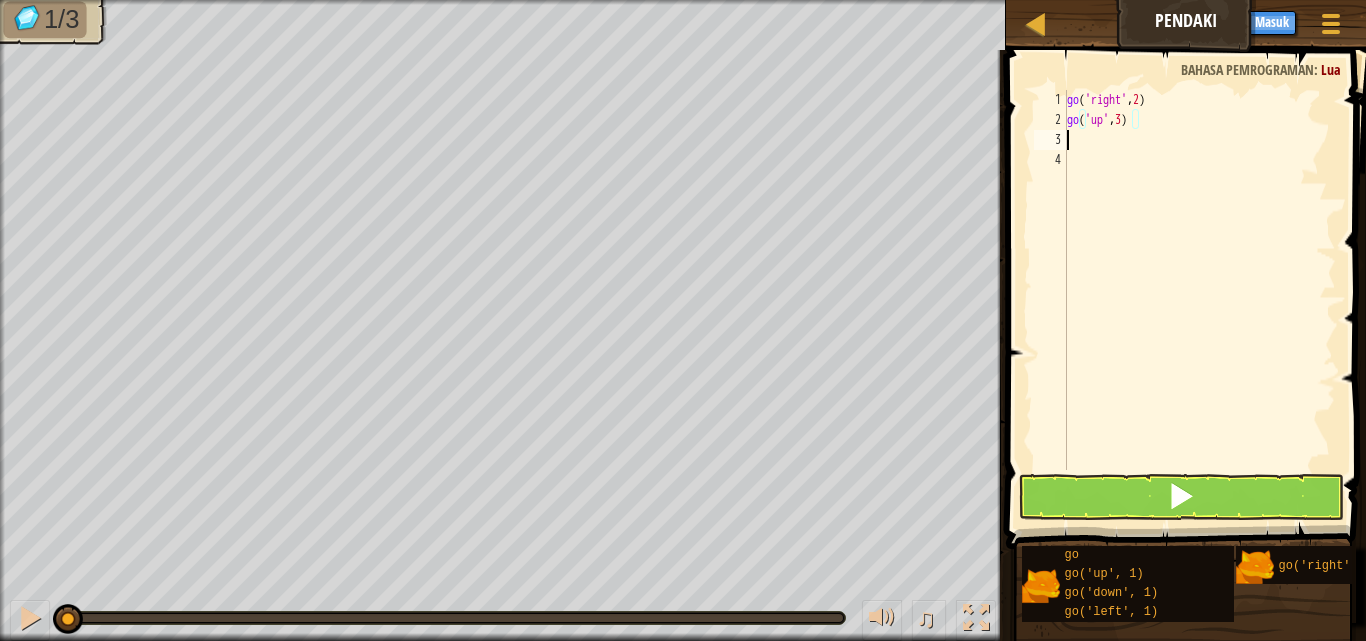 click on "go ( 'right' ,  2 ) go ( 'up' ,  3 )" at bounding box center [1199, 300] 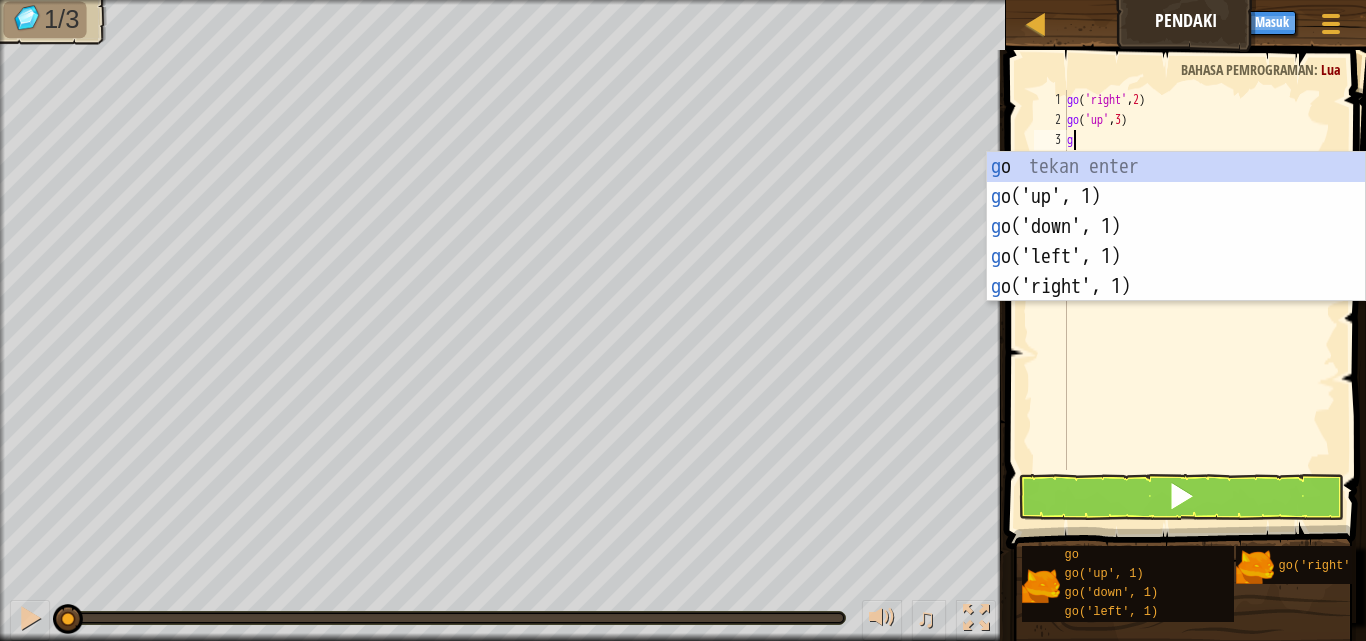 type on "go" 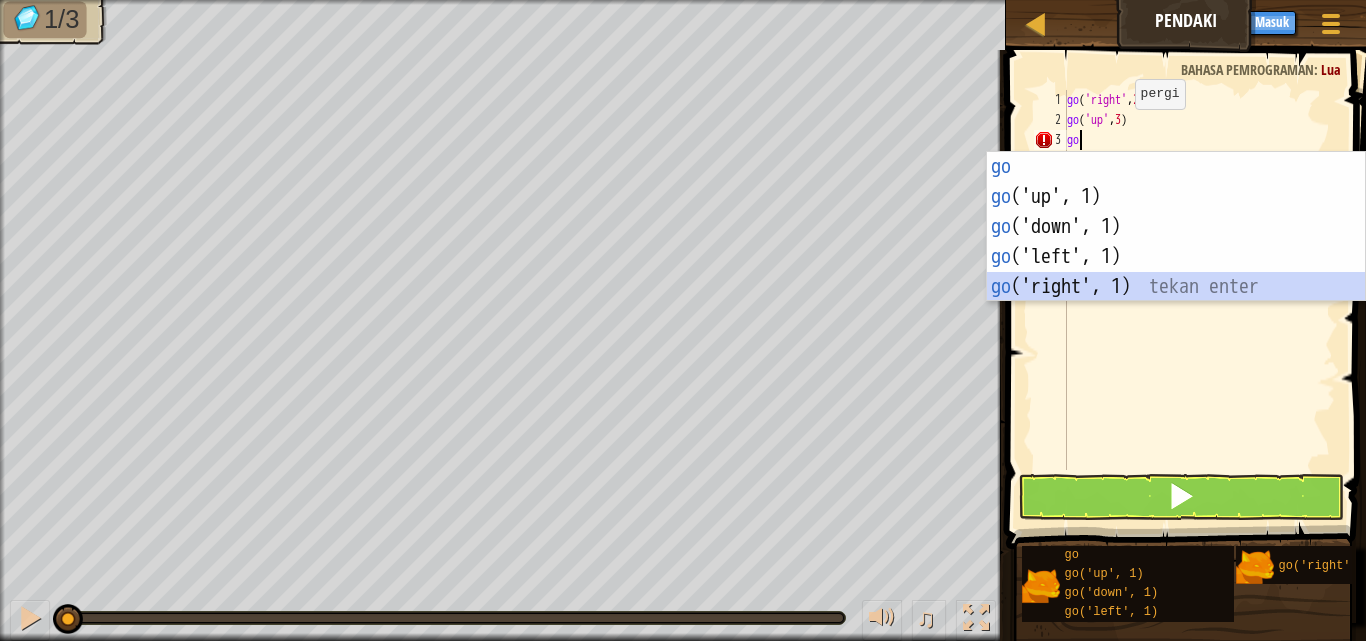 drag, startPoint x: 1132, startPoint y: 282, endPoint x: 1124, endPoint y: 259, distance: 24.351591 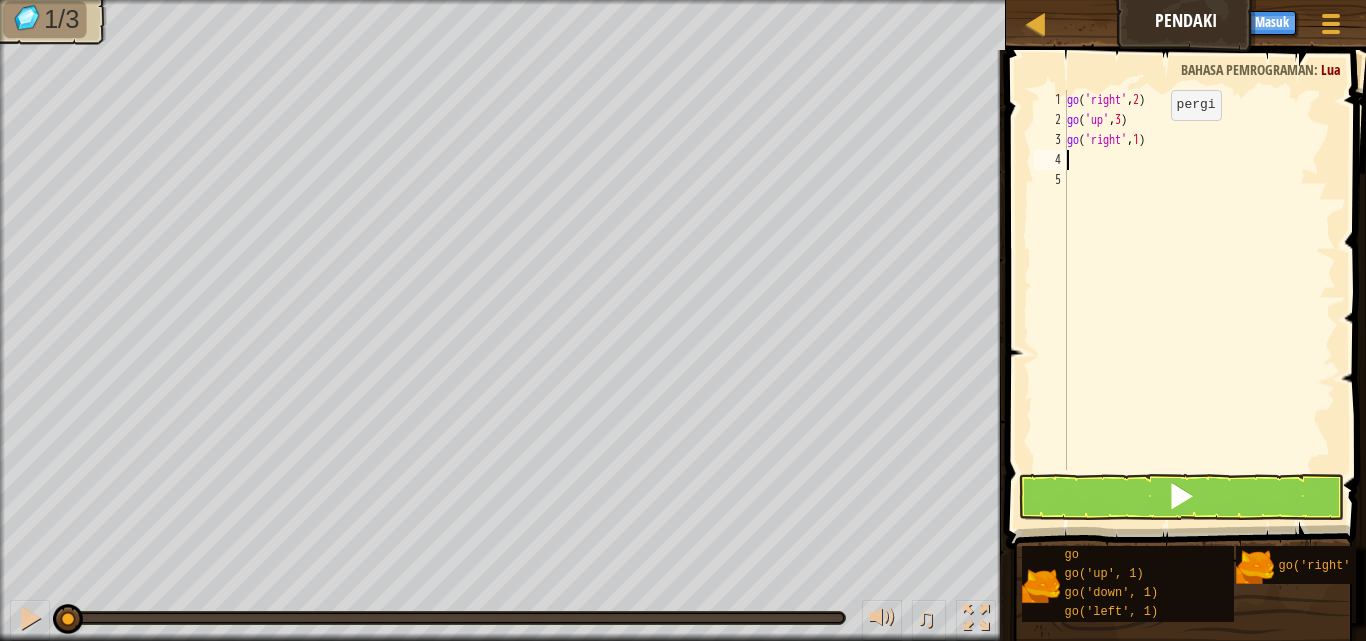 click on "go ( 'right' ,  2 ) go ( 'up' ,  3 ) go ( 'right' ,  1 )" at bounding box center [1199, 300] 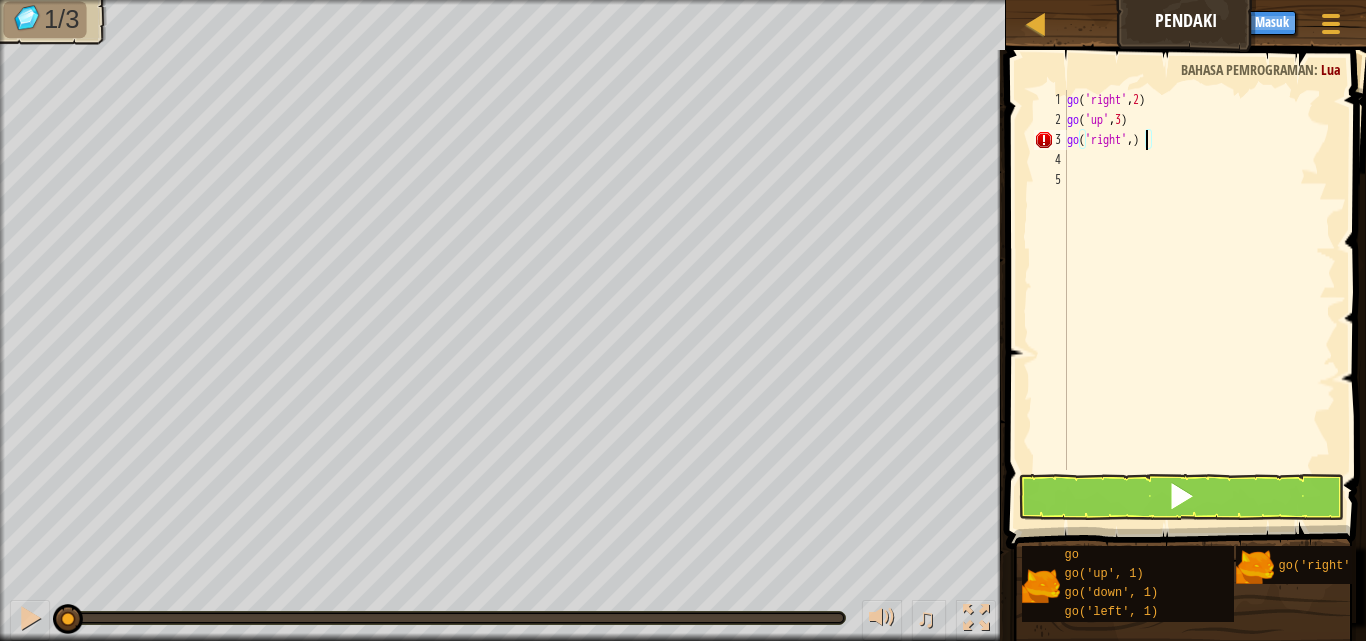 type on "go('right', 3)" 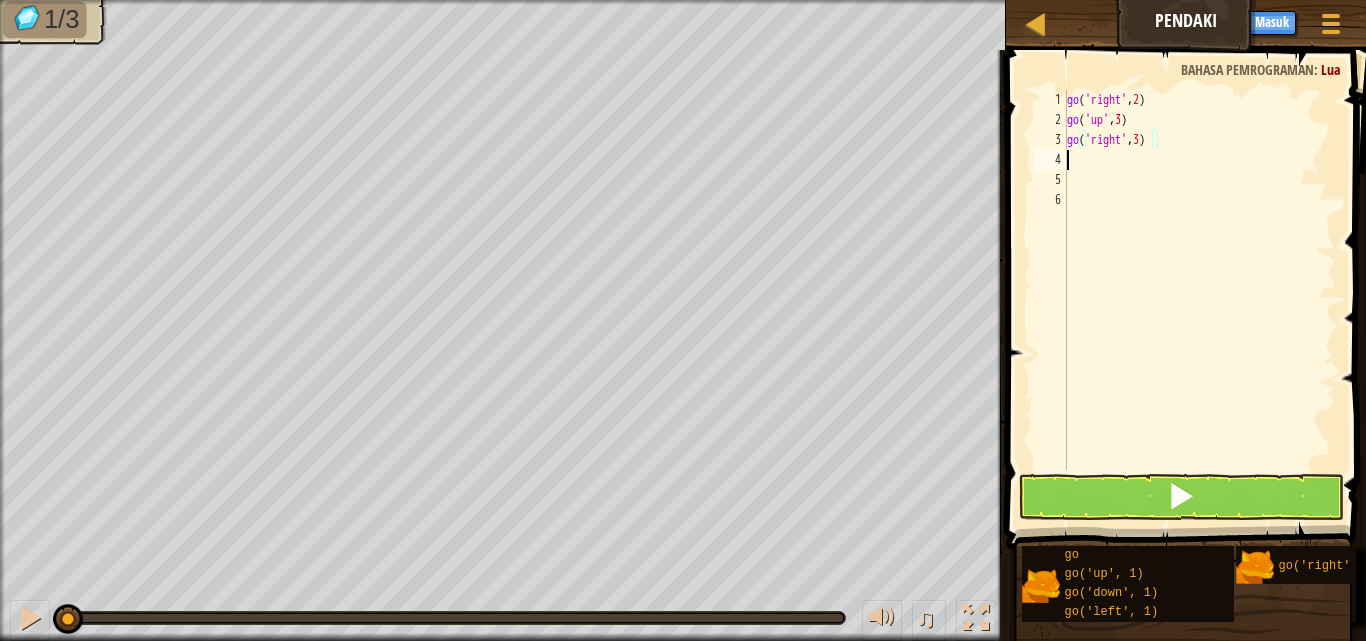 scroll, scrollTop: 9, scrollLeft: 0, axis: vertical 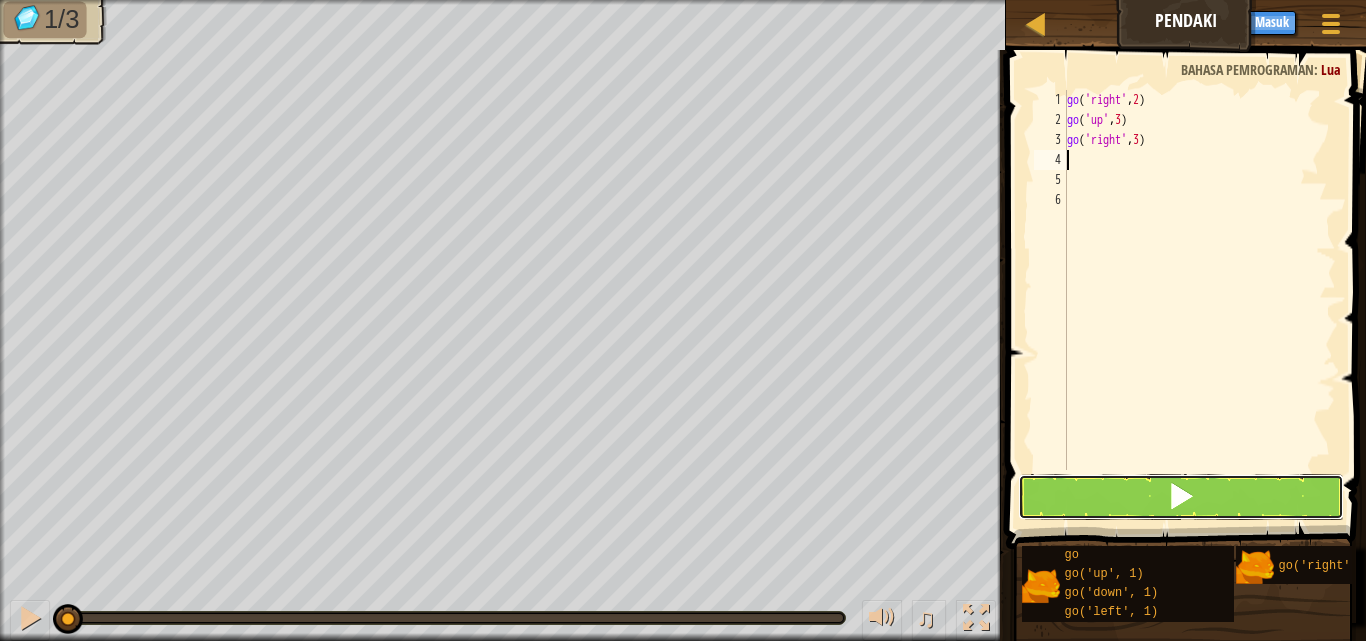 click at bounding box center [1181, 497] 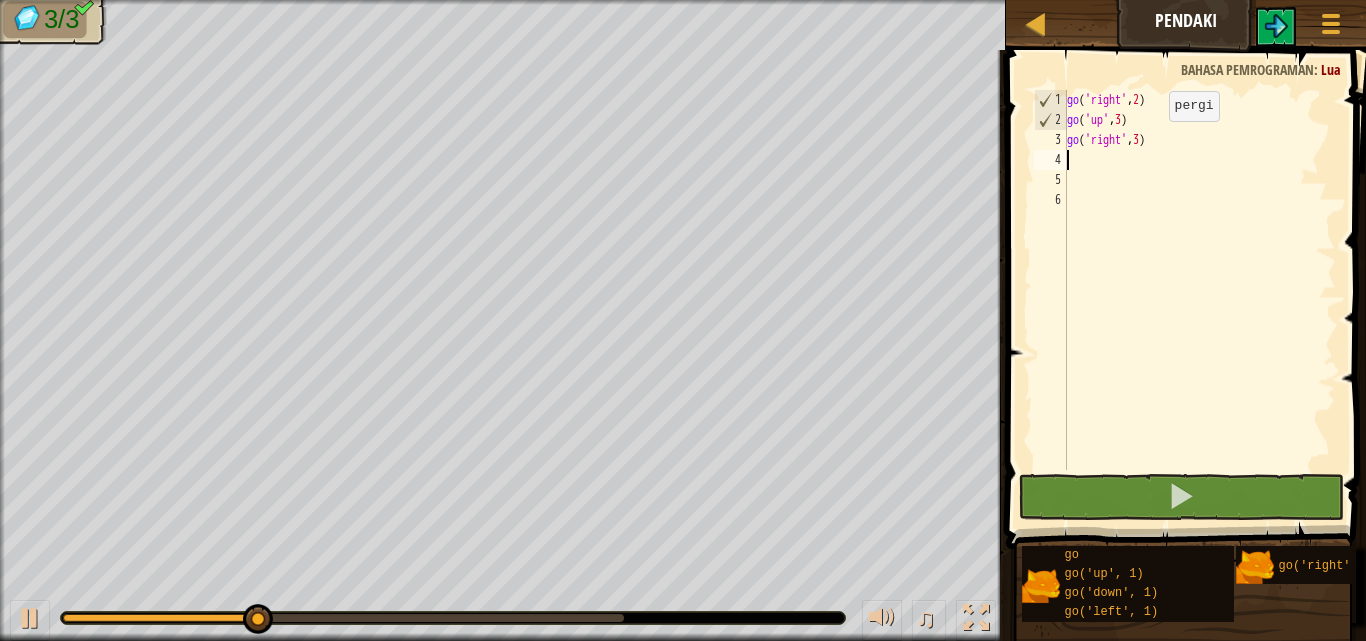 click on "go ( 'right' ,  2 ) go ( 'up' ,  3 ) go ( 'right' ,  3 )" at bounding box center (1199, 300) 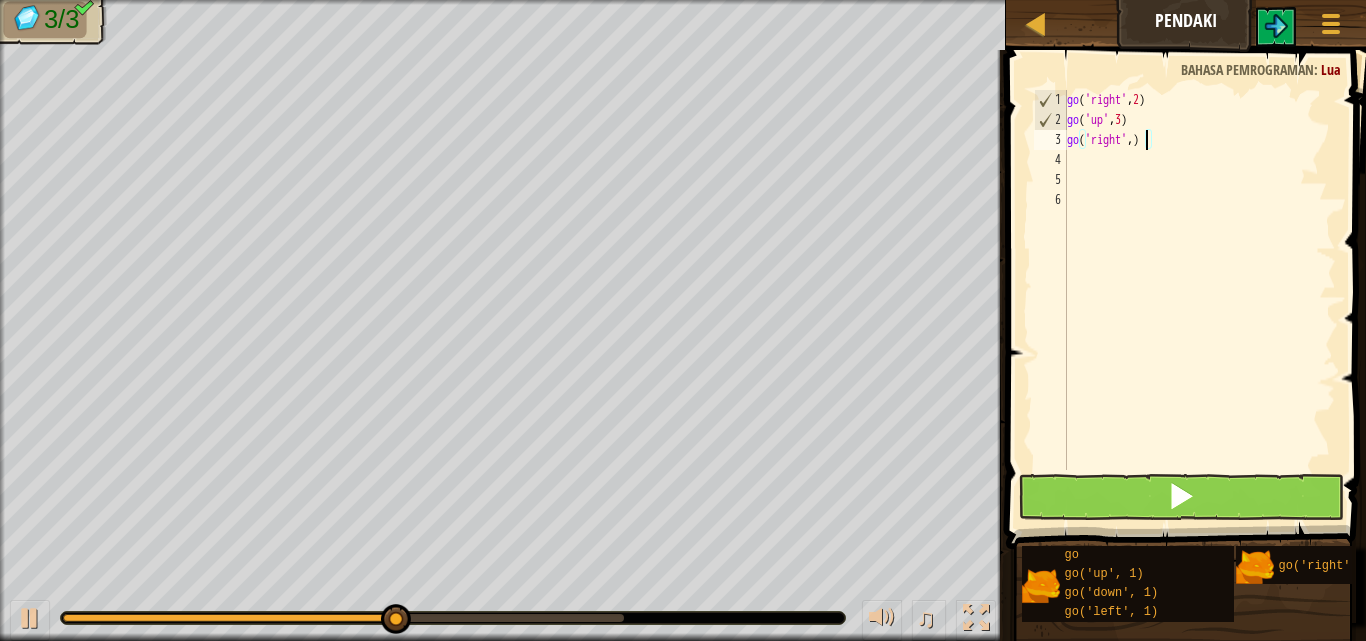 type on "go('right', 2)" 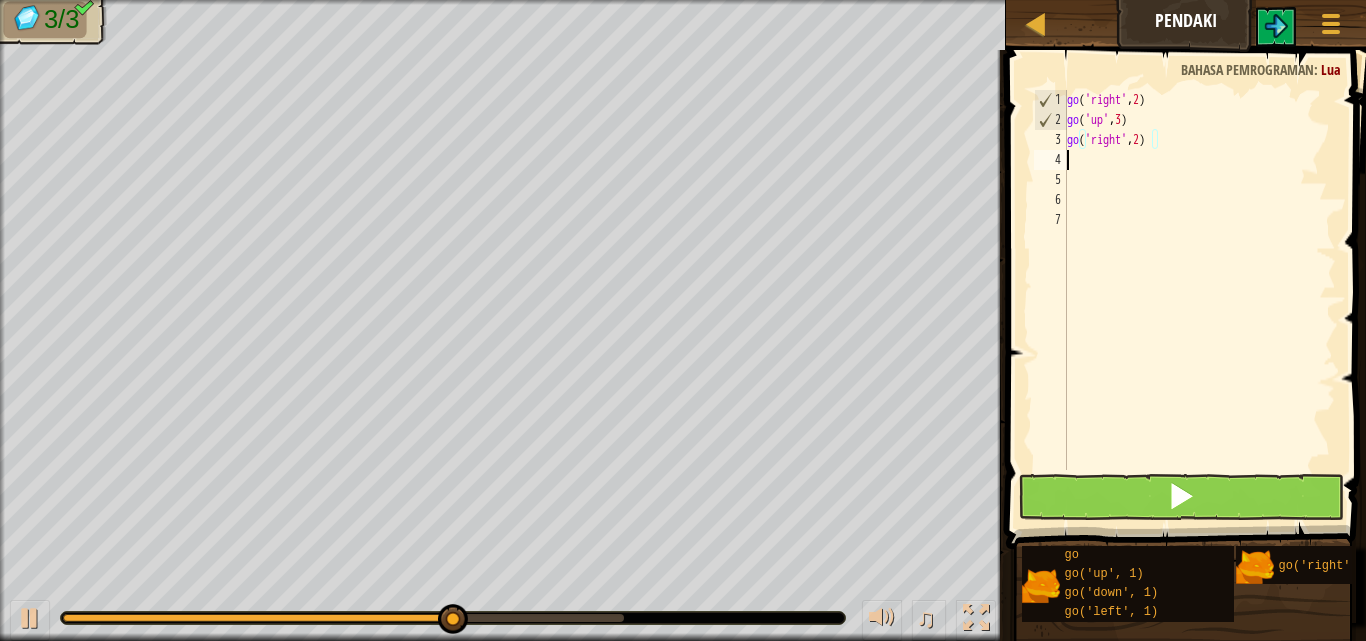 scroll, scrollTop: 9, scrollLeft: 0, axis: vertical 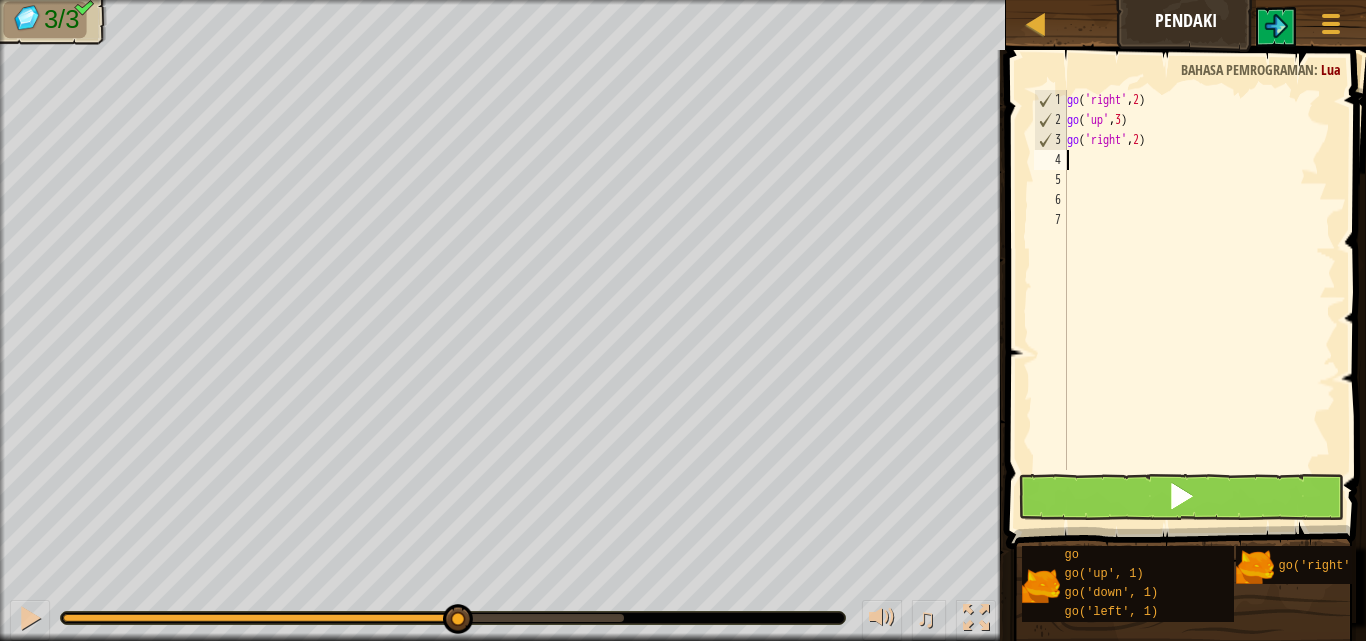 type 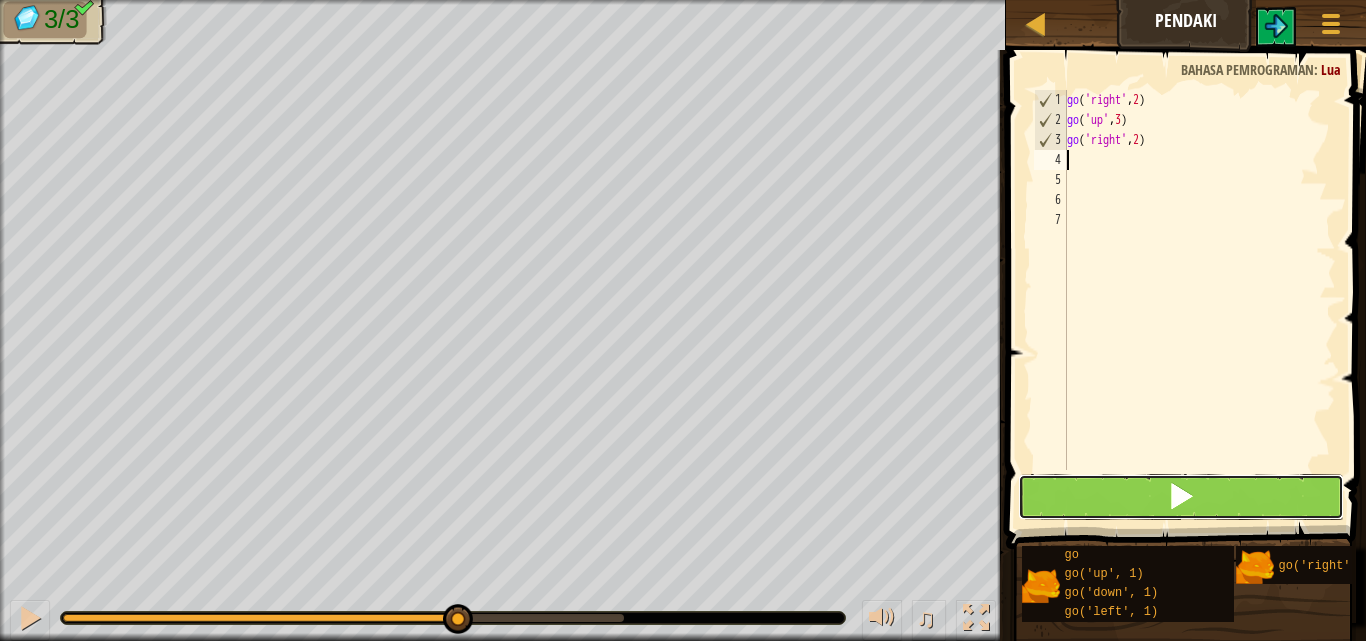 click at bounding box center (1181, 497) 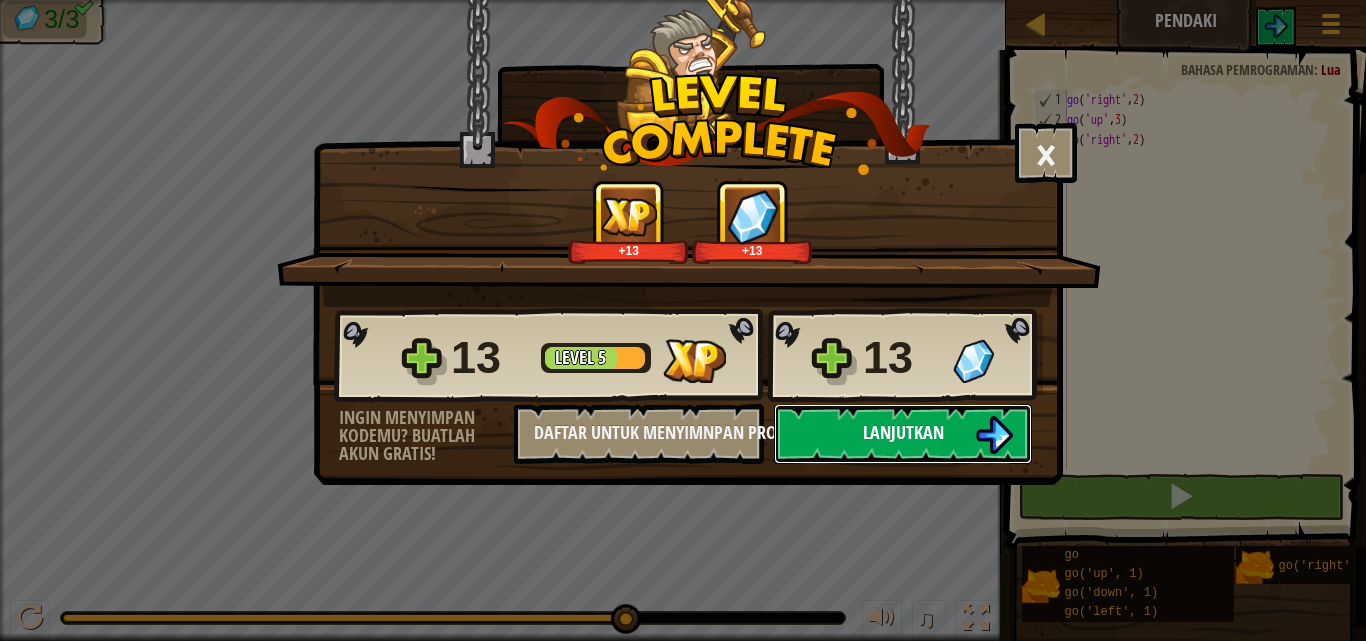click on "Lanjutkan" at bounding box center (903, 432) 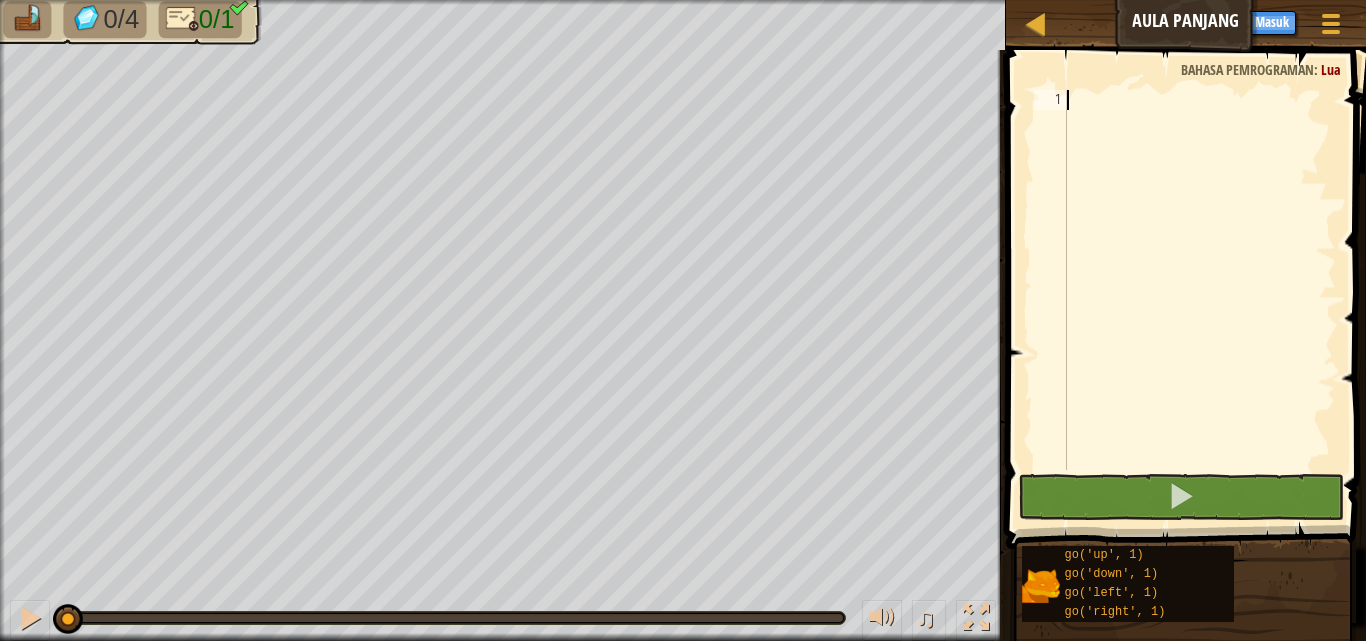 scroll, scrollTop: 9, scrollLeft: 0, axis: vertical 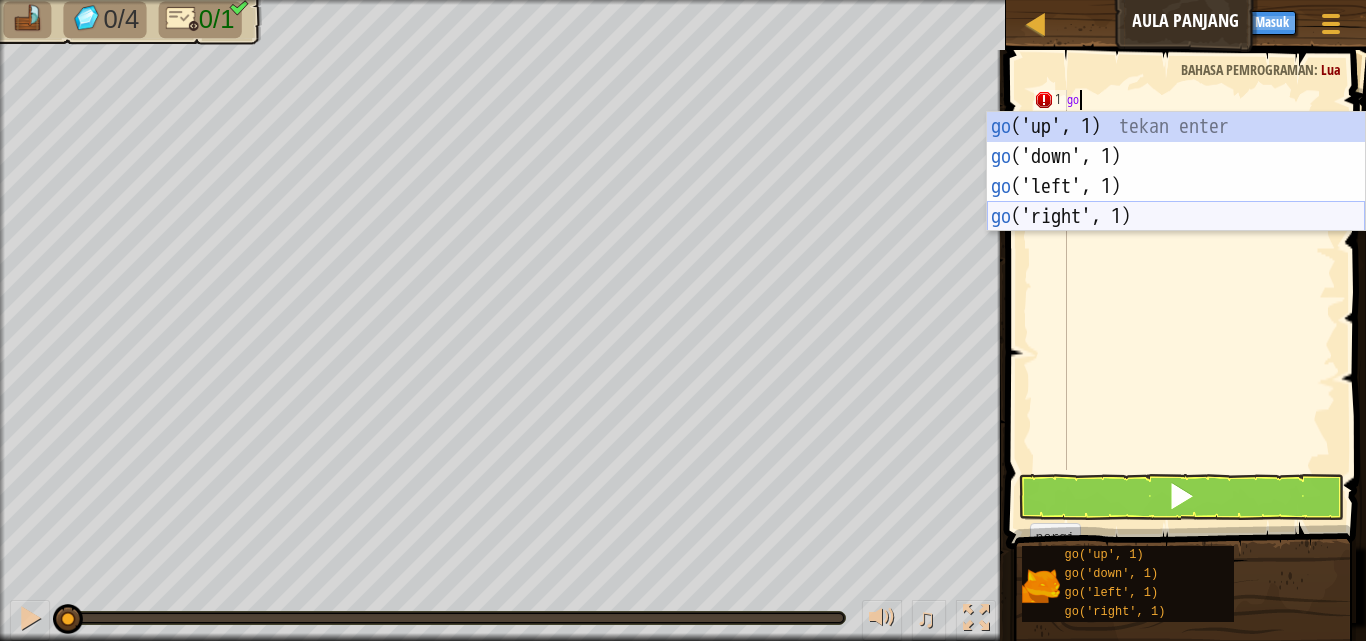 click on "go ('up', 1) tekan enter go ('down', 1) tekan enter go ('left', 1) tekan enter go ('right', 1) tekan enter" at bounding box center (1176, 202) 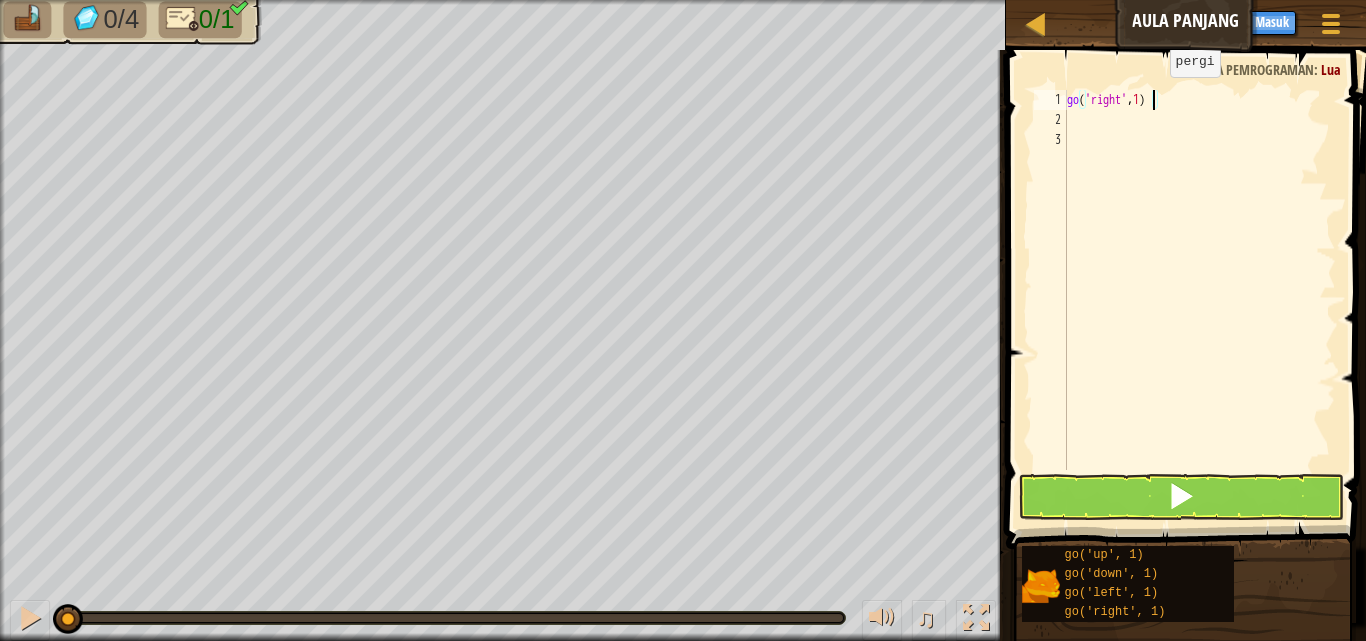 click on "go ( 'right' ,  1 )" at bounding box center (1199, 300) 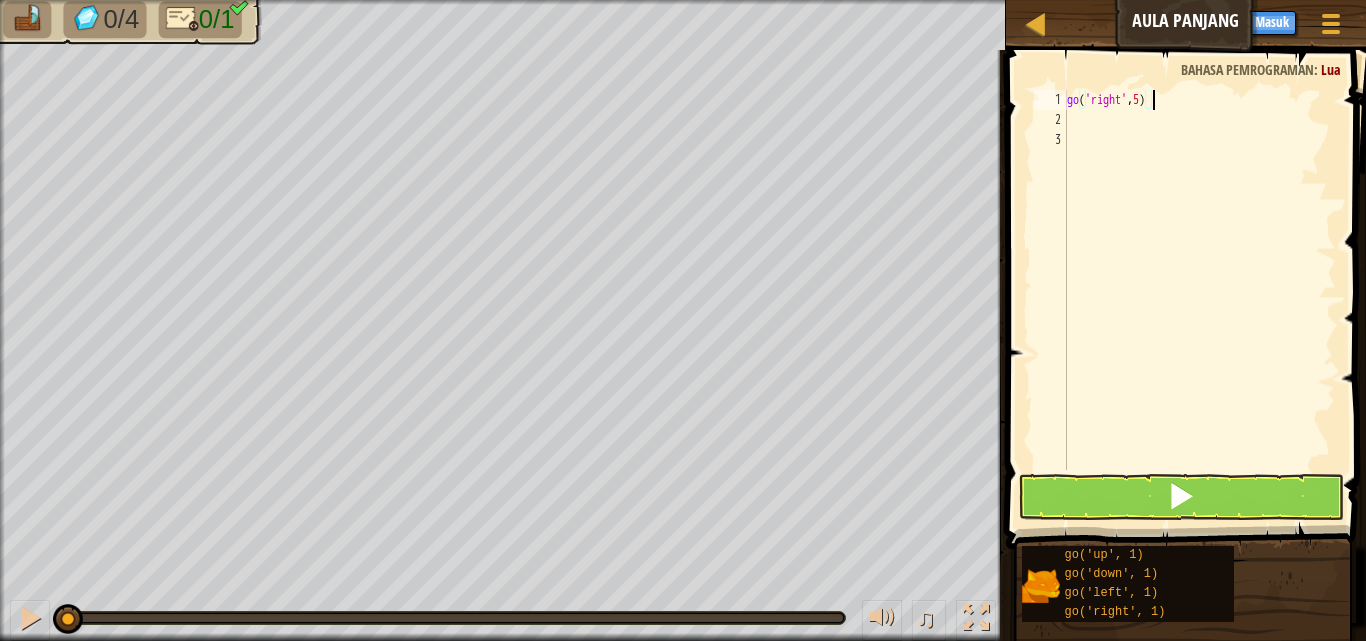 scroll, scrollTop: 9, scrollLeft: 6, axis: both 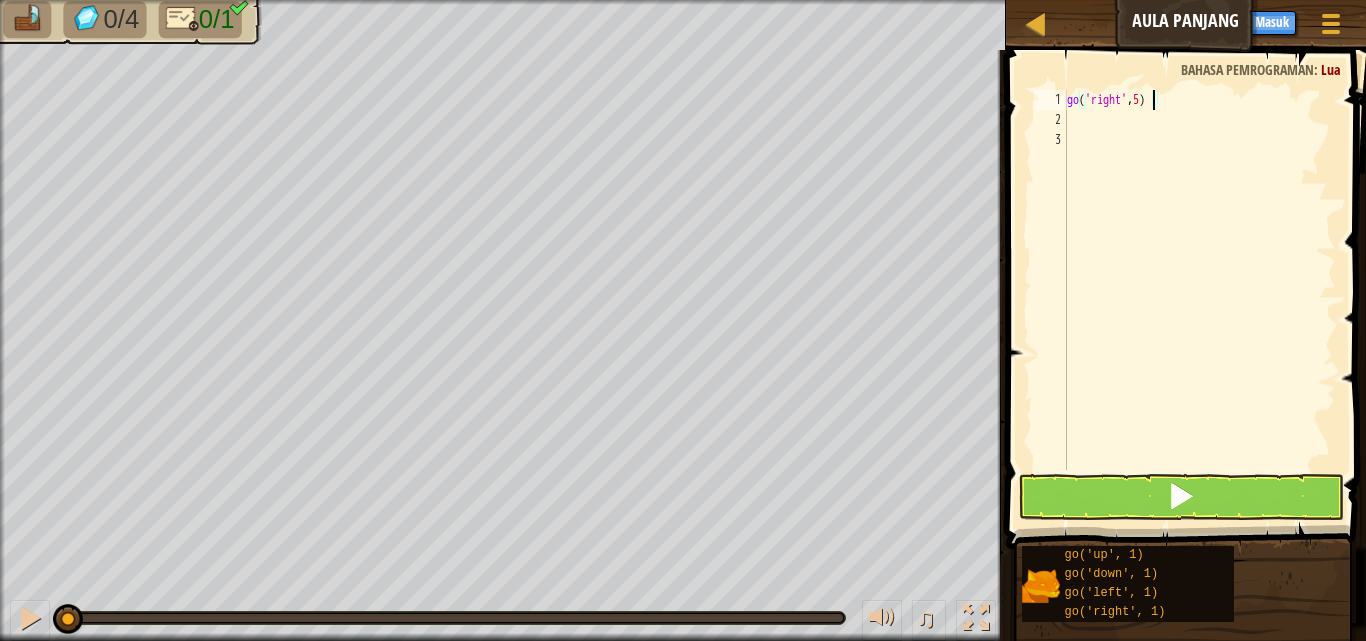 type on "go('right', 5)" 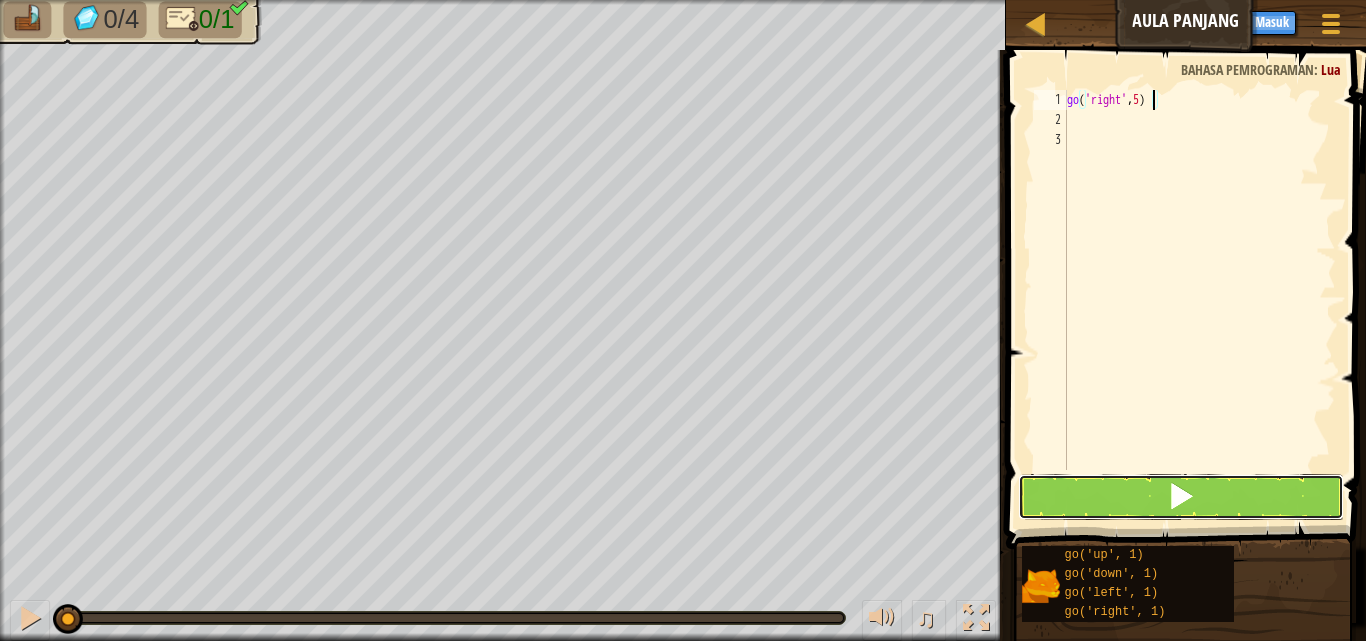 click at bounding box center [1181, 497] 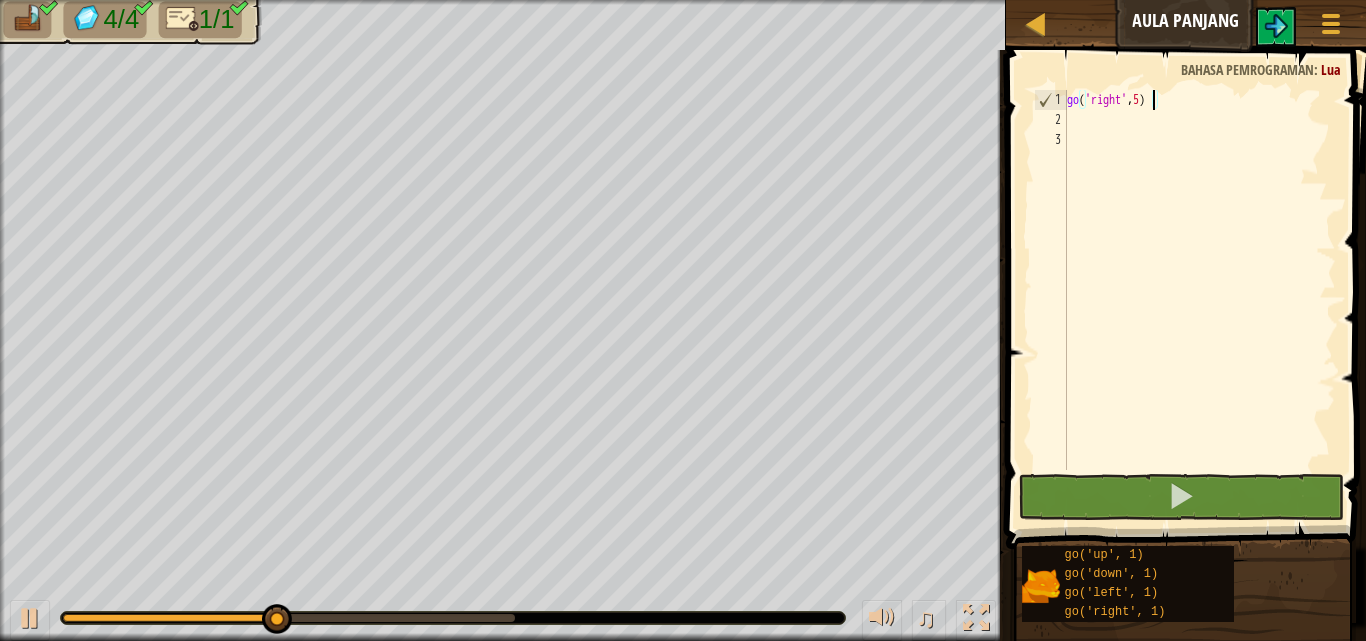 click on "go ( 'right' ,  5 )" at bounding box center [1199, 300] 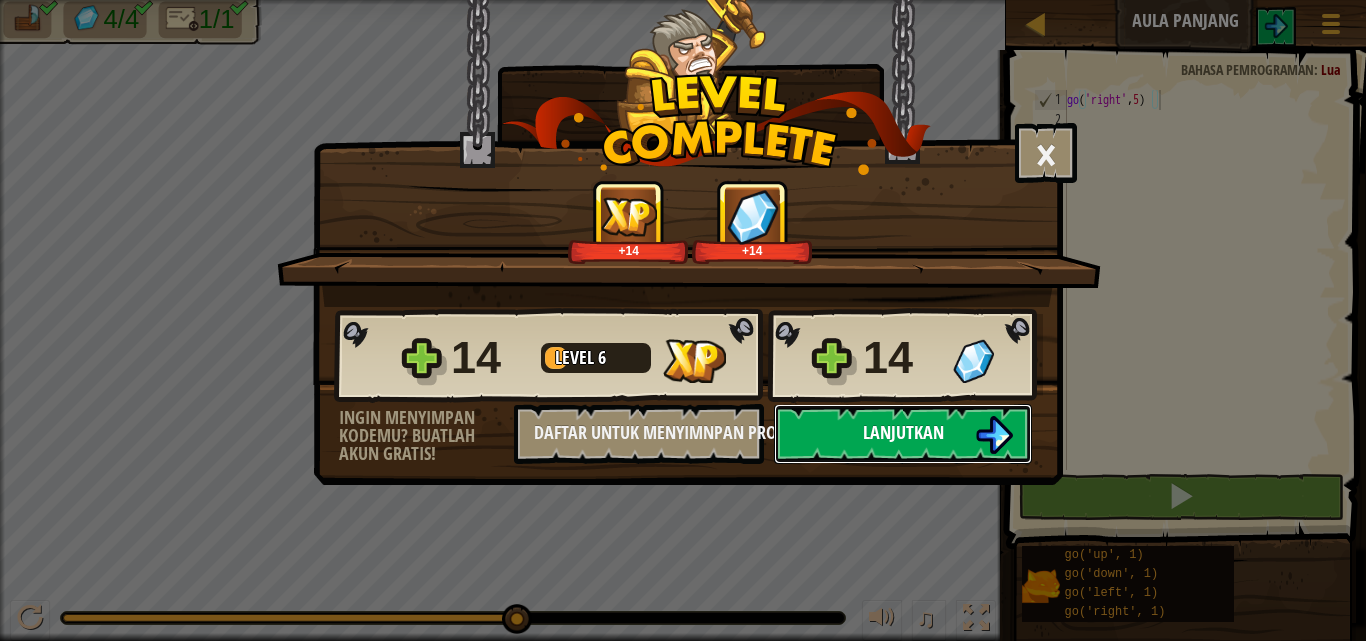click on "Lanjutkan" at bounding box center (903, 434) 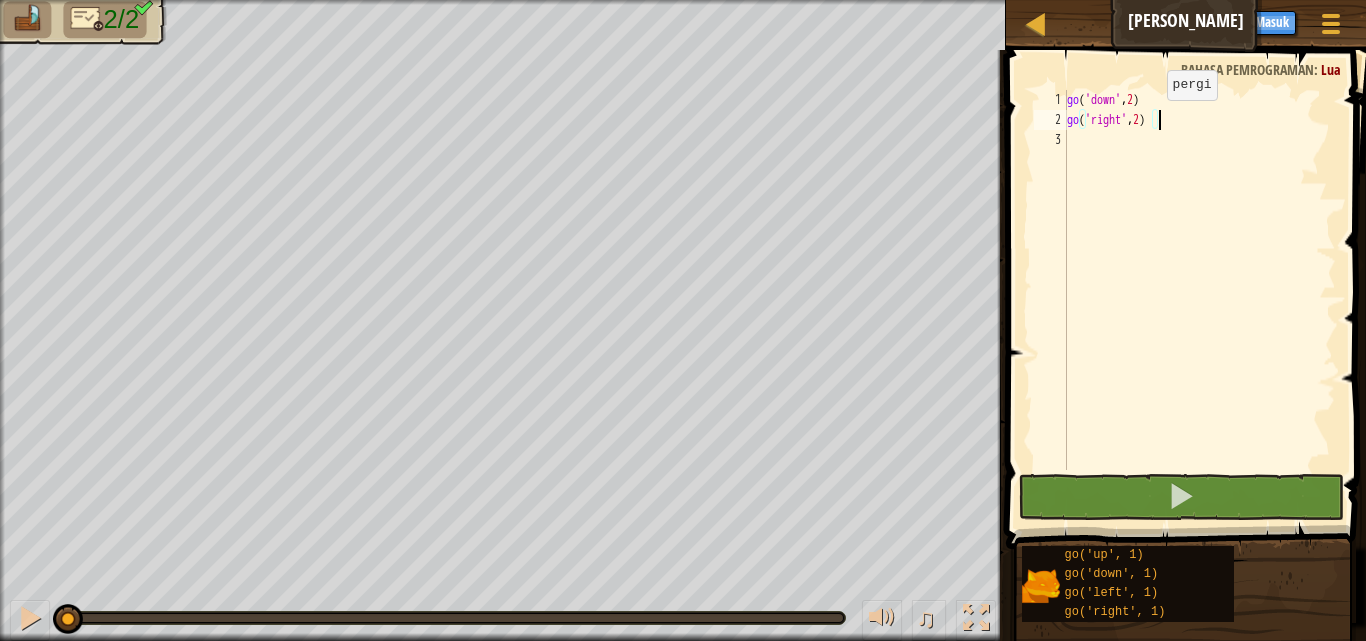 click on "go ( 'down' ,  2 ) go ( 'right' ,  2 )" at bounding box center (1199, 300) 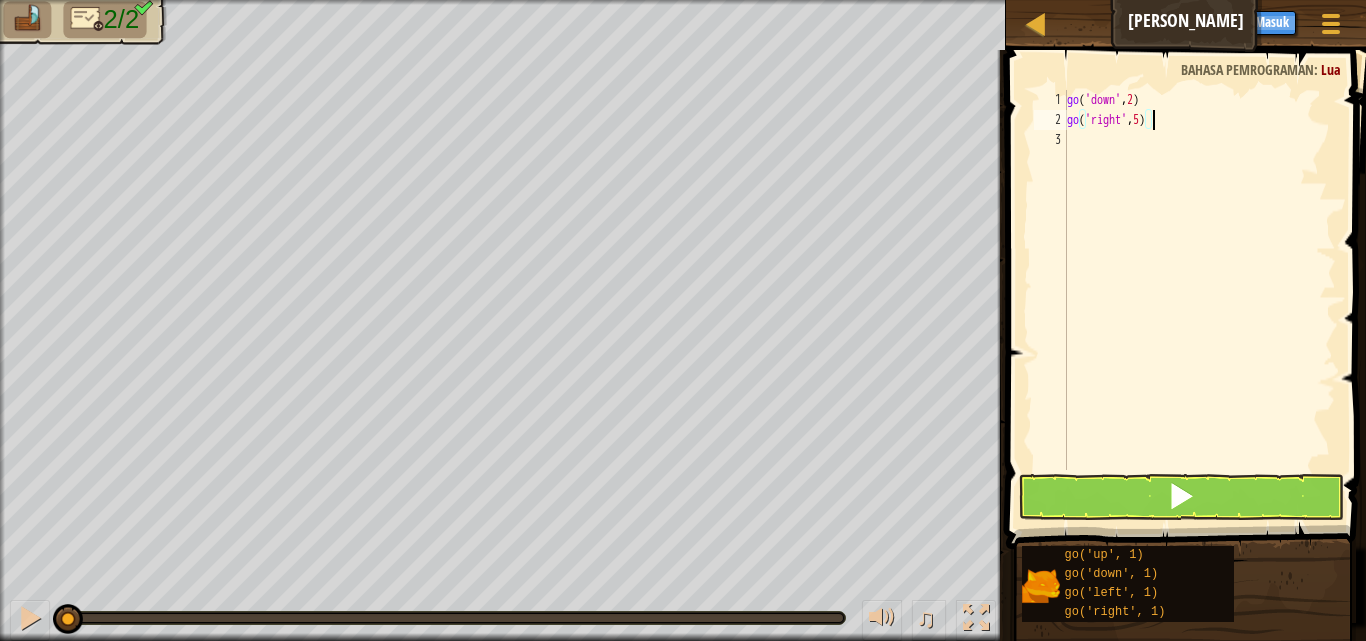 scroll, scrollTop: 9, scrollLeft: 6, axis: both 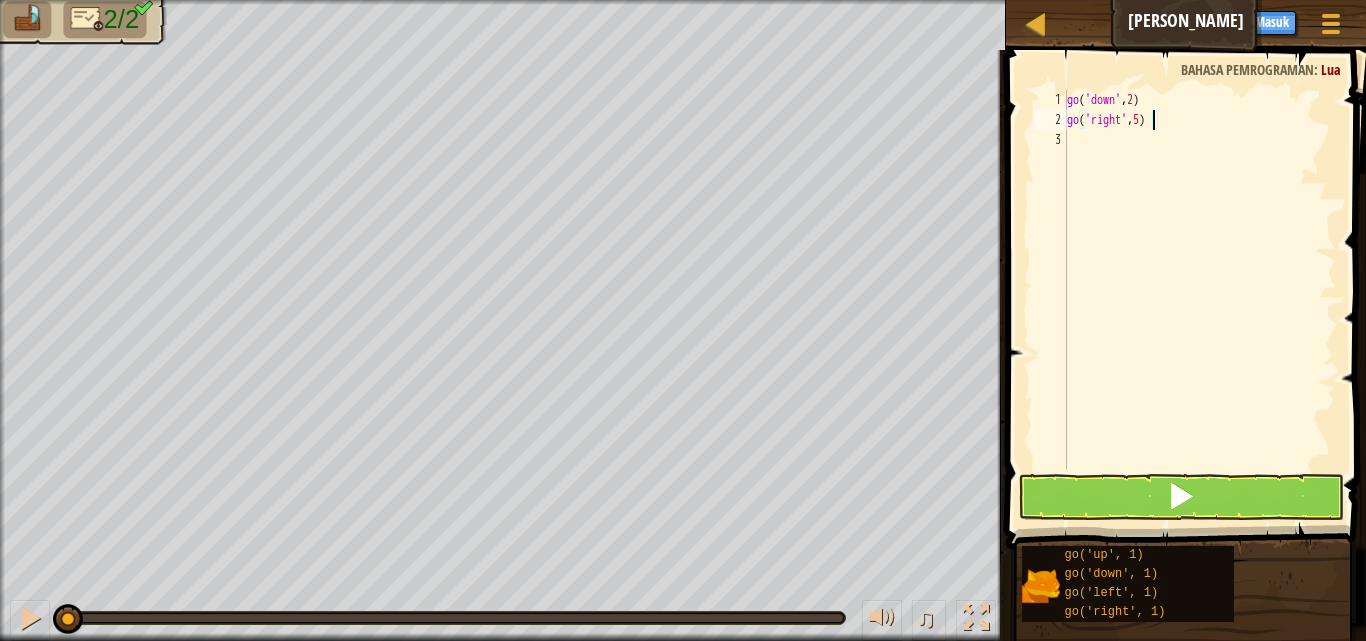 type on "go('right', 5)" 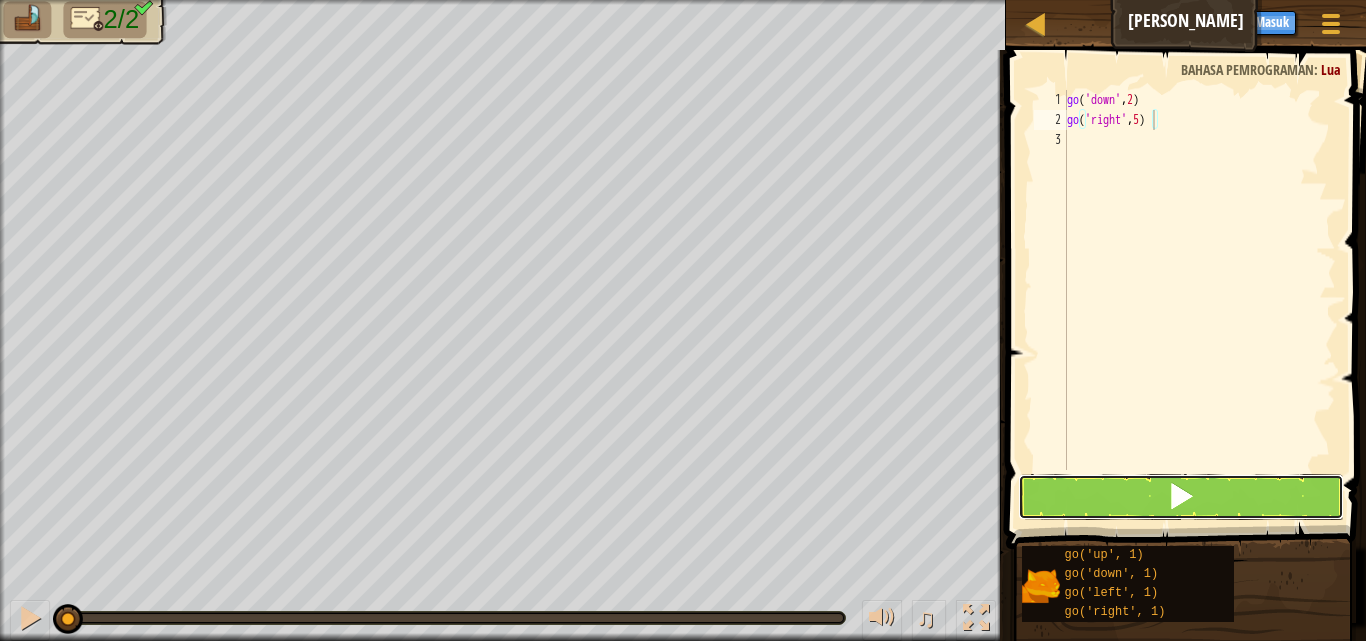 click at bounding box center (1181, 497) 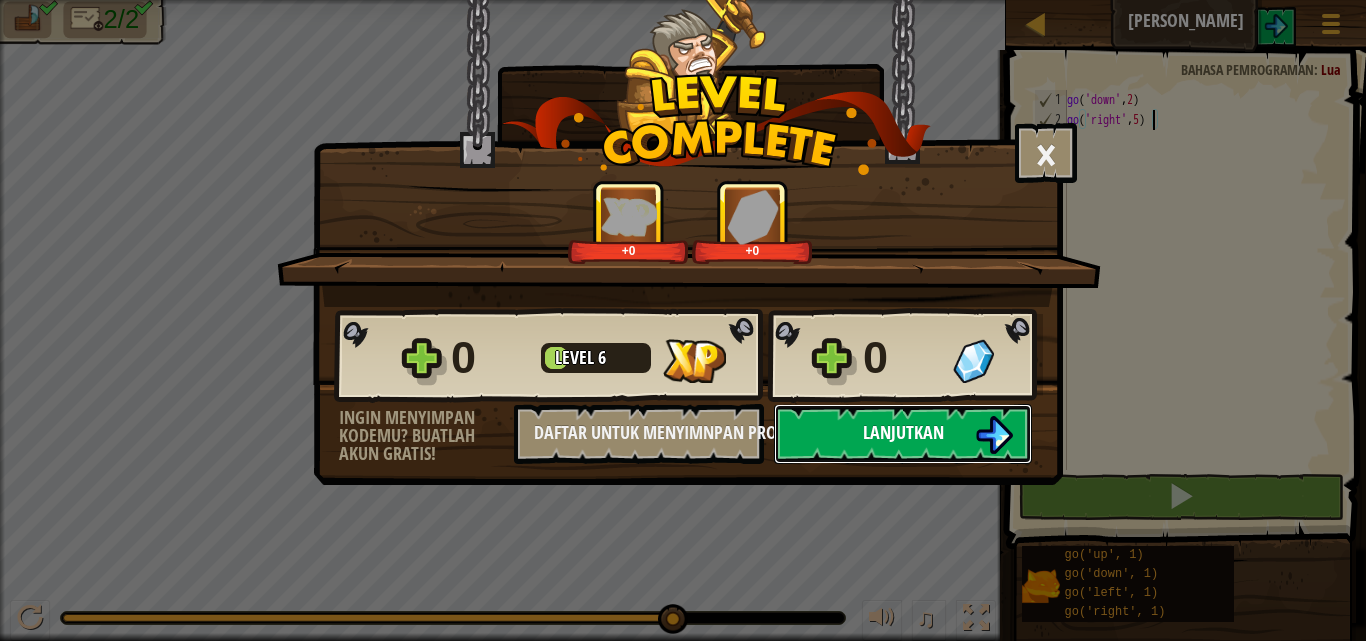 click on "Lanjutkan" at bounding box center [903, 432] 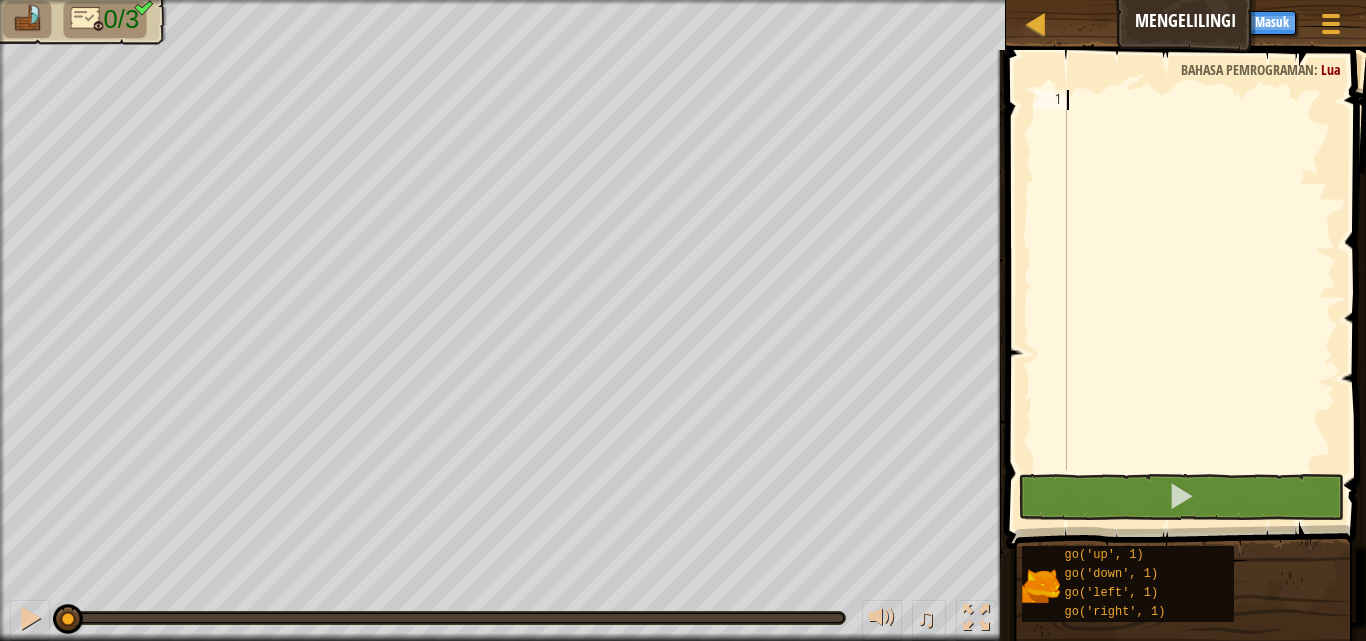 scroll, scrollTop: 9, scrollLeft: 0, axis: vertical 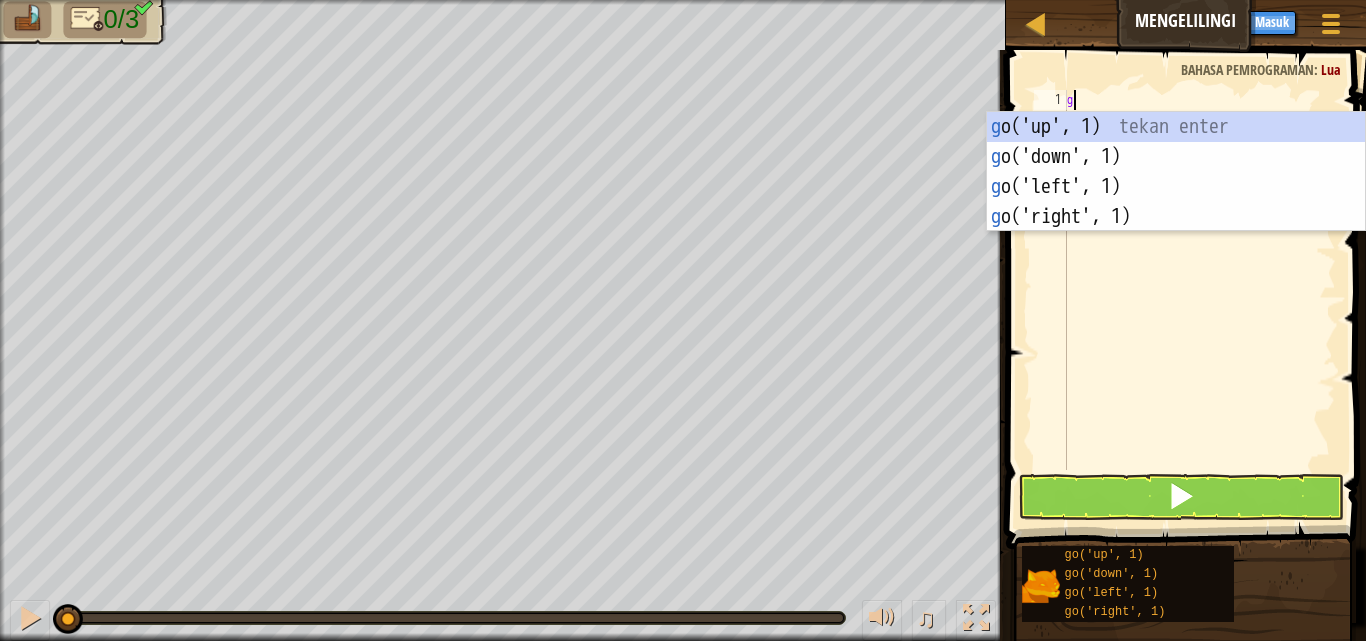 type on "go" 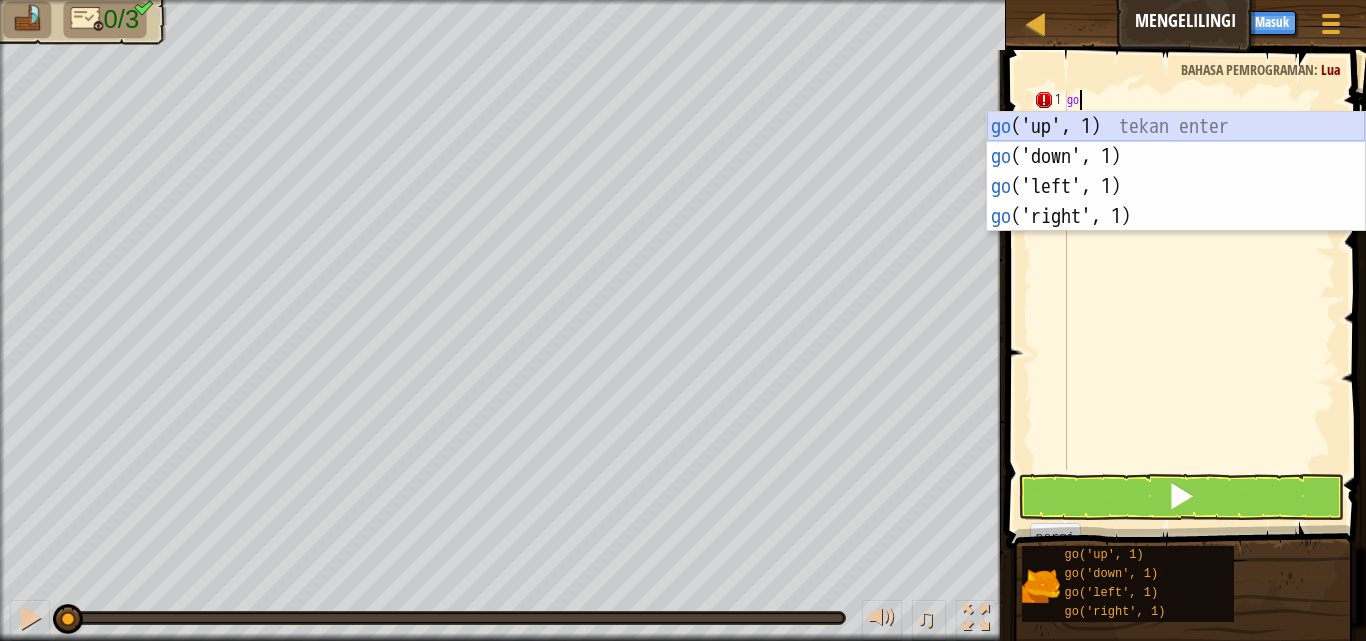 click on "go ('up', 1) tekan enter go ('down', 1) tekan enter go ('left', 1) tekan enter go ('right', 1) tekan enter" at bounding box center [1176, 202] 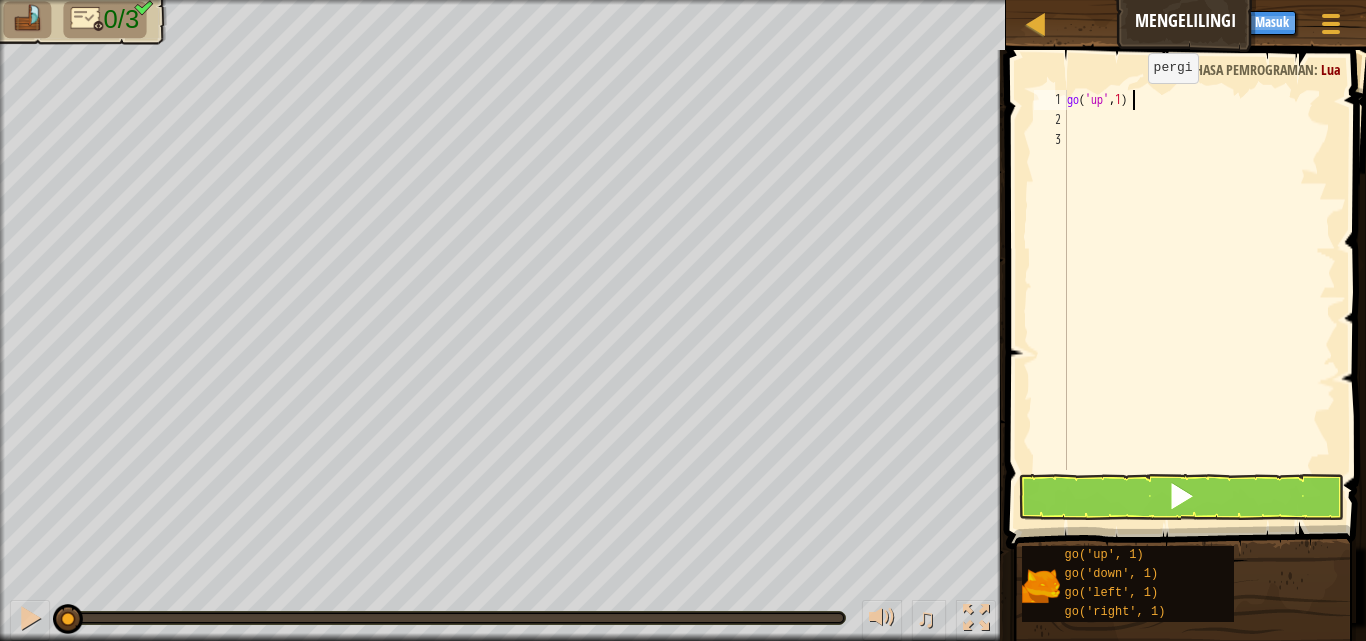 click on "go ( 'up' ,  1 )" at bounding box center (1199, 300) 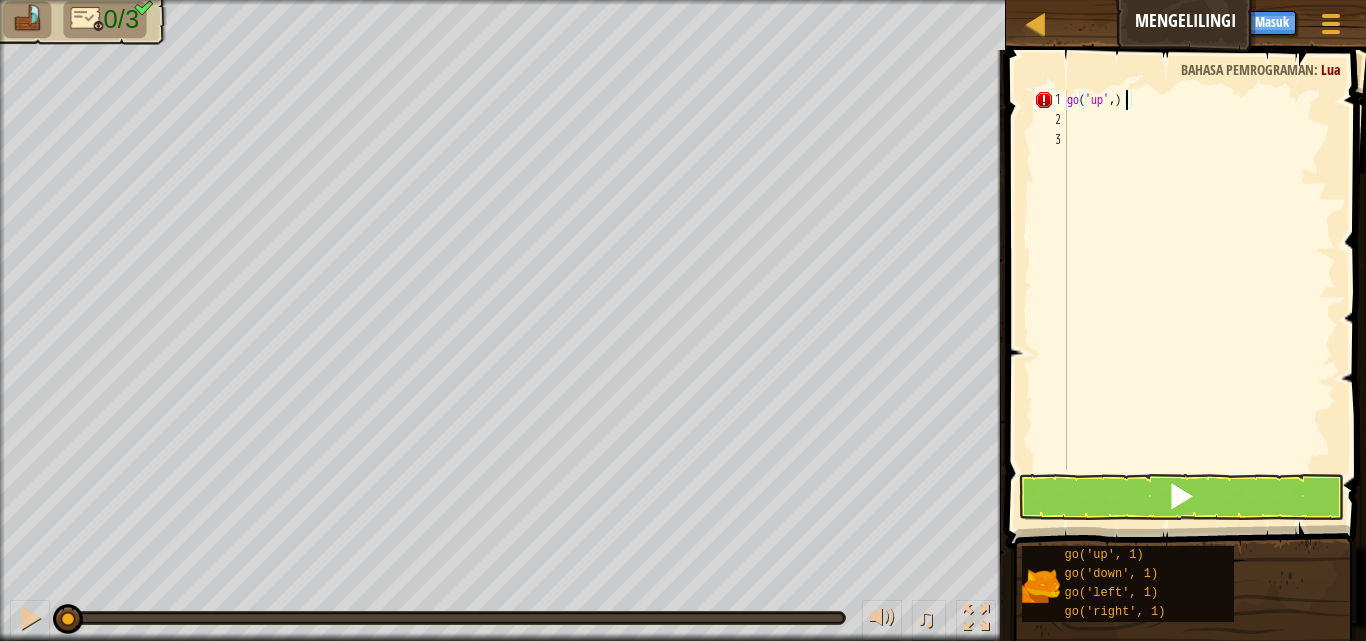 type on "go('up', 2)" 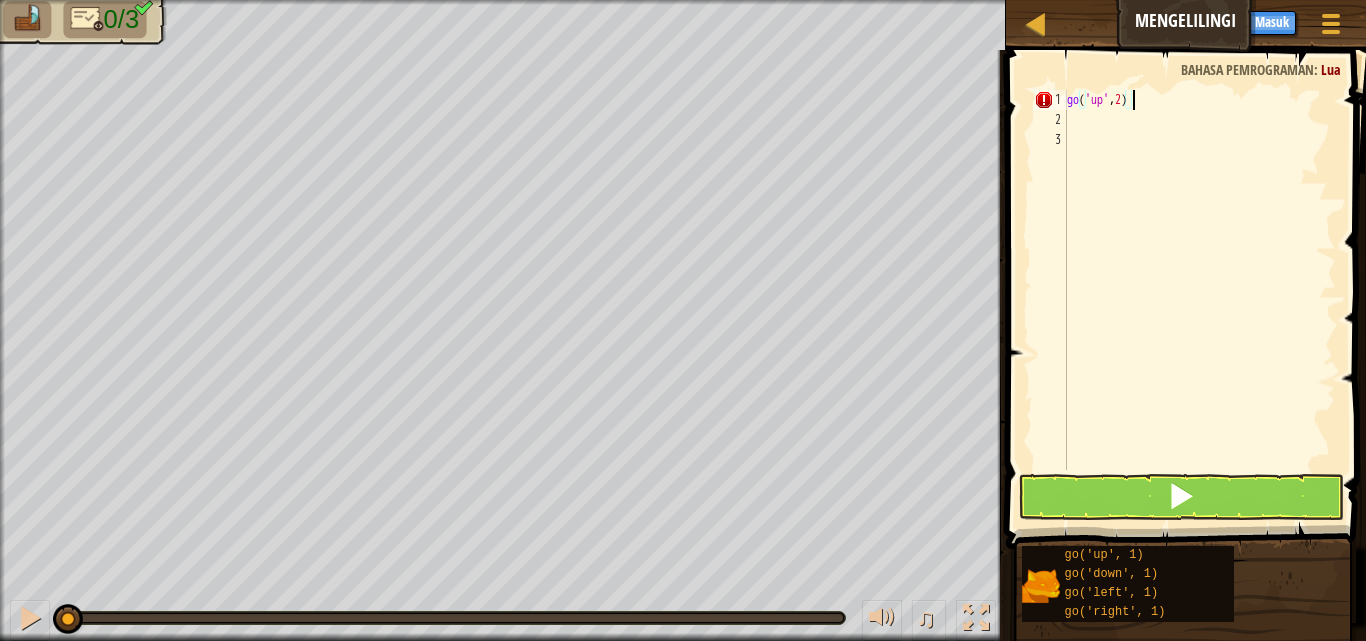 scroll, scrollTop: 9, scrollLeft: 5, axis: both 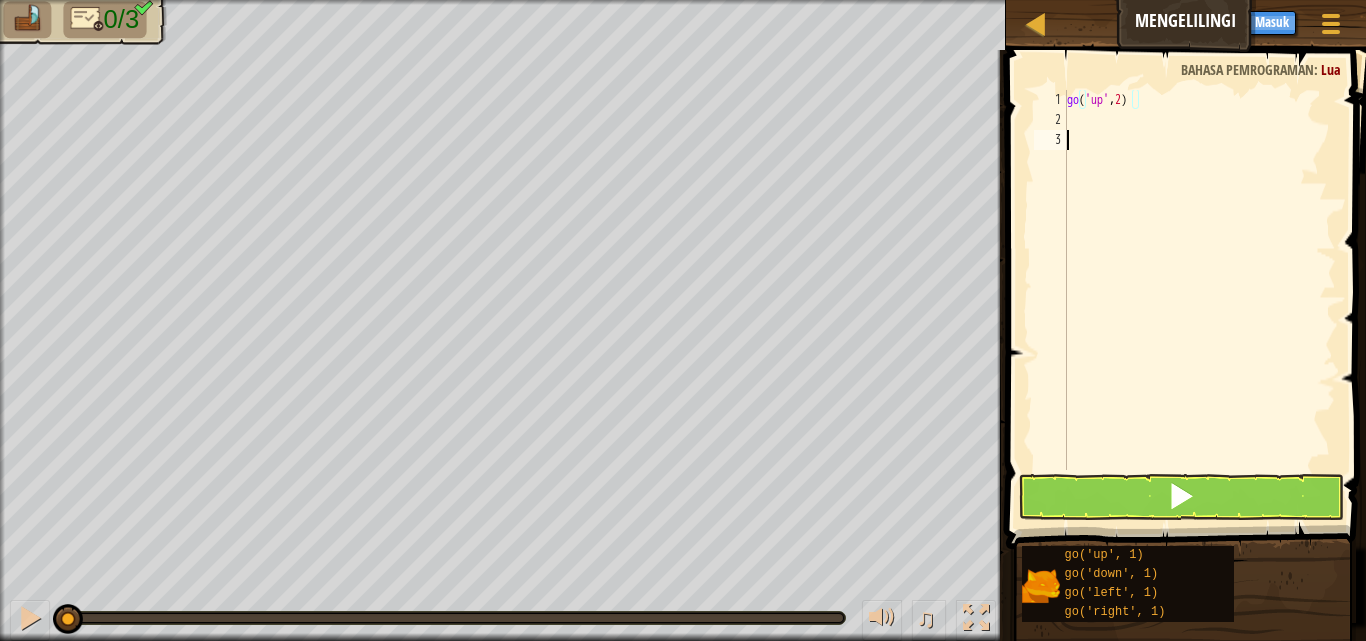 click on "go ( 'up' ,  2 )" at bounding box center [1199, 300] 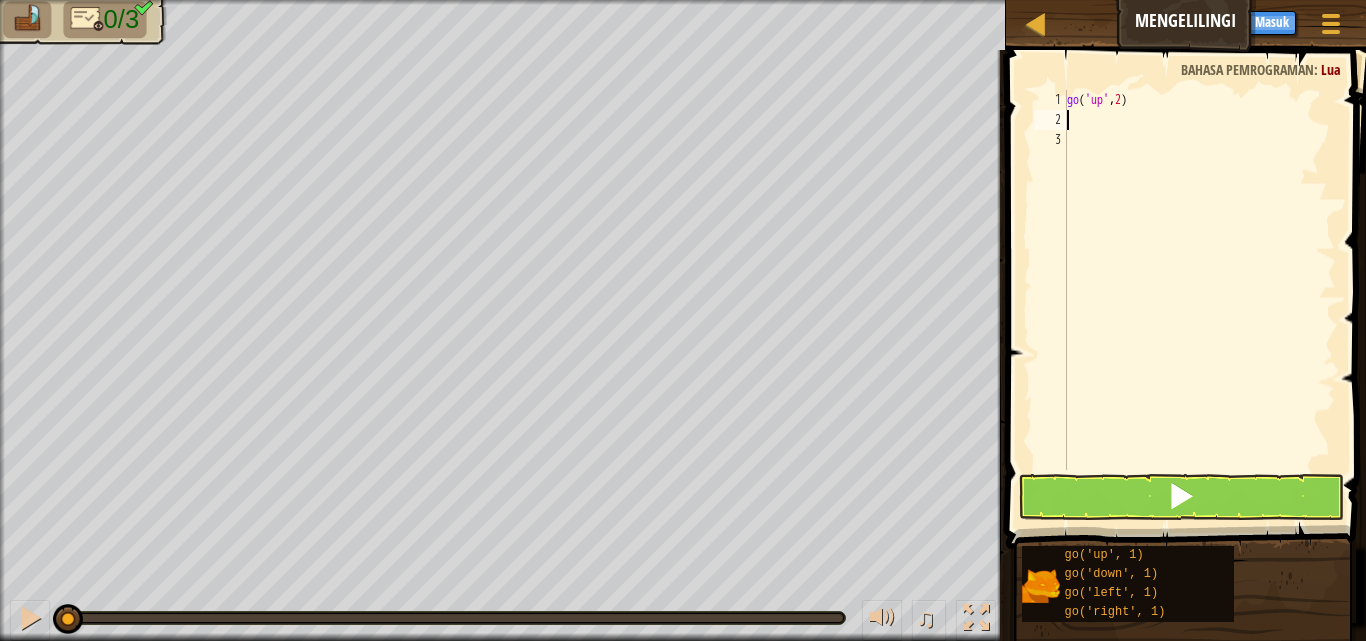 click on "go ( 'up' ,  2 )" at bounding box center [1199, 300] 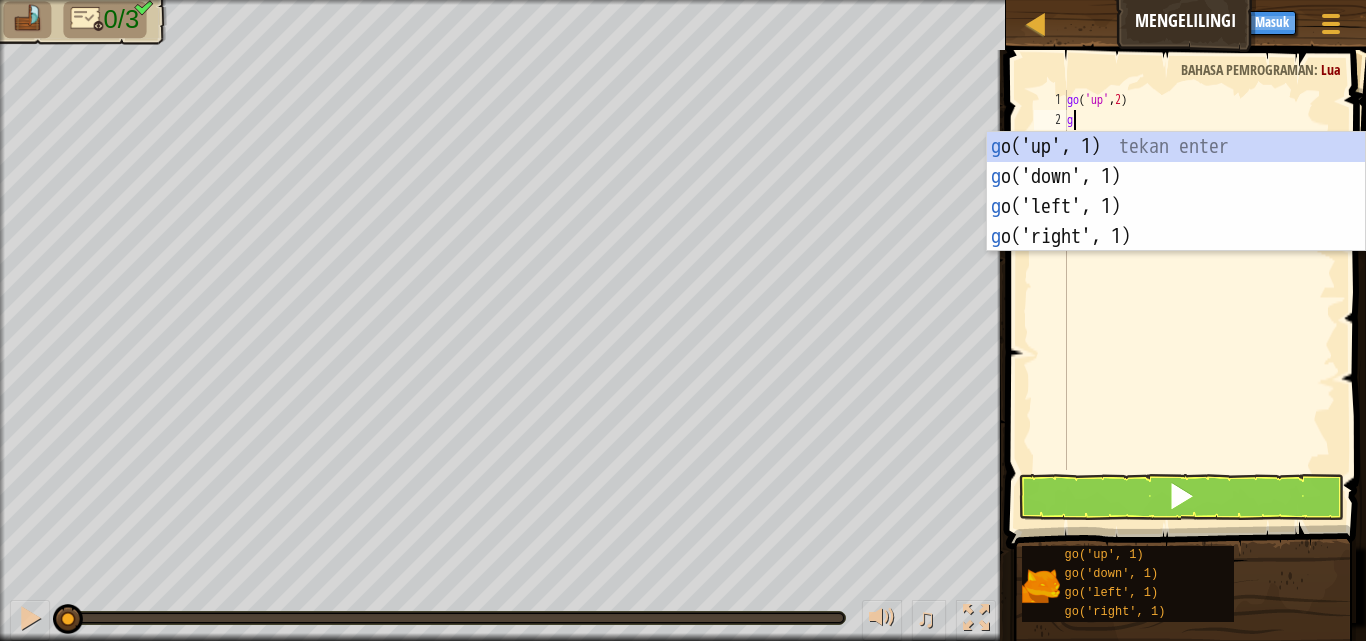 type on "go" 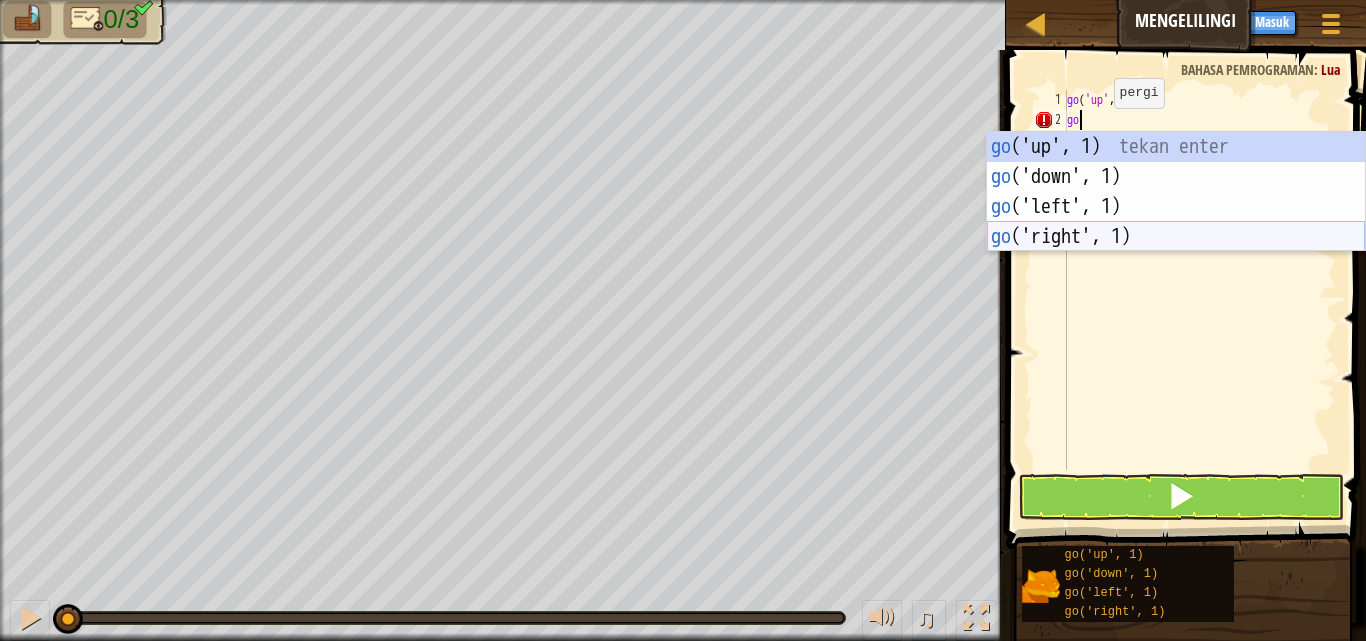 click on "go ('up', 1) tekan enter go ('down', 1) tekan enter go ('left', 1) tekan enter go ('right', 1) tekan enter" at bounding box center [1176, 222] 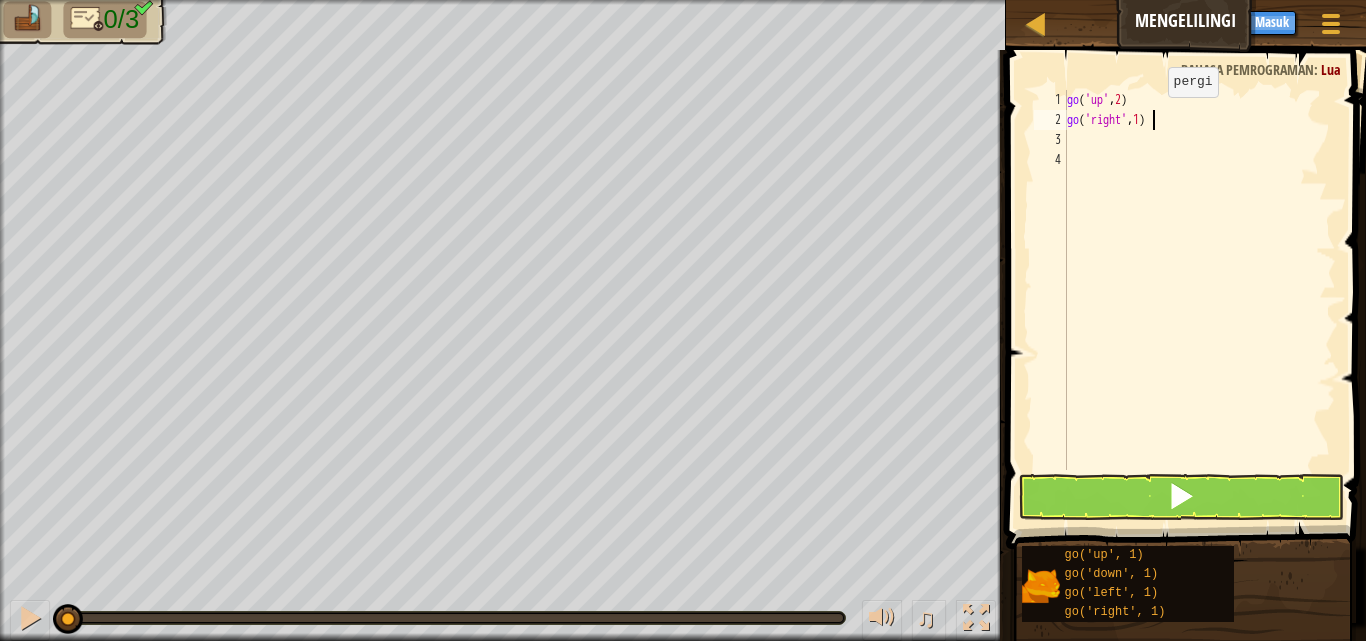 click on "go ( 'up' ,  2 ) go ( 'right' ,  1 )" at bounding box center (1199, 300) 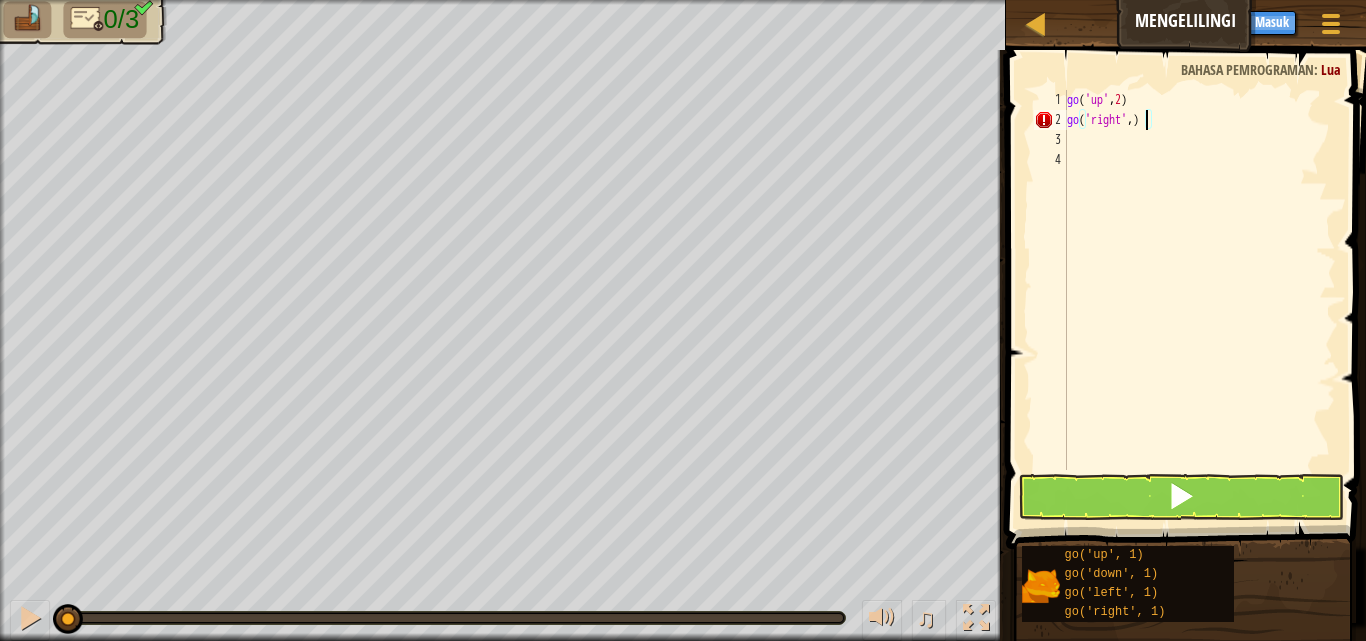type on "go('right', 3)" 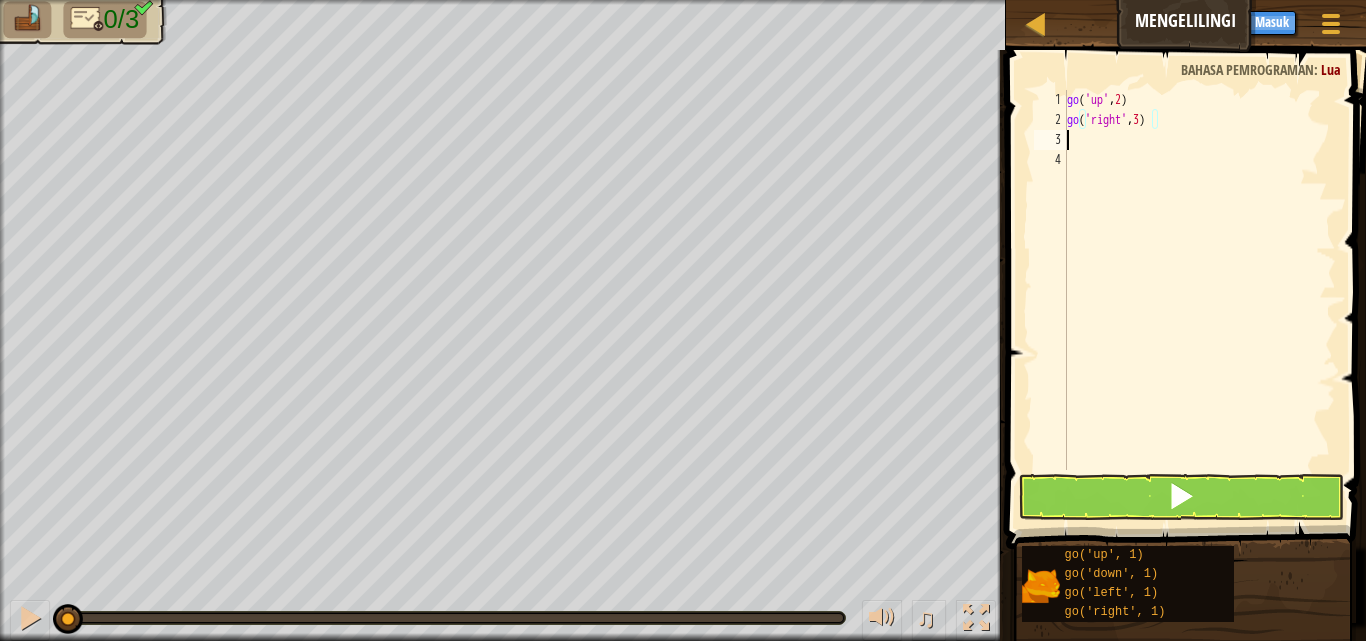click on "go ( 'up' ,  2 ) go ( 'right' ,  3 )" at bounding box center (1199, 300) 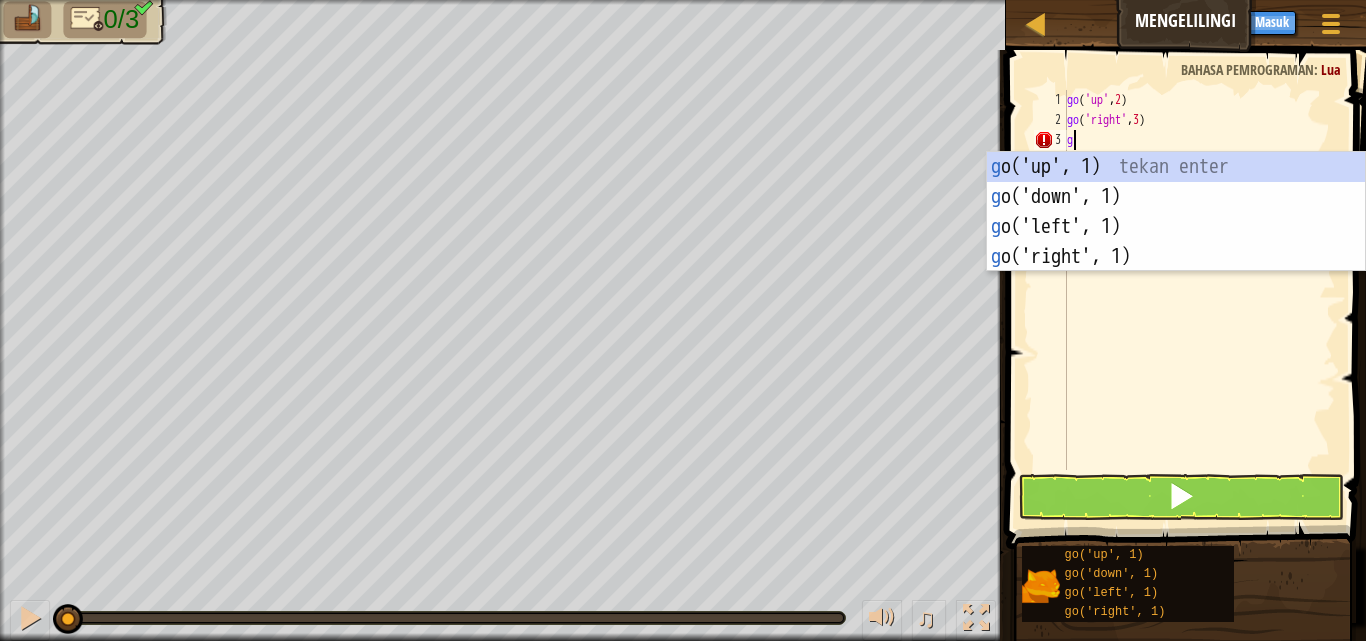 type on "go" 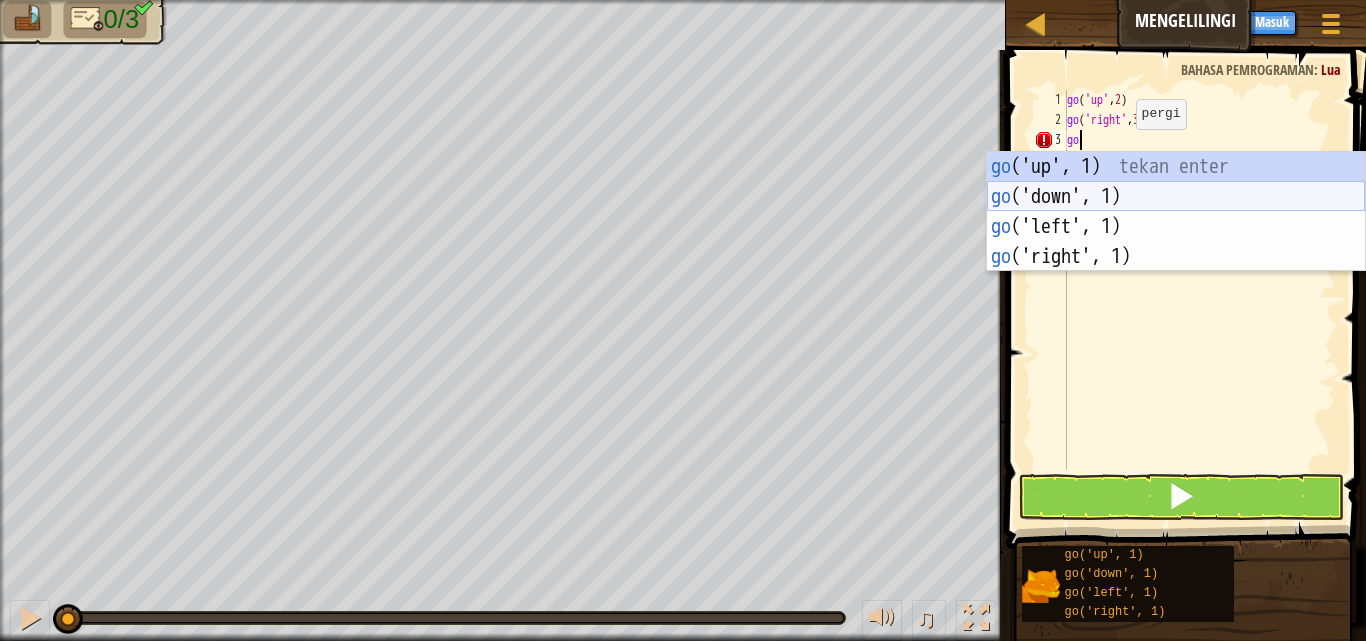 click on "go ('up', 1) tekan enter go ('down', 1) tekan enter go ('left', 1) tekan enter go ('right', 1) tekan enter" at bounding box center (1176, 242) 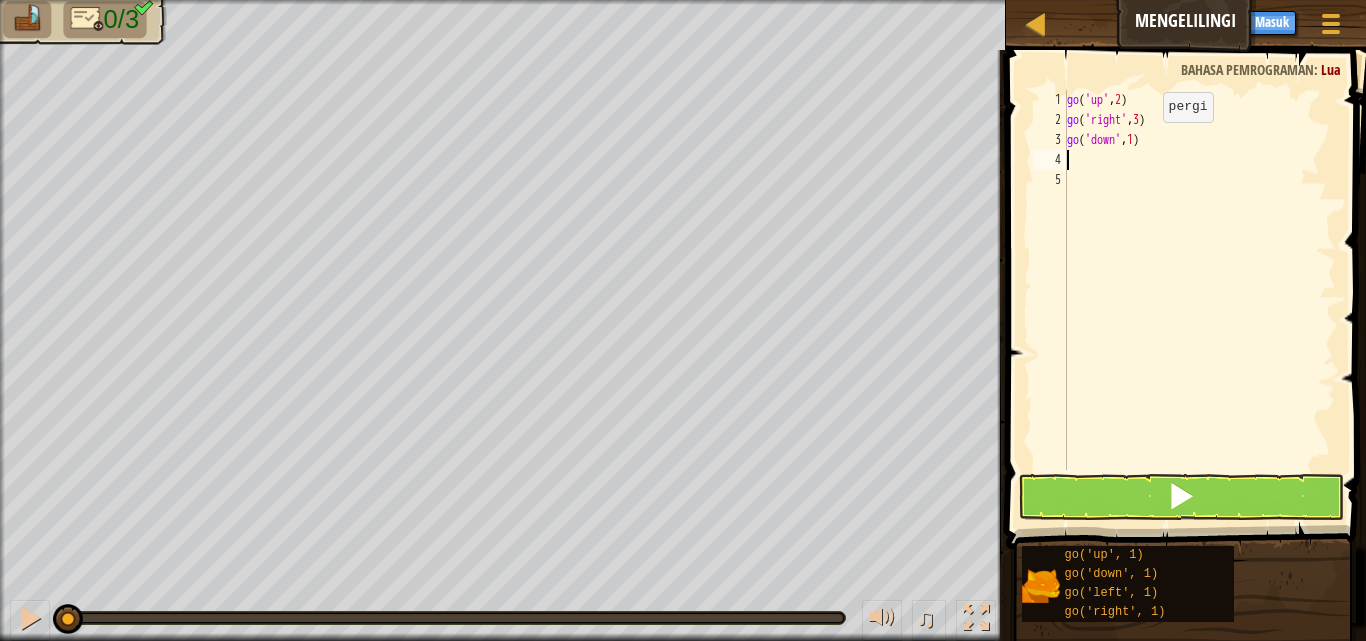 click on "go ( 'up' ,  2 ) go ( 'right' ,  3 ) go ( 'down' ,  1 )" at bounding box center (1199, 300) 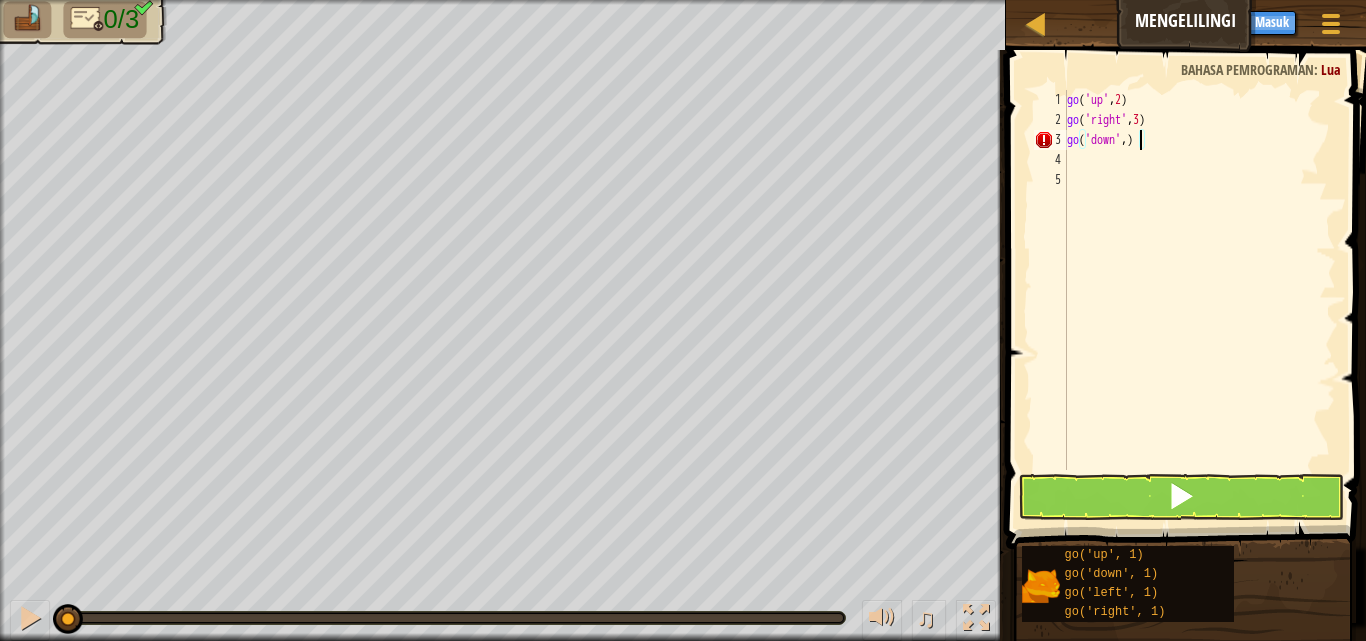 scroll, scrollTop: 9, scrollLeft: 6, axis: both 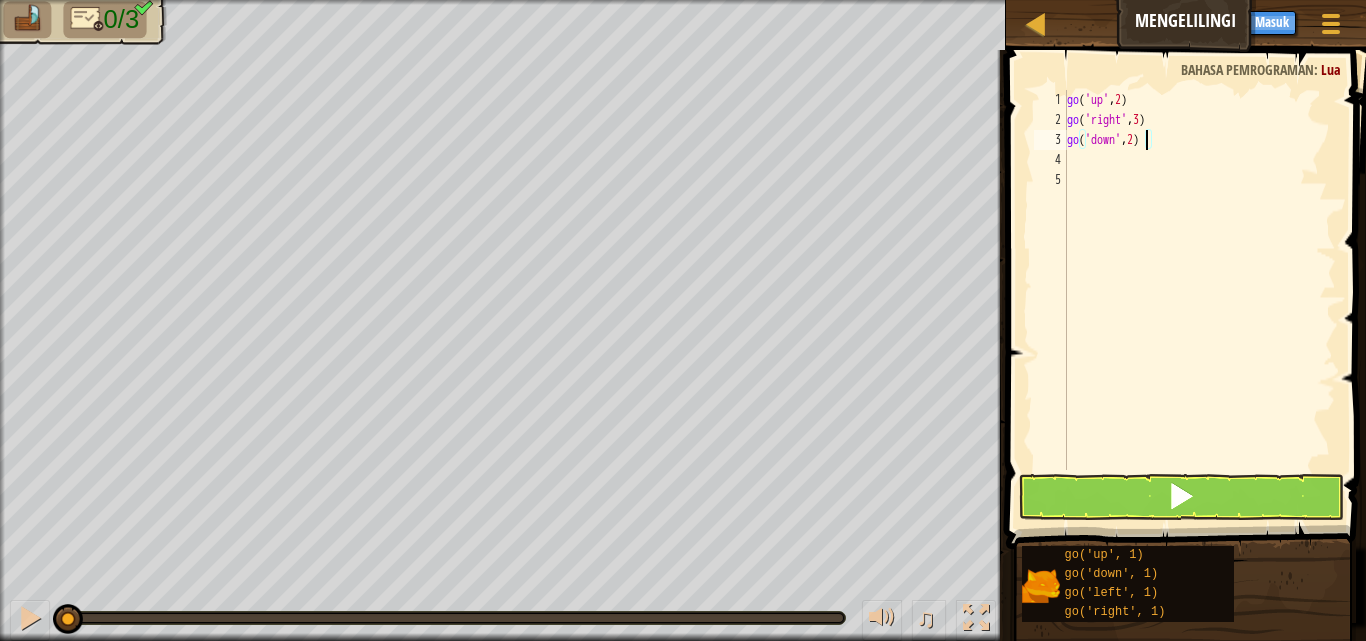 type on "go('down', 2)" 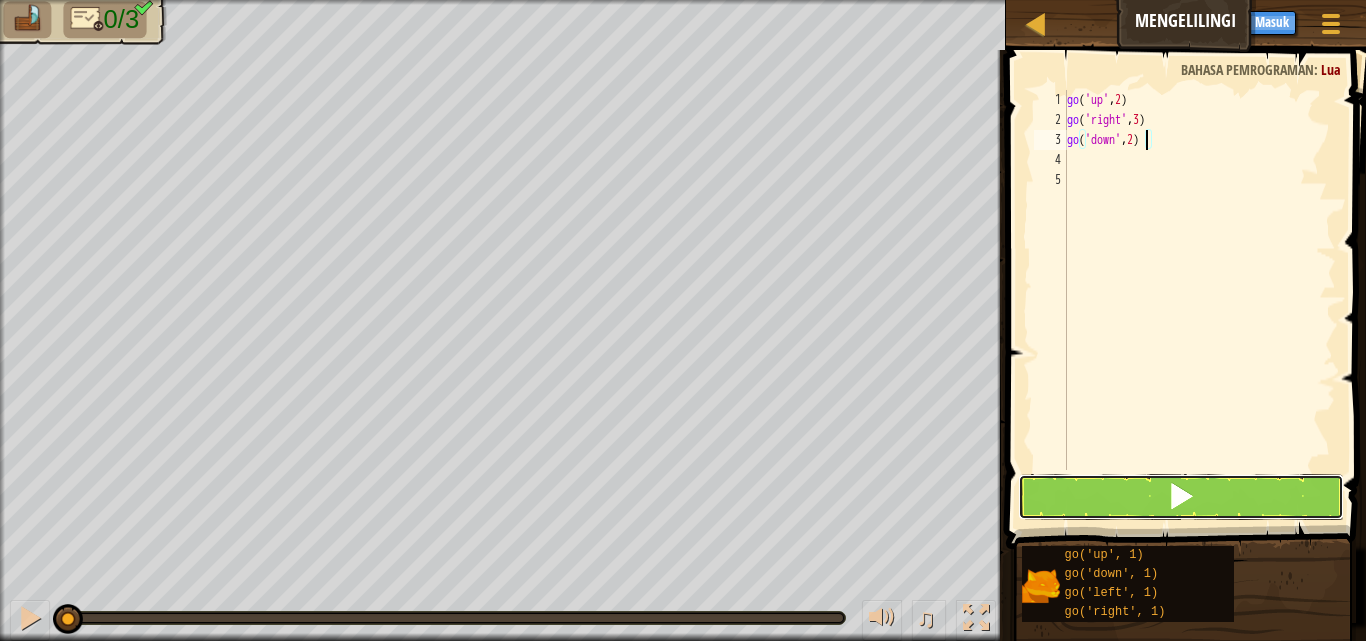click at bounding box center [1181, 497] 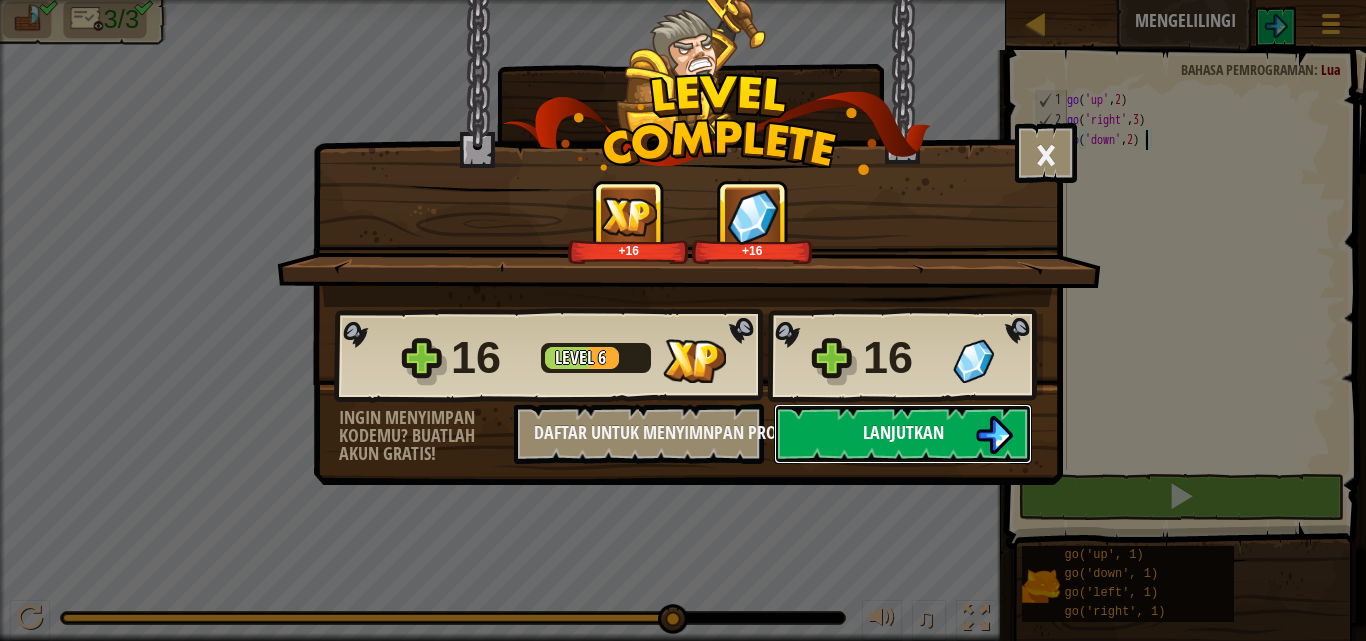 click on "Lanjutkan" at bounding box center (903, 432) 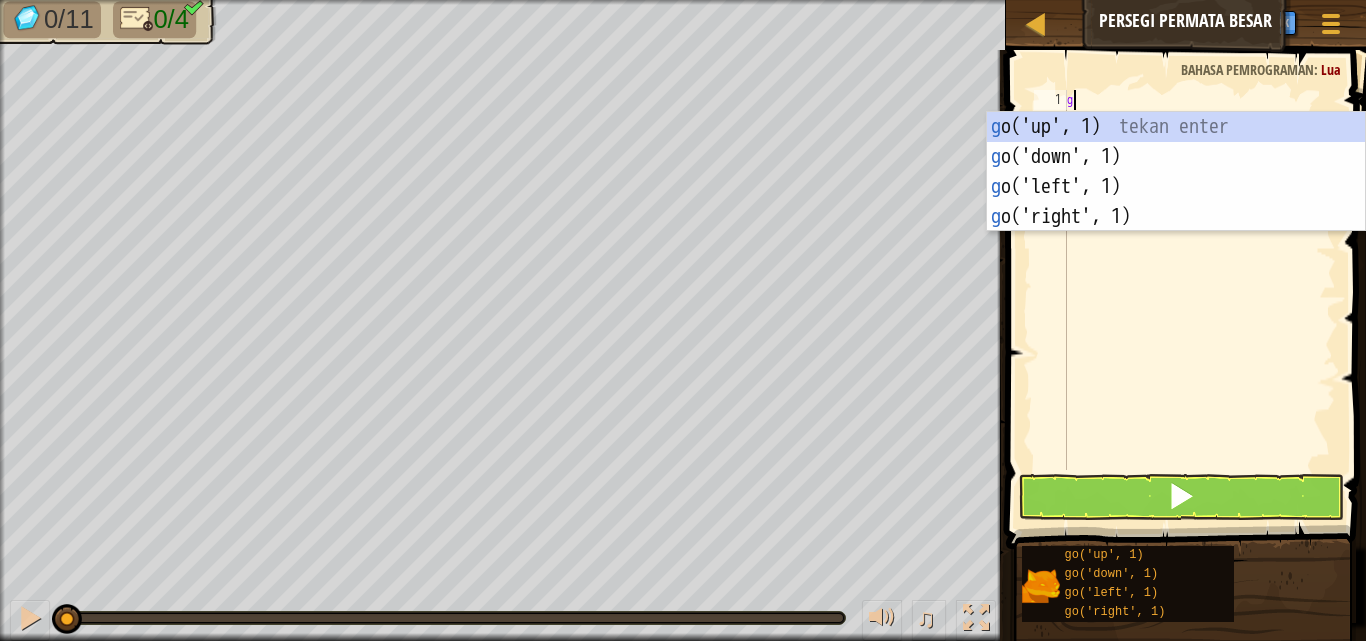 scroll, scrollTop: 9, scrollLeft: 0, axis: vertical 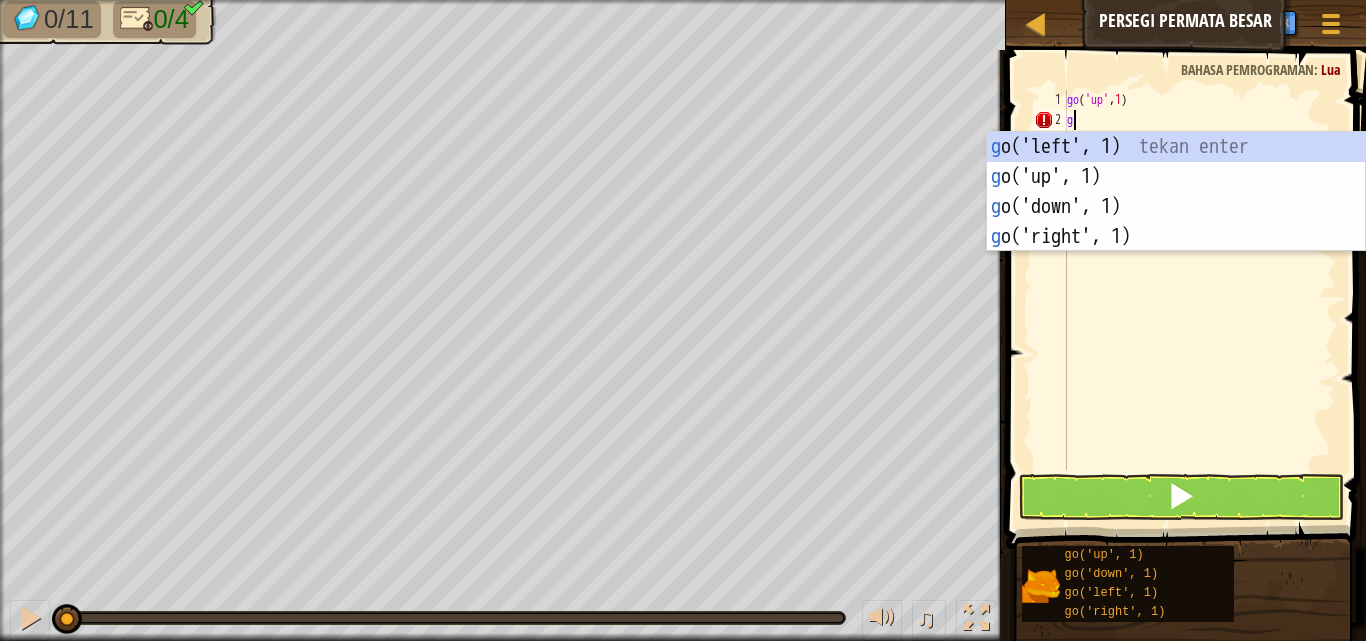 type on "gr" 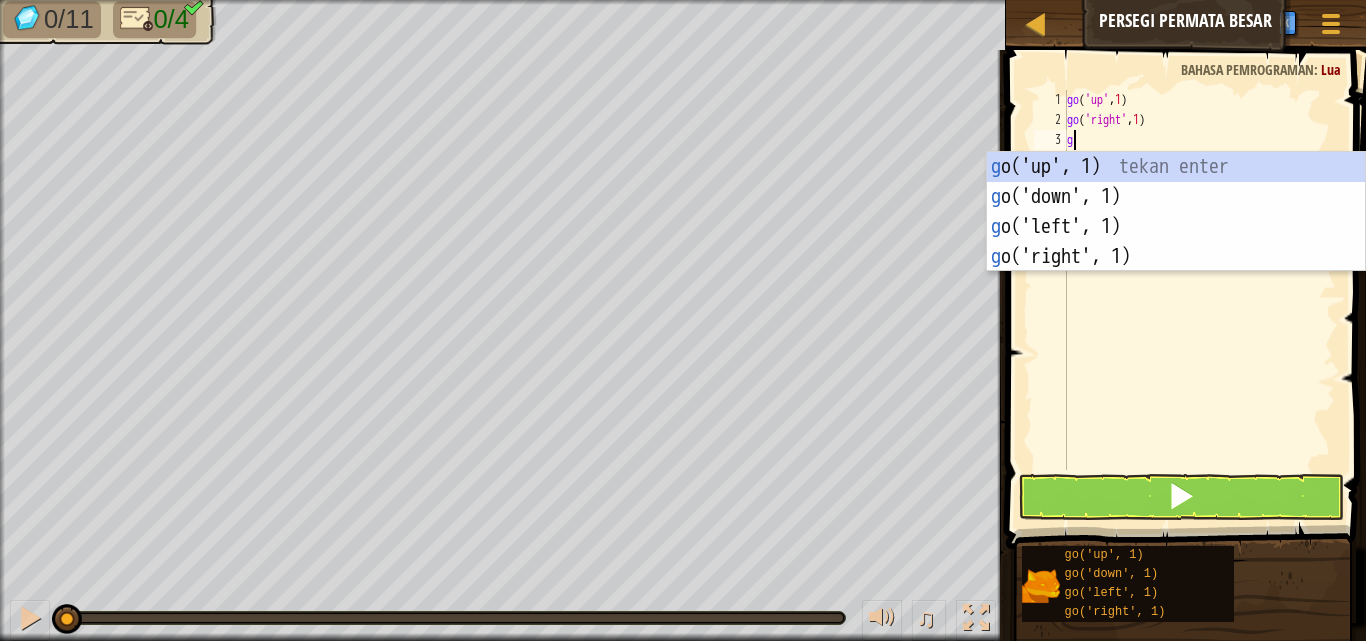 type on "gd" 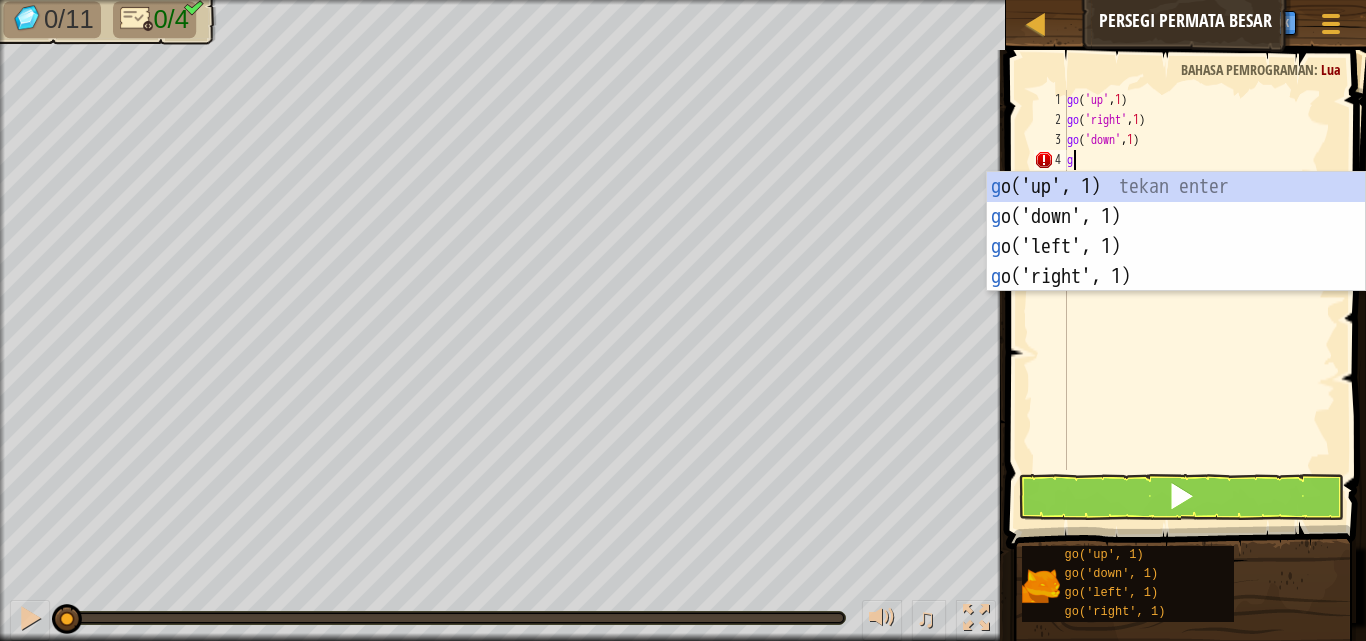 type on "gl" 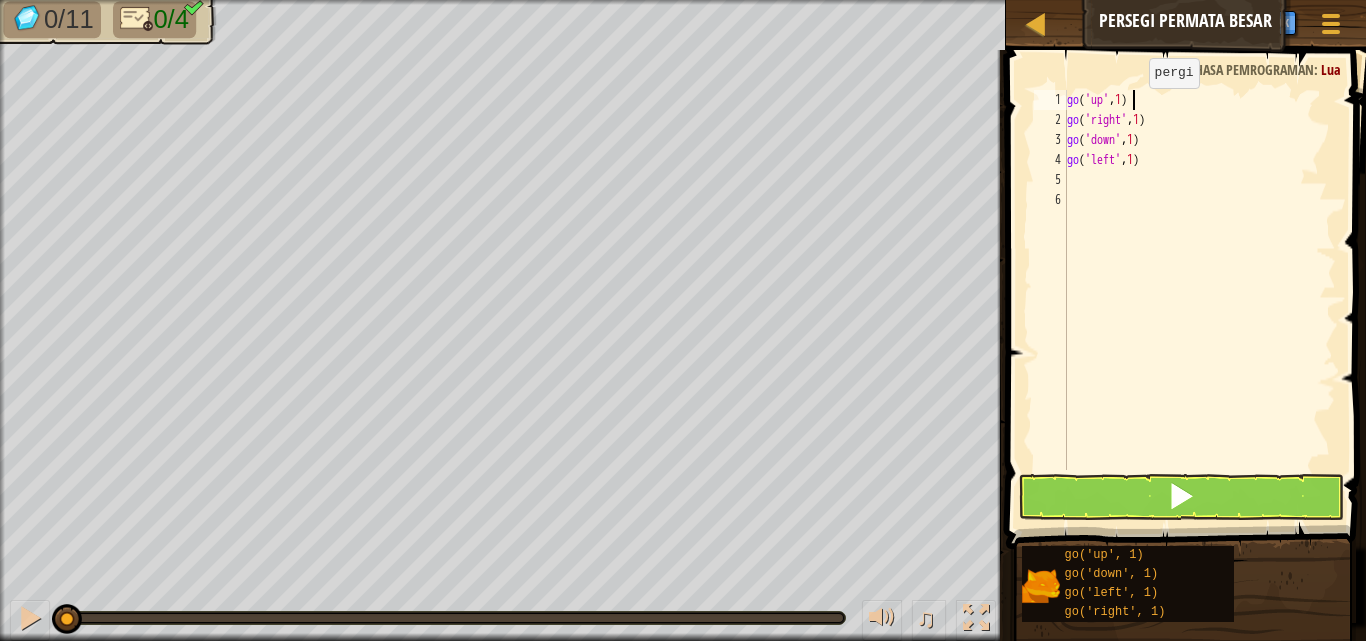 click on "go ( 'up' ,  1 ) go ( 'right' ,  1 ) go ( 'down' ,  1 ) go ( 'left' ,  1 )" at bounding box center (1199, 300) 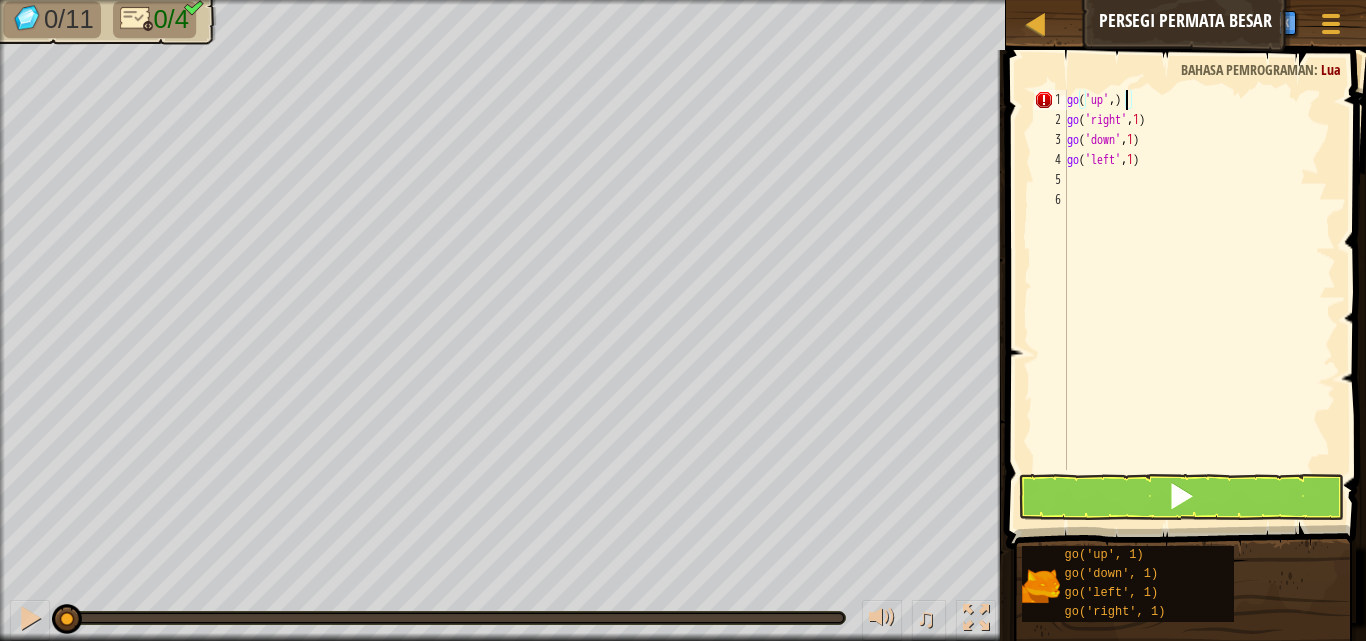 scroll, scrollTop: 9, scrollLeft: 5, axis: both 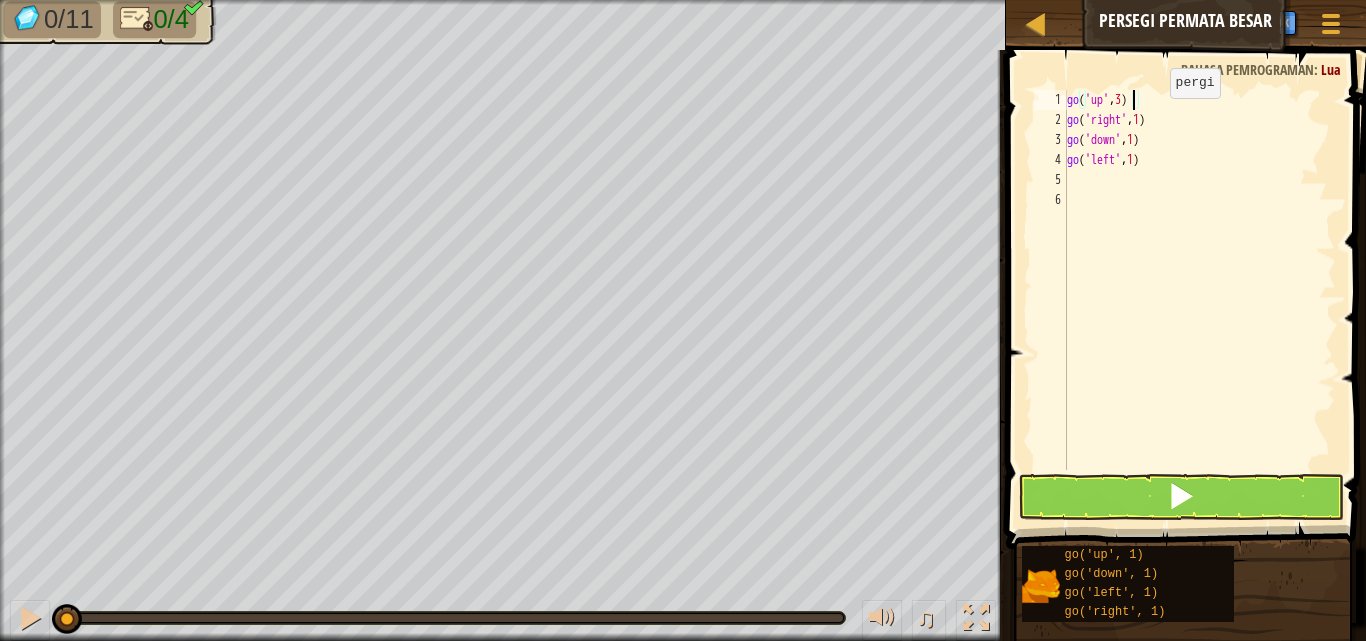 click on "go ( 'up' ,  3 ) go ( 'right' ,  1 ) go ( 'down' ,  1 ) go ( 'left' ,  1 )" at bounding box center [1199, 300] 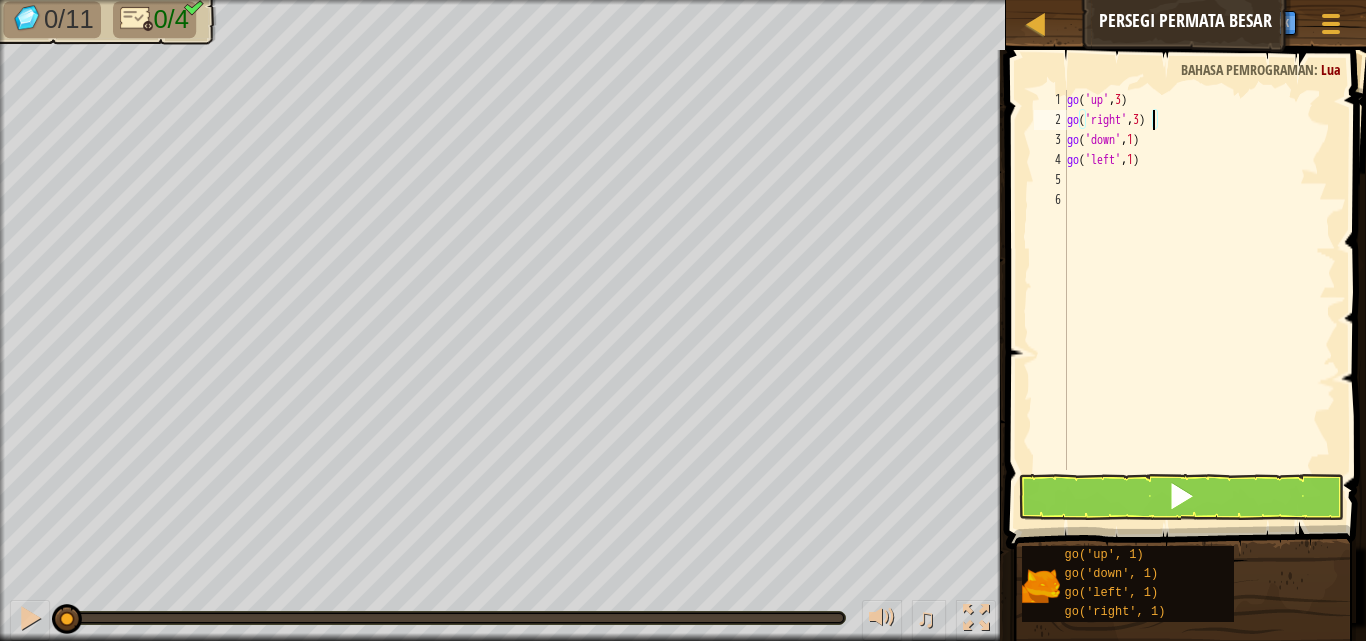 scroll, scrollTop: 9, scrollLeft: 6, axis: both 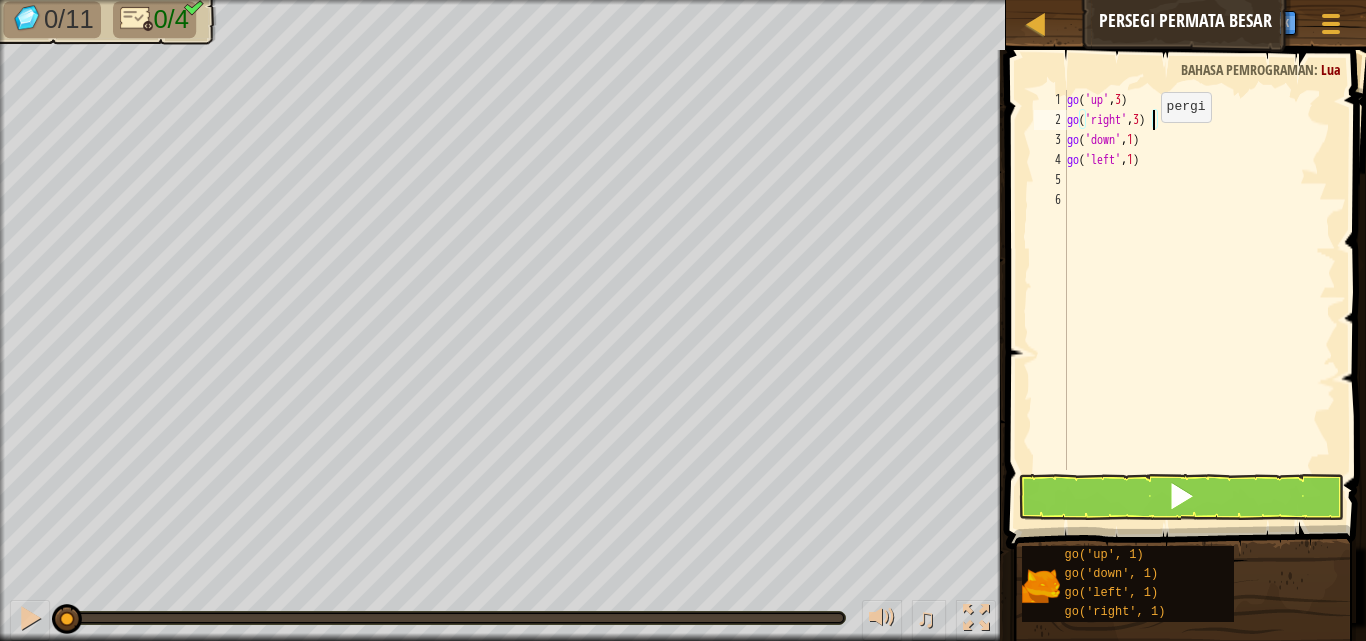 click on "go ( 'up' ,  3 ) go ( 'right' ,  3 ) go ( 'down' ,  1 ) go ( 'left' ,  1 )" at bounding box center (1199, 300) 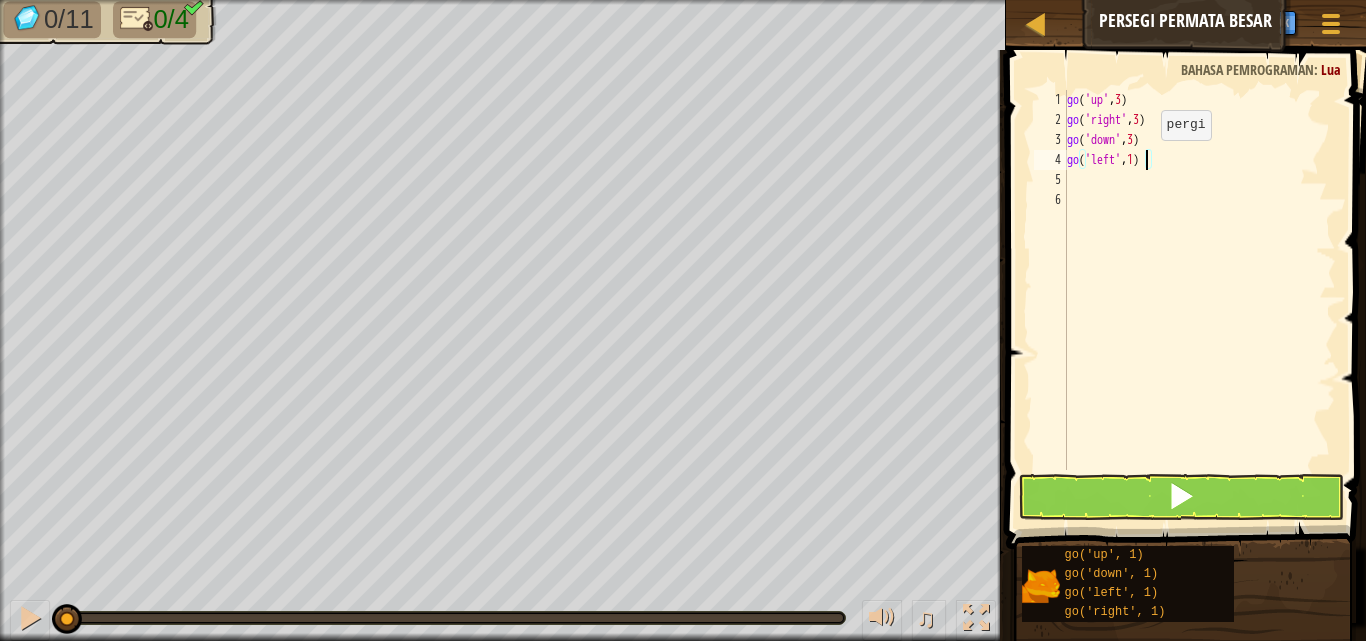 click on "go ( 'up' ,  3 ) go ( 'right' ,  3 ) go ( 'down' ,  3 ) go ( 'left' ,  1 )" at bounding box center (1199, 300) 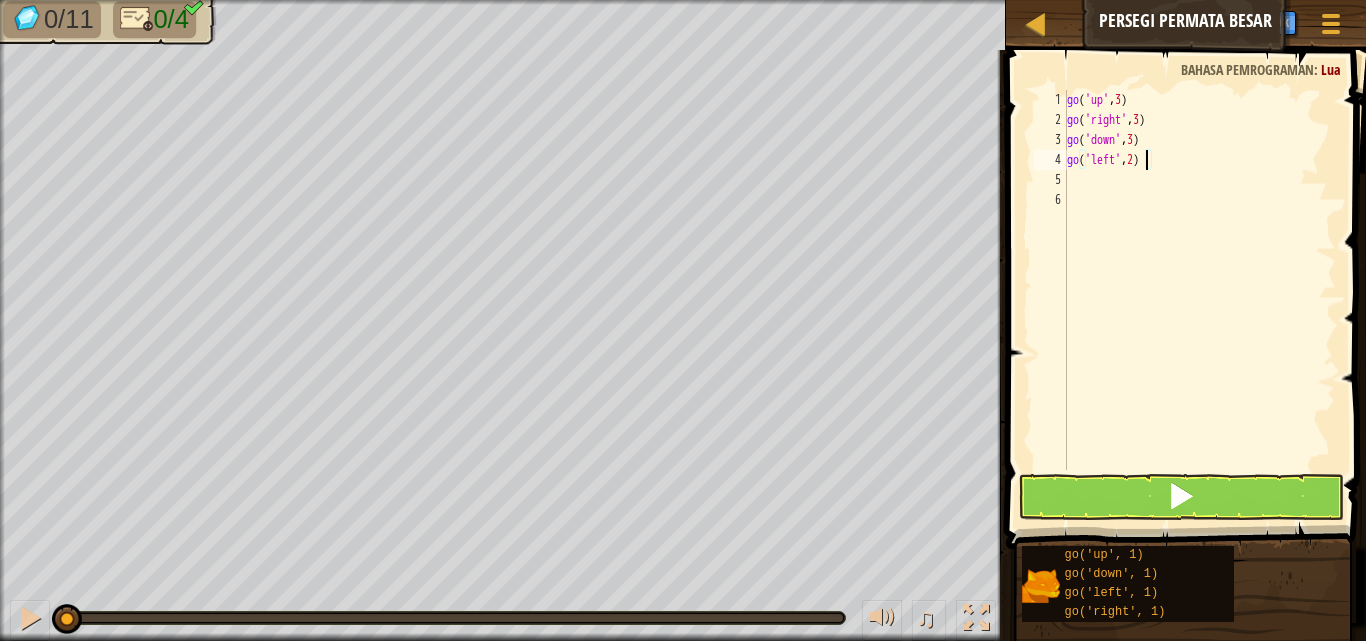 type on "go('left', 2)" 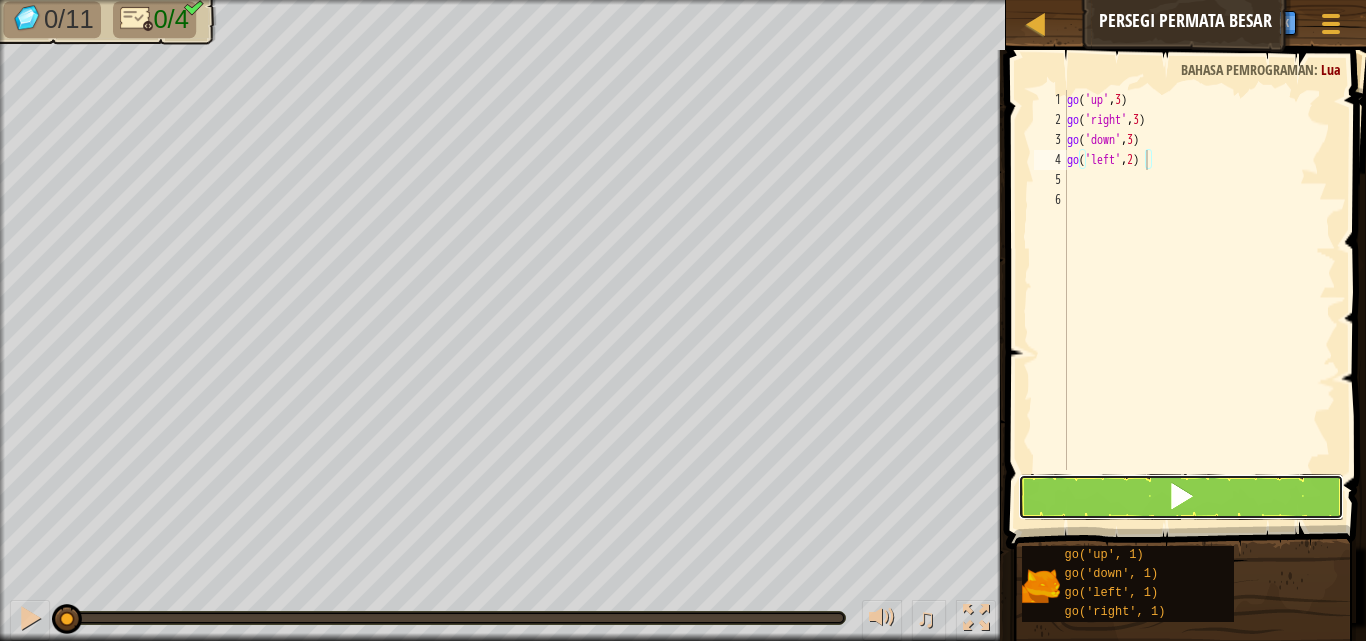 click at bounding box center [1181, 497] 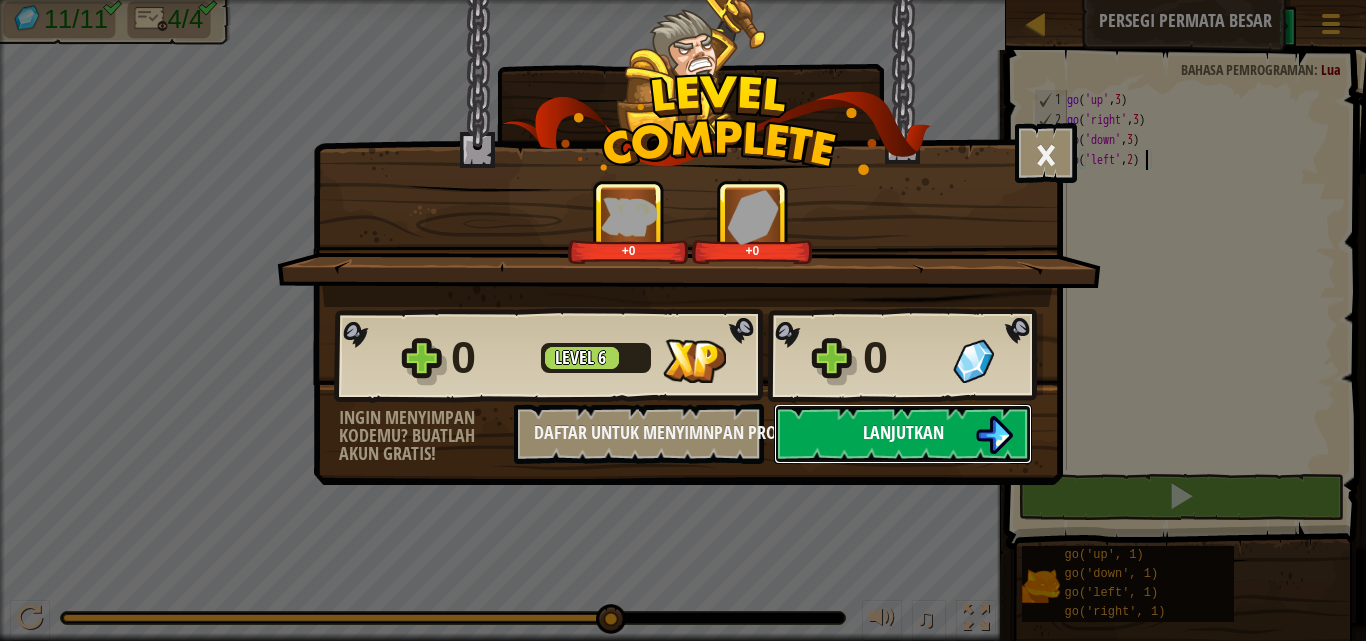 click on "Lanjutkan" at bounding box center (903, 432) 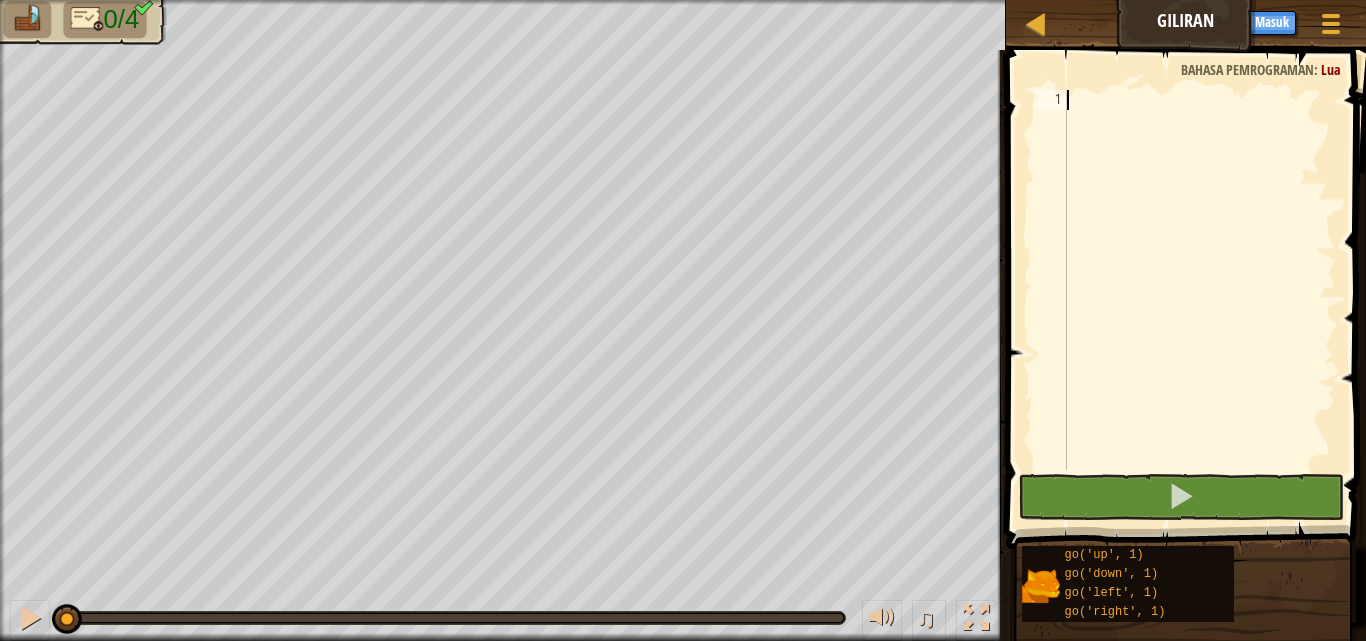 scroll, scrollTop: 9, scrollLeft: 0, axis: vertical 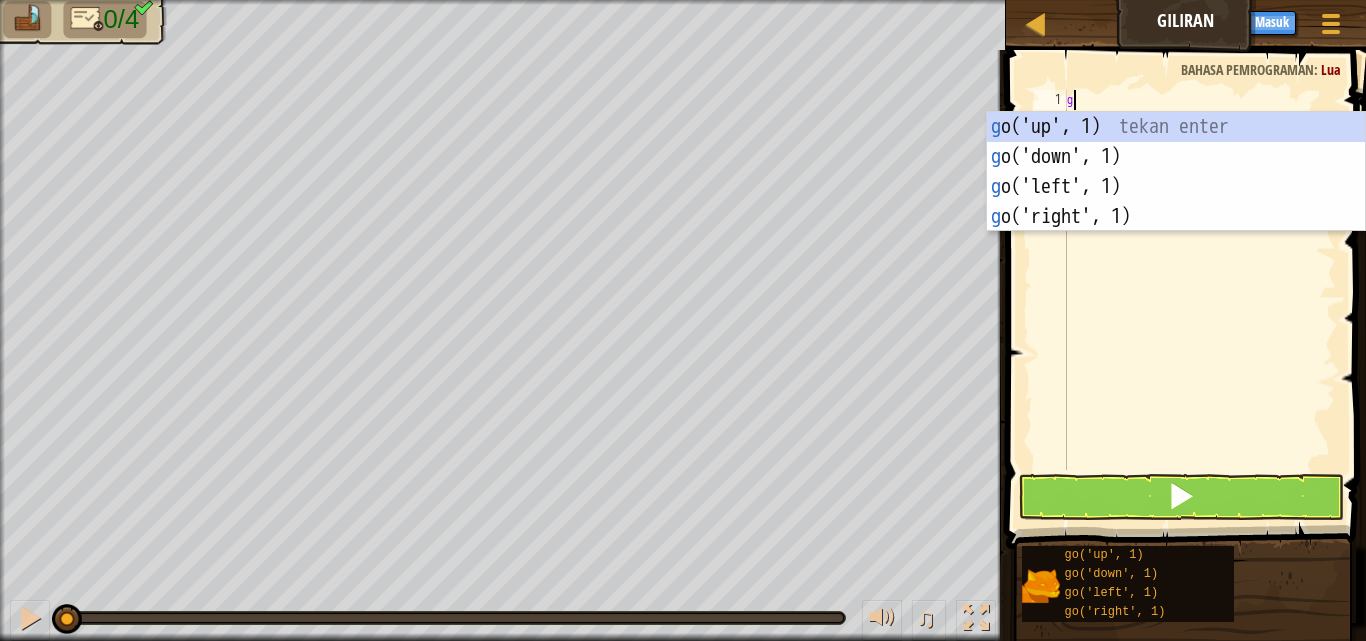 type on "gl" 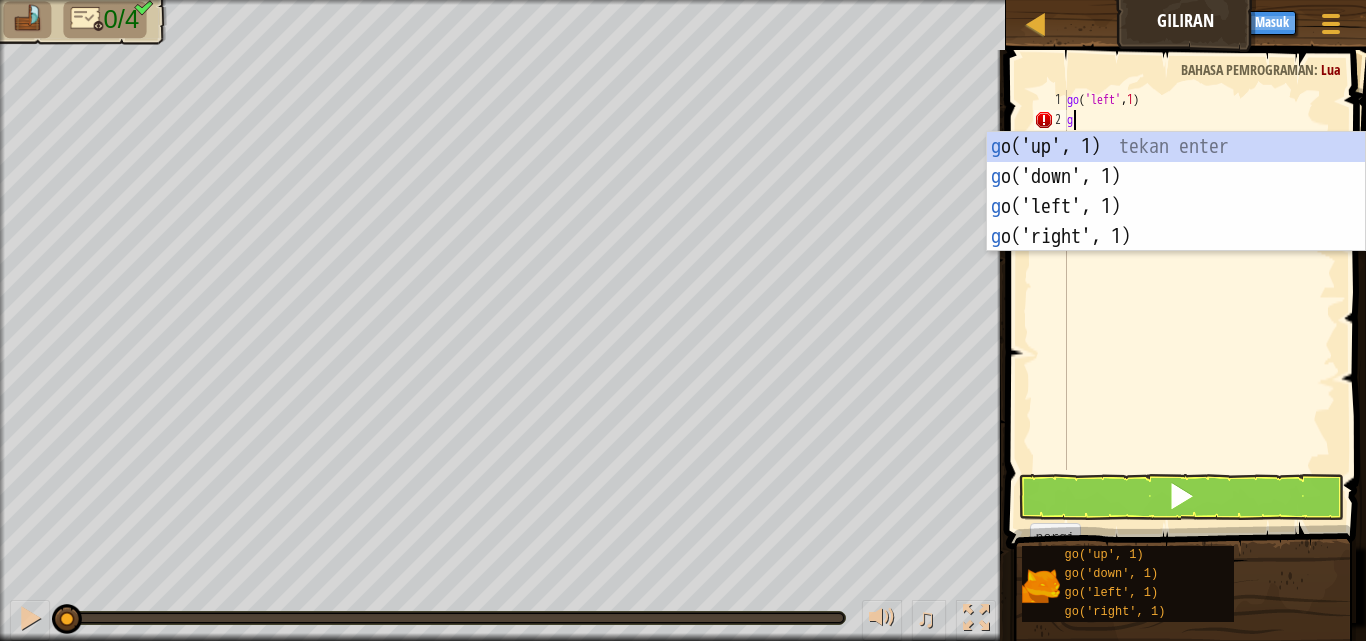 type on "gd" 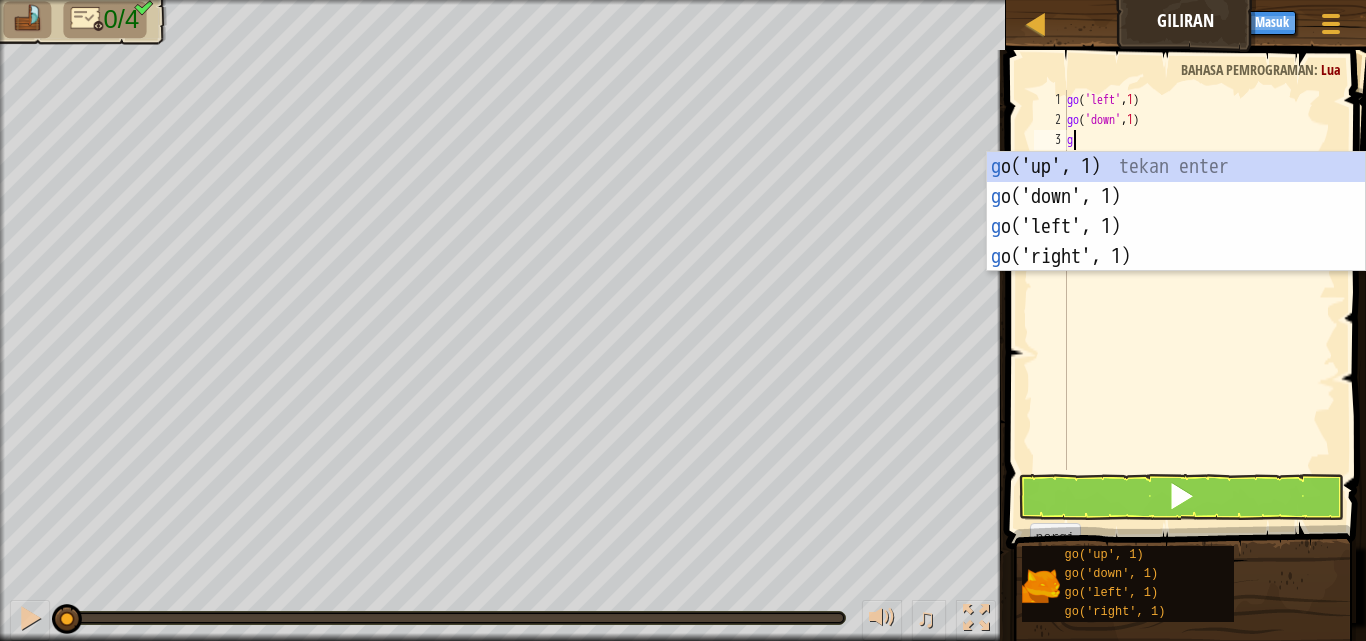 type on "gr" 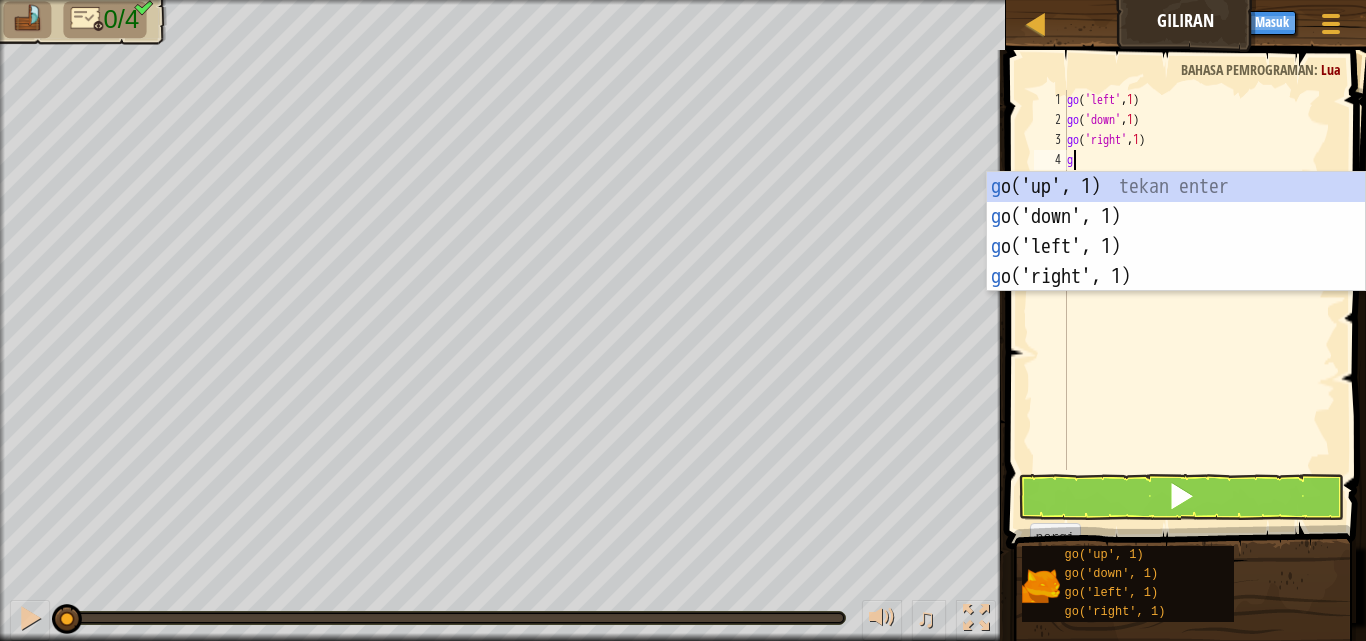 type on "gu" 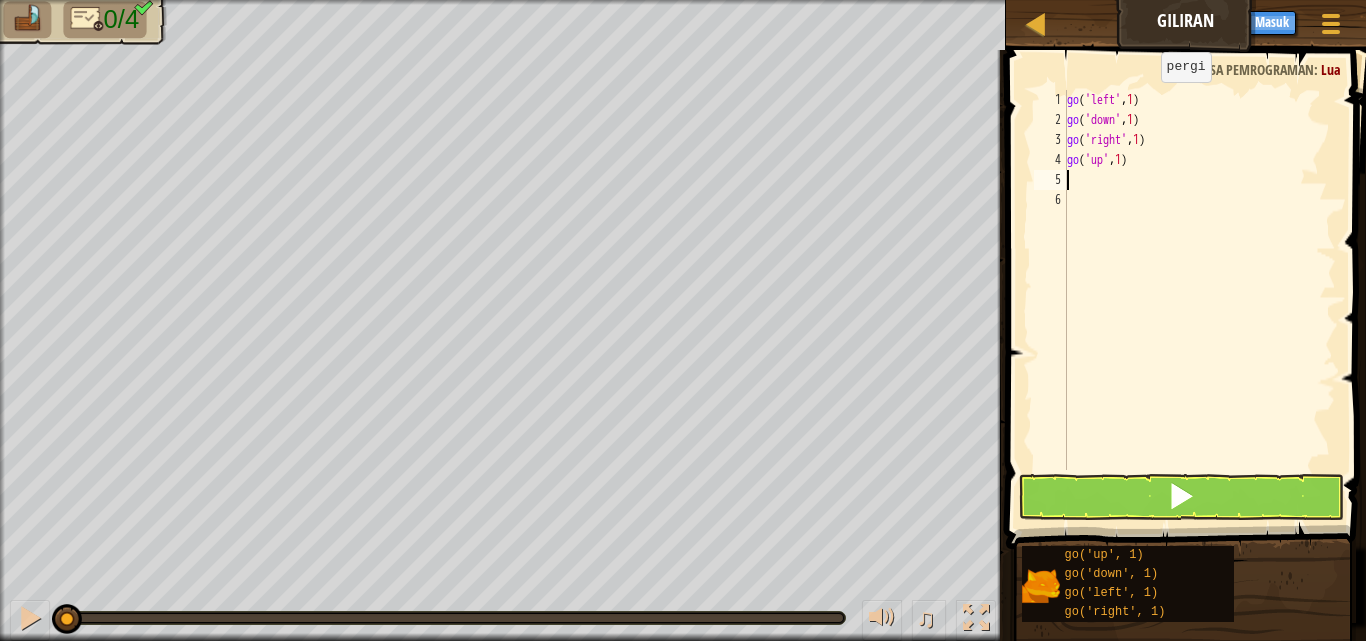 click on "go ( 'left' ,  1 ) go ( 'down' ,  1 ) go ( 'right' ,  1 ) go ( 'up' ,  1 )" at bounding box center [1199, 300] 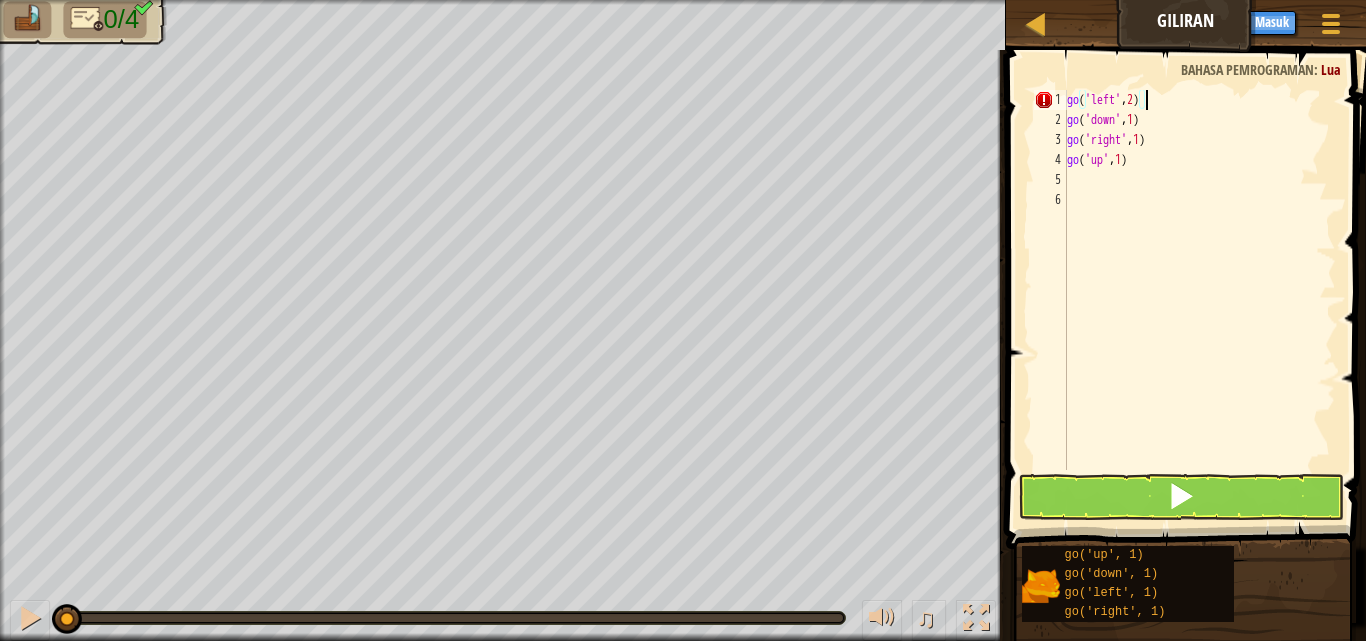 scroll, scrollTop: 9, scrollLeft: 6, axis: both 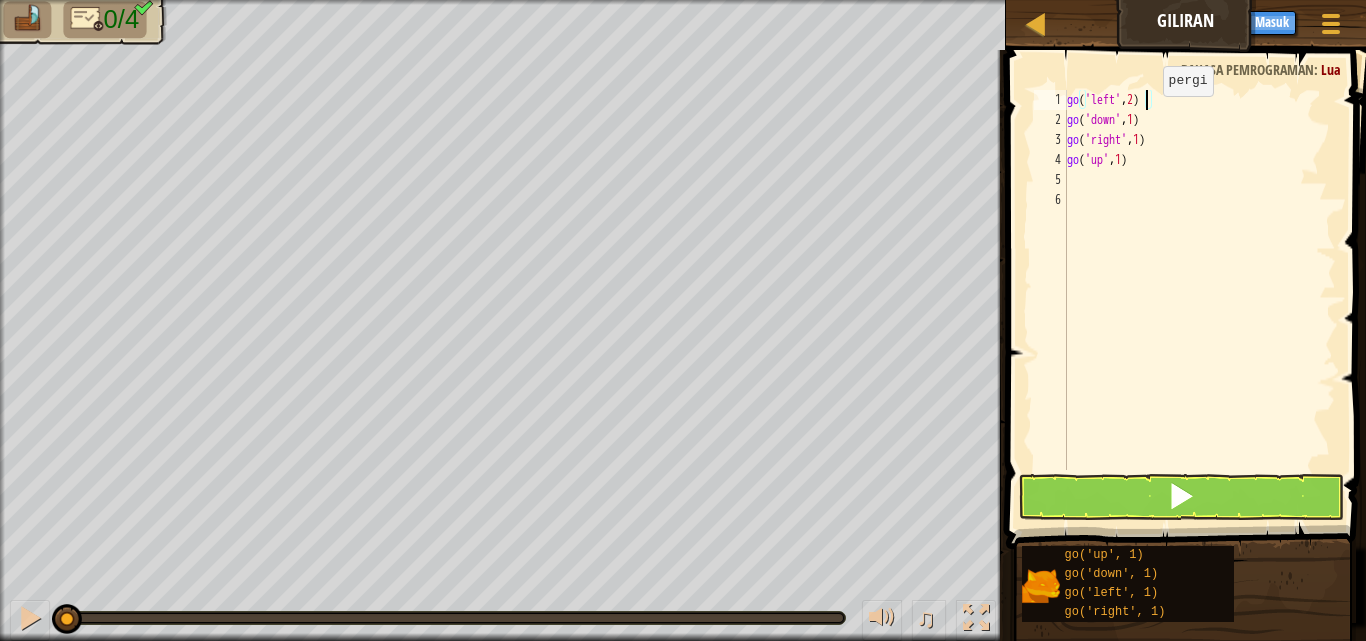 click on "go ( 'left' ,  2 ) go ( 'down' ,  1 ) go ( 'right' ,  1 ) go ( 'up' ,  1 )" at bounding box center (1199, 300) 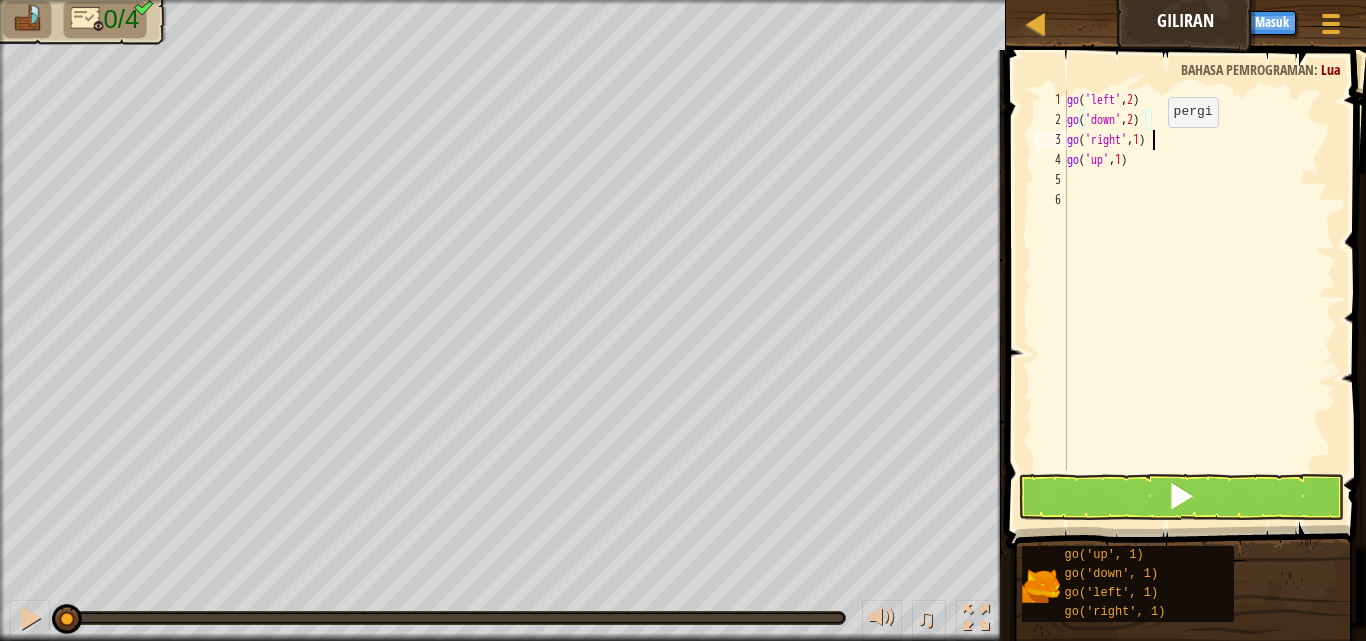 click on "go ( 'left' ,  2 ) go ( 'down' ,  2 ) go ( 'right' ,  1 ) go ( 'up' ,  1 )" at bounding box center (1199, 300) 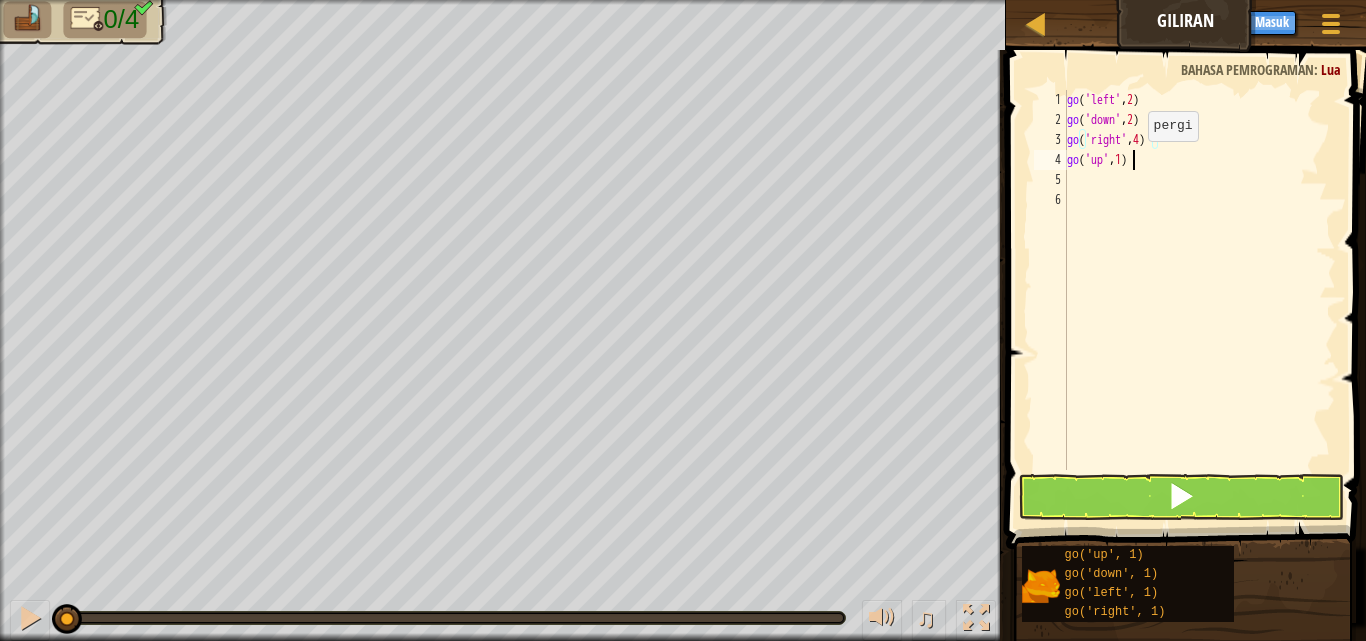 click on "go ( 'left' ,  2 ) go ( 'down' ,  2 ) go ( 'right' ,  4 ) go ( 'up' ,  1 )" at bounding box center [1199, 300] 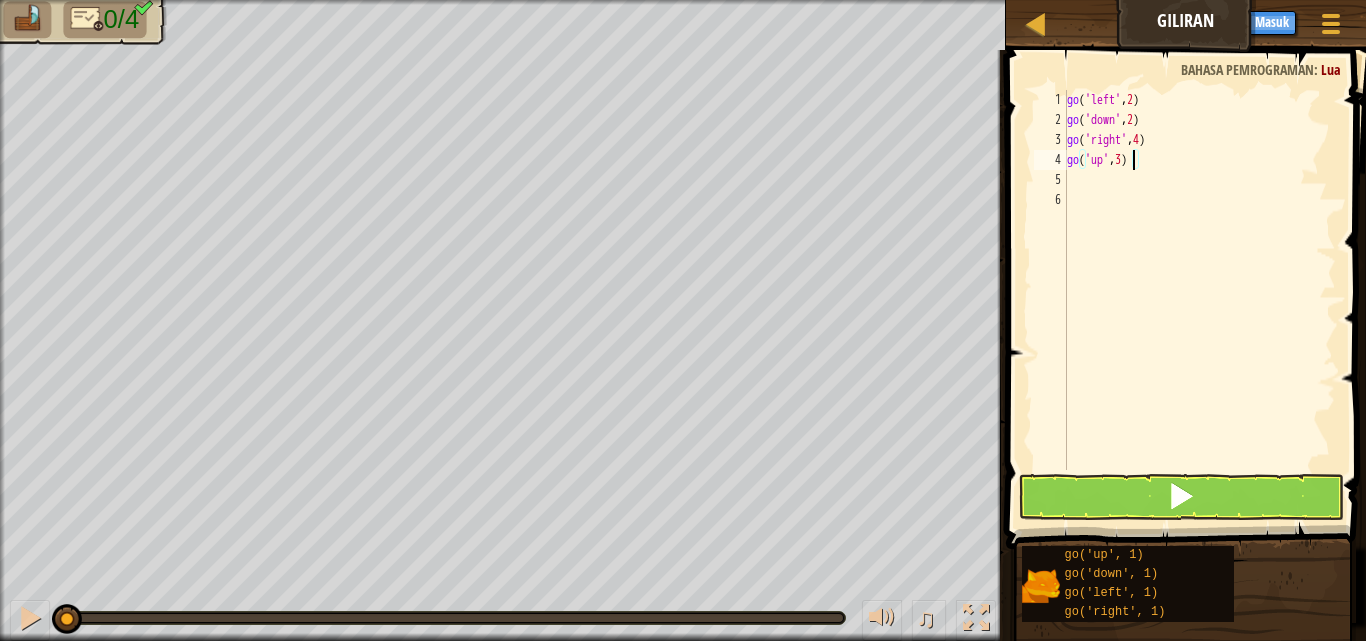 type on "go('up', 3)" 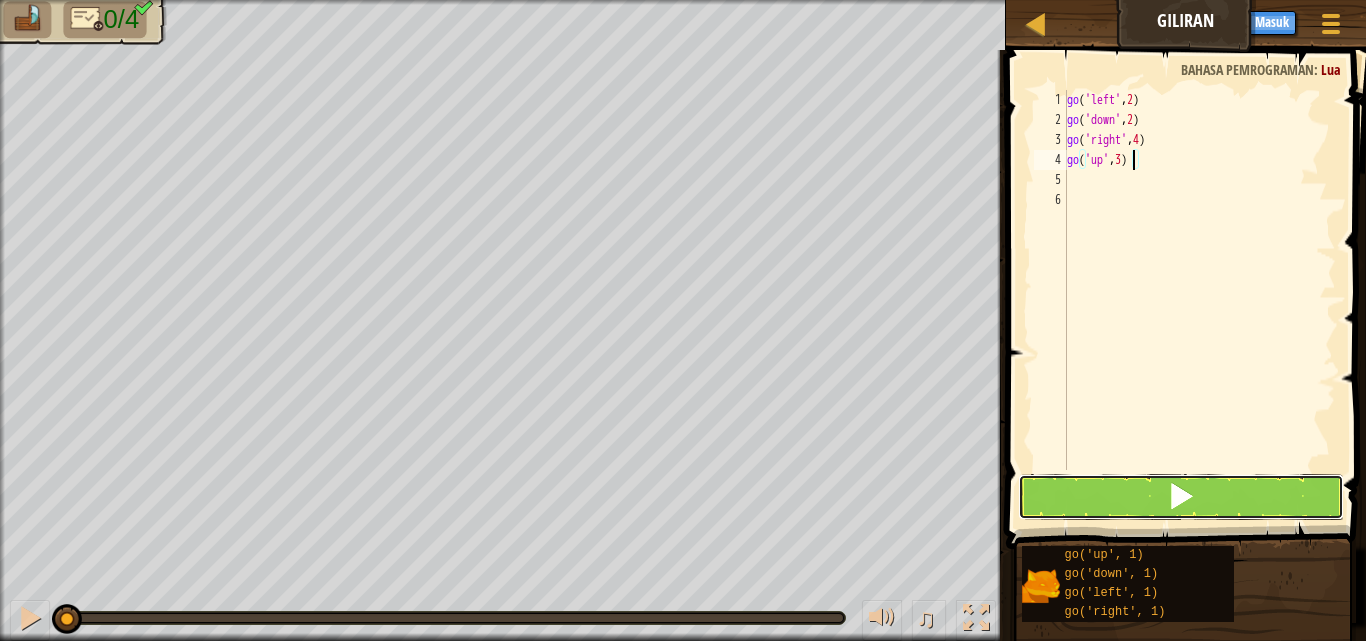 click at bounding box center [1181, 497] 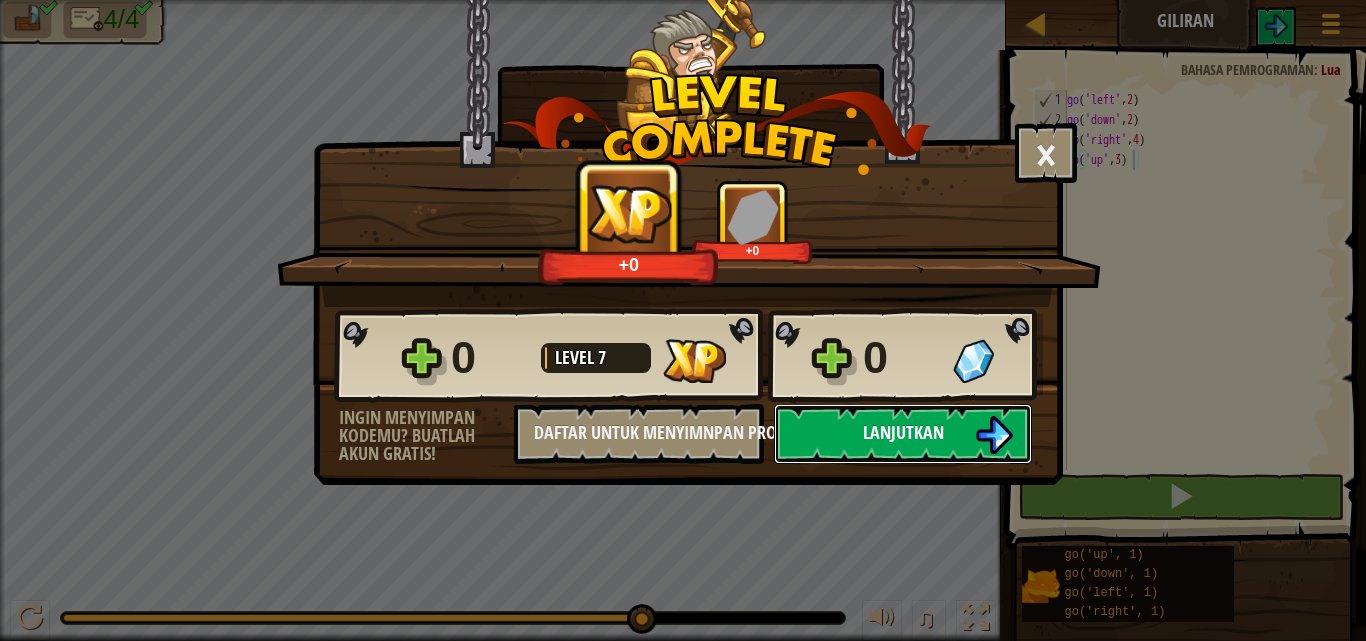 click on "Lanjutkan" at bounding box center (903, 432) 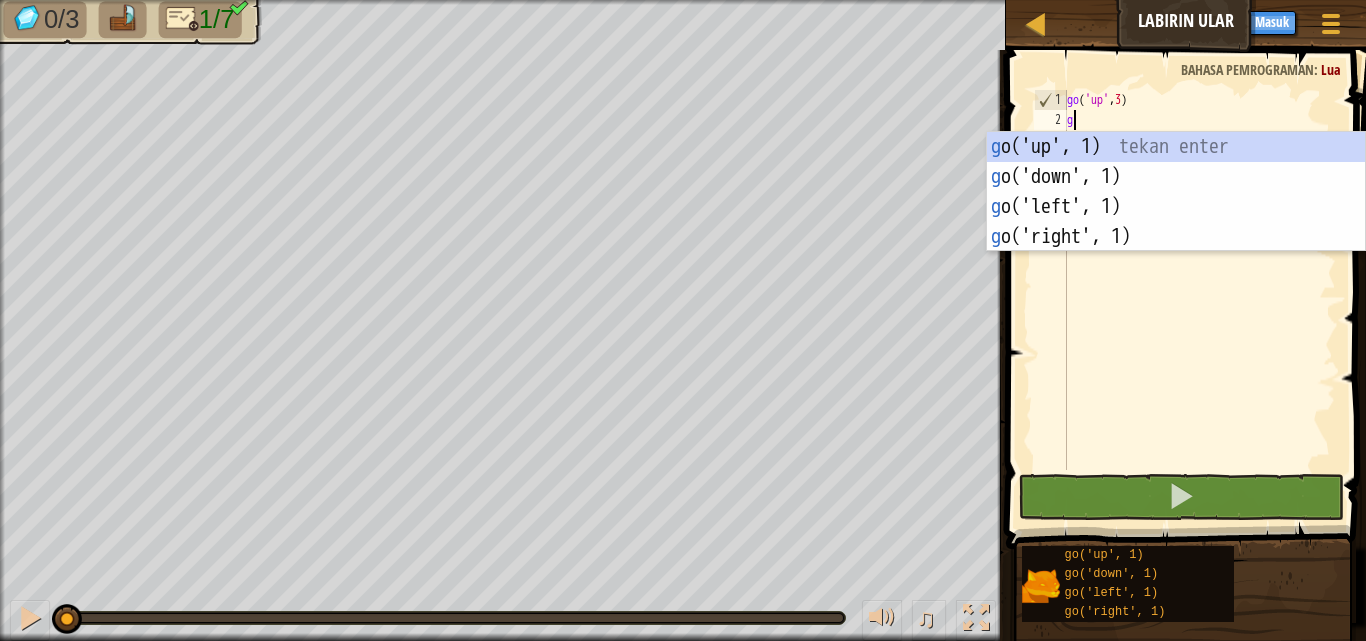 scroll, scrollTop: 9, scrollLeft: 0, axis: vertical 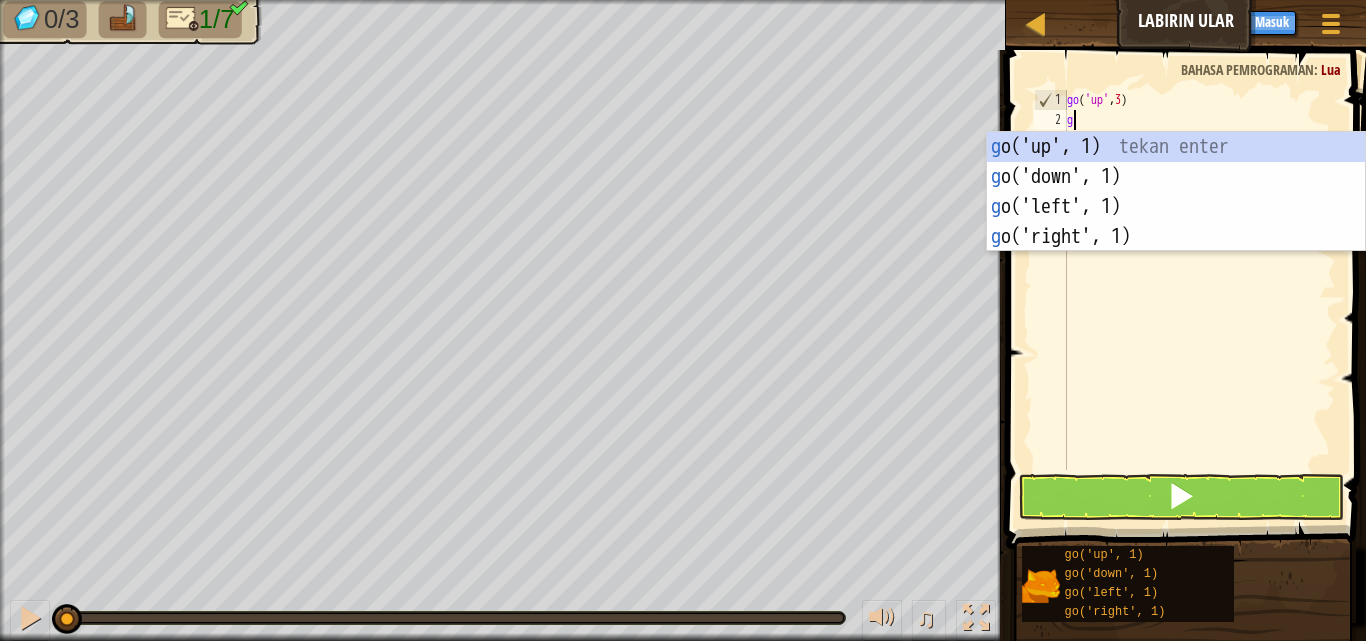 type on "gr" 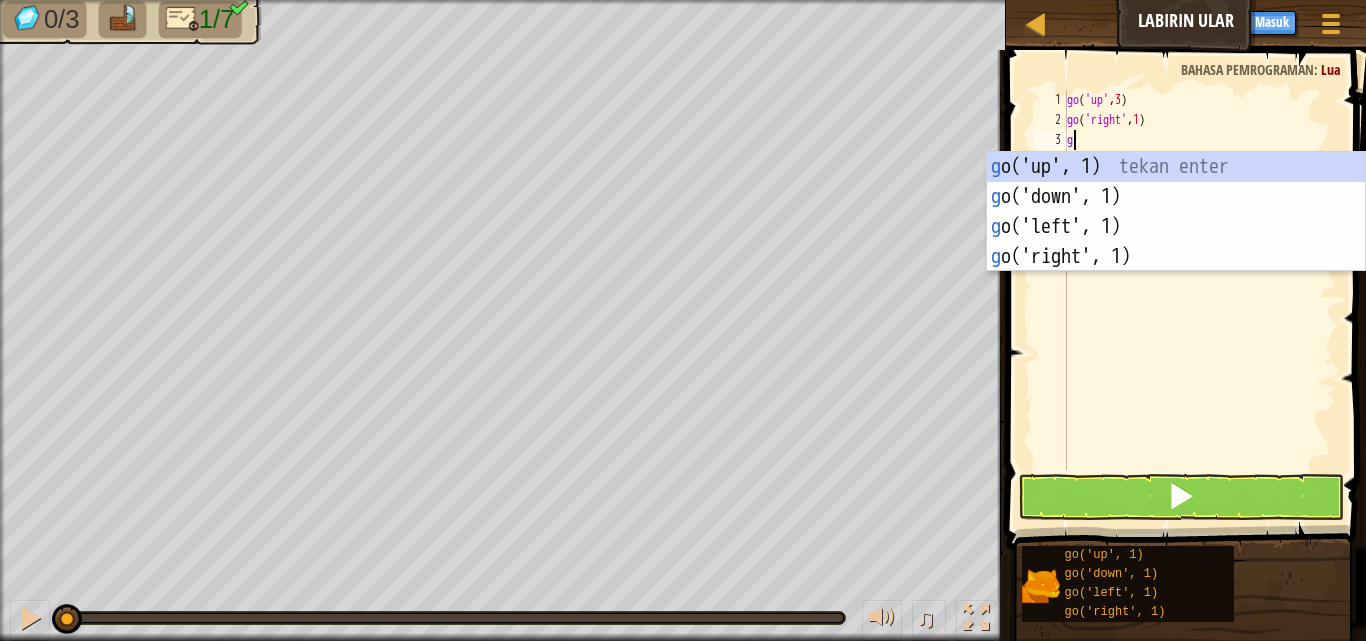 type on "gu" 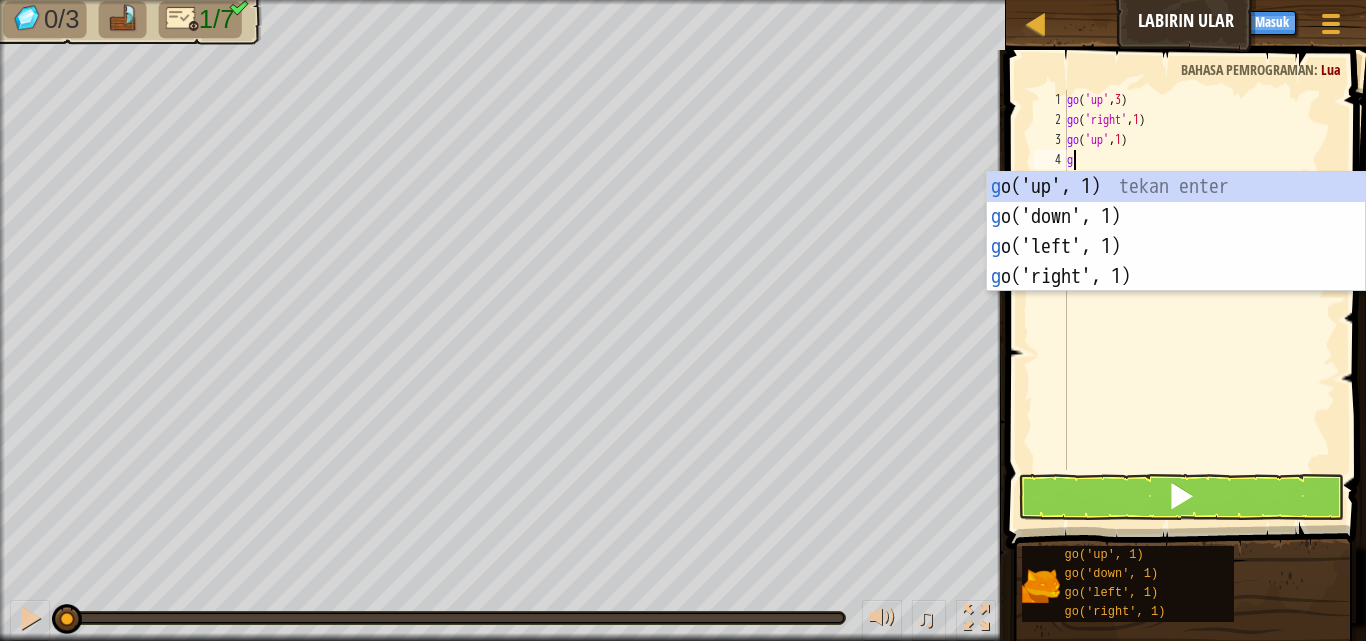type on "gr" 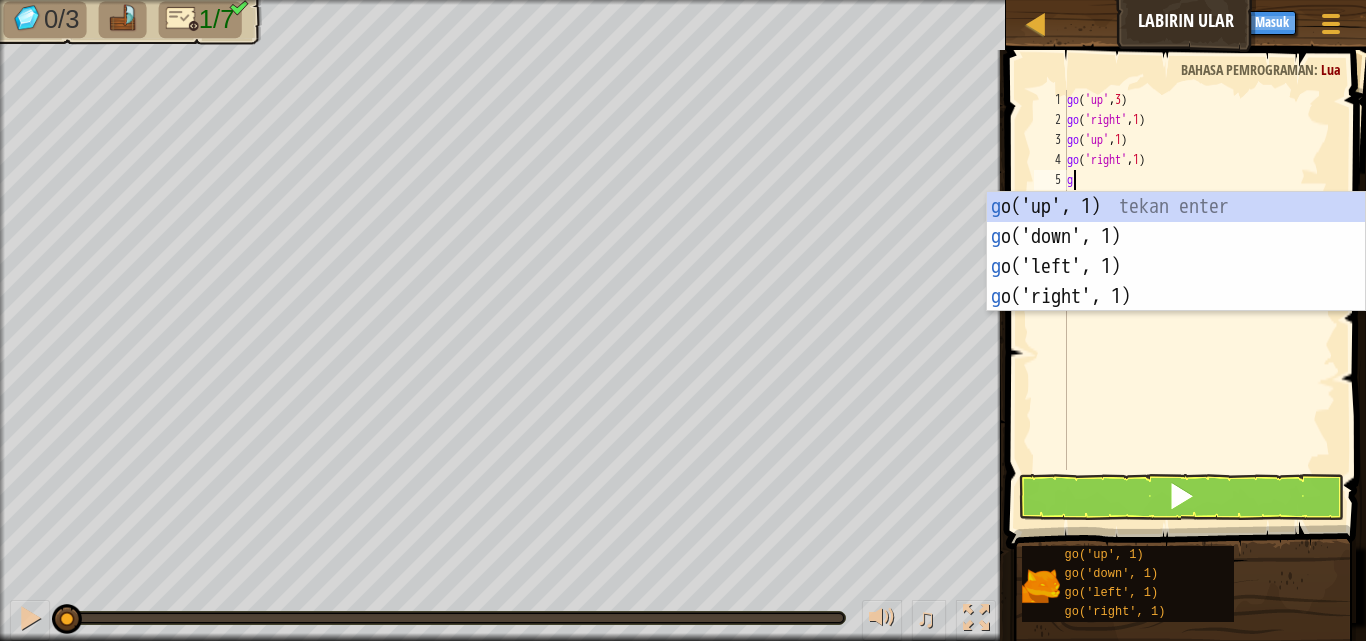 type on "gd" 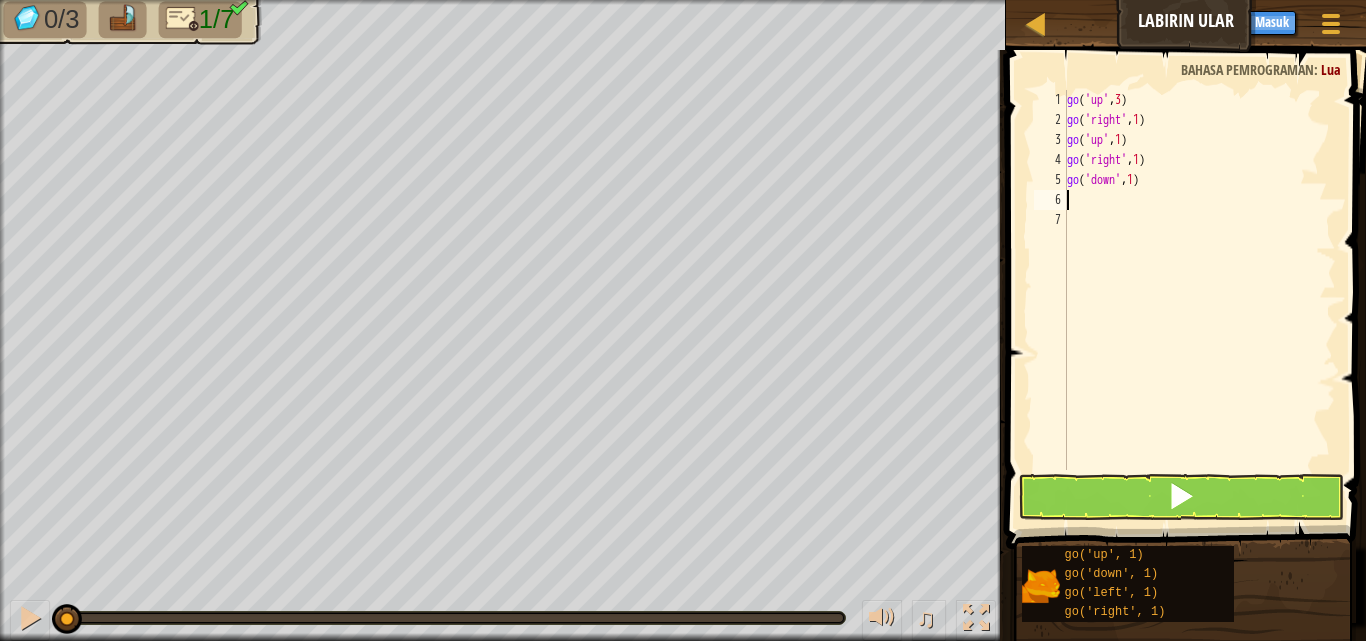 type on "gr" 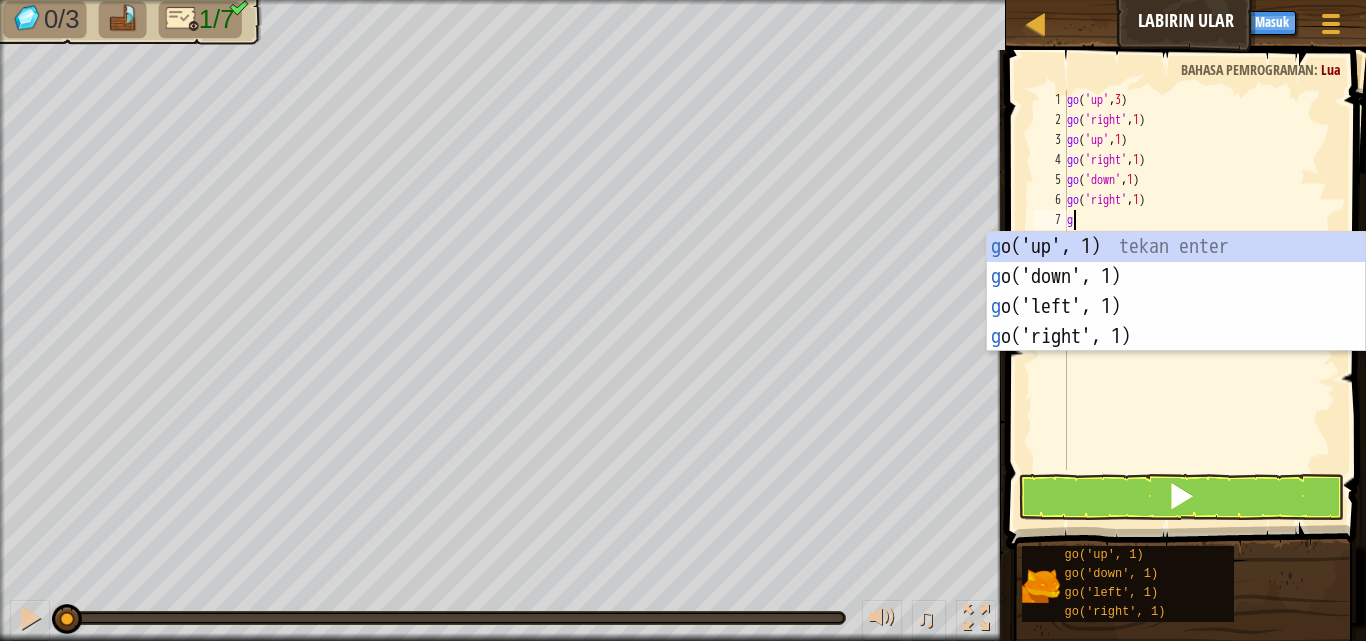 type on "gu" 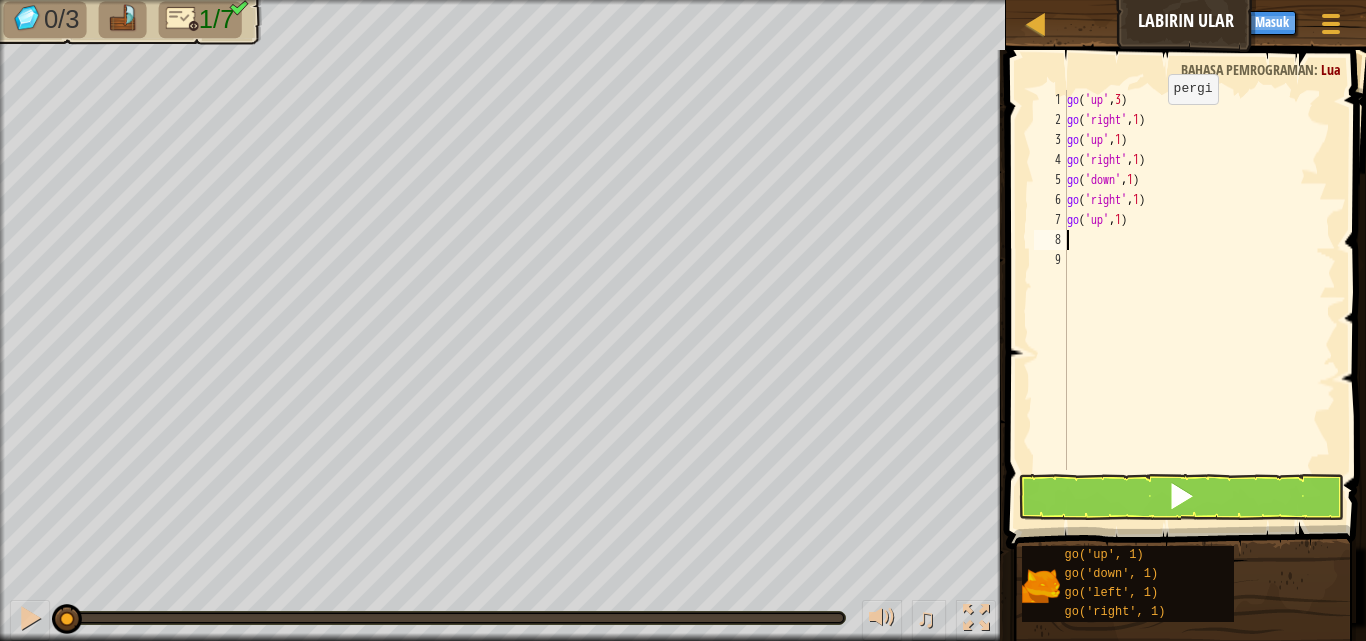 click on "go ( 'up' ,  3 ) go ( 'right' ,  1 ) go ( 'up' ,  1 ) go ( 'right' ,  1 ) go ( 'down' ,  1 ) go ( 'right' ,  1 ) go ( 'up' ,  1 )" at bounding box center [1199, 300] 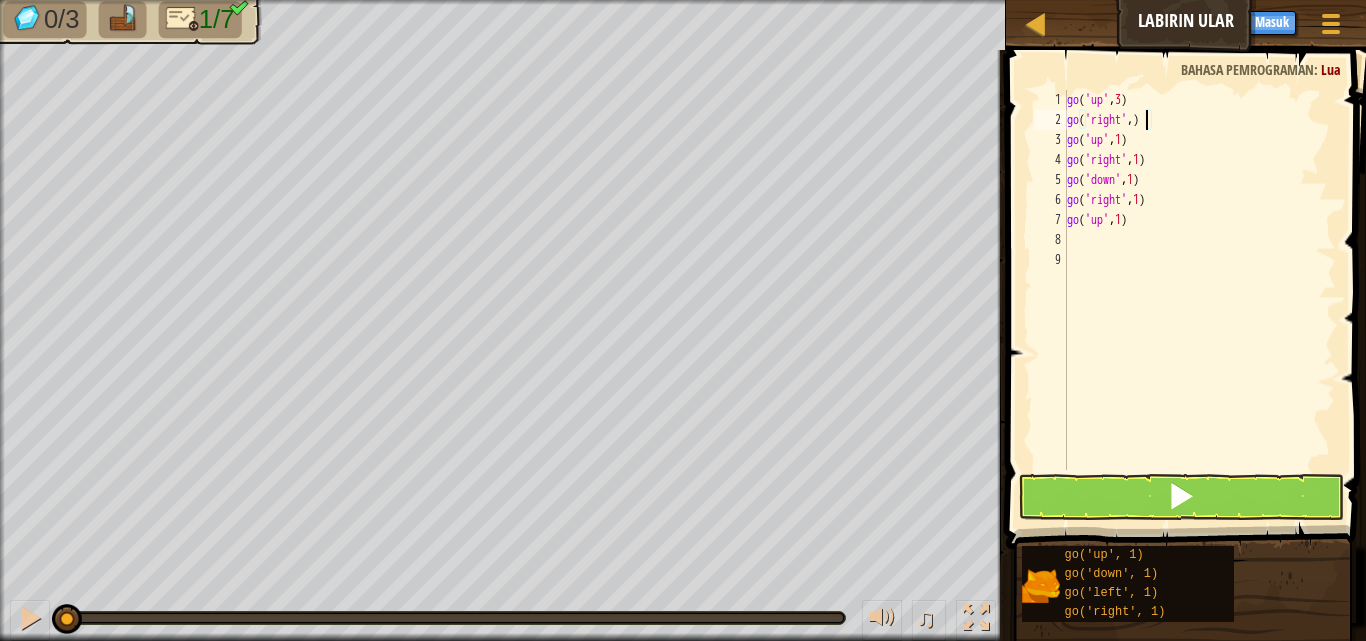 scroll, scrollTop: 9, scrollLeft: 6, axis: both 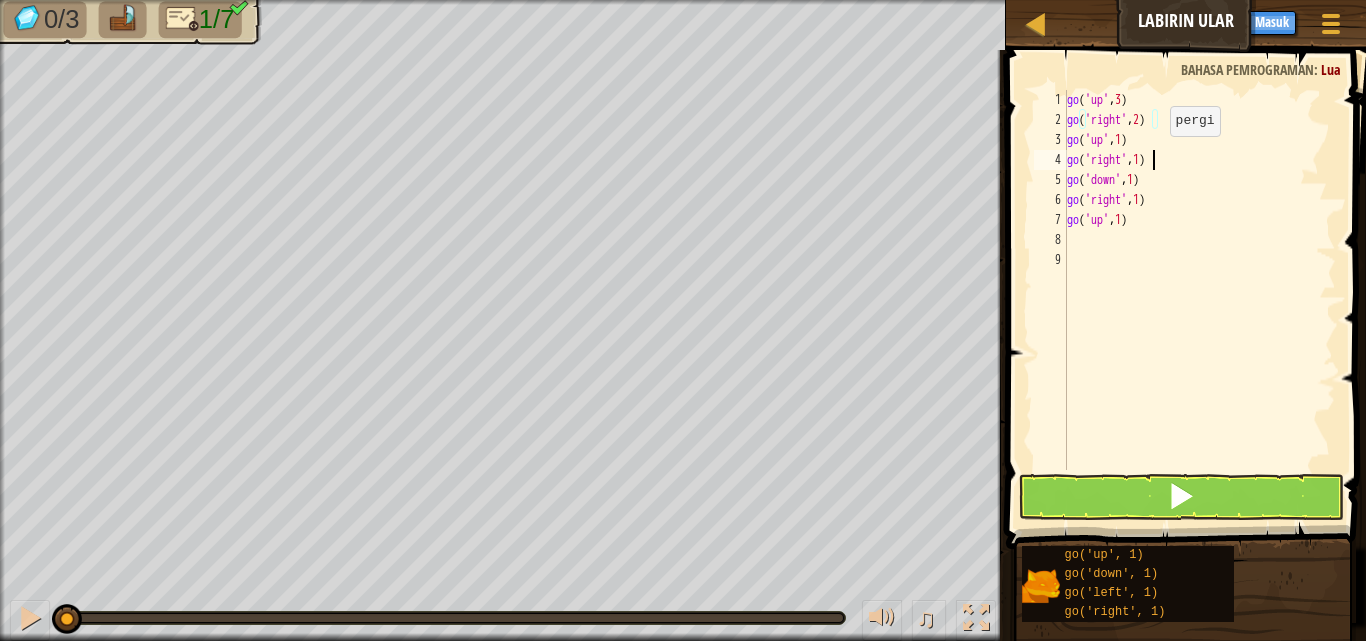 click on "go ( 'up' ,  3 ) go ( 'right' ,  2 ) go ( 'up' ,  1 ) go ( 'right' ,  1 ) go ( 'down' ,  1 ) go ( 'right' ,  1 ) go ( 'up' ,  1 )" at bounding box center [1199, 300] 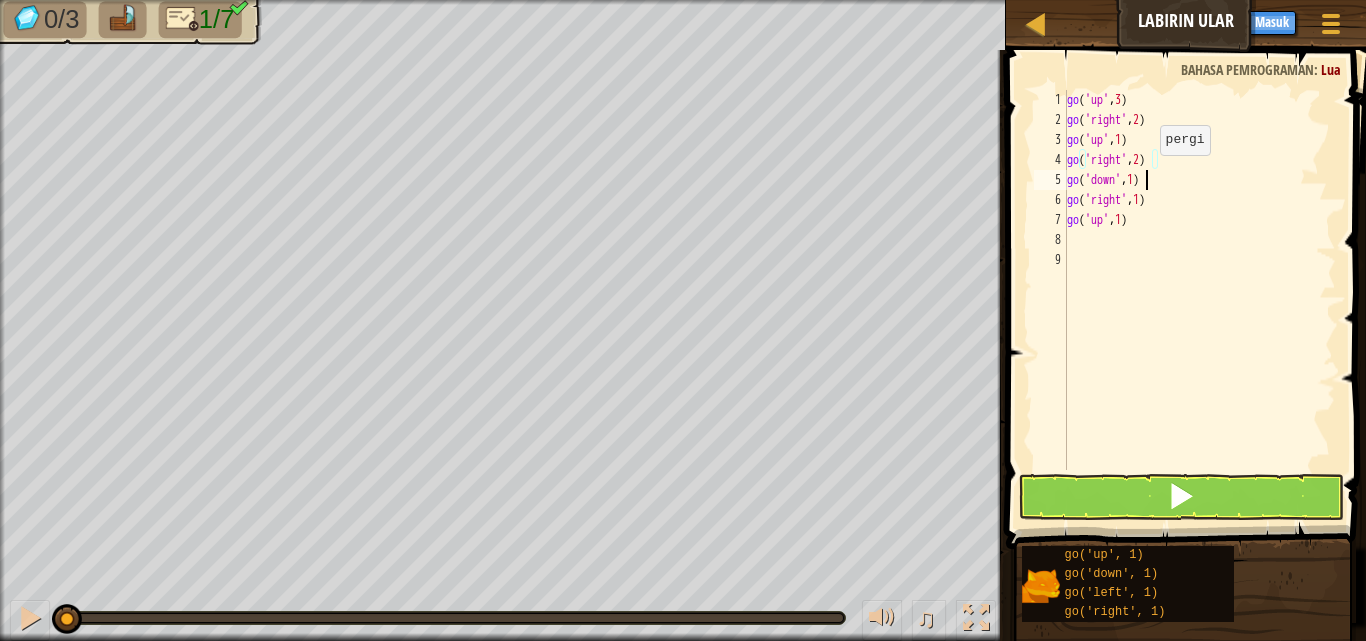 click on "go ( 'up' ,  3 ) go ( 'right' ,  2 ) go ( 'up' ,  1 ) go ( 'right' ,  2 ) go ( 'down' ,  1 ) go ( 'right' ,  1 ) go ( 'up' ,  1 )" at bounding box center [1199, 300] 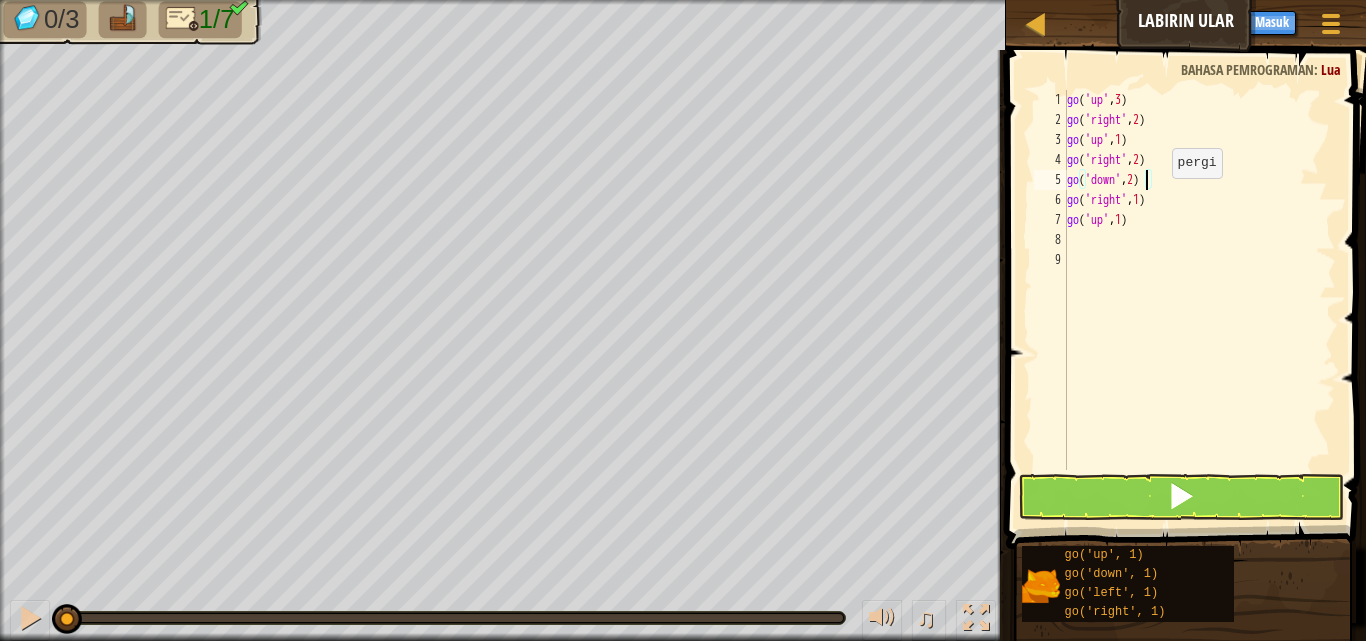 click on "go ( 'up' ,  3 ) go ( 'right' ,  2 ) go ( 'up' ,  1 ) go ( 'right' ,  2 ) go ( 'down' ,  2 ) go ( 'right' ,  1 ) go ( 'up' ,  1 )" at bounding box center [1199, 300] 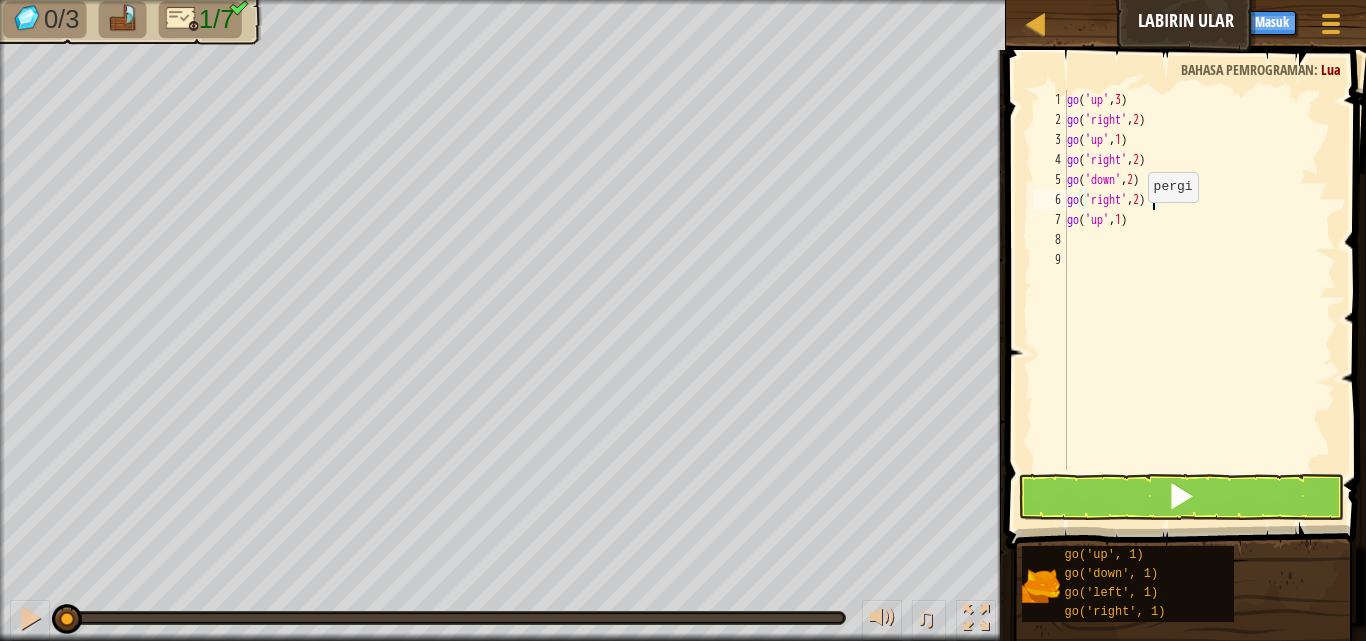 click on "go ( 'up' ,  3 ) go ( 'right' ,  2 ) go ( 'up' ,  1 ) go ( 'right' ,  2 ) go ( 'down' ,  2 ) go ( 'right' ,  2 ) go ( 'up' ,  1 )" at bounding box center [1199, 300] 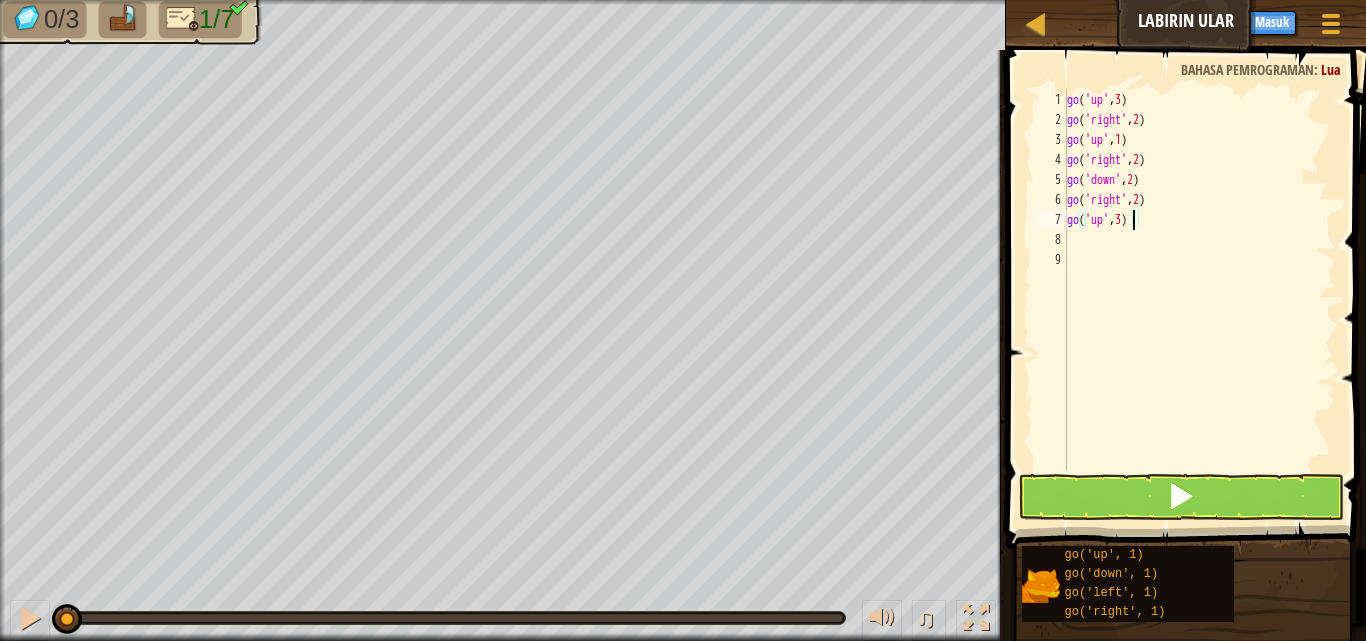 type on "go('up', 3)" 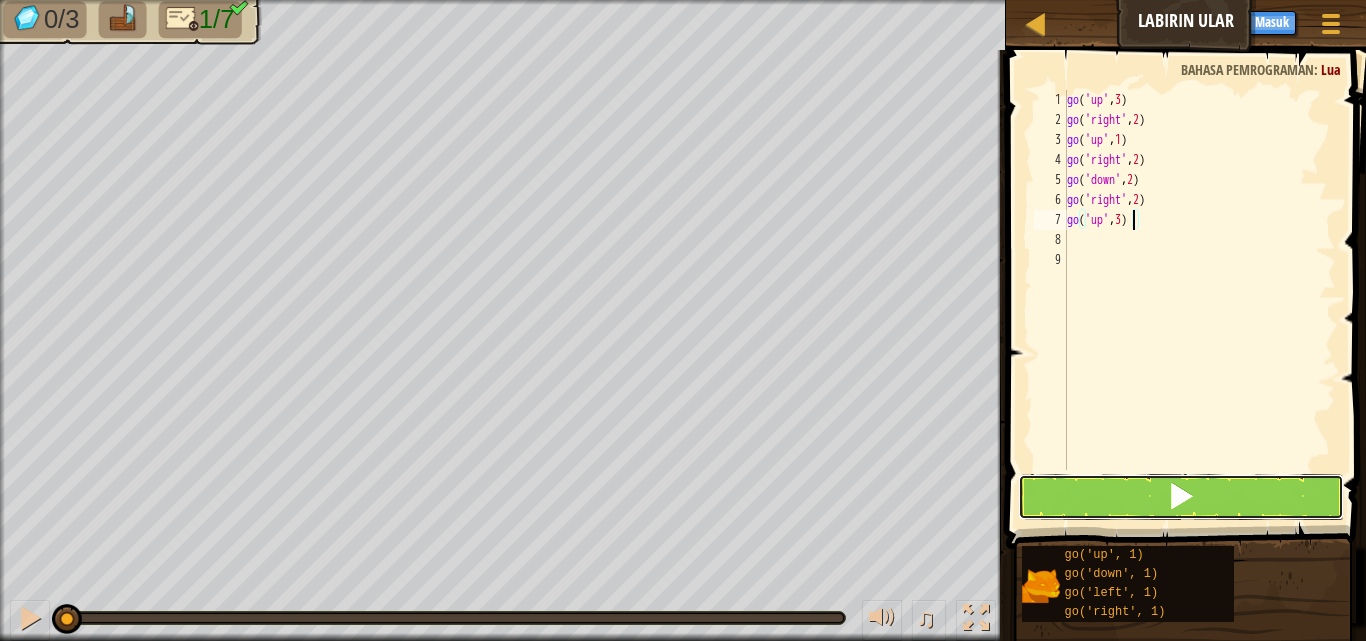 click at bounding box center (1181, 497) 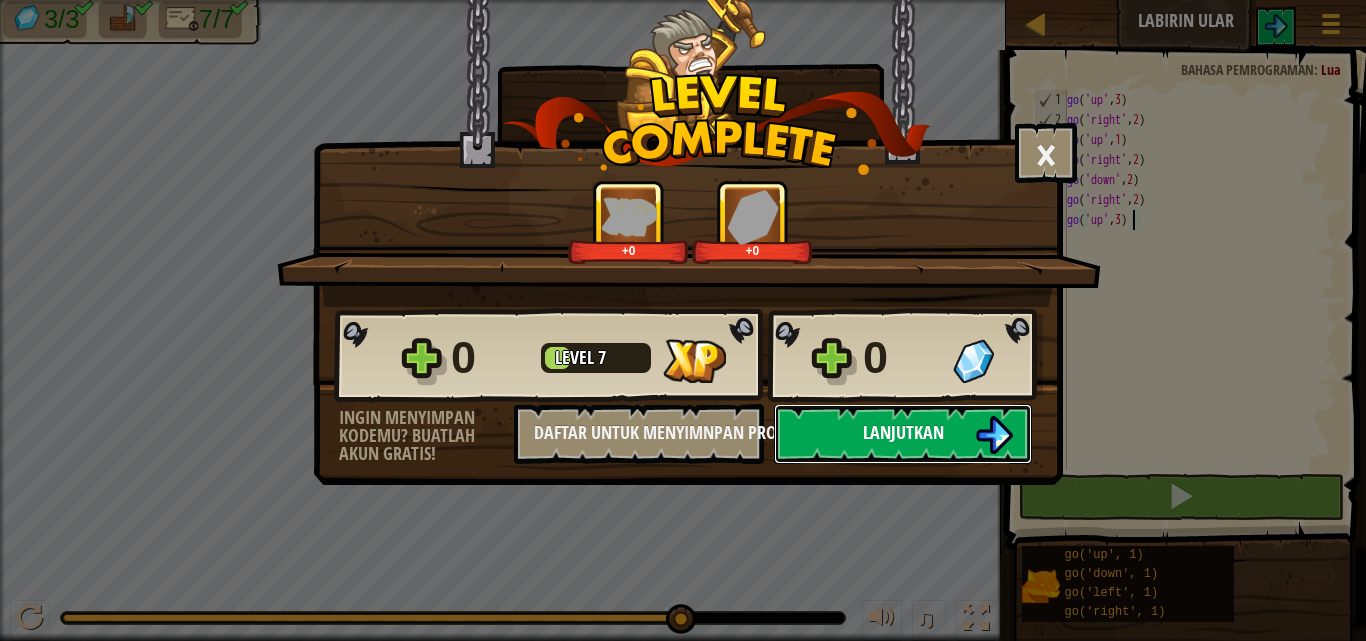click on "Lanjutkan" at bounding box center (903, 432) 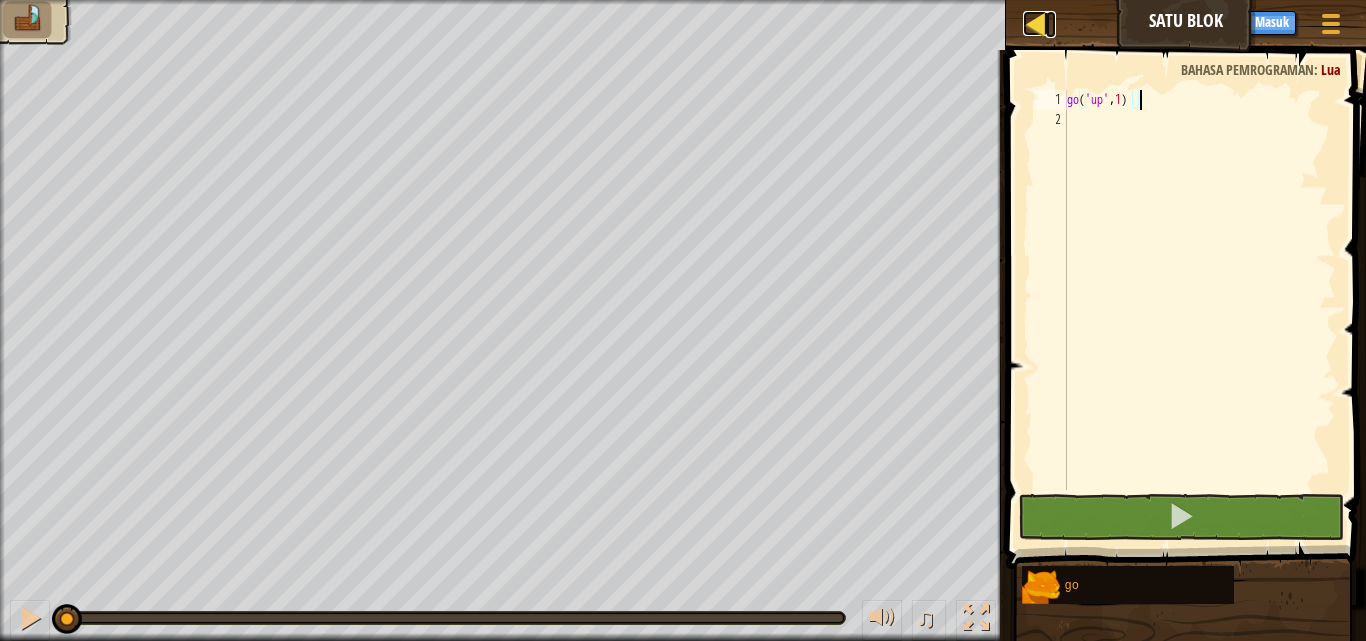 click at bounding box center [1035, 23] 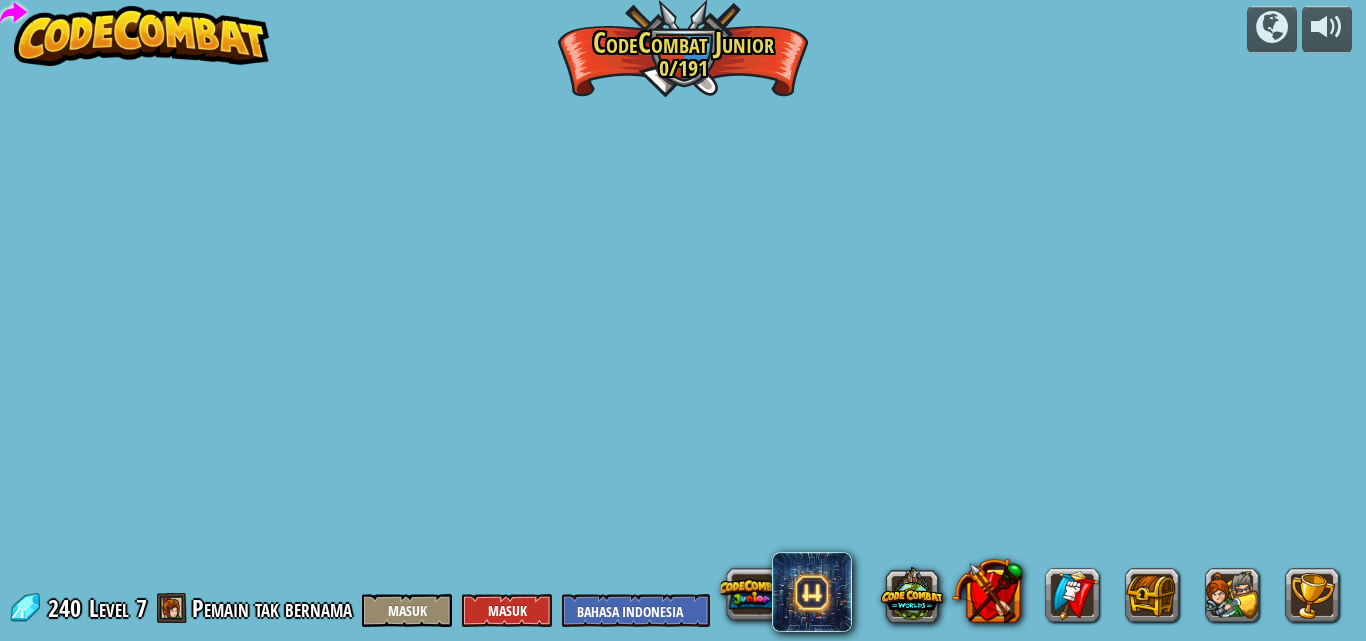 select on "id" 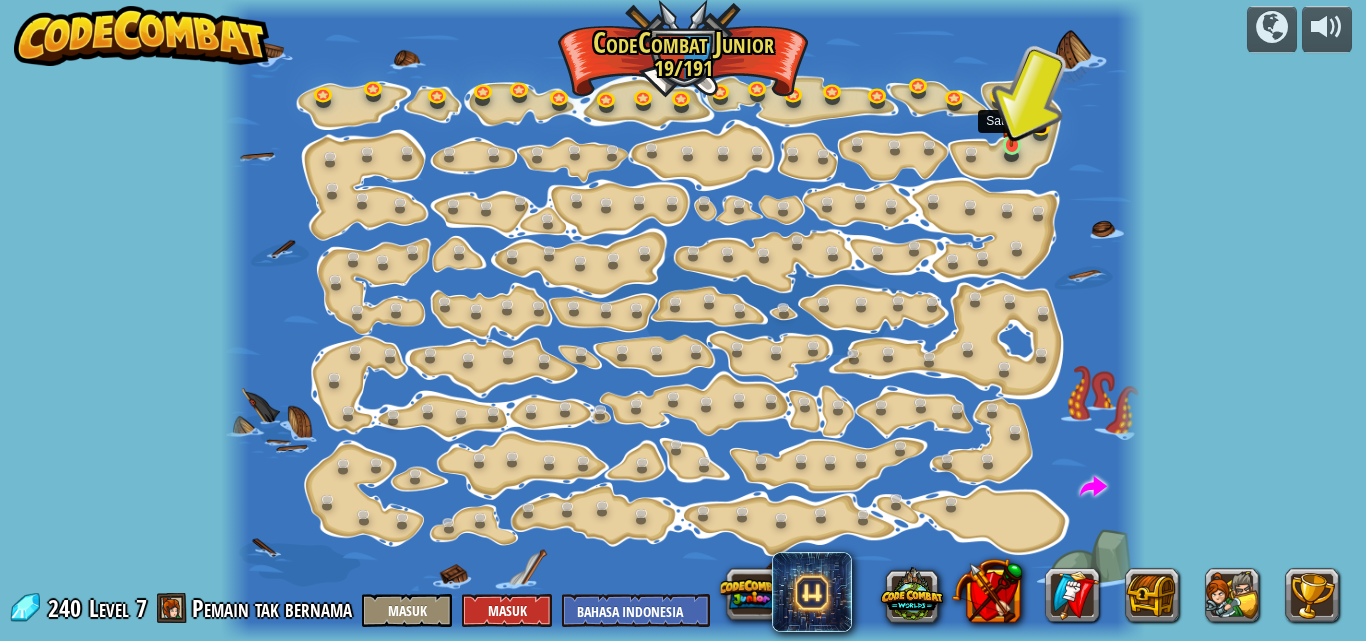 click at bounding box center (1011, 122) 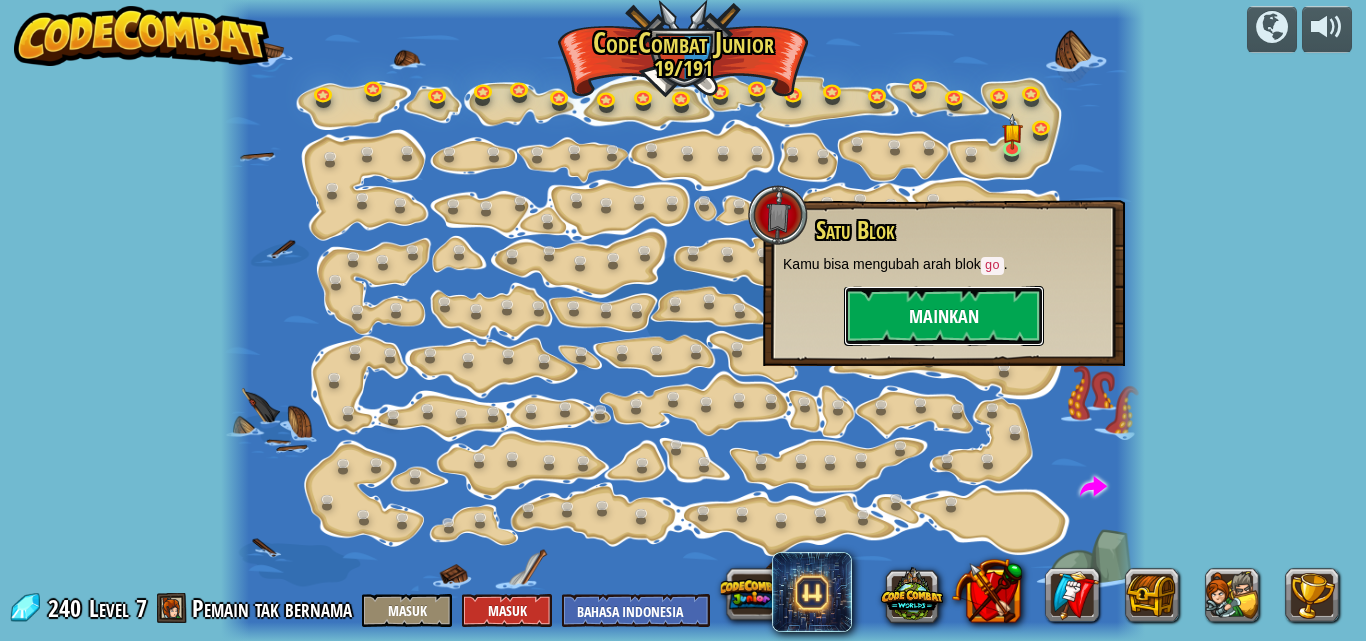 click on "Mainkan" at bounding box center [944, 316] 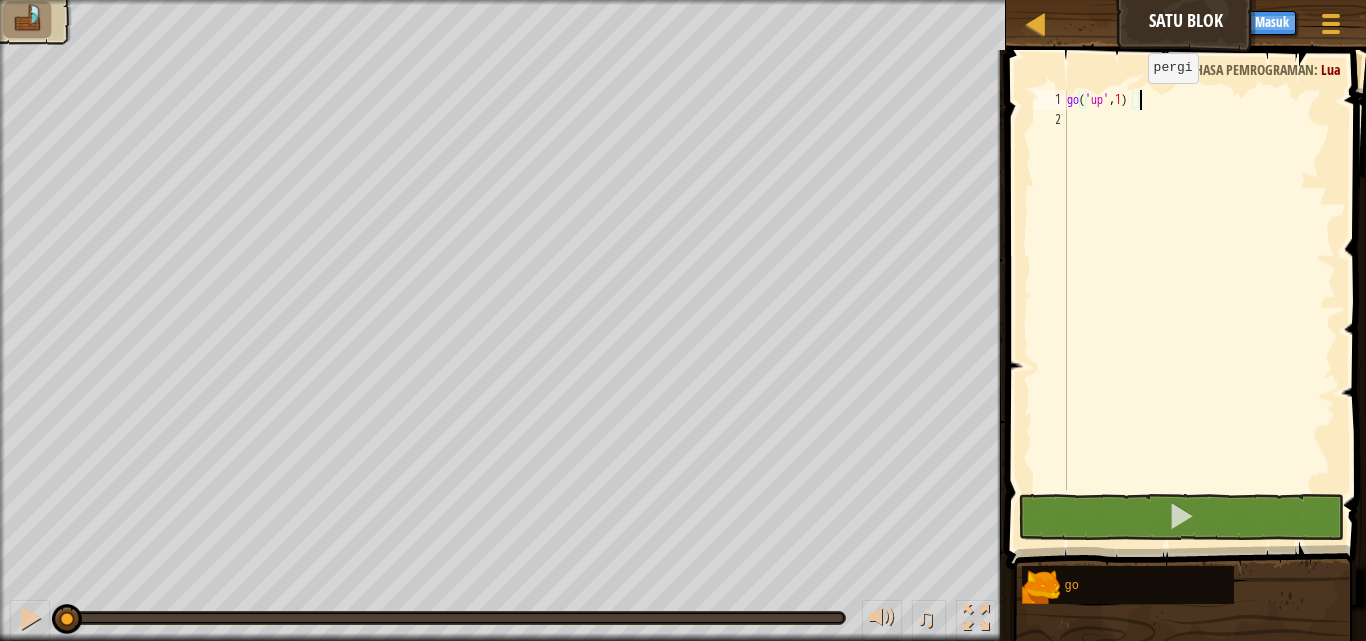 click on "go ( 'up' ,  1 )" at bounding box center (1199, 310) 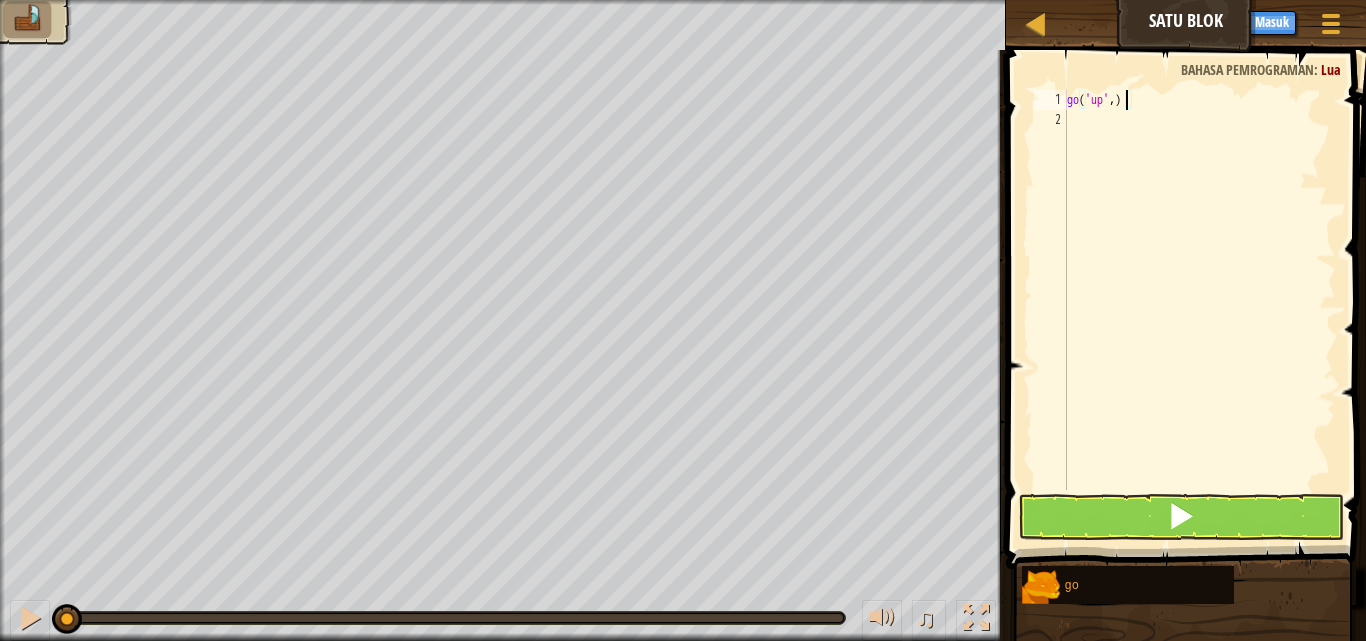 type on "go('up', 2)" 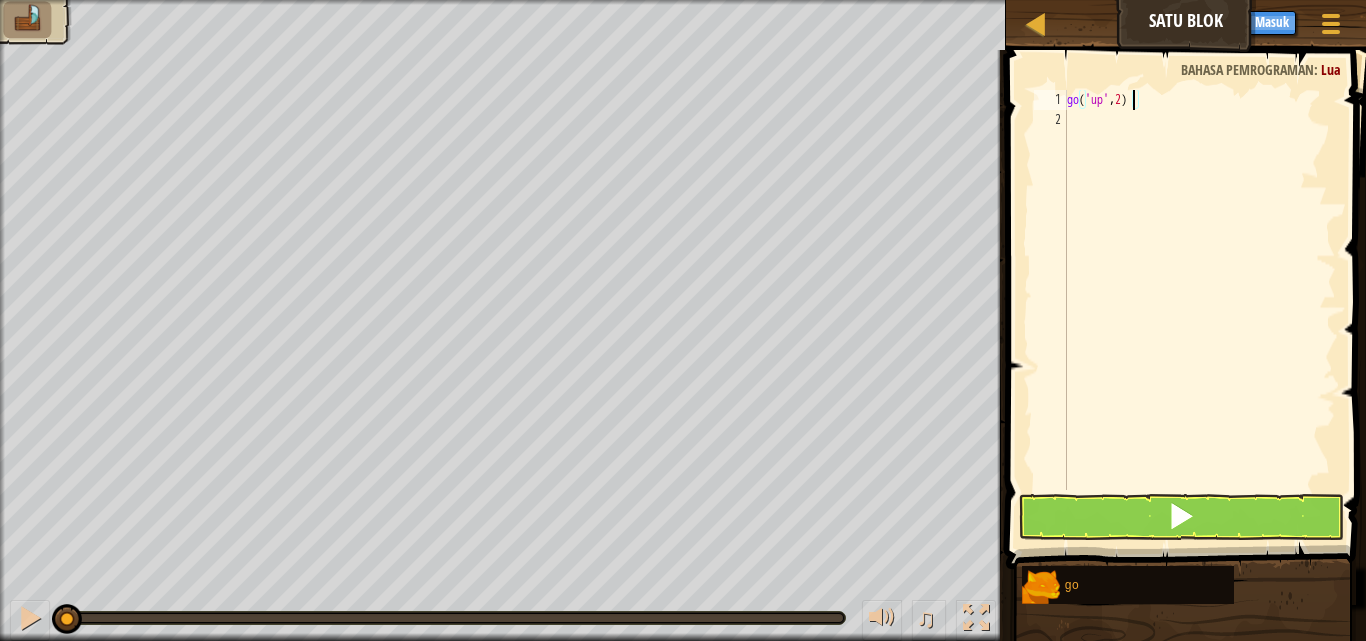click on "go ( 'up' ,  2 )" at bounding box center (1199, 310) 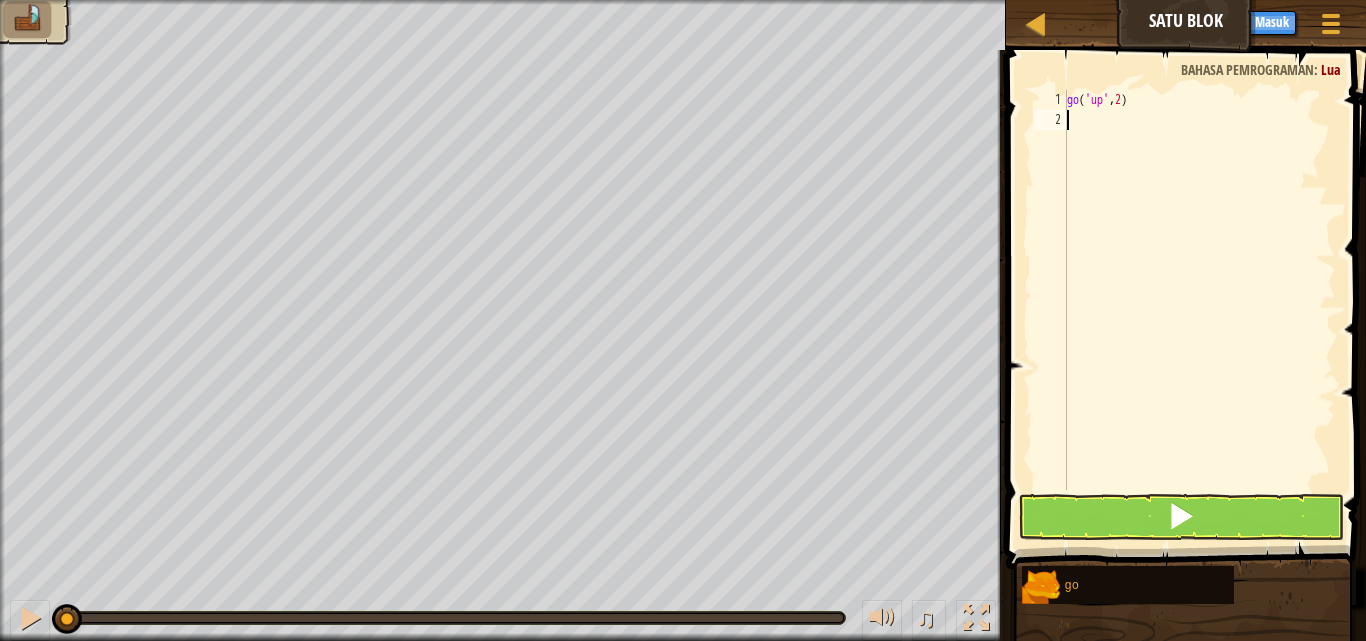 type on "g" 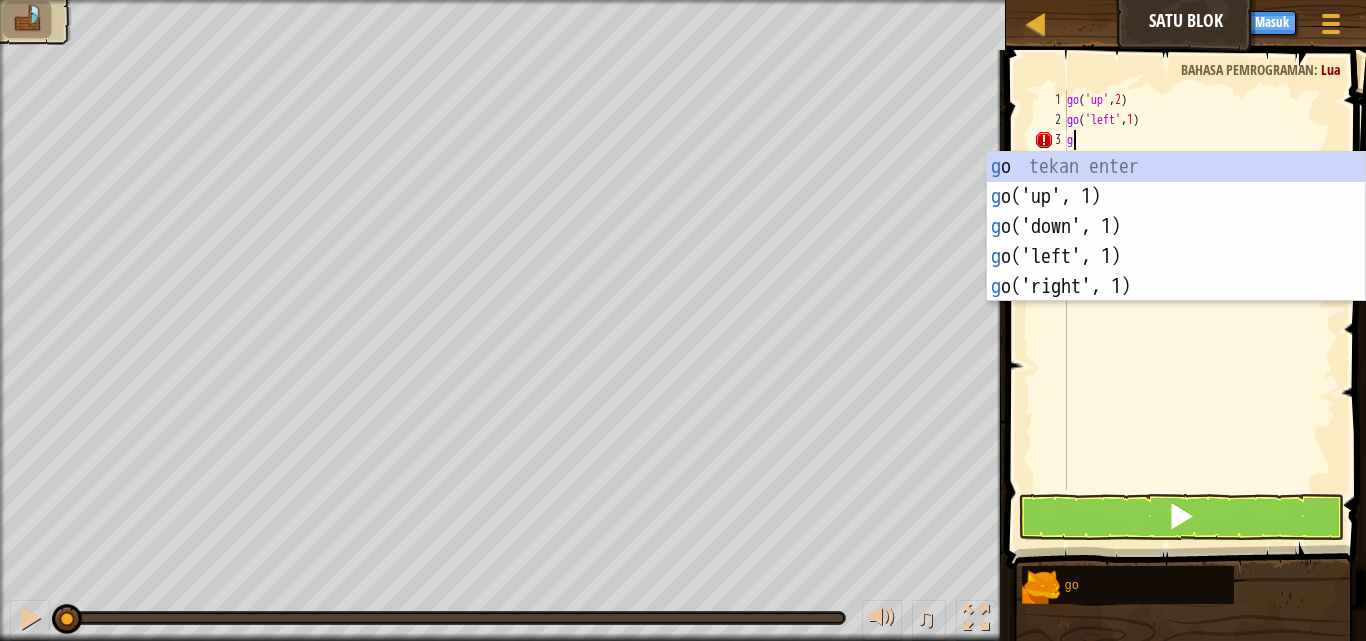type on "gd" 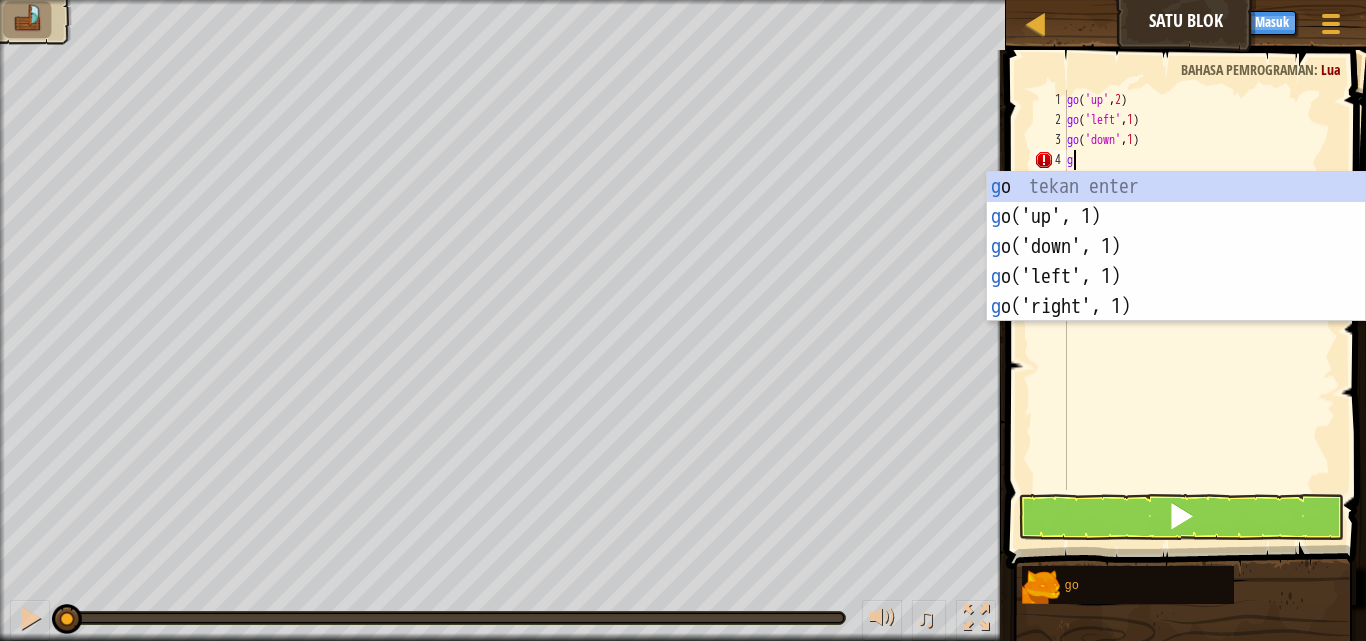 type on "gr" 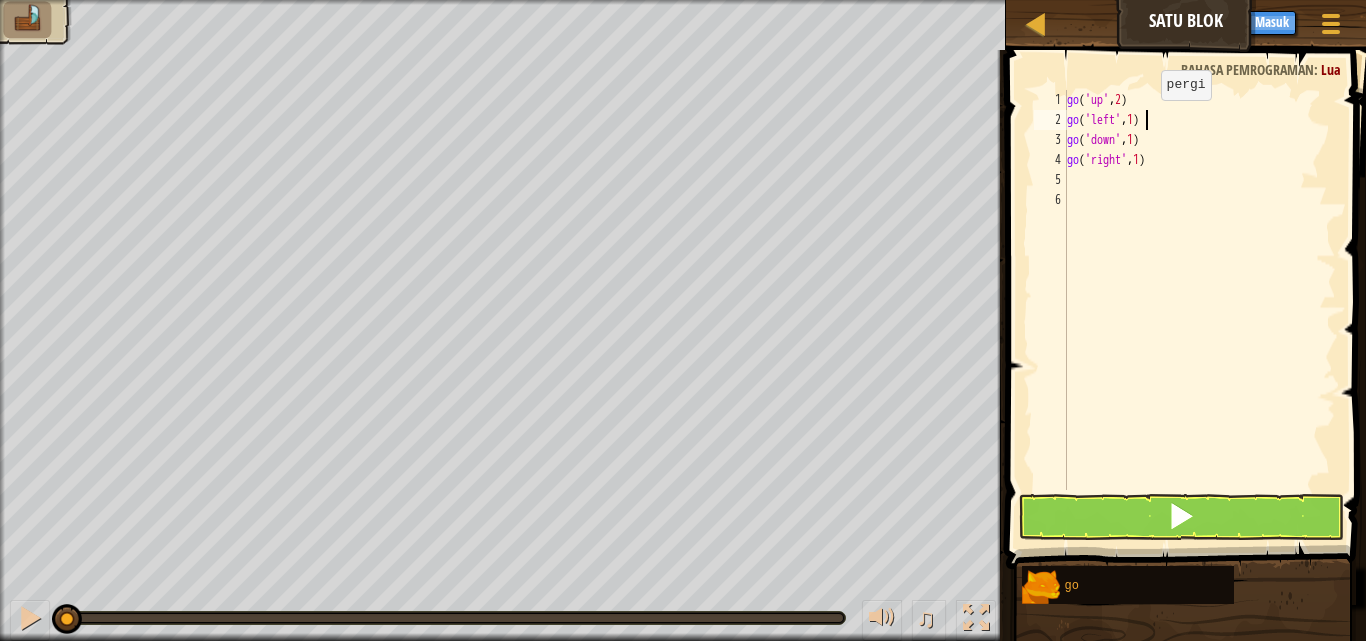 click on "go ( 'up' ,  2 ) go ( 'left' ,  1 ) go ( 'down' ,  1 ) go ( 'right' ,  1 )" at bounding box center [1199, 310] 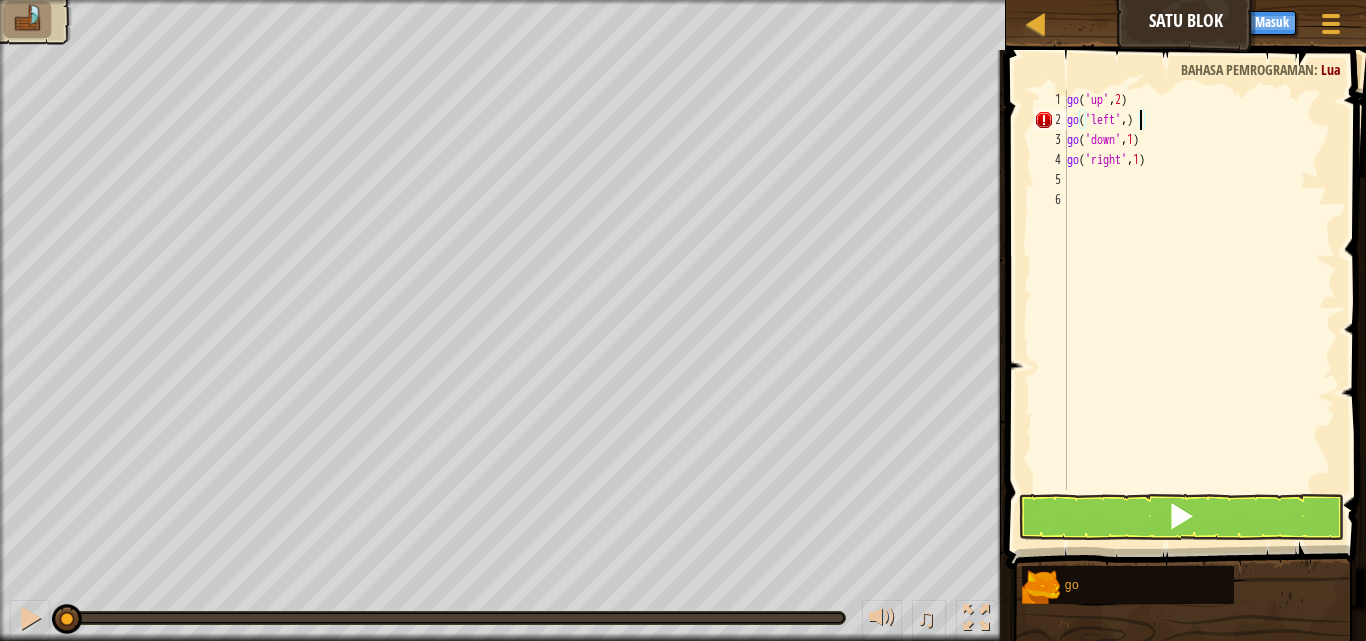 scroll, scrollTop: 9, scrollLeft: 6, axis: both 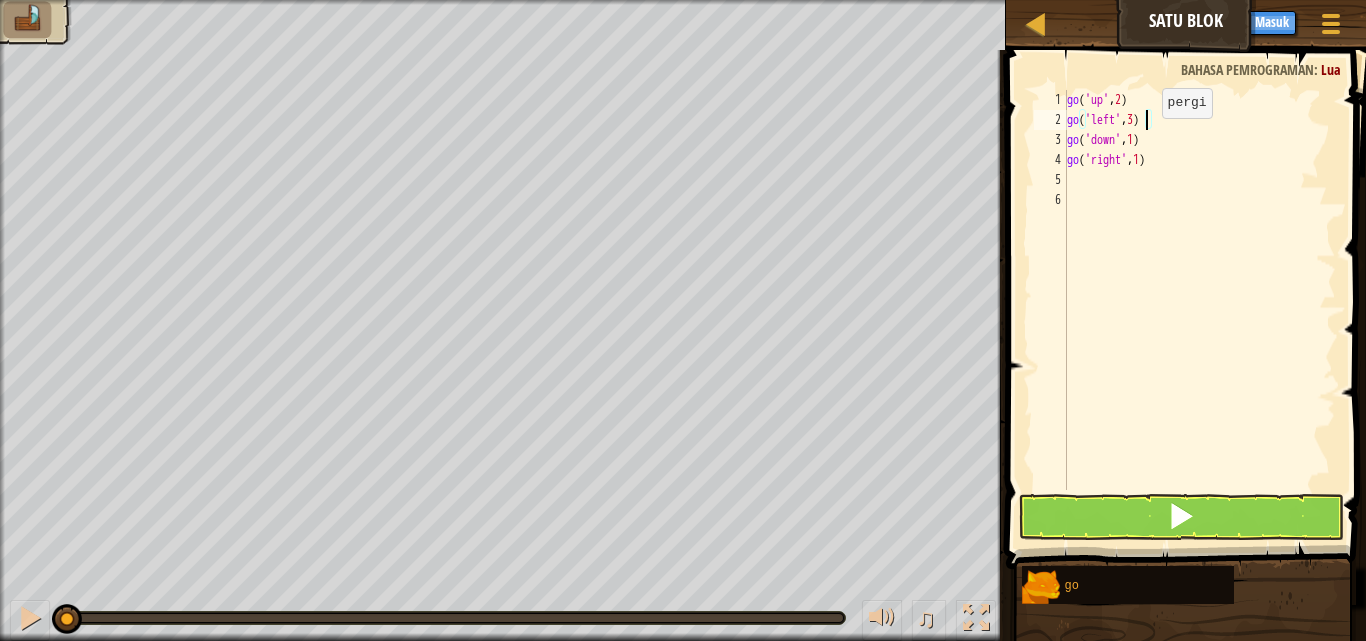 click on "go ( 'up' ,  2 ) go ( 'left' ,  3 ) go ( 'down' ,  1 ) go ( 'right' ,  1 )" at bounding box center [1199, 310] 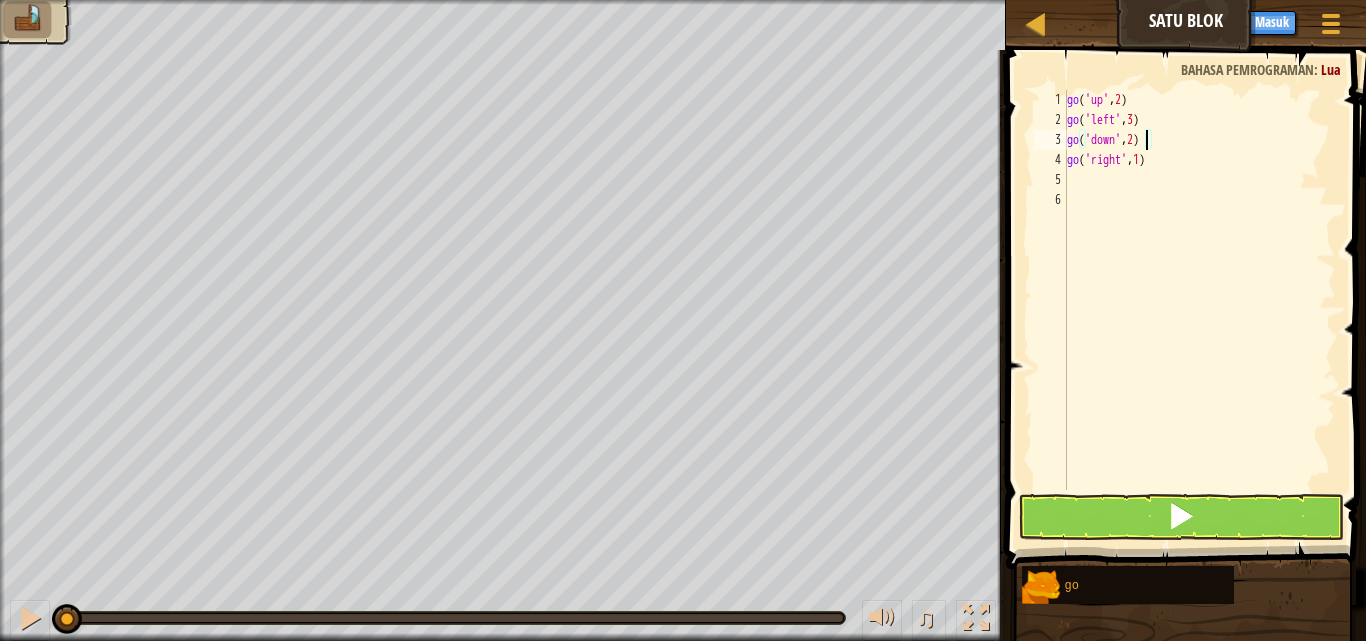 type on "go('down', 2)" 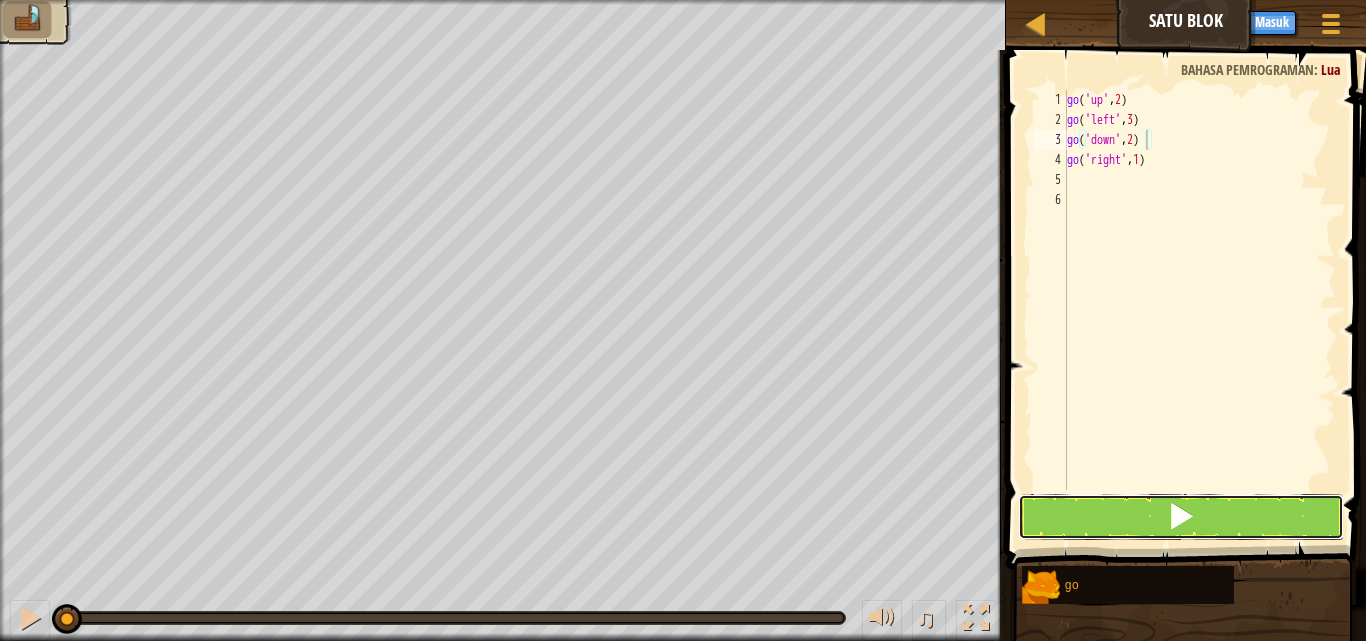 click at bounding box center [1181, 516] 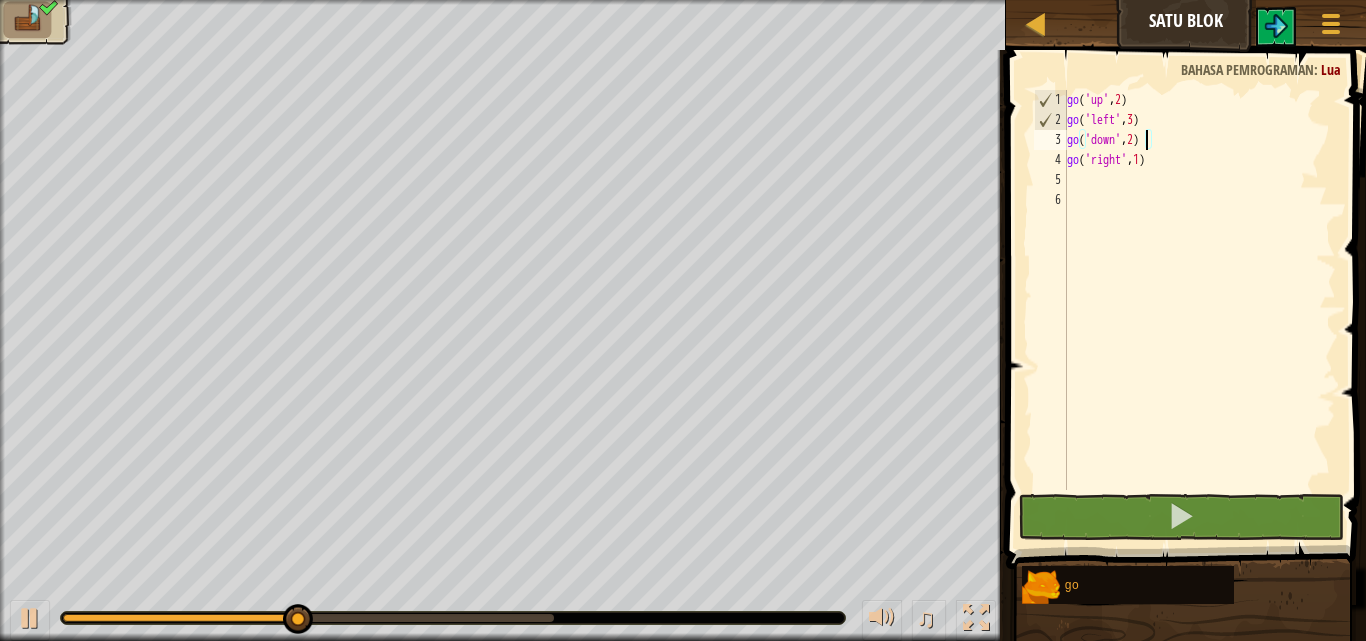 click on "go ( 'up' ,  2 ) go ( 'left' ,  3 ) go ( 'down' ,  2 ) go ( 'right' ,  1 )" at bounding box center (1199, 310) 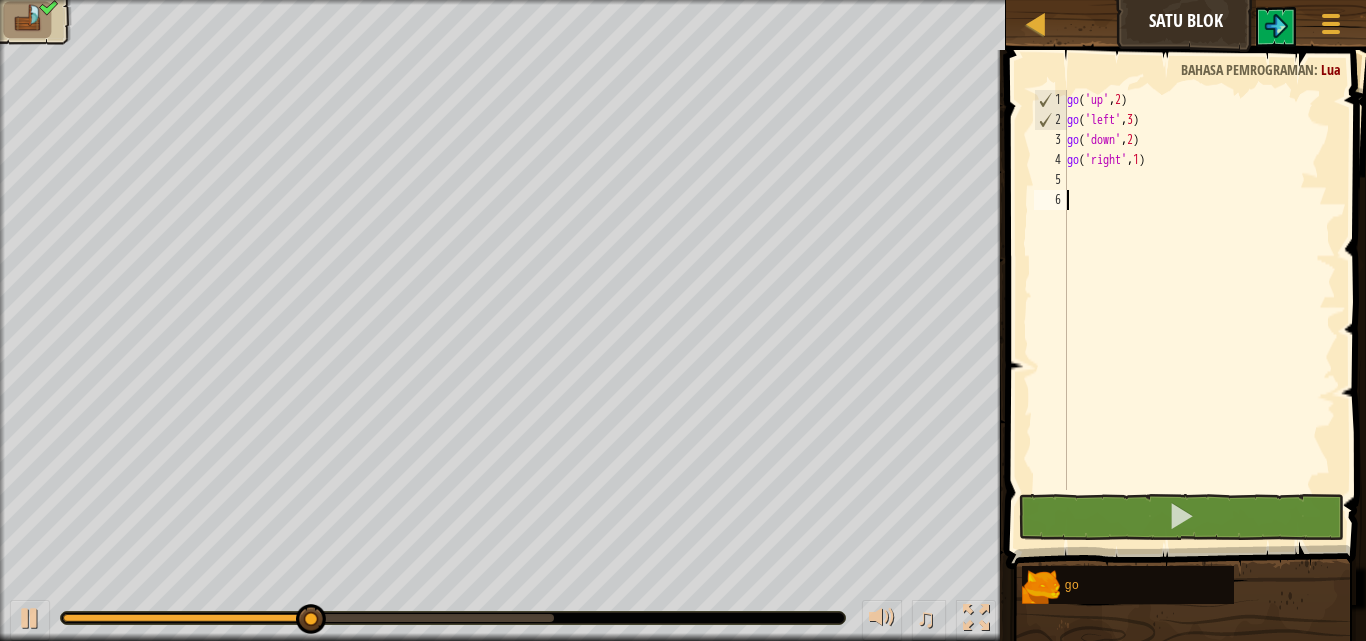 scroll, scrollTop: 9, scrollLeft: 0, axis: vertical 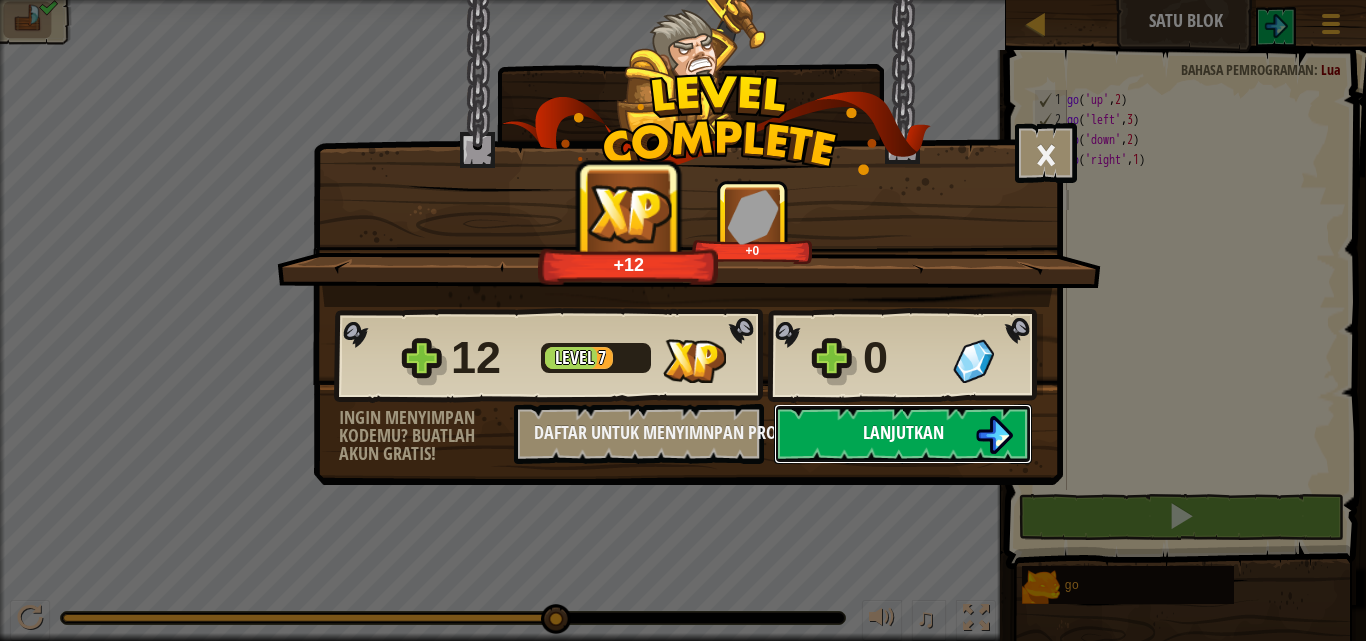 click on "Lanjutkan" at bounding box center [903, 434] 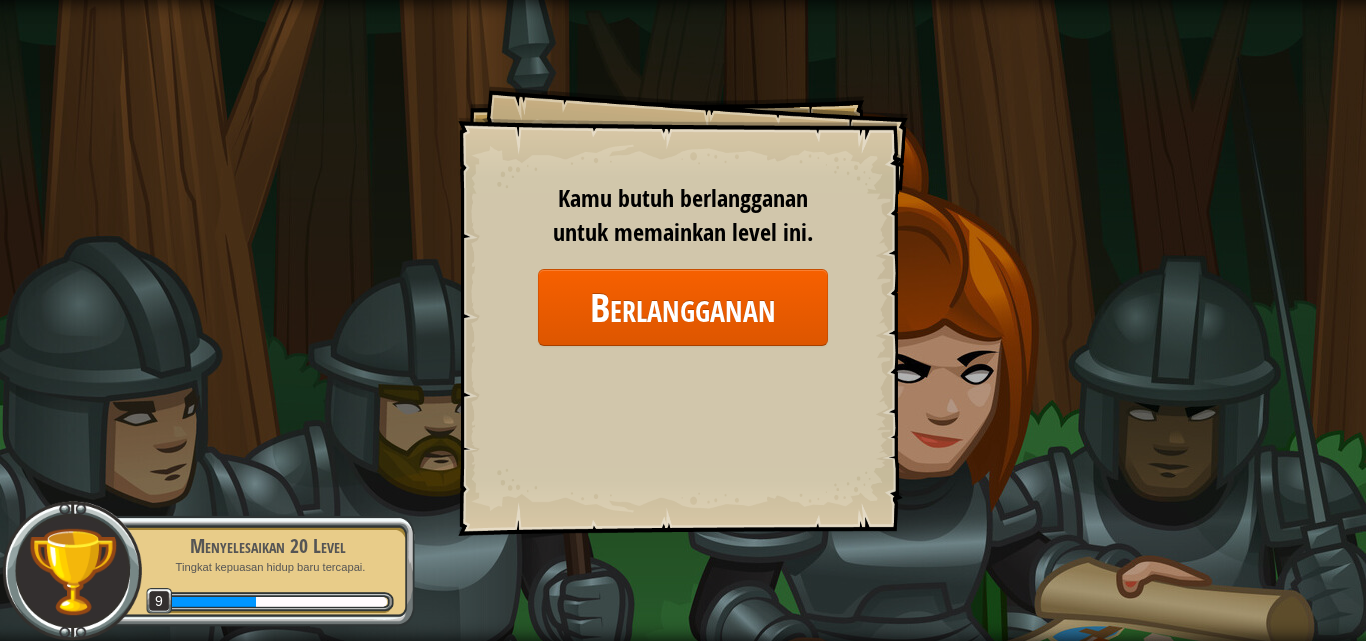 click on "Goals Start Level Kesalahan memuat dari server. Coba segarkan halaman. Kamu butuh berlangganan untuk memainkan level ini. Berlangganan Kamu butuh bergabung dengan sebuah kursus untuk memainkan level ini. Kembali ke kursusku Tanyakan gurumu untuk memberikan lisensi ke kamu supaya kamu dapat melanjutkan bermain CodeCombat! Kembali ke kursusku Level ini terkunci. Kembali ke kursusku Dalam teori, tidak ada perbedaan antara teori dan praktek. Tetapi dalam praktek, ada bedanya. - Yogi Berra" at bounding box center [683, 311] 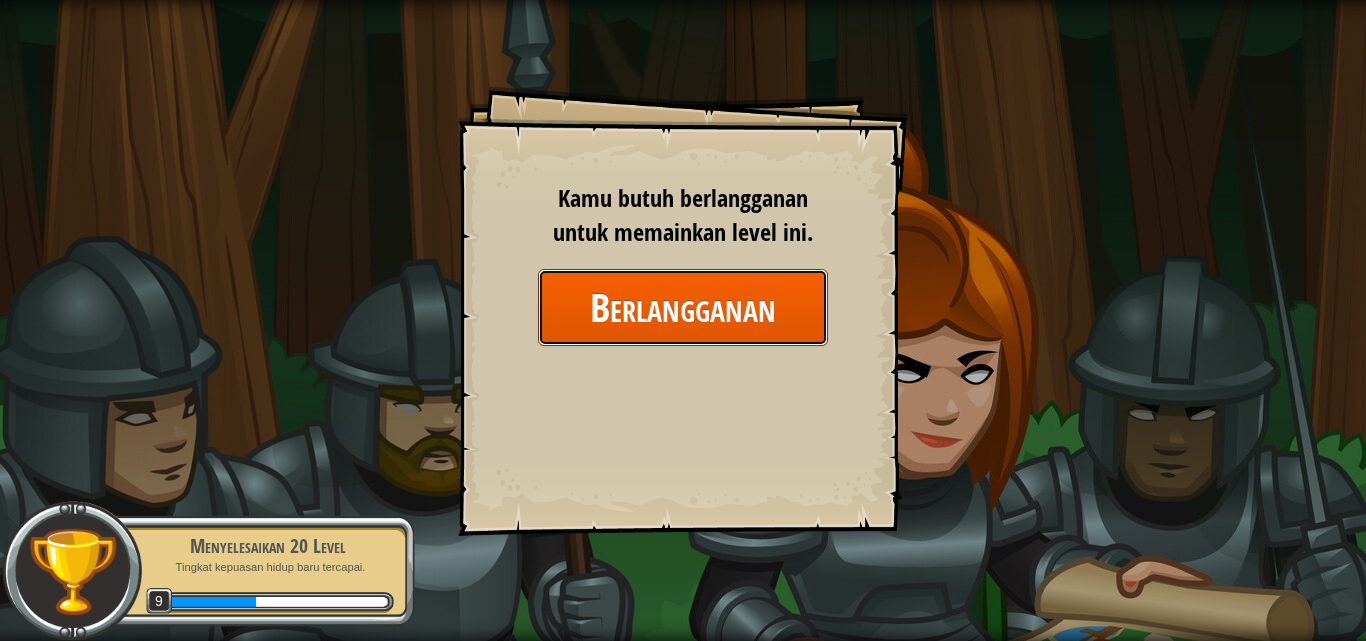 click on "Berlangganan" at bounding box center [683, 307] 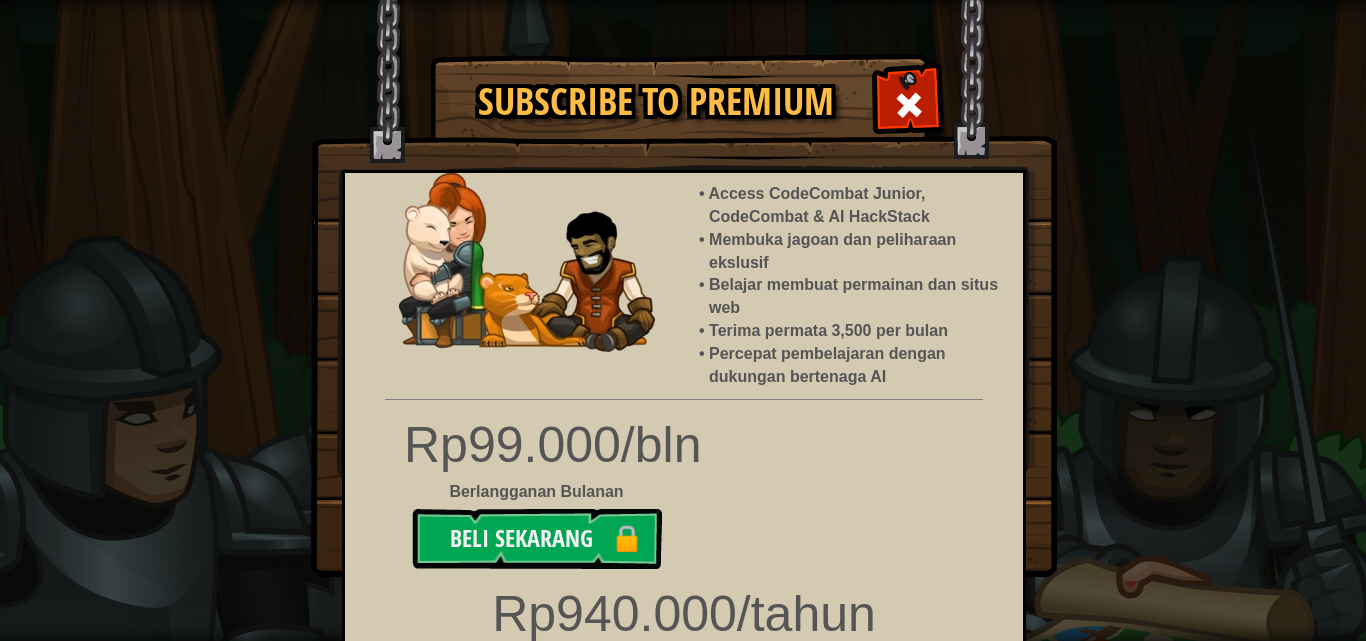 scroll, scrollTop: 0, scrollLeft: 0, axis: both 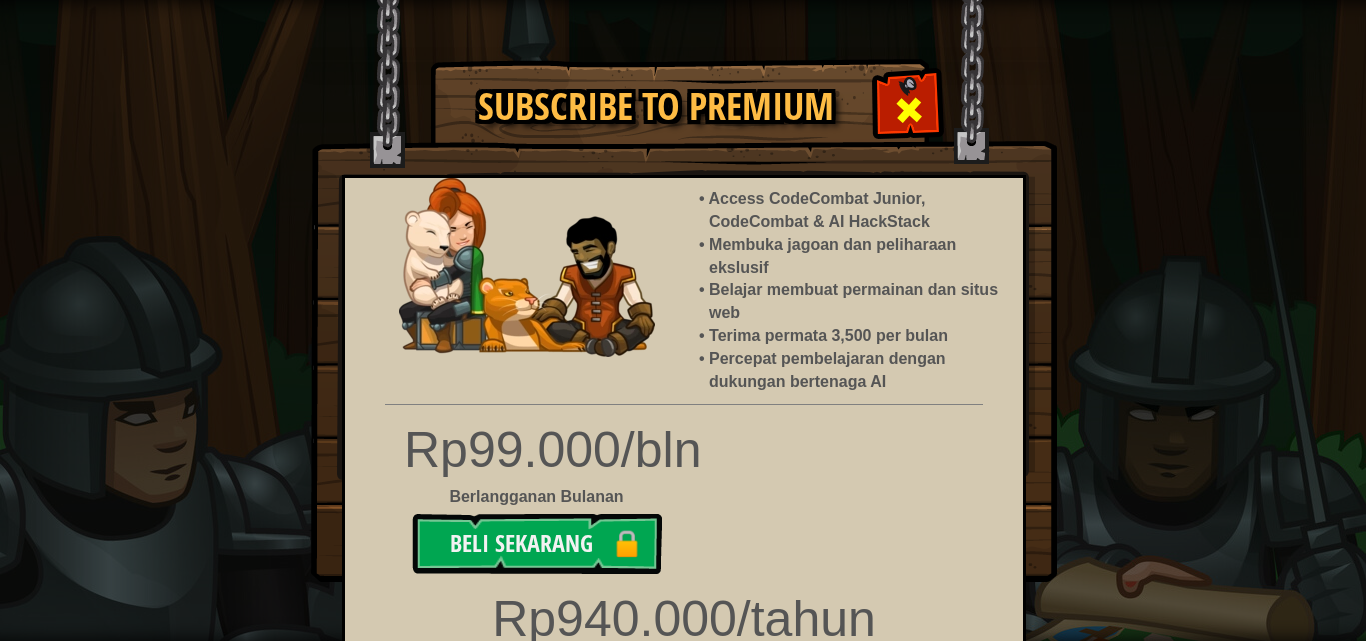 click at bounding box center [908, 107] 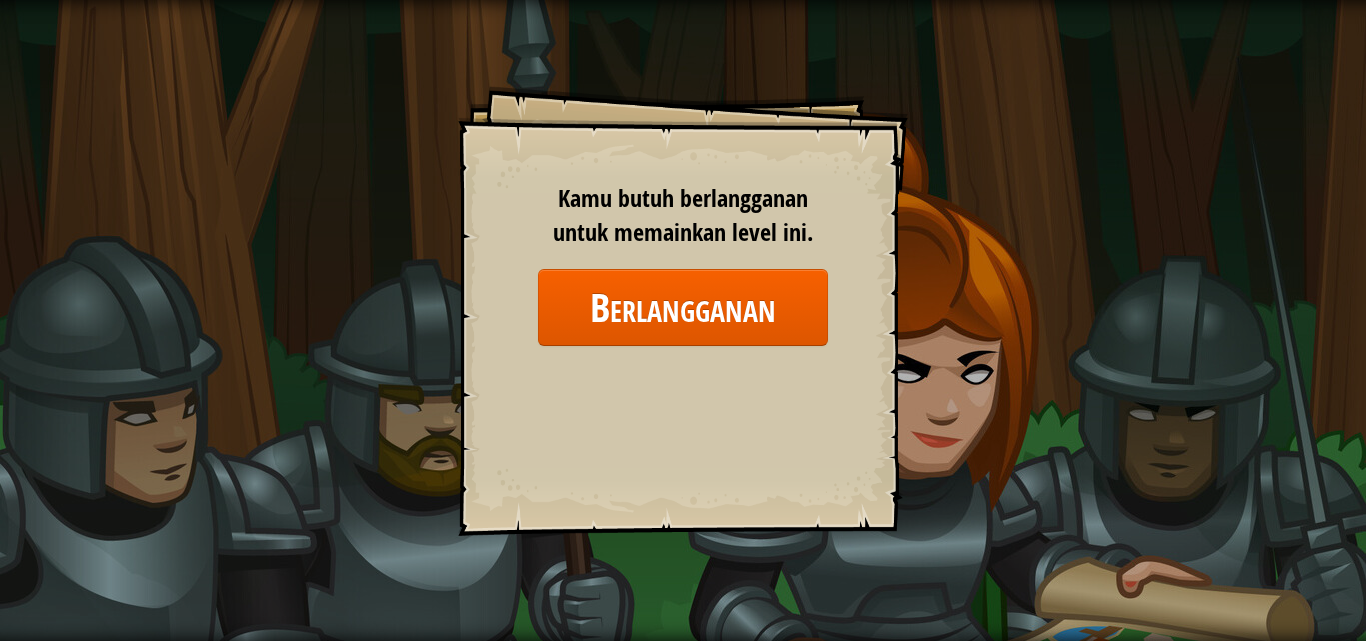 click on "Goals Start Level Kesalahan memuat dari server. Coba segarkan halaman. Kamu butuh berlangganan untuk memainkan level ini. Berlangganan Kamu butuh bergabung dengan sebuah kursus untuk memainkan level ini. Kembali ke kursusku Tanyakan gurumu untuk memberikan lisensi ke kamu supaya kamu dapat melanjutkan bermain CodeCombat! Kembali ke kursusku Level ini terkunci. Kembali ke kursusku Dalam teori, tidak ada perbedaan antara teori dan praktek. Tetapi dalam praktek, ada bedanya. - Yogi Berra" at bounding box center (683, 311) 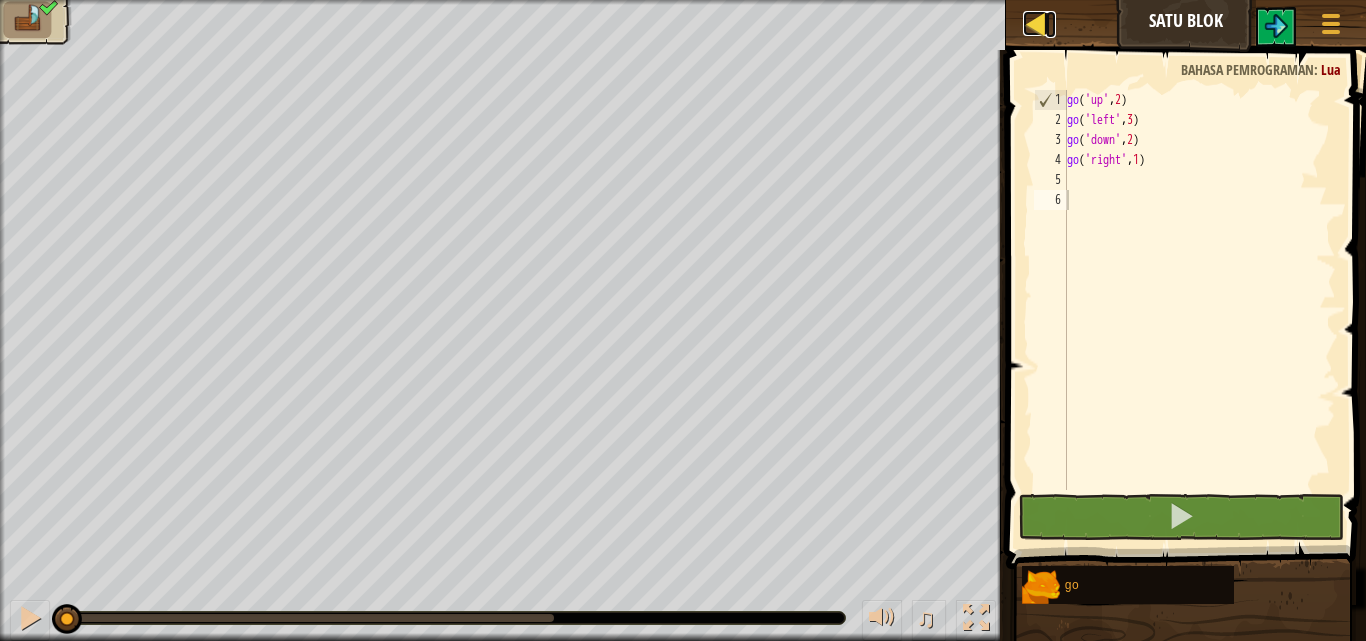 click at bounding box center [1035, 23] 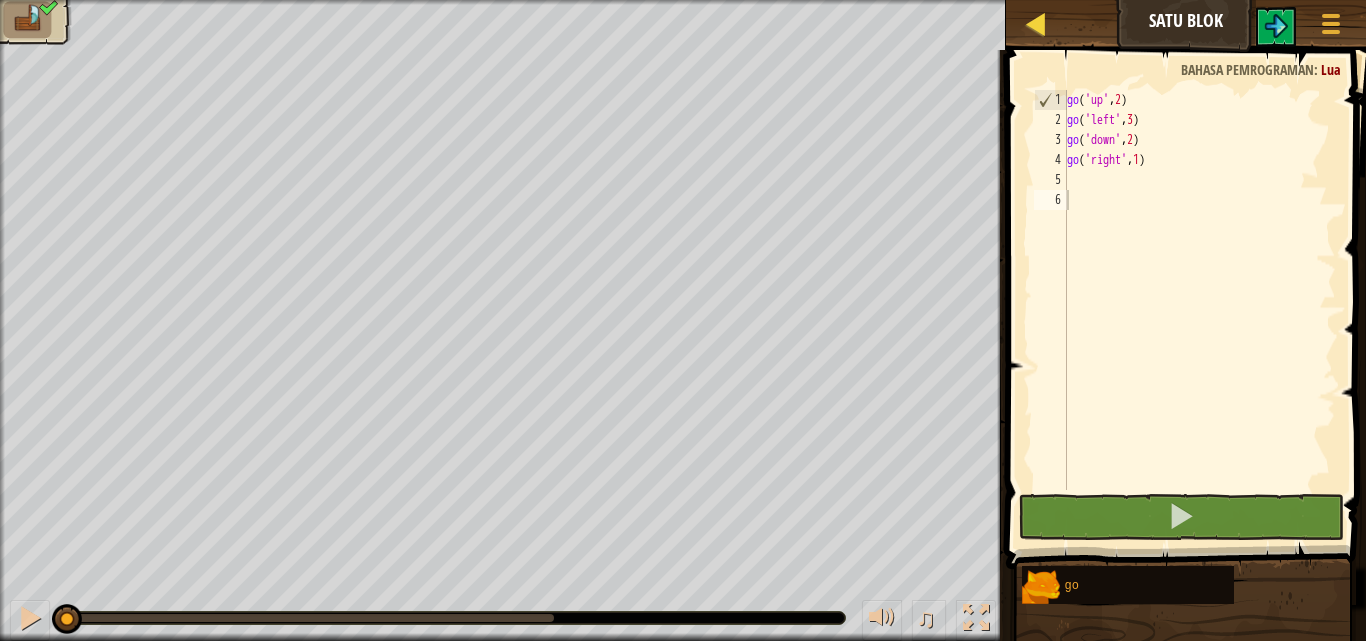 select on "id" 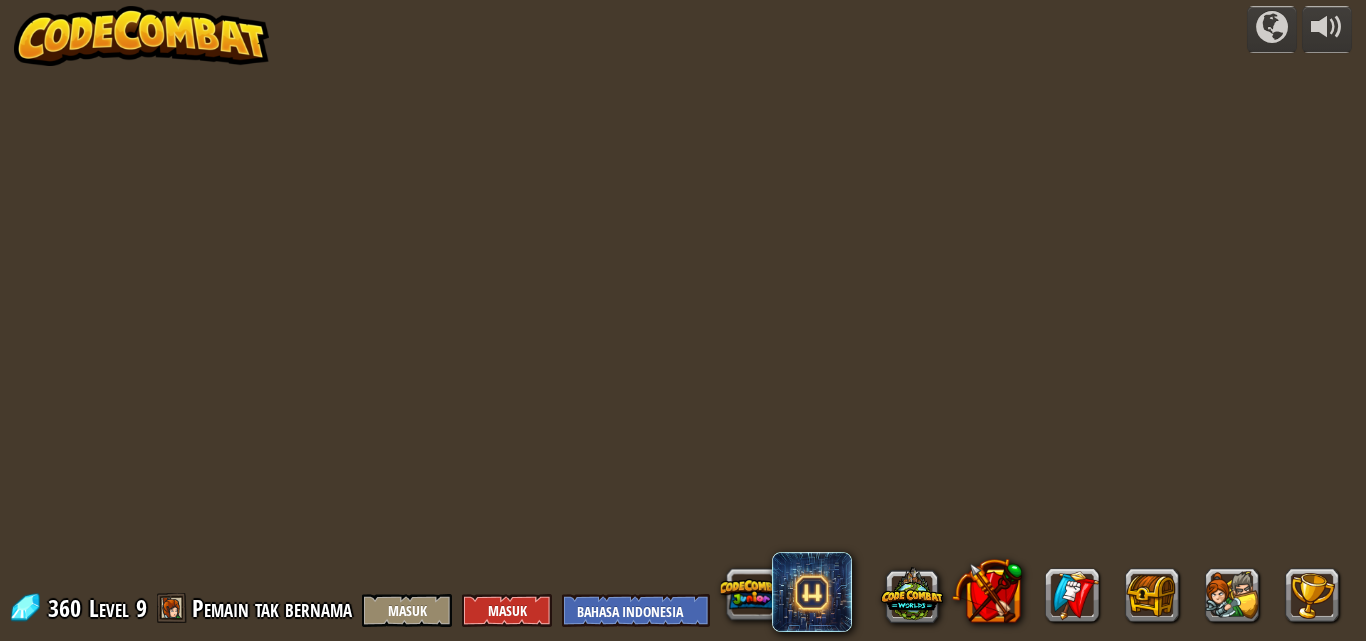 select on "id" 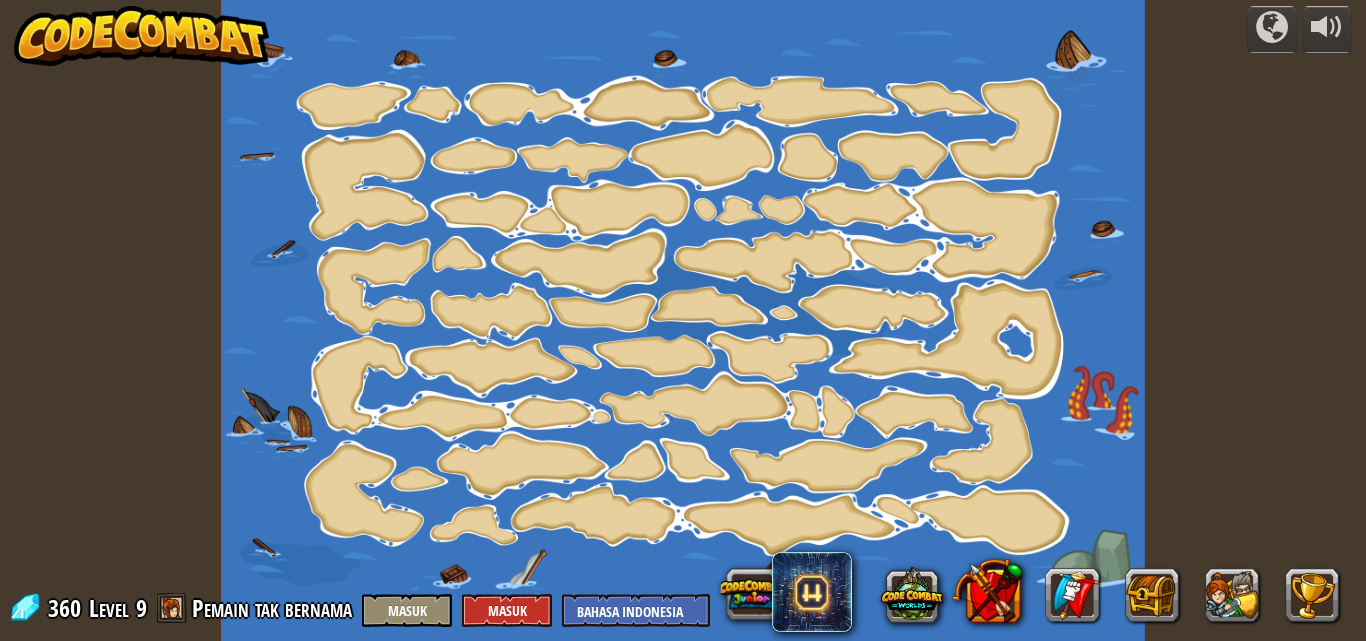 select on "id" 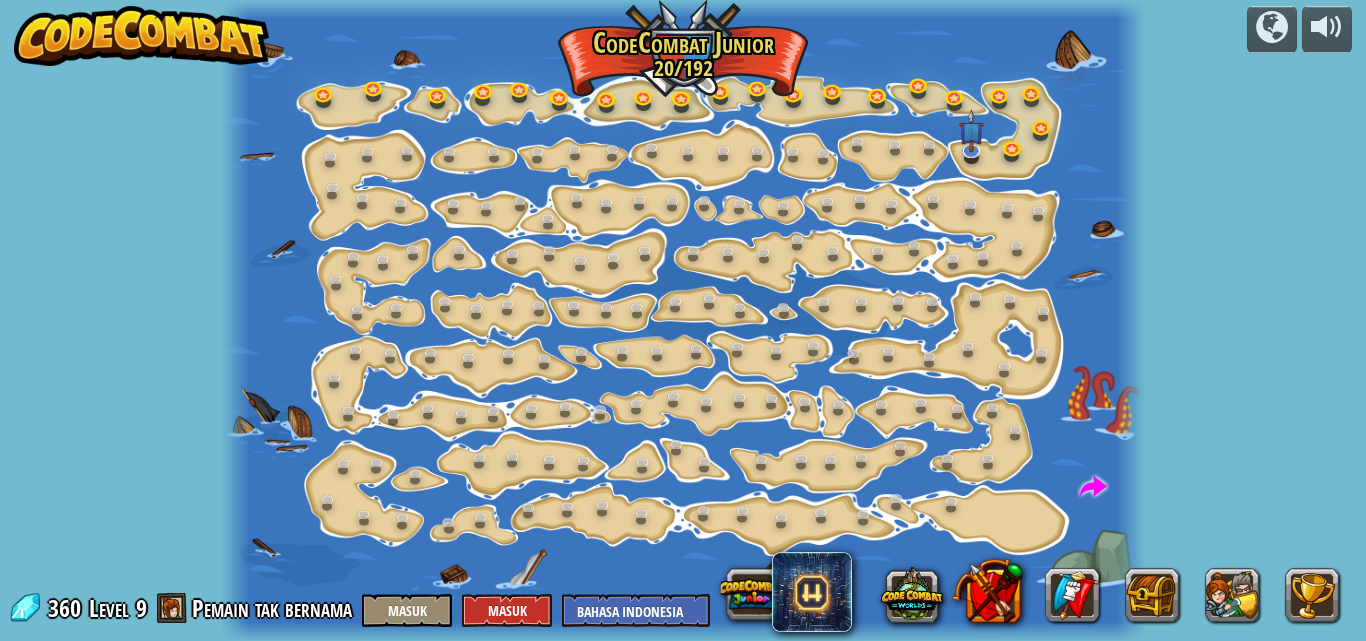 click on "Pemain tak bernama" at bounding box center [272, 608] 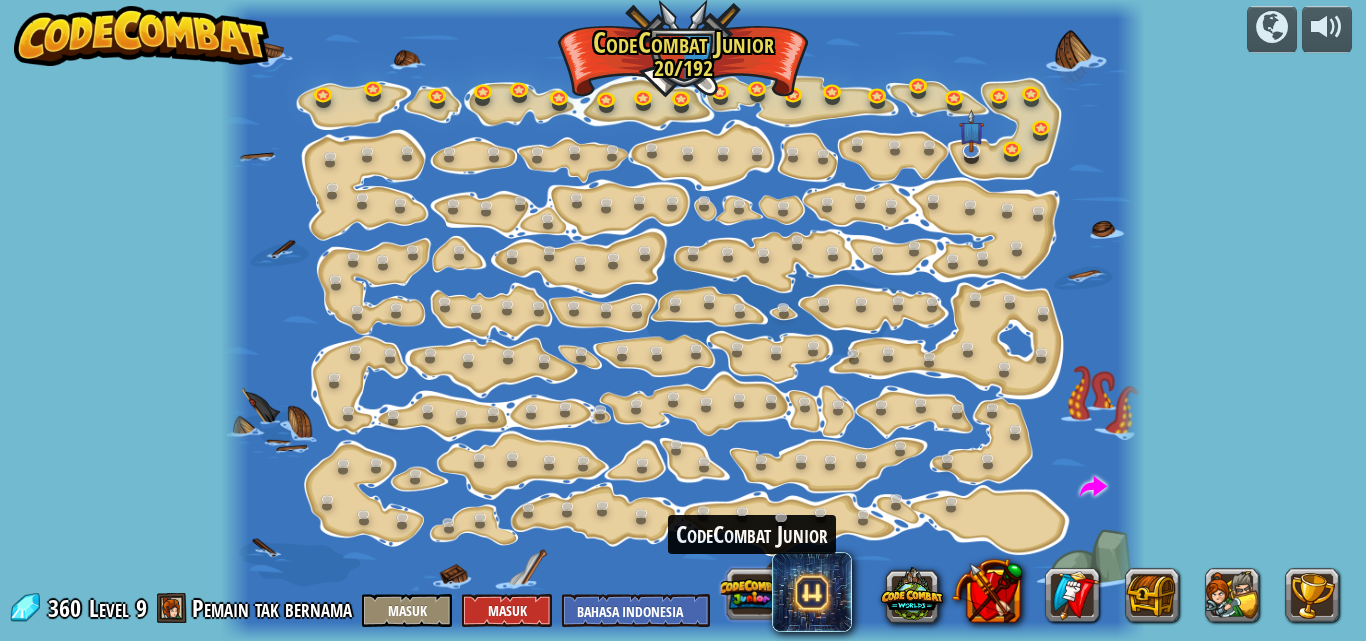 click at bounding box center (752, 594) 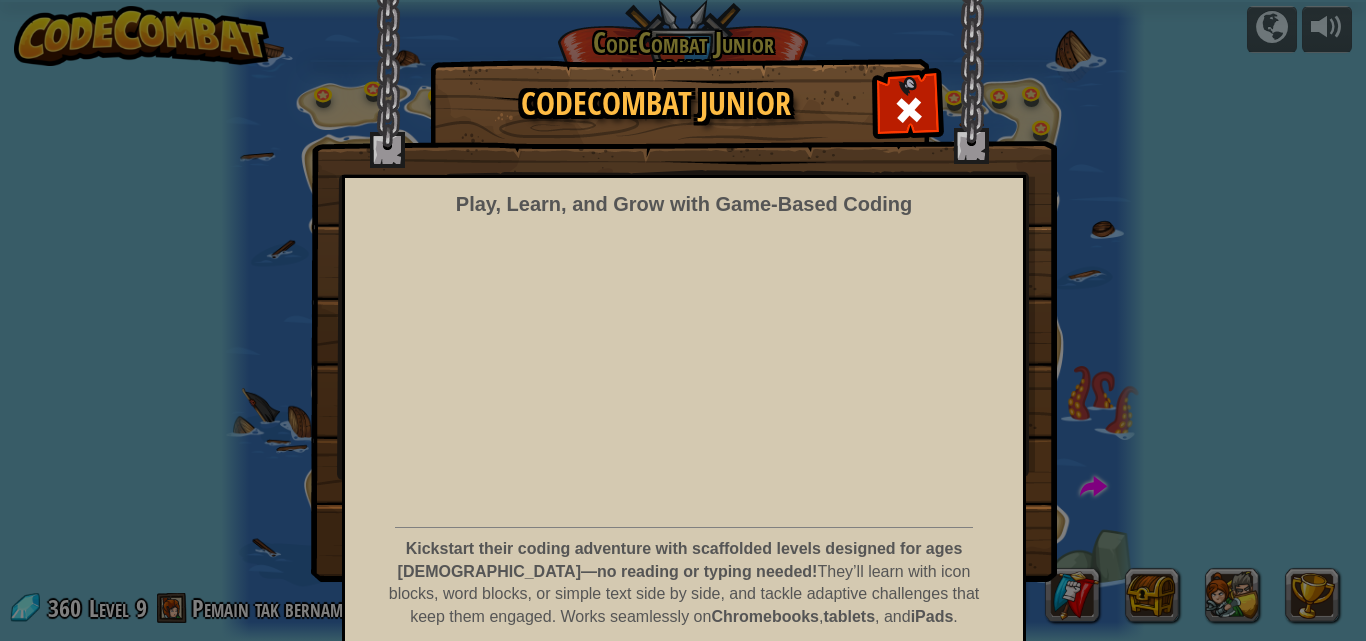 click on "Play, Learn, and Grow with Game‑Based Coding" at bounding box center [684, 204] 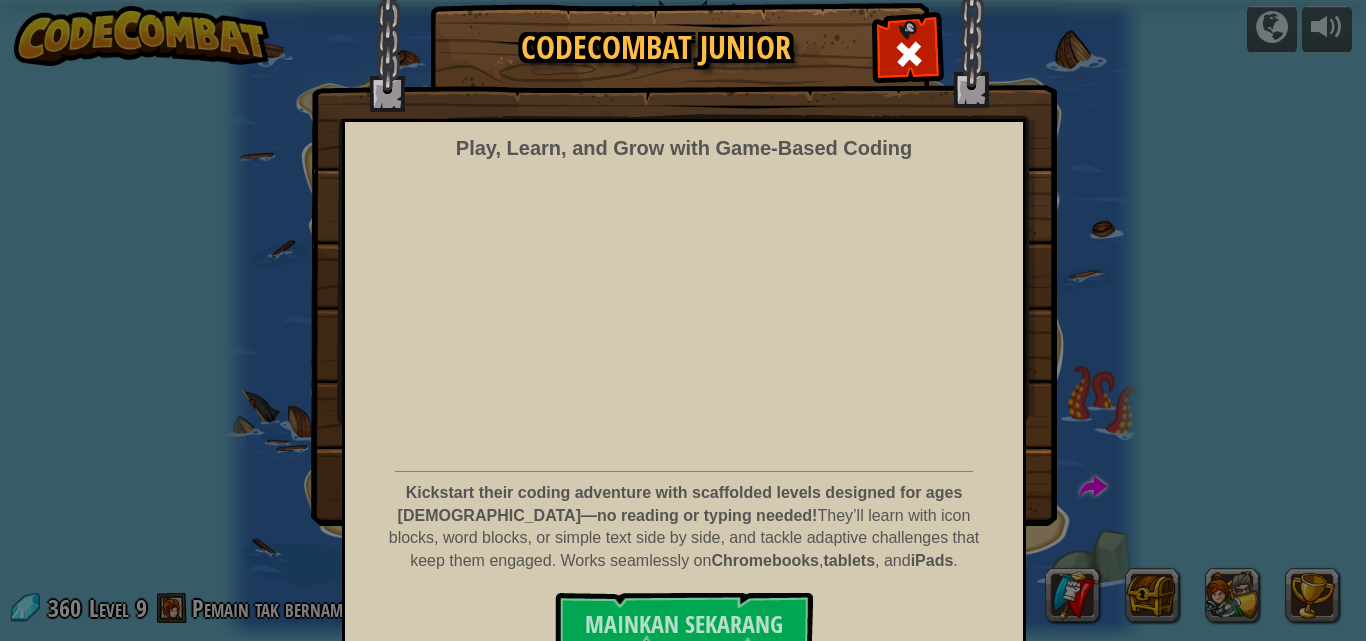 scroll, scrollTop: 81, scrollLeft: 0, axis: vertical 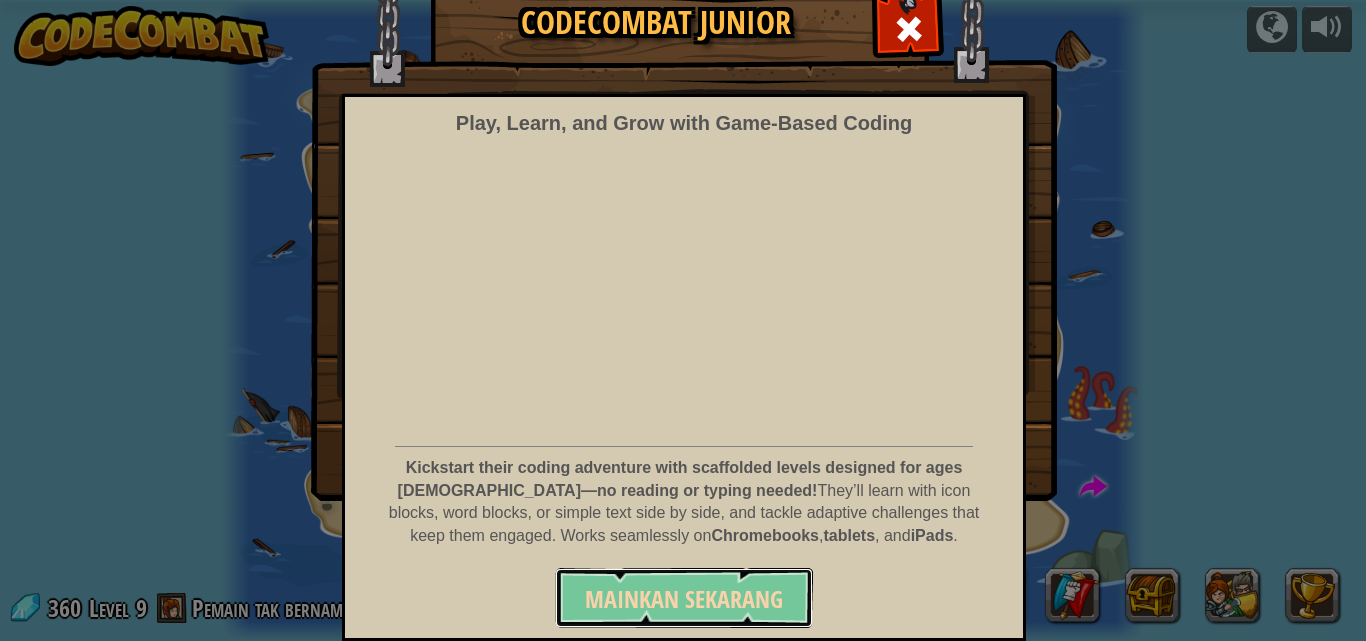click on "Mainkan Sekarang" at bounding box center [684, 599] 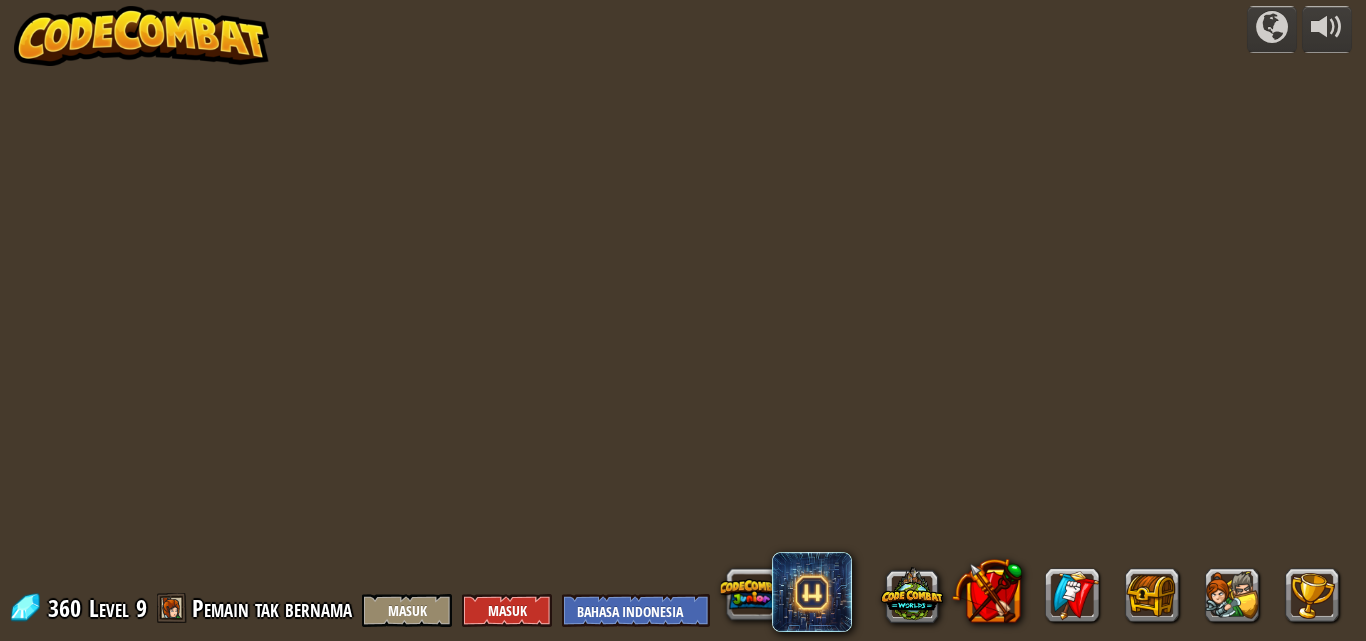 select on "id" 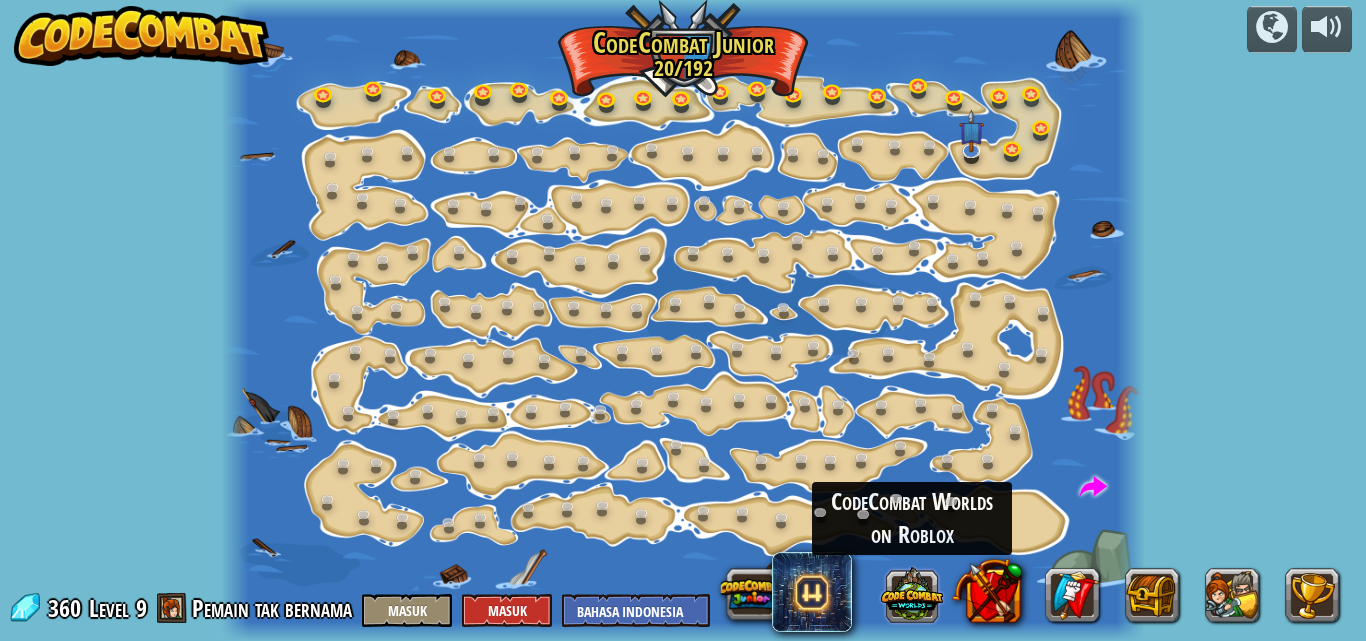click at bounding box center (912, 594) 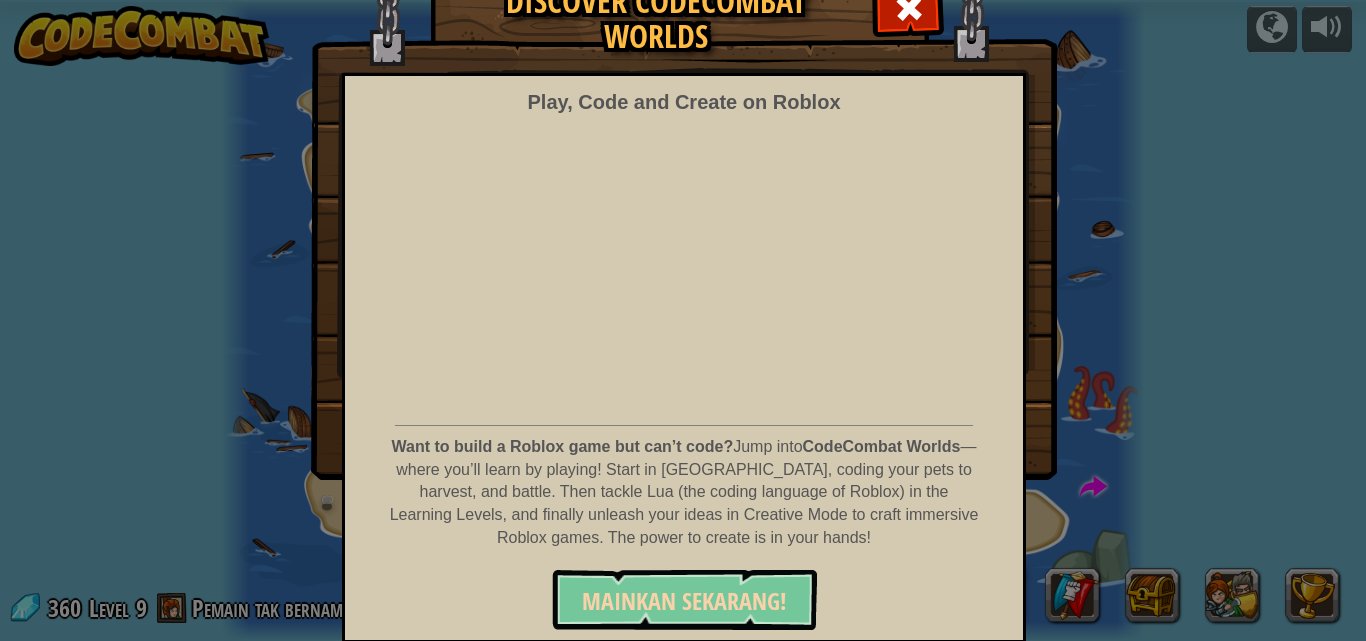 scroll, scrollTop: 104, scrollLeft: 0, axis: vertical 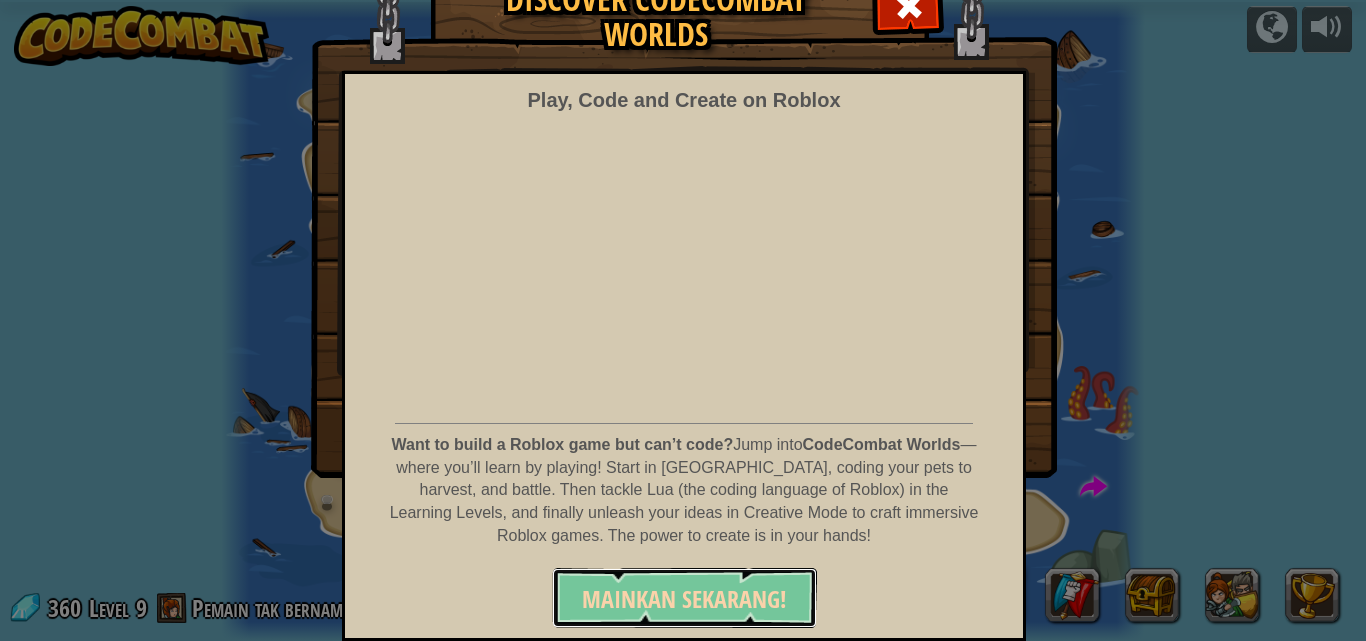 click on "MAINKAN SEKARANG!" at bounding box center (684, 599) 